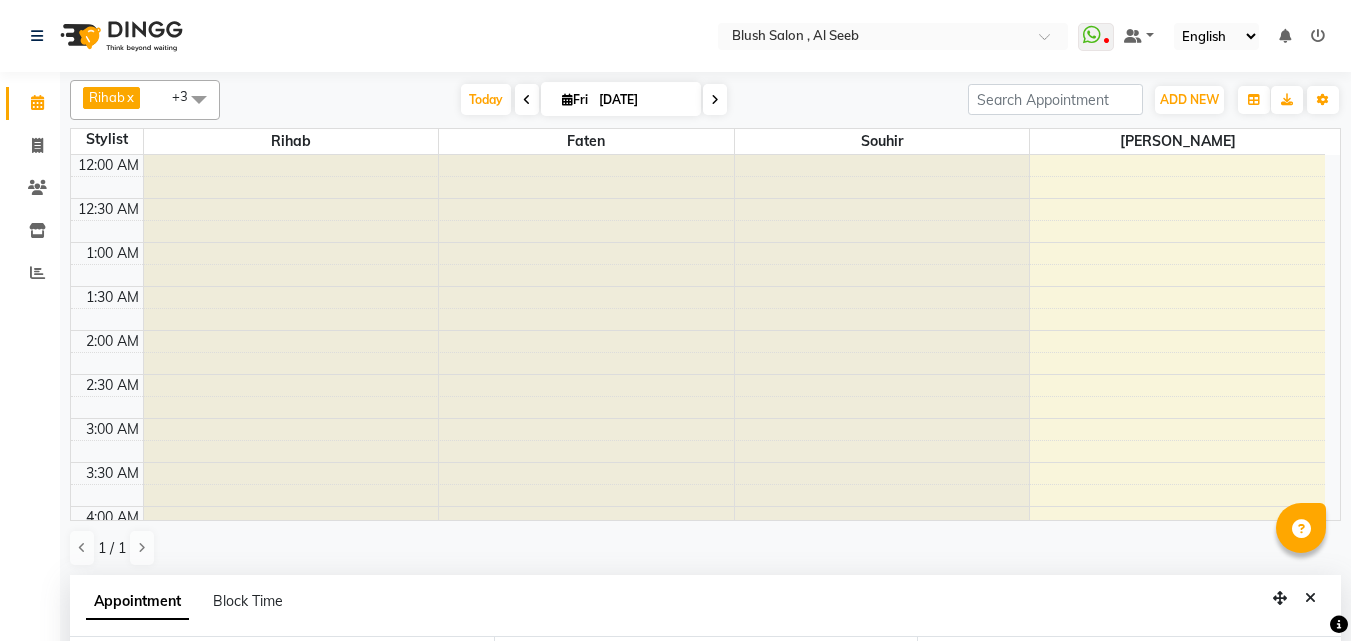 select on "38037" 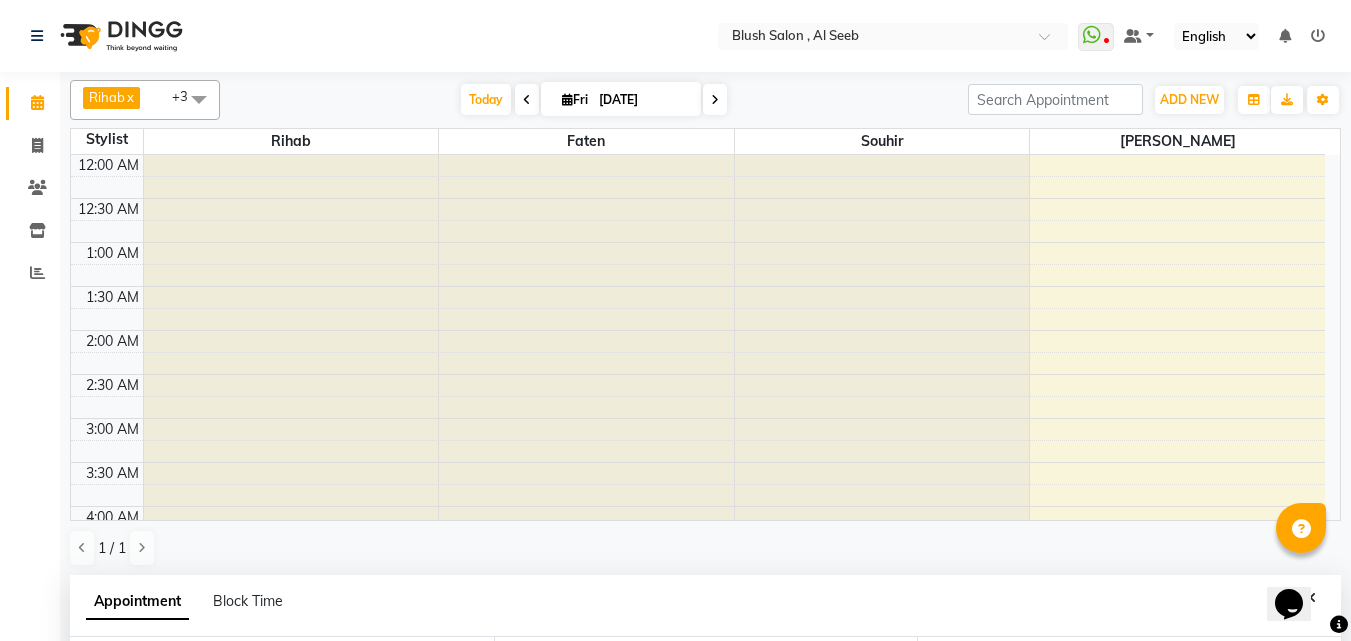 scroll, scrollTop: 0, scrollLeft: 0, axis: both 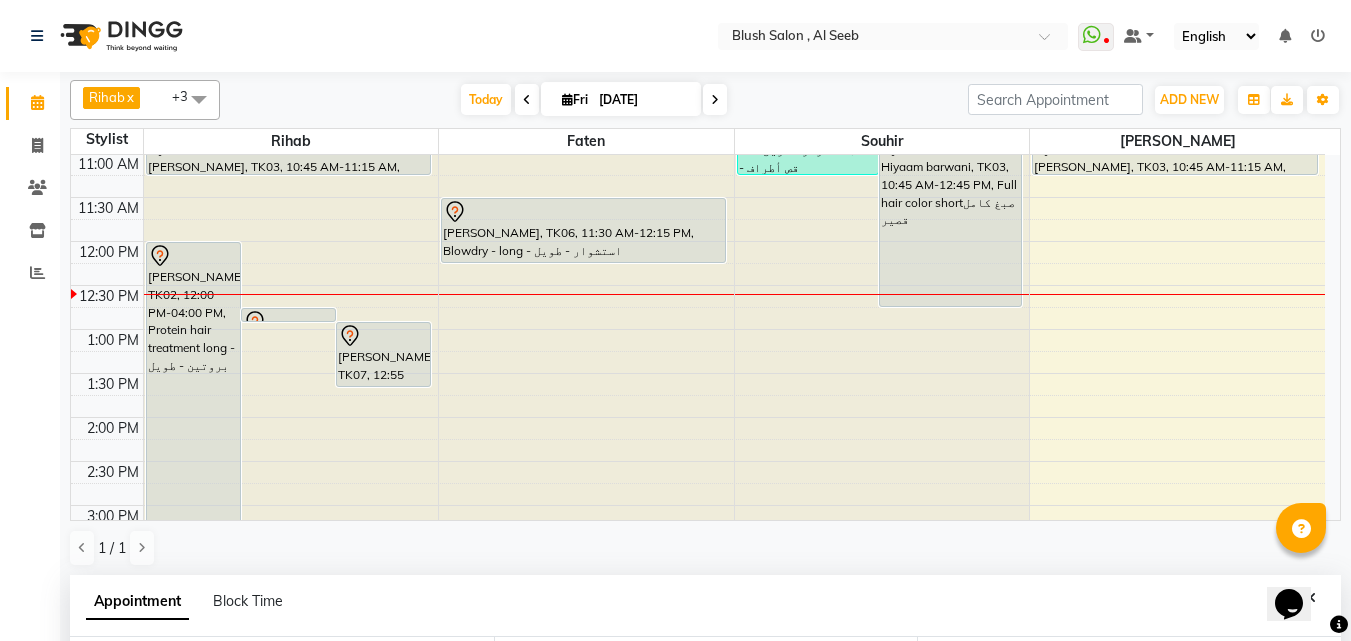 click on "[PERSON_NAME], TK06, 11:30 AM-12:15 PM, Blowdry - long - استشوار - طويل" at bounding box center [583, 230] 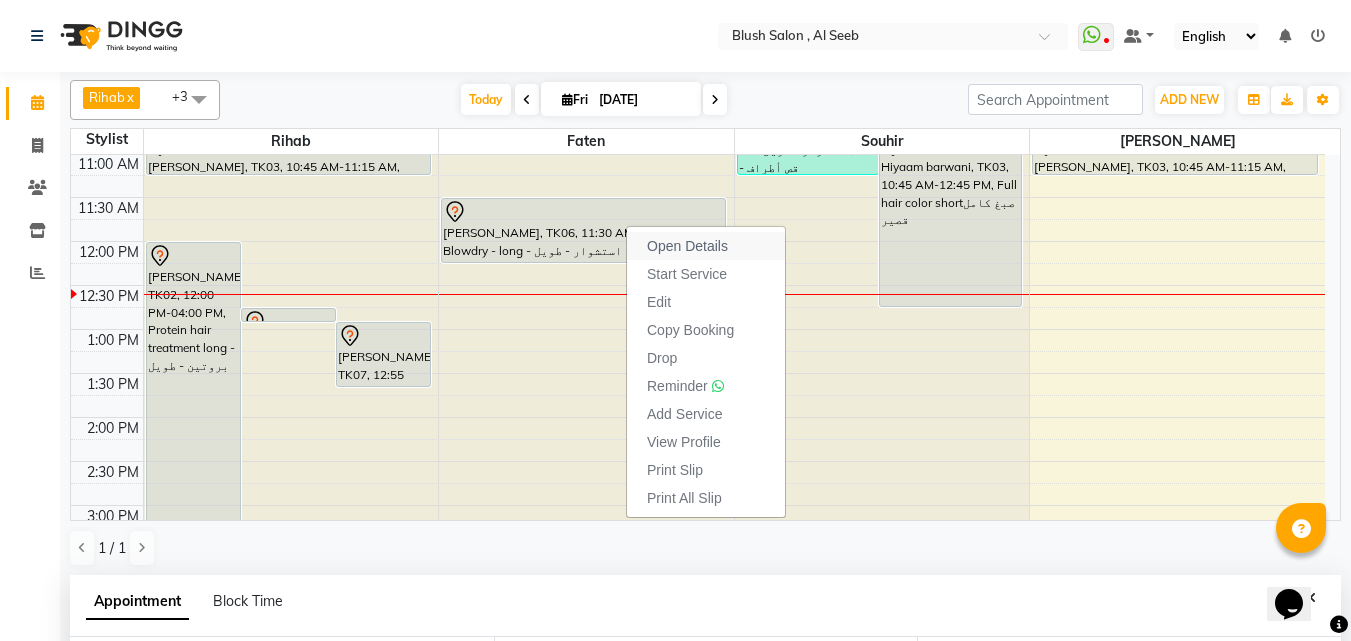 click on "Open Details" at bounding box center [687, 246] 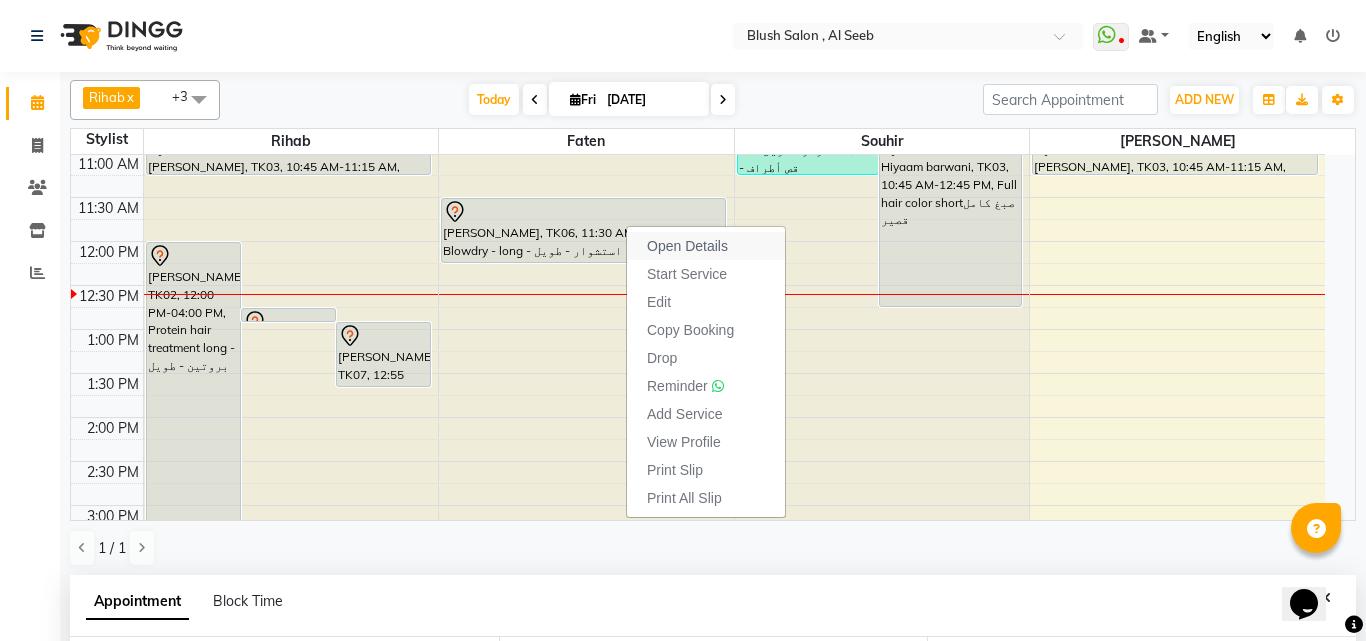 select on "7" 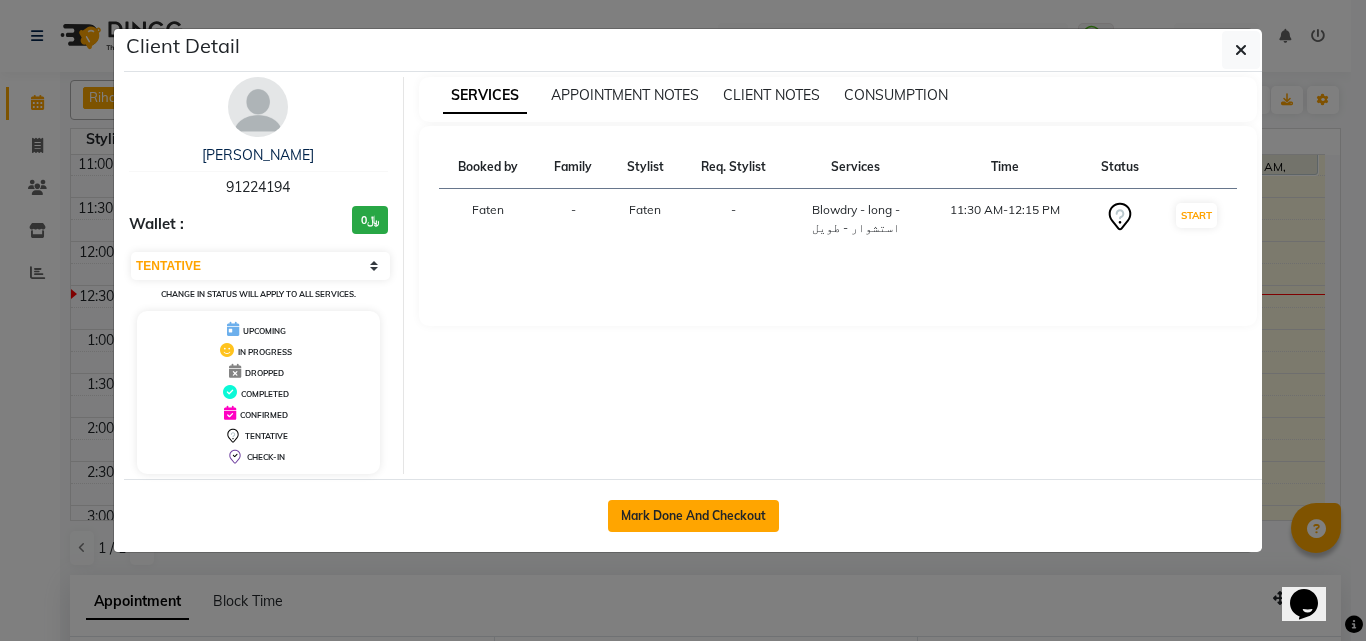 drag, startPoint x: 655, startPoint y: 511, endPoint x: 664, endPoint y: 532, distance: 22.847319 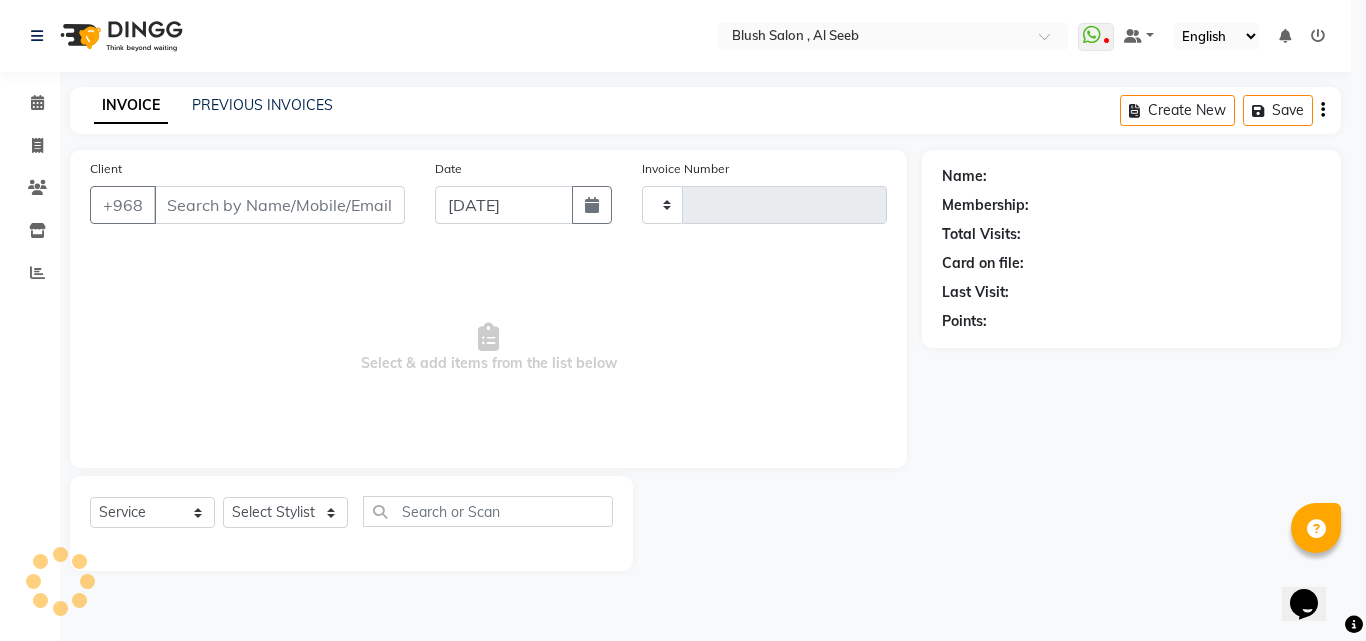 type on "0539" 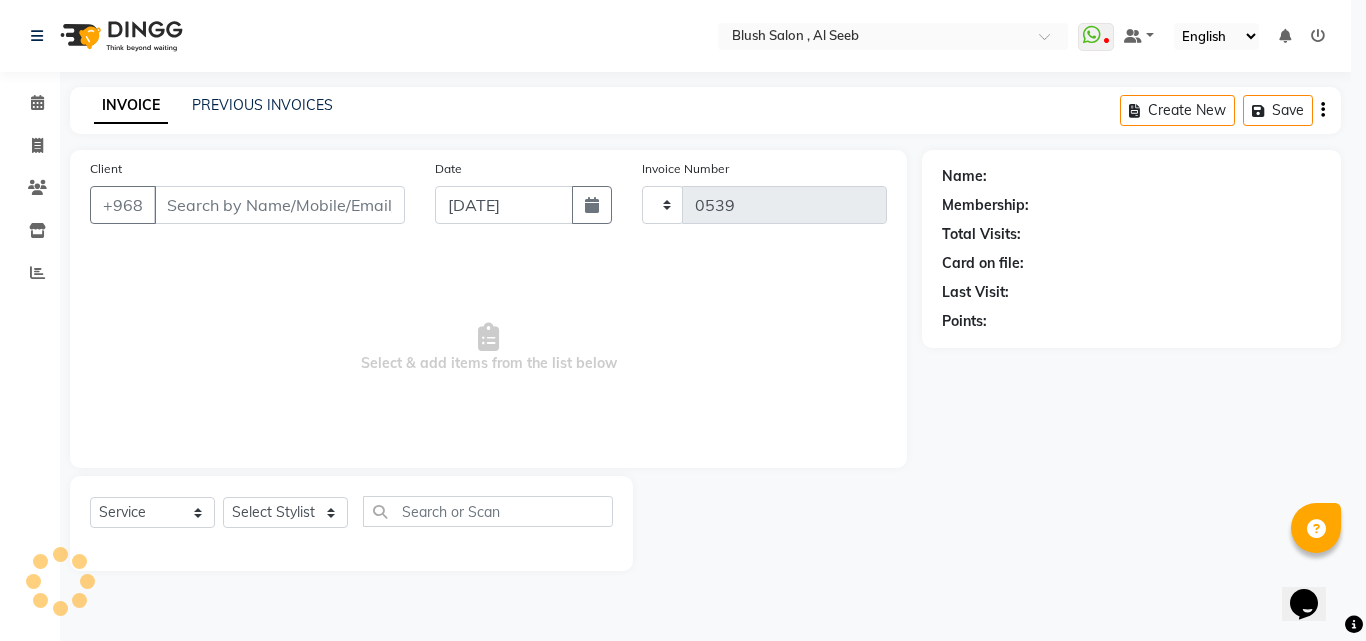 select on "5589" 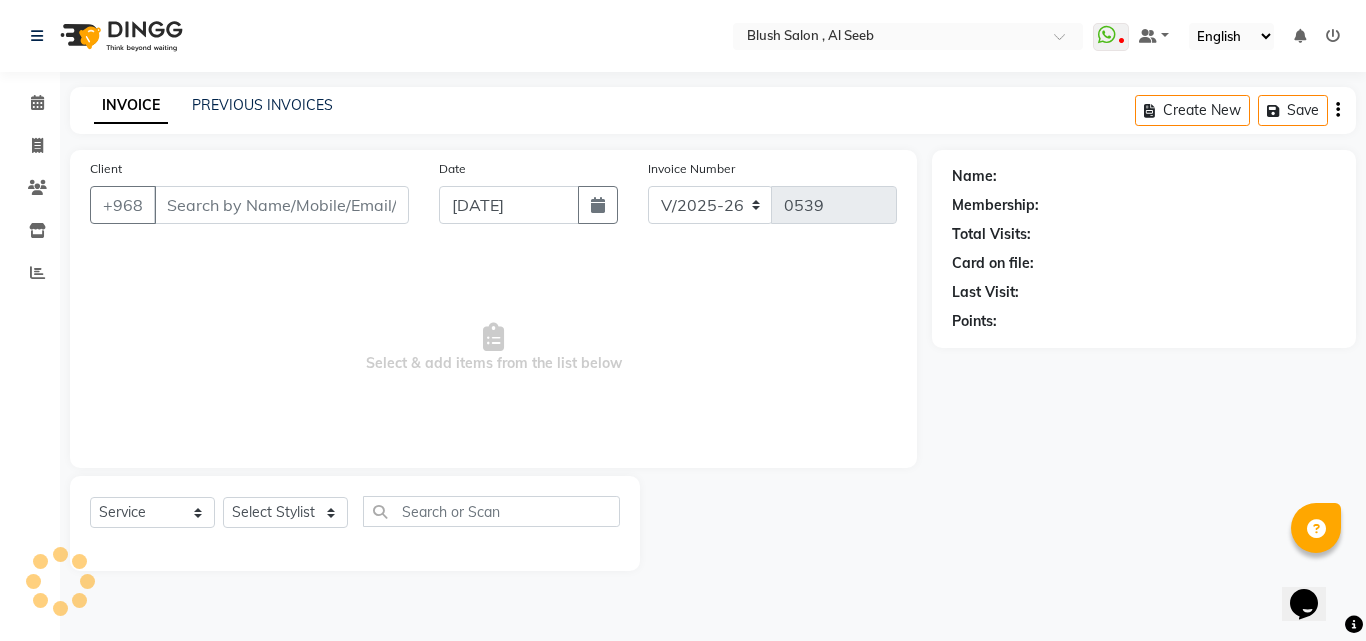 type on "91****94" 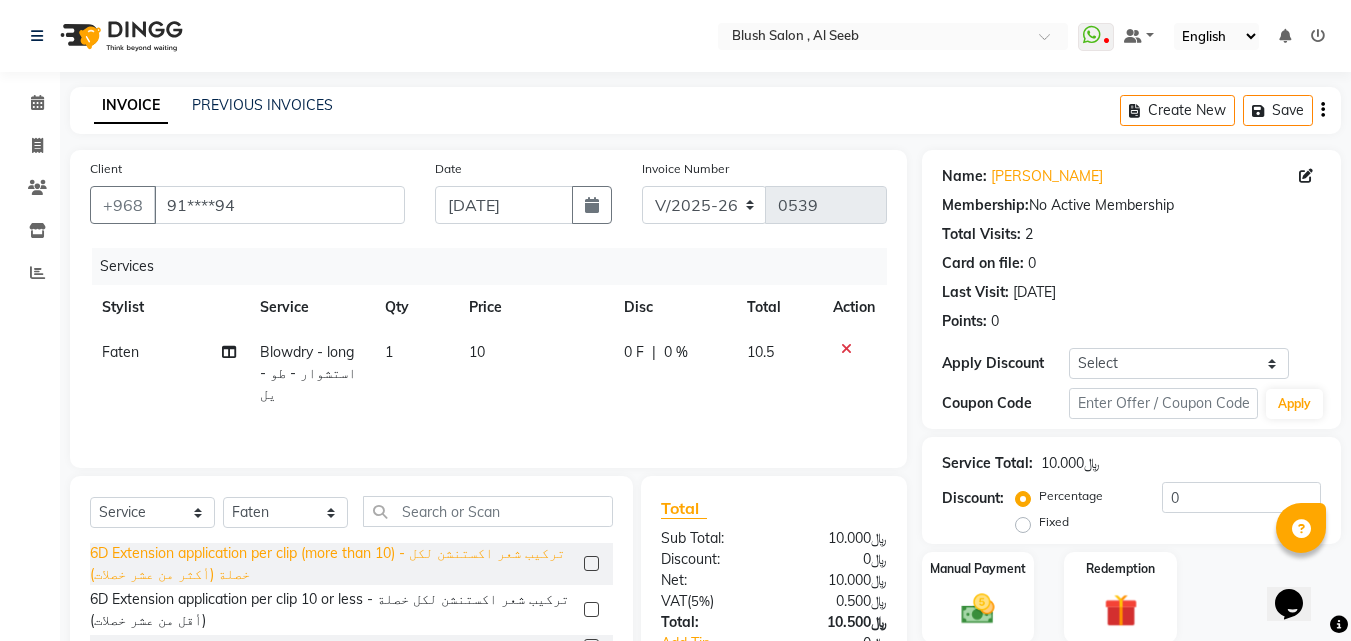 scroll, scrollTop: 160, scrollLeft: 0, axis: vertical 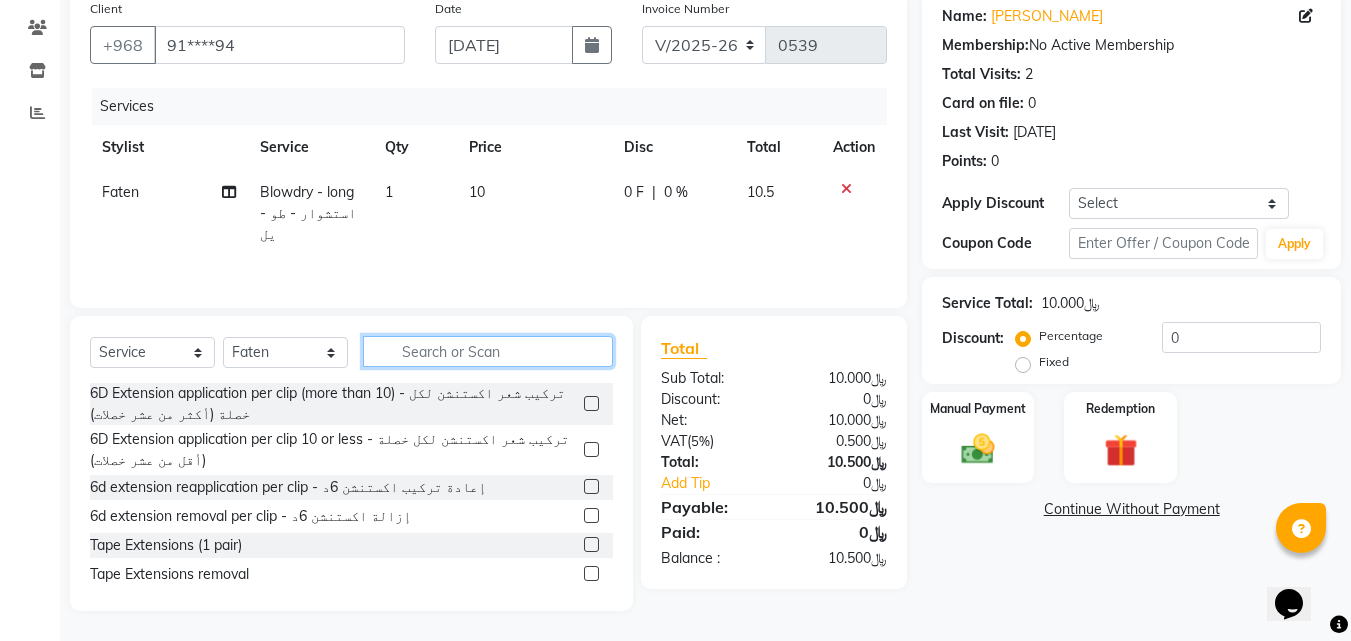 click 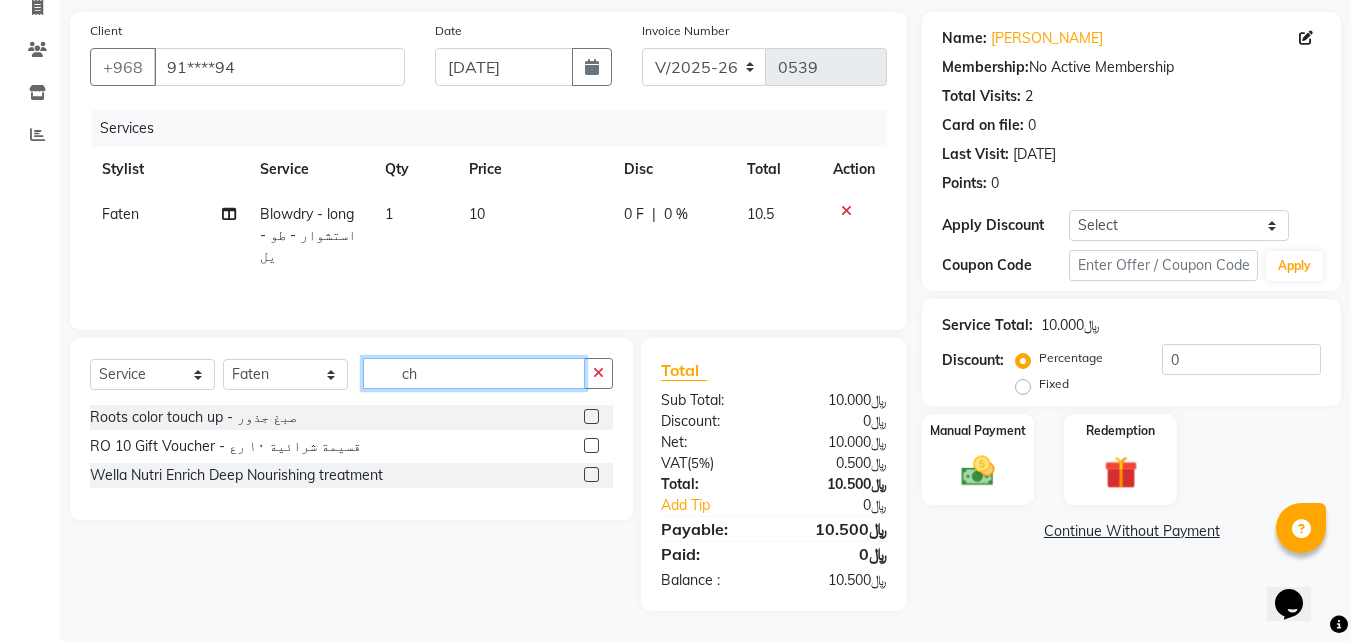 scroll, scrollTop: 138, scrollLeft: 0, axis: vertical 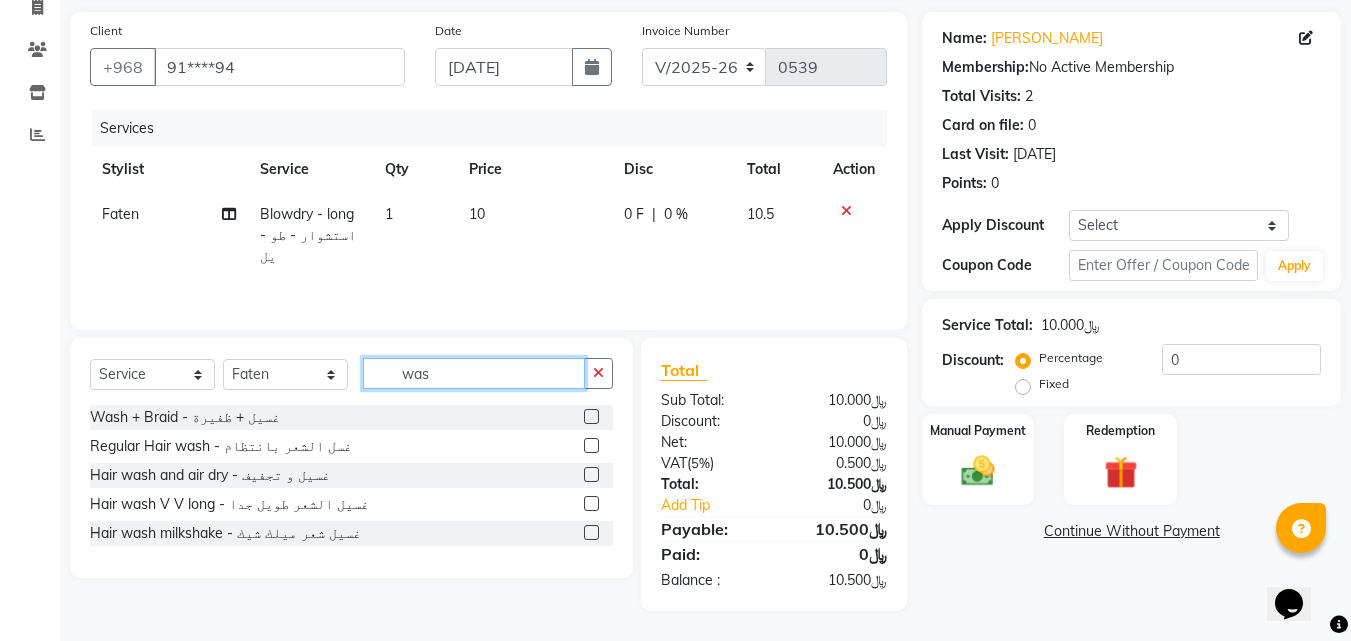 type on "was" 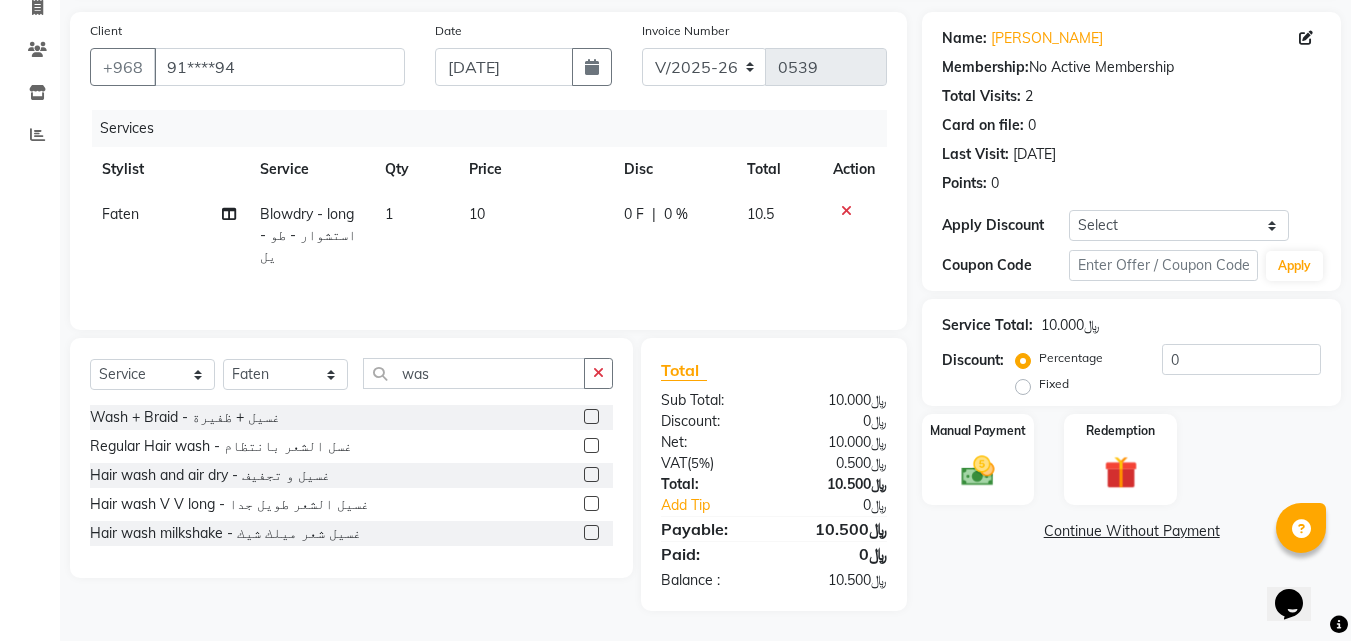 click 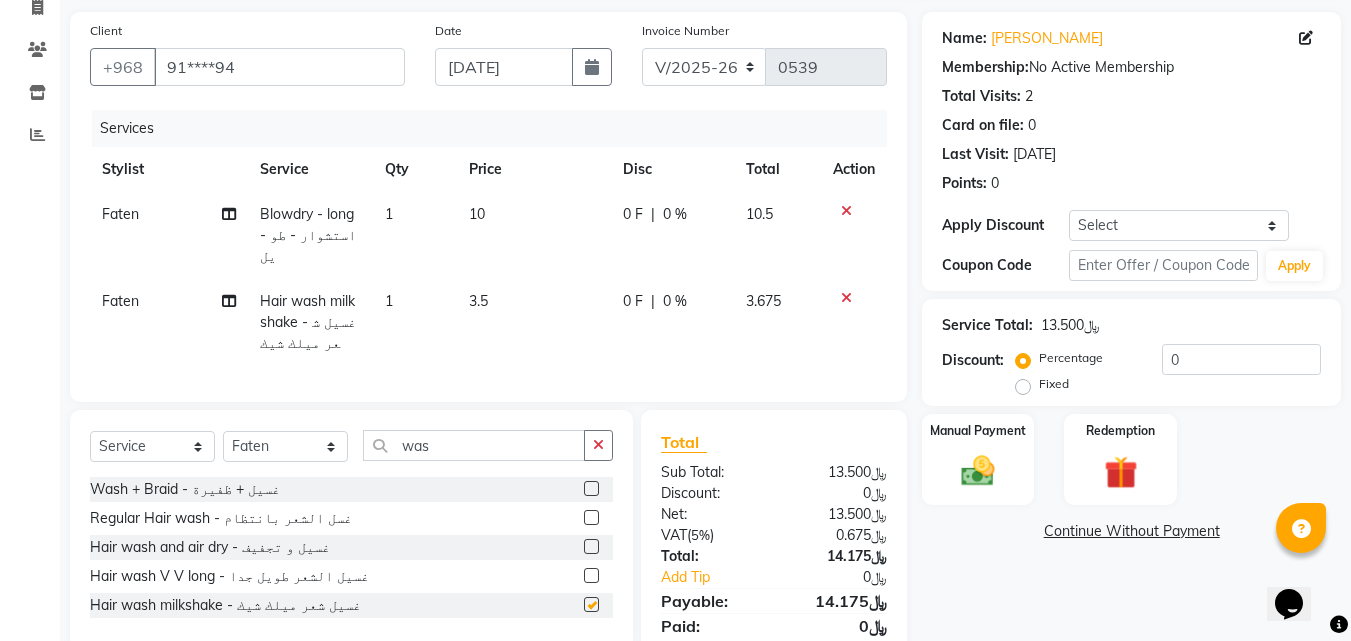 checkbox on "false" 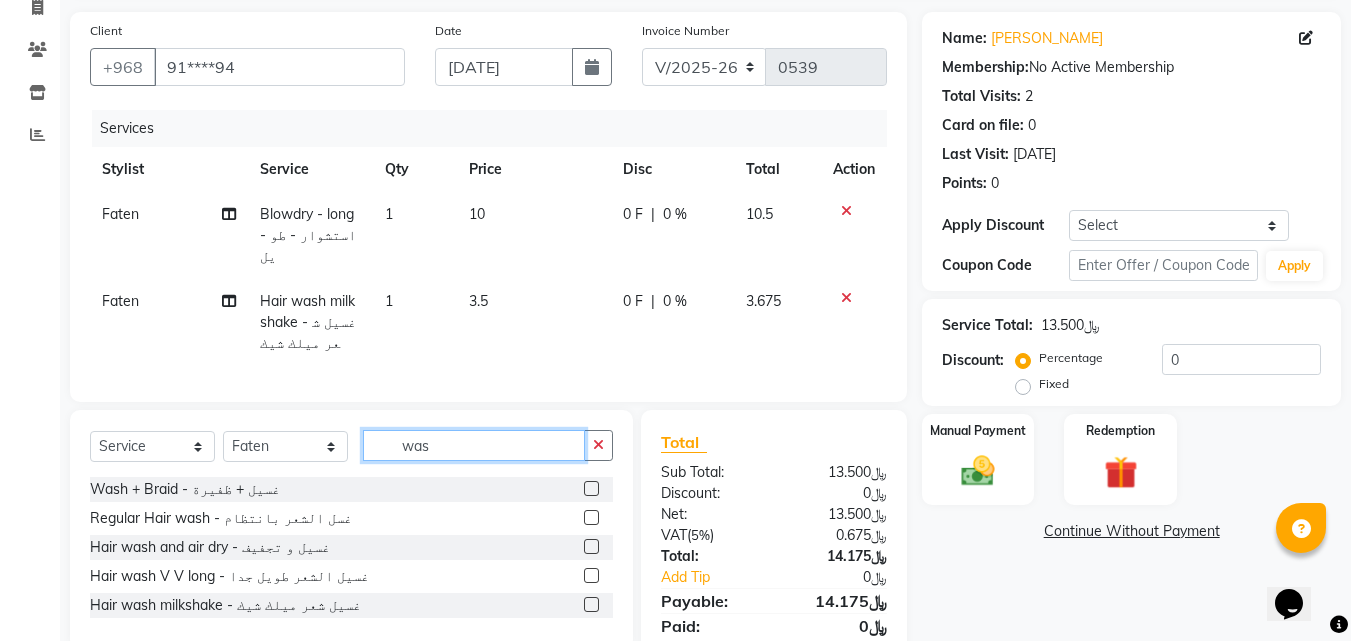 click on "was" 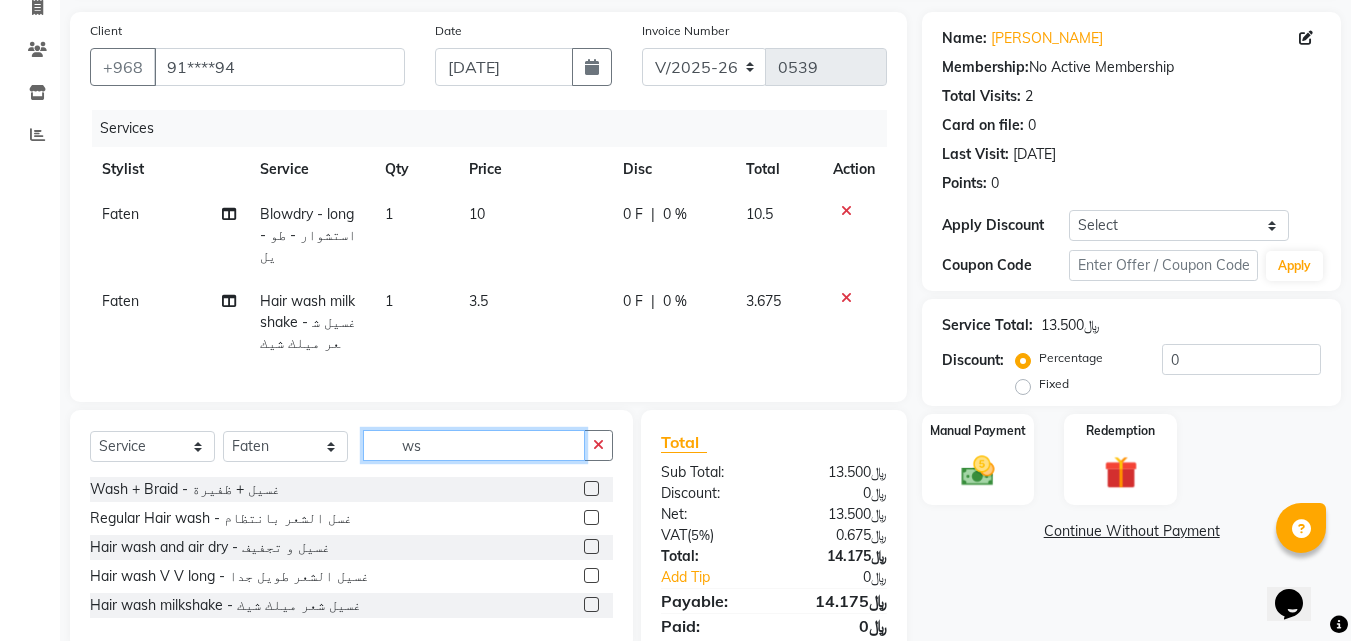 type on "s" 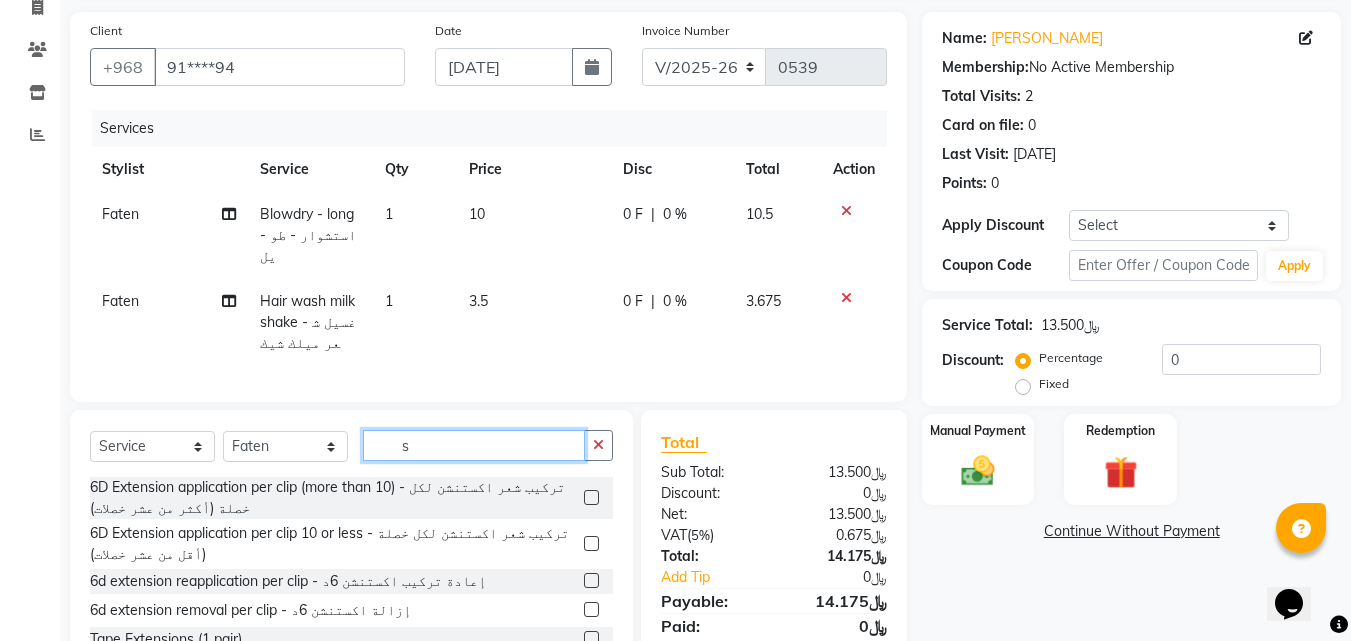 click on "s" 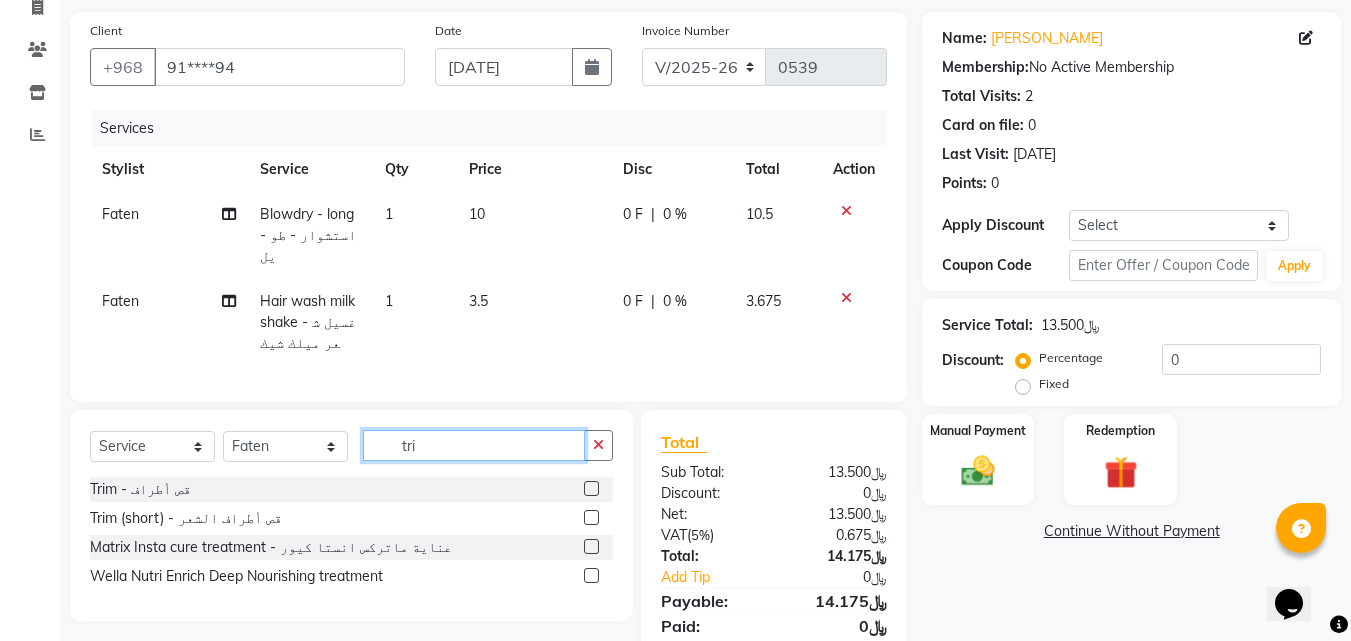 type on "tri" 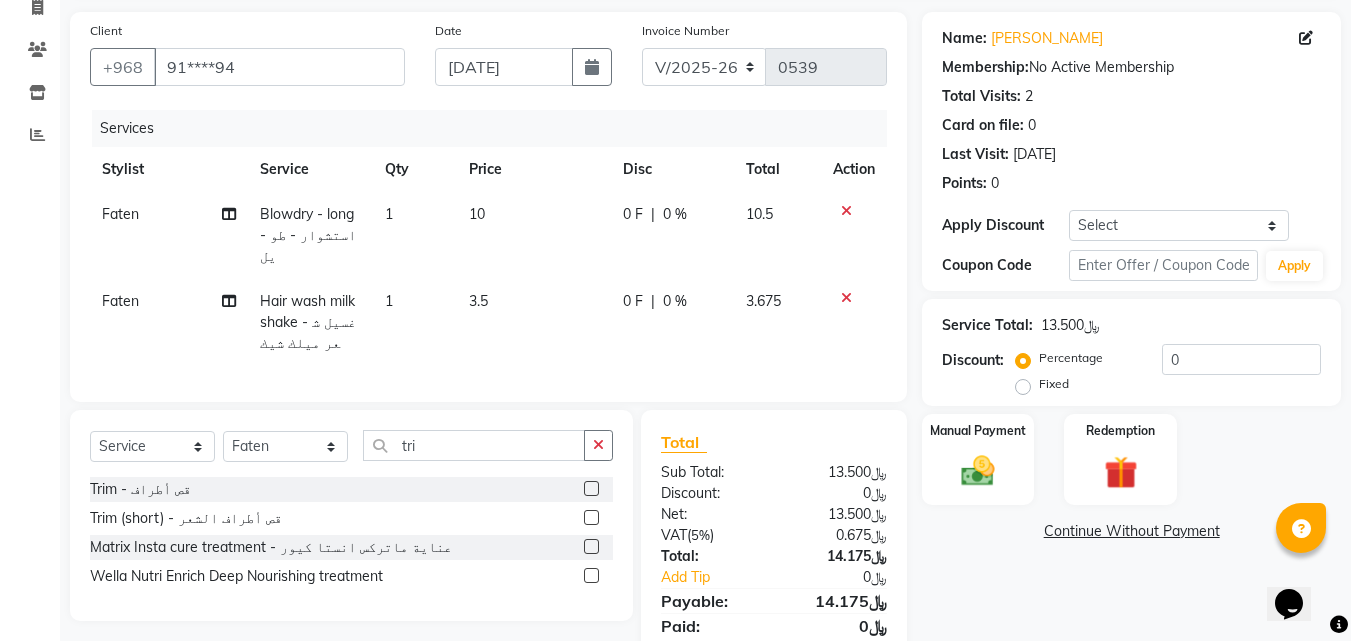 click 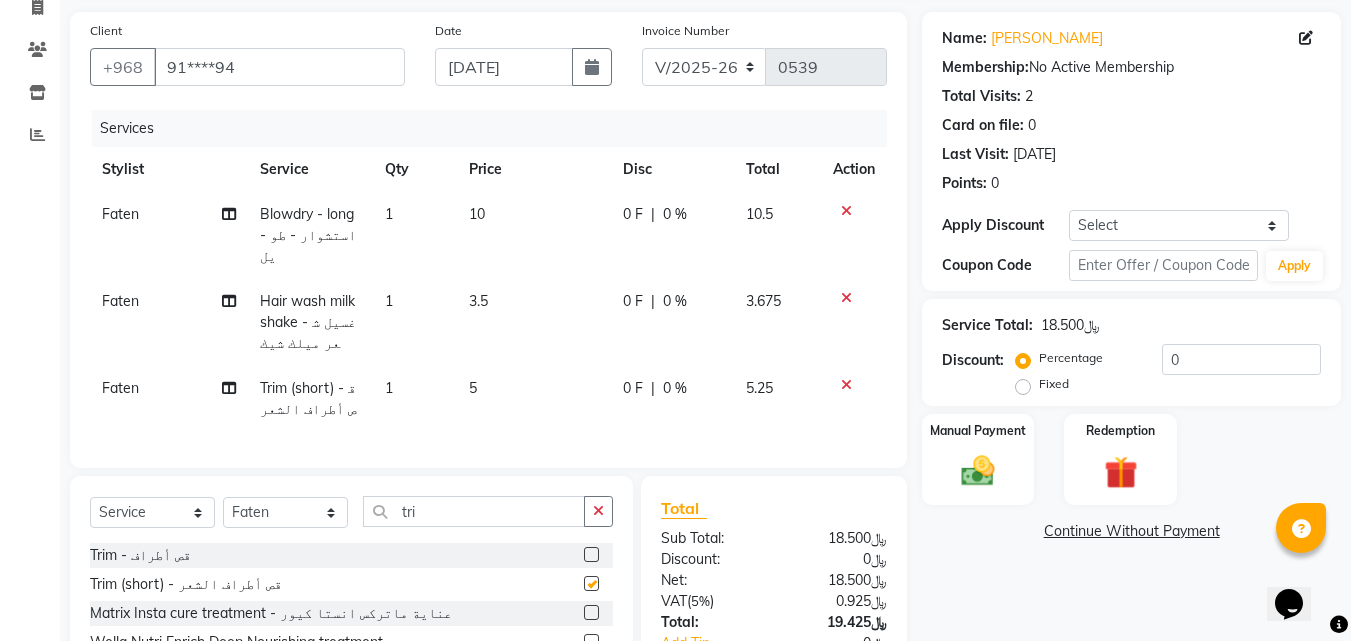 checkbox on "false" 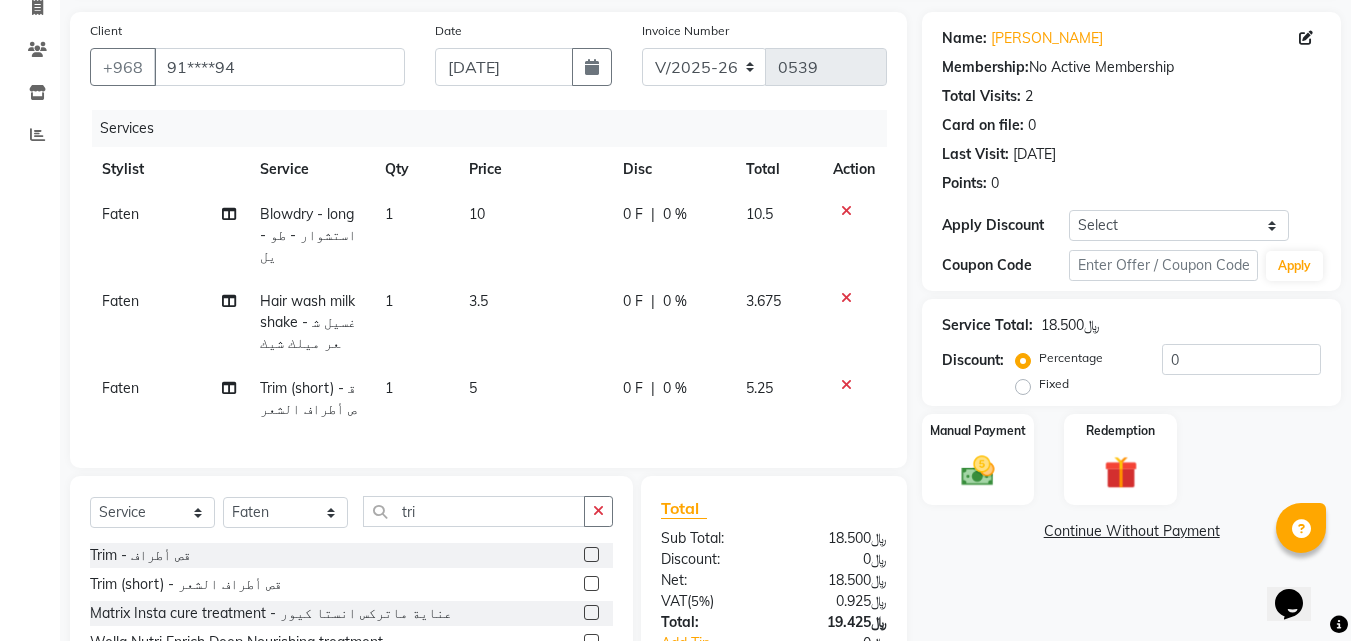 click 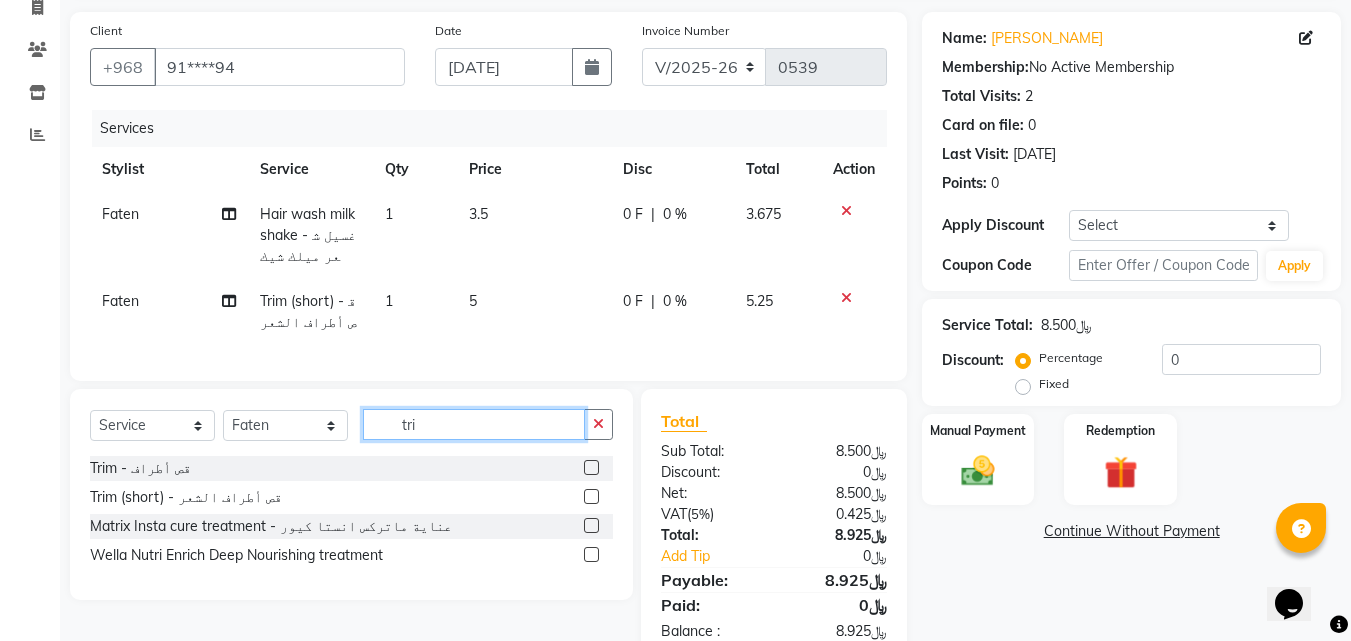 click on "tri" 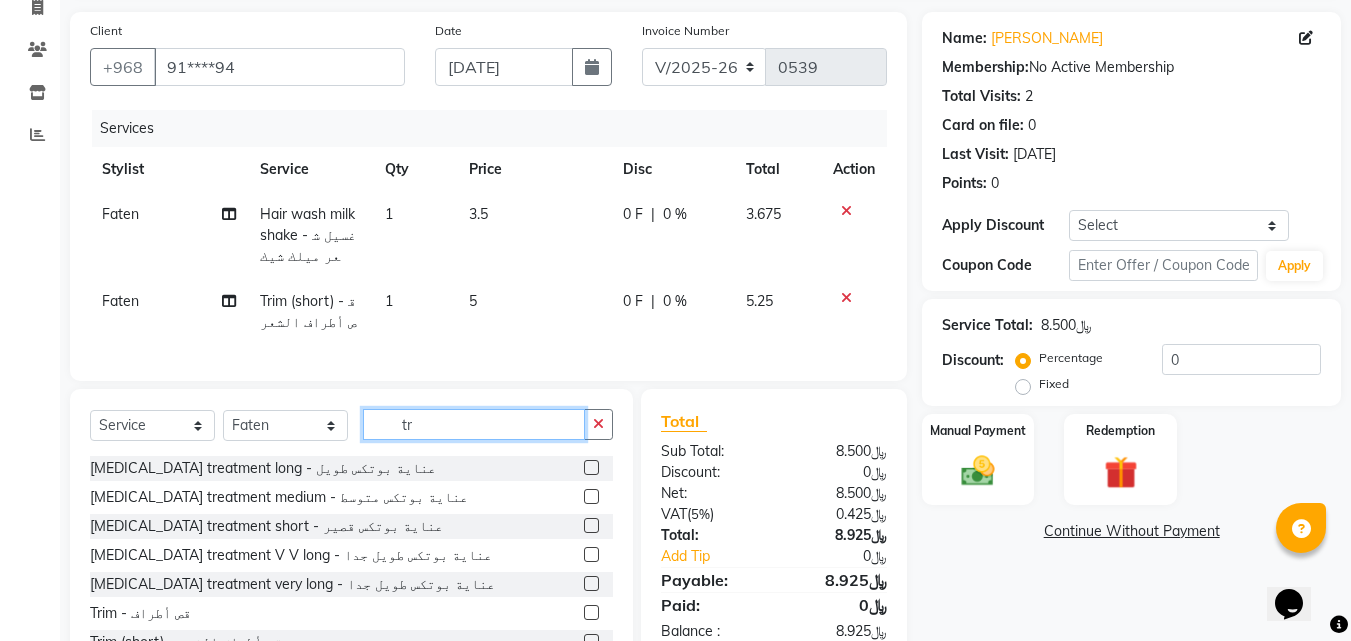 type on "t" 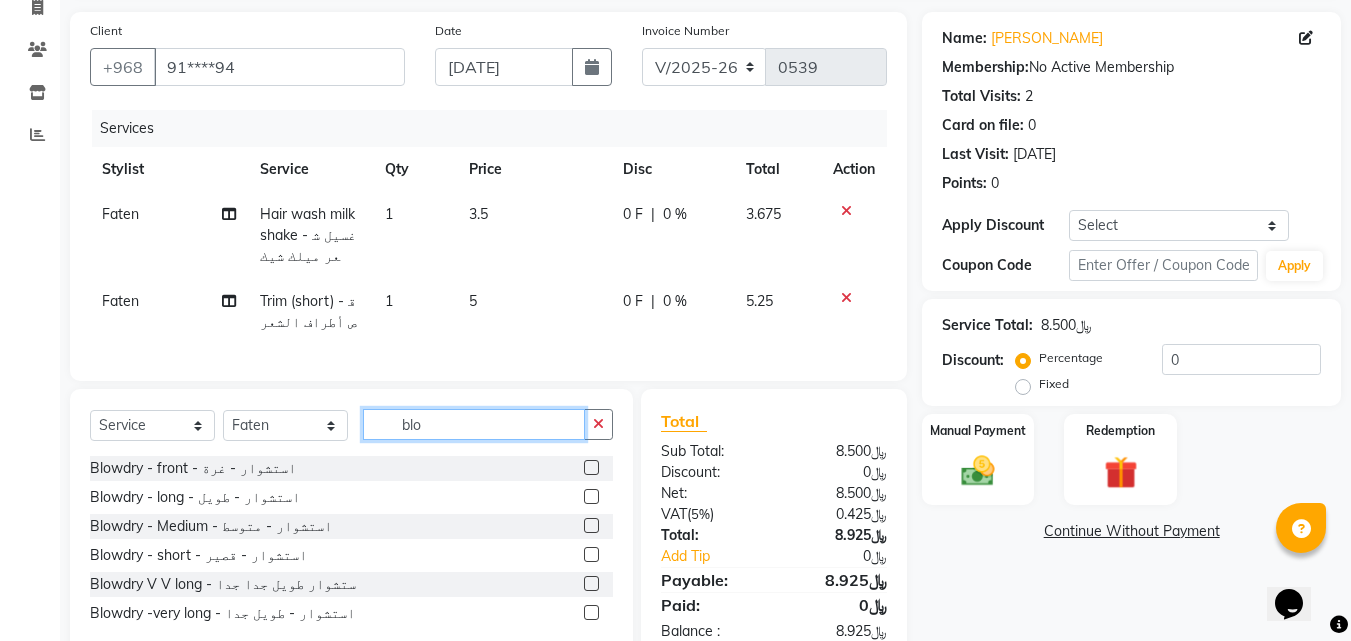 type on "blo" 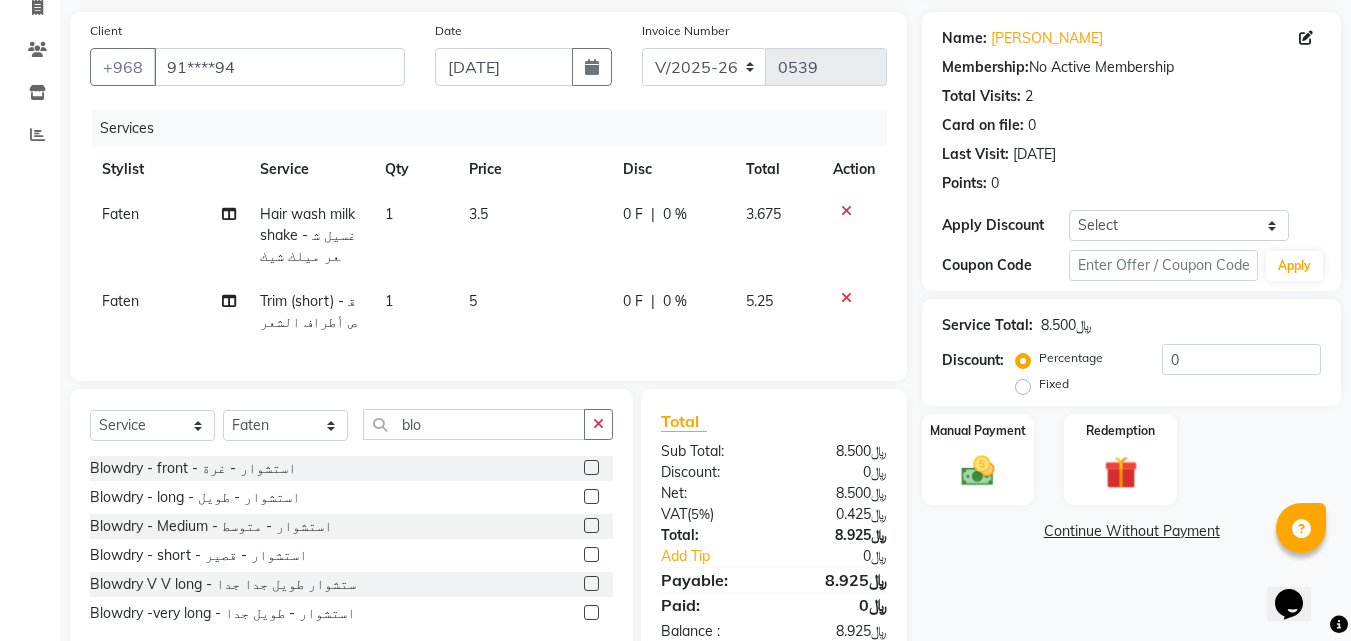 click 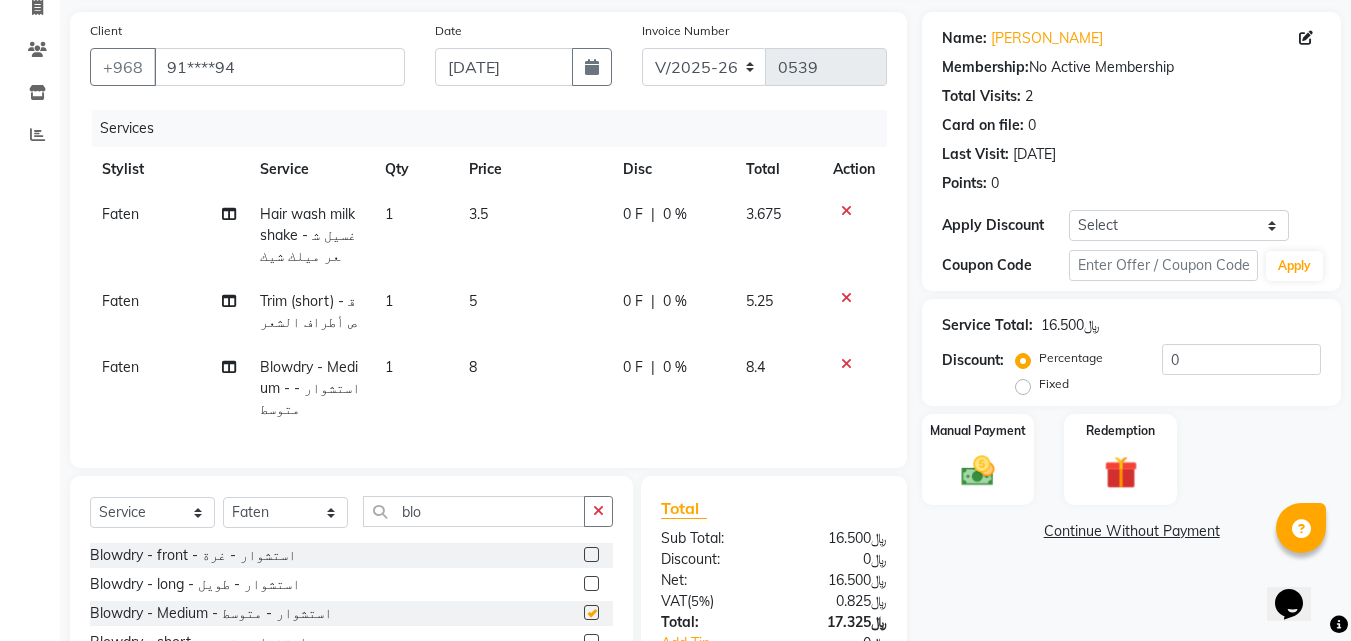 checkbox on "false" 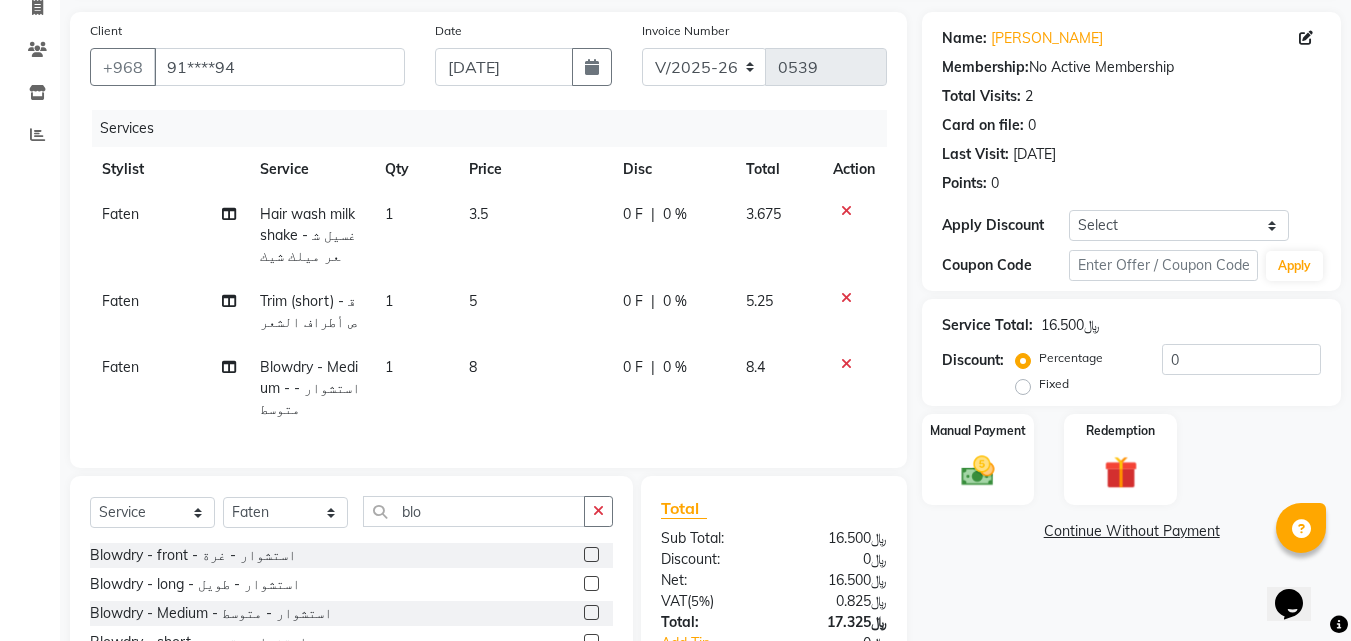 scroll, scrollTop: 291, scrollLeft: 0, axis: vertical 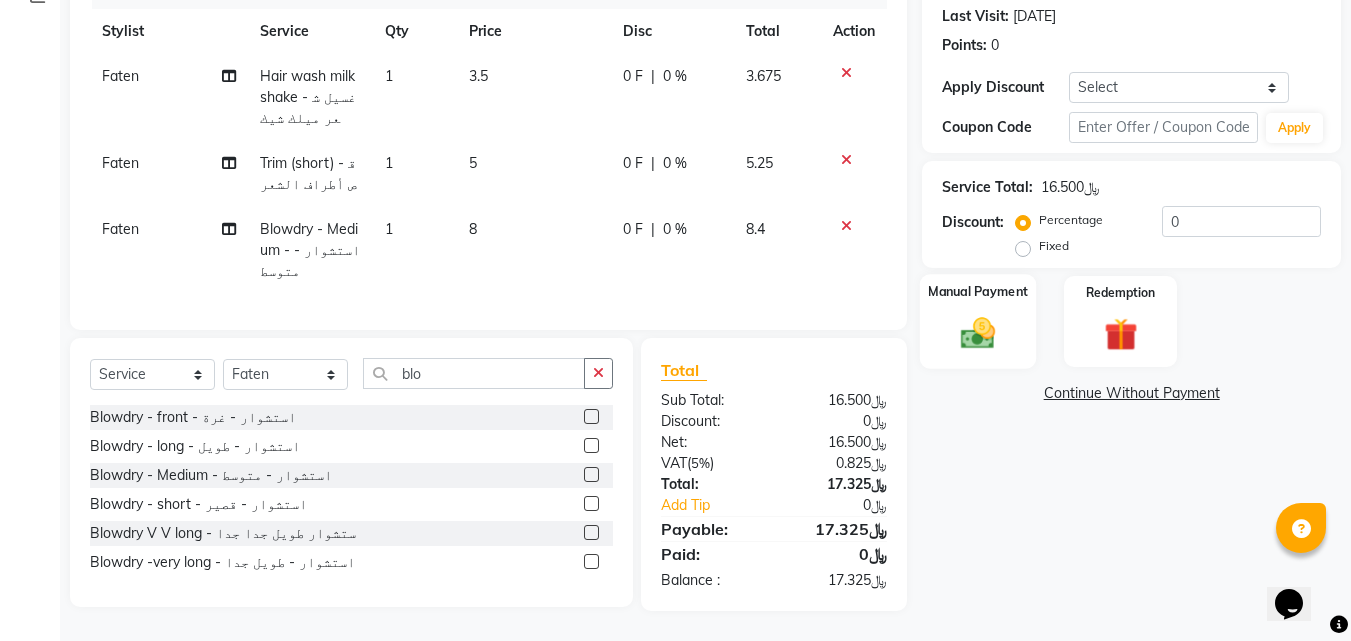 click 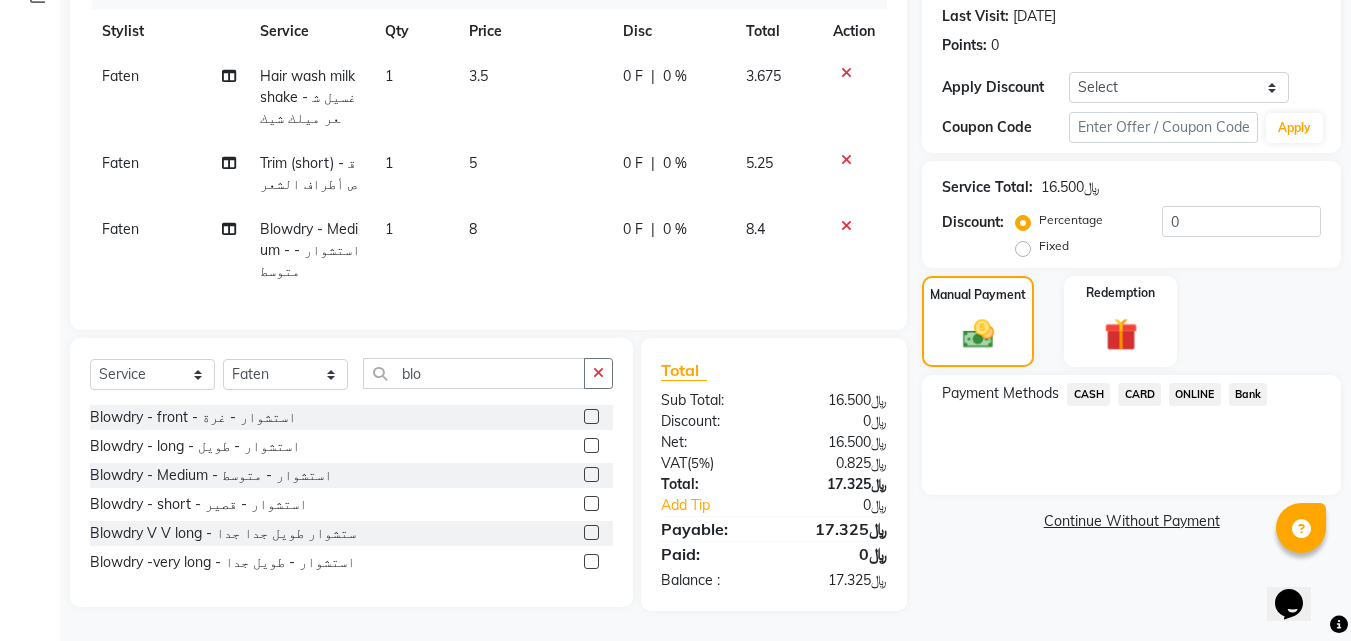 click on "CARD" 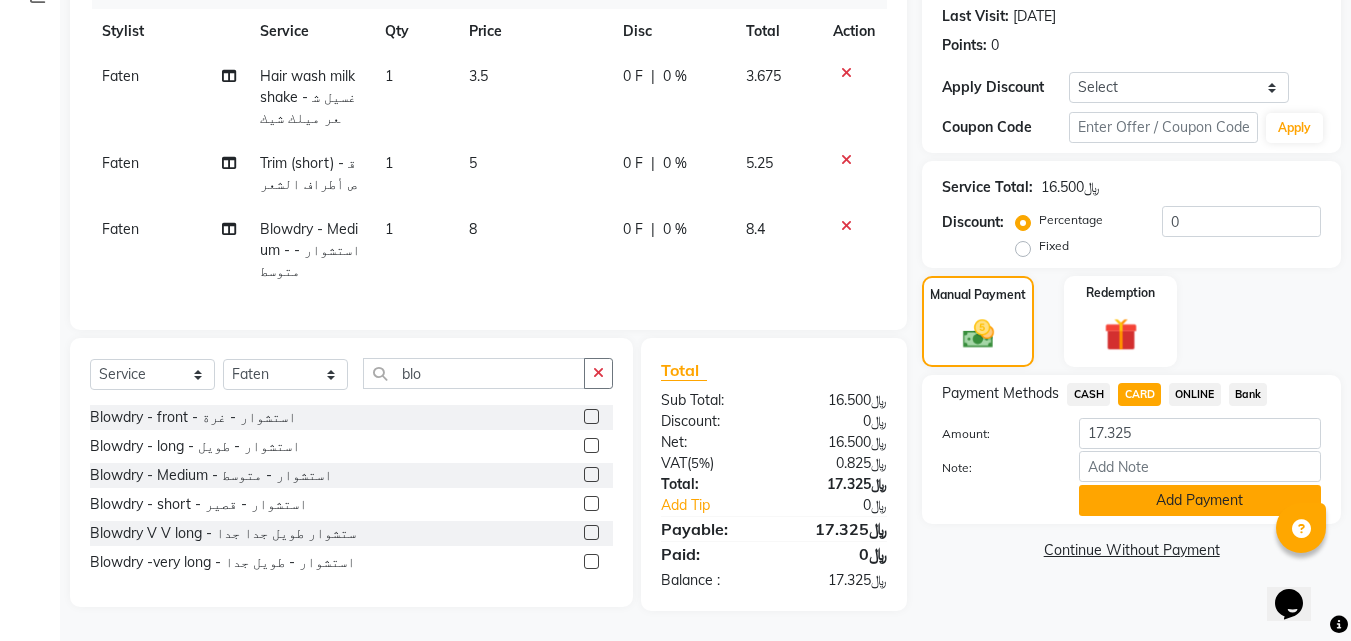 click on "Add Payment" 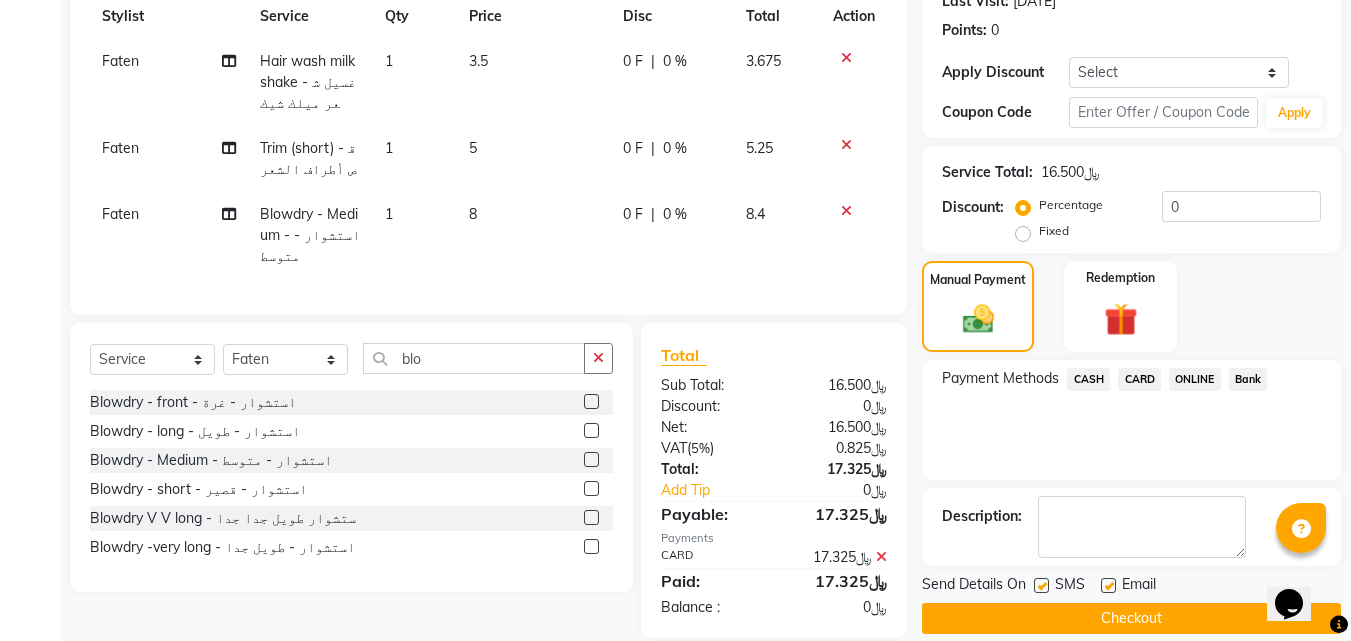 scroll, scrollTop: 333, scrollLeft: 0, axis: vertical 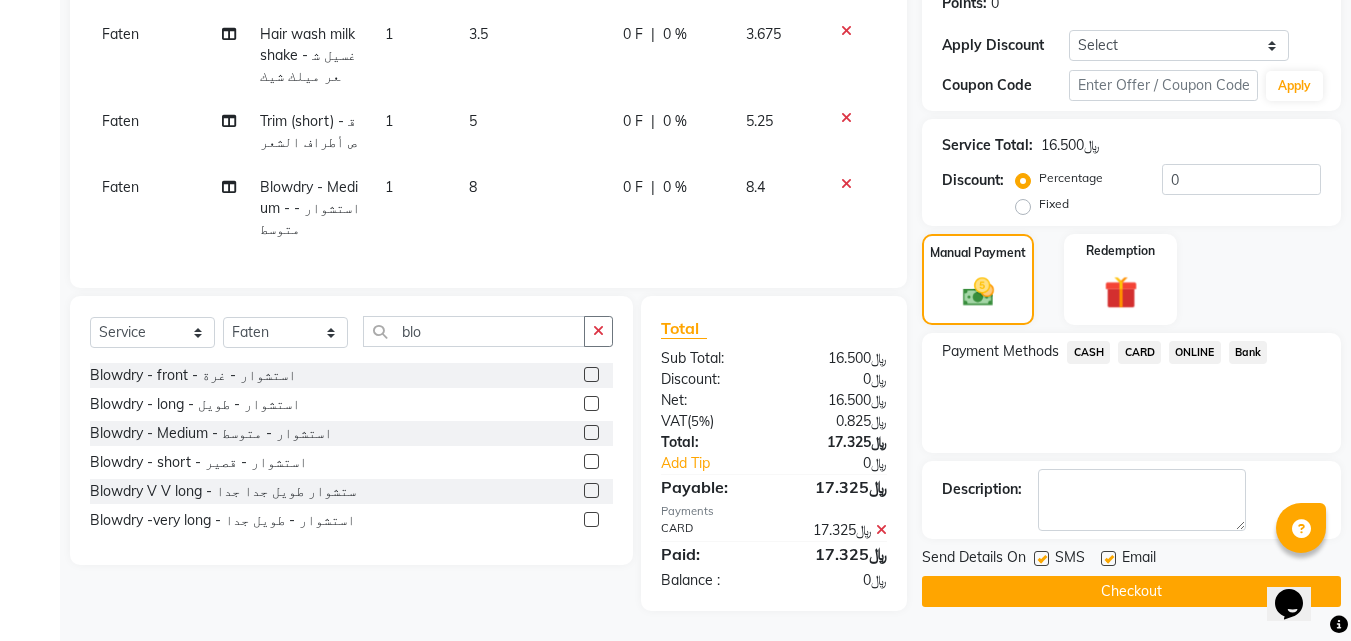 click on "Checkout" 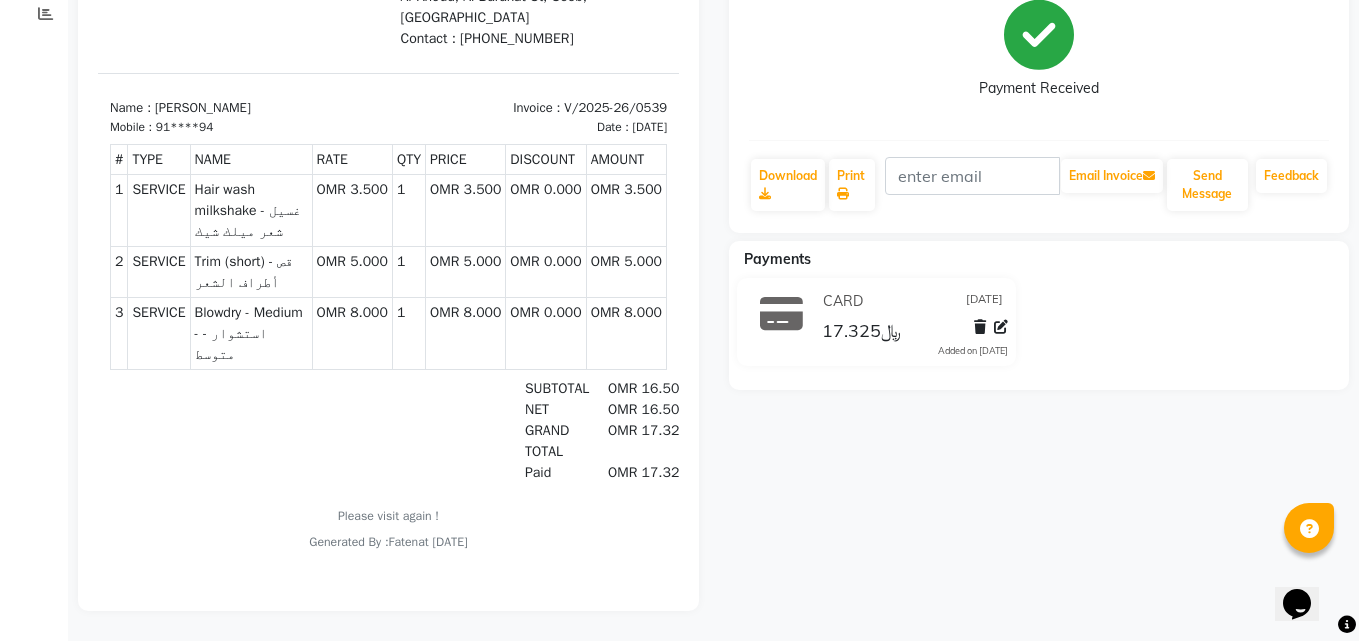 scroll, scrollTop: 0, scrollLeft: 0, axis: both 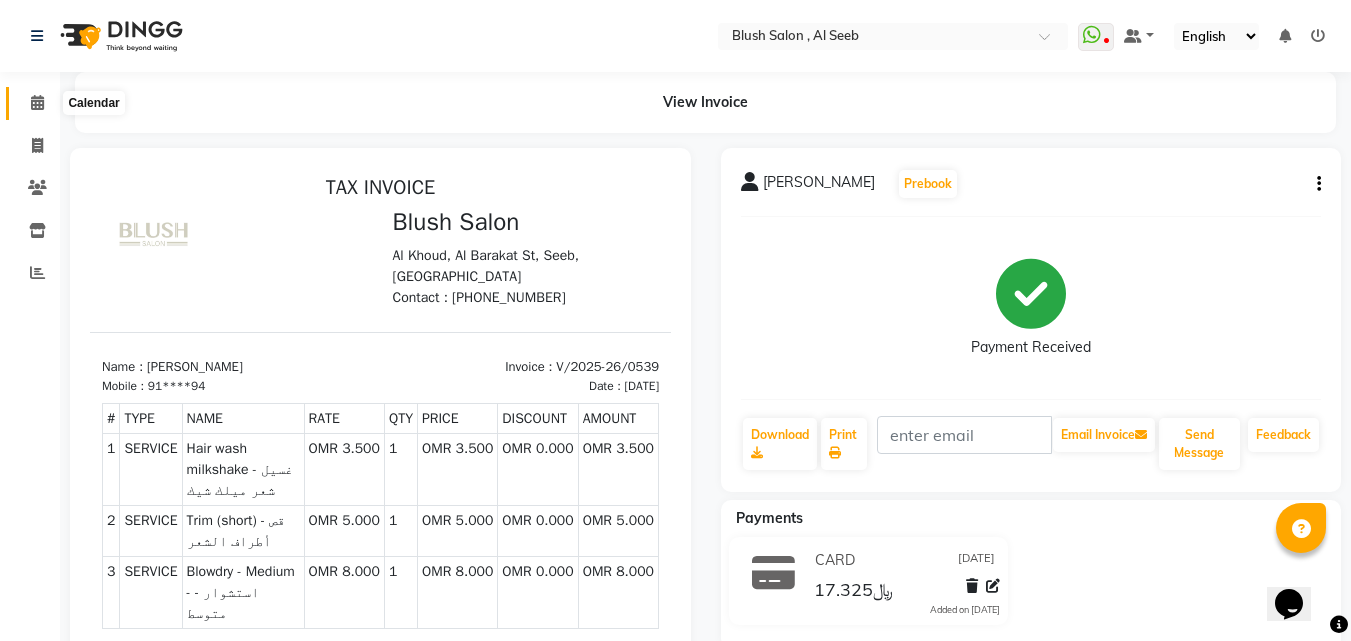 drag, startPoint x: 32, startPoint y: 106, endPoint x: 33, endPoint y: 120, distance: 14.035668 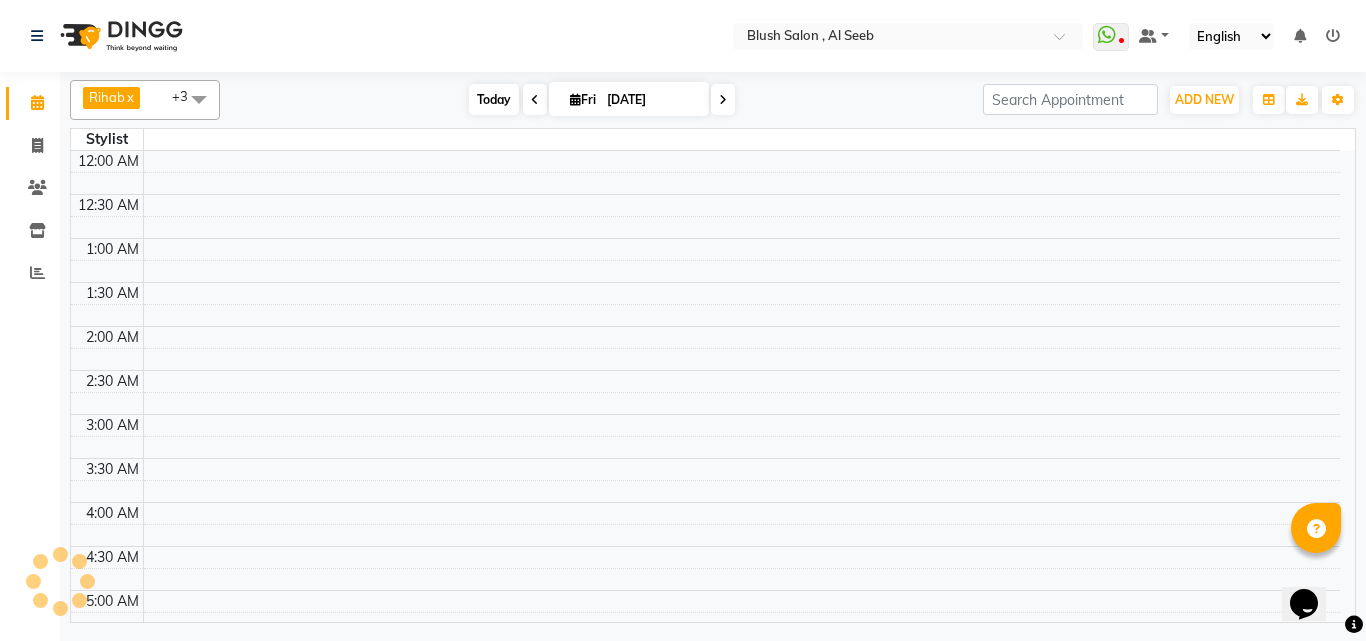click on "Today" at bounding box center [494, 99] 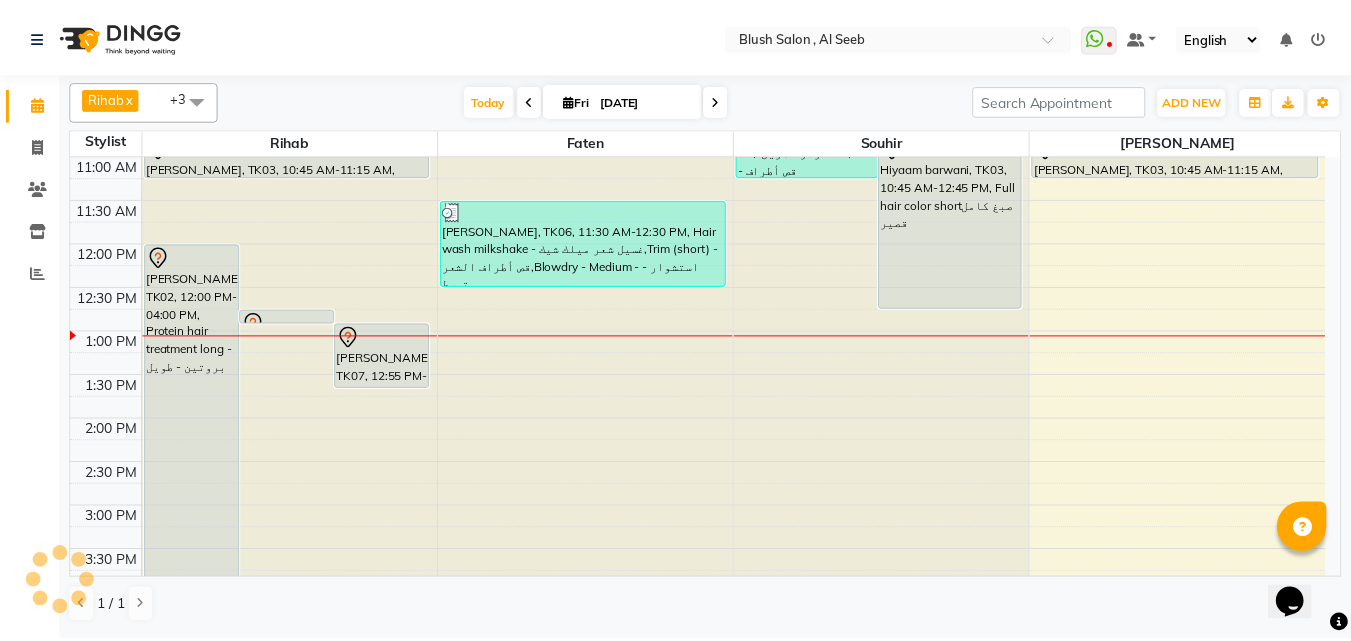 scroll, scrollTop: 845, scrollLeft: 0, axis: vertical 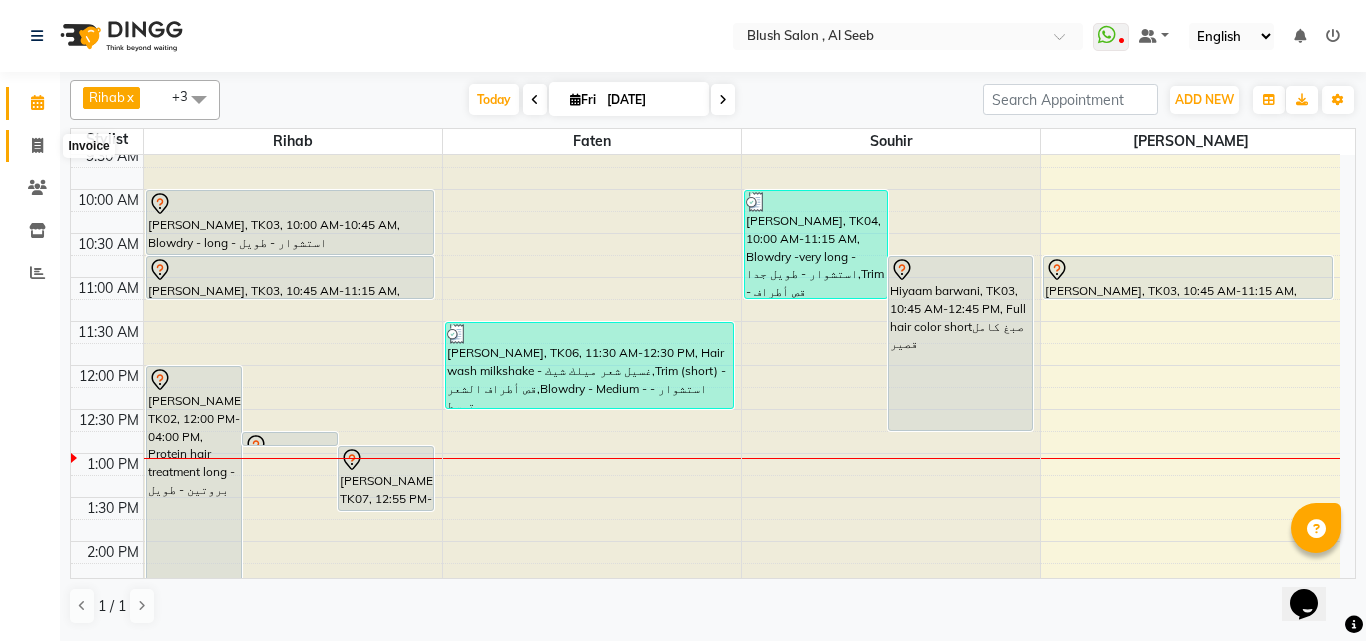 click 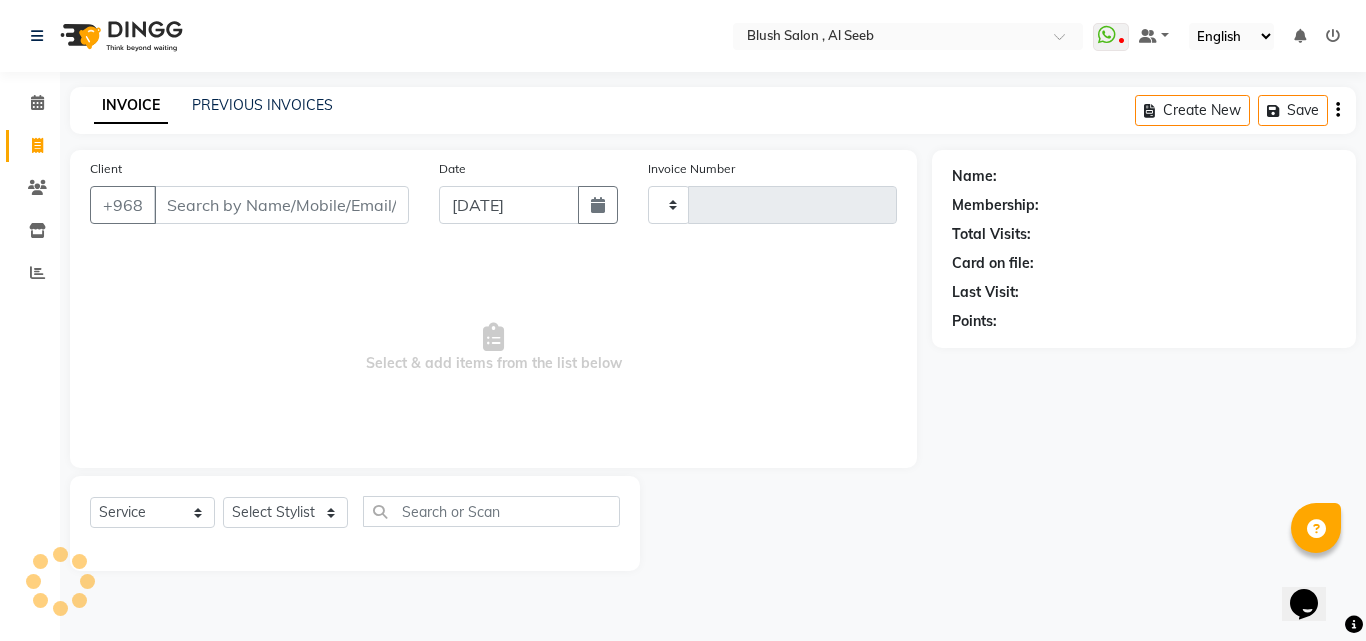 type on "0540" 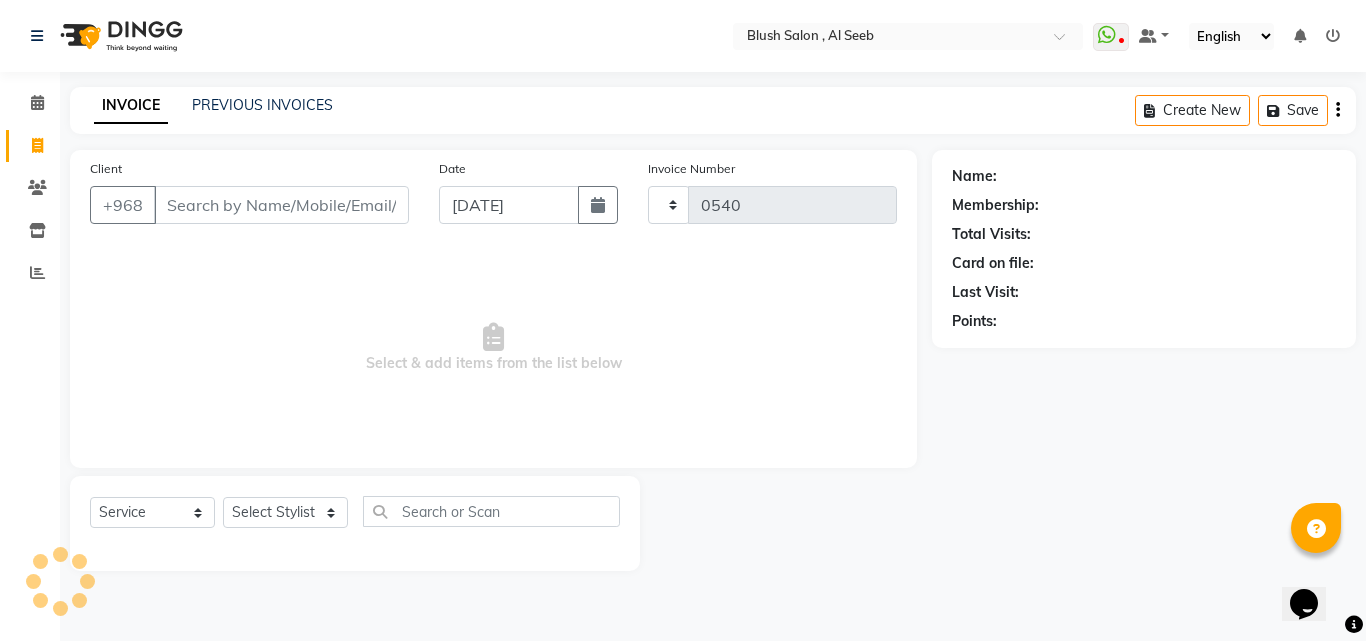select on "5589" 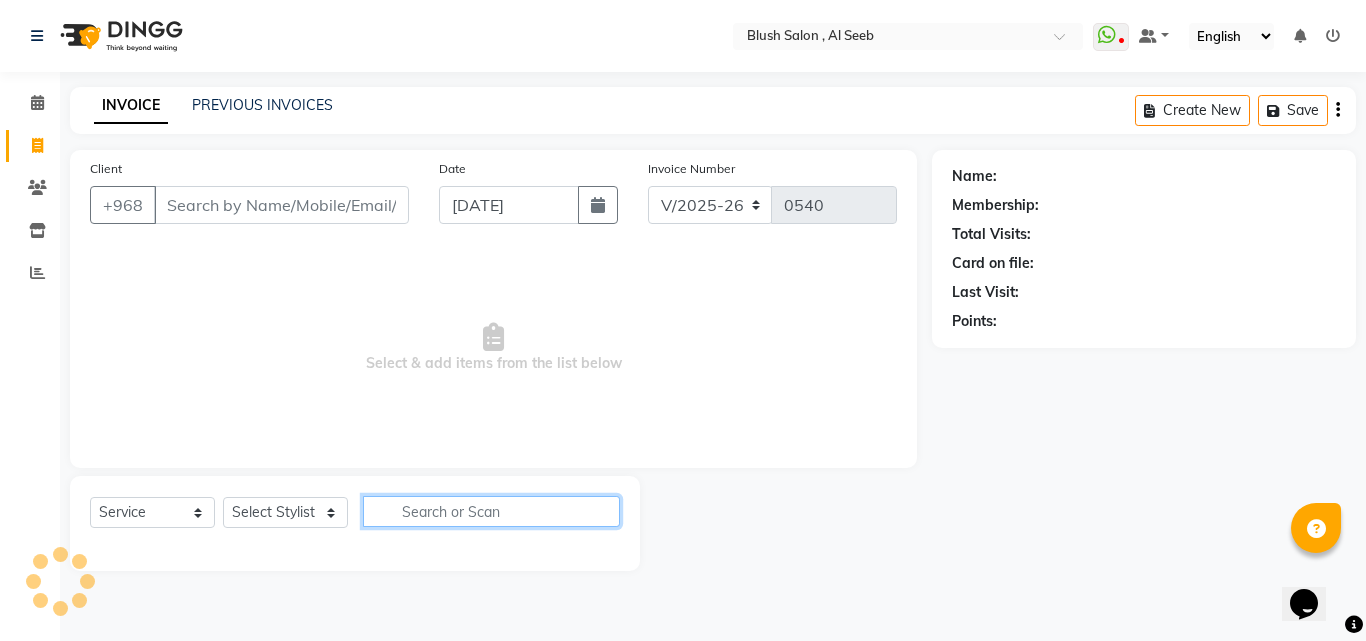 click 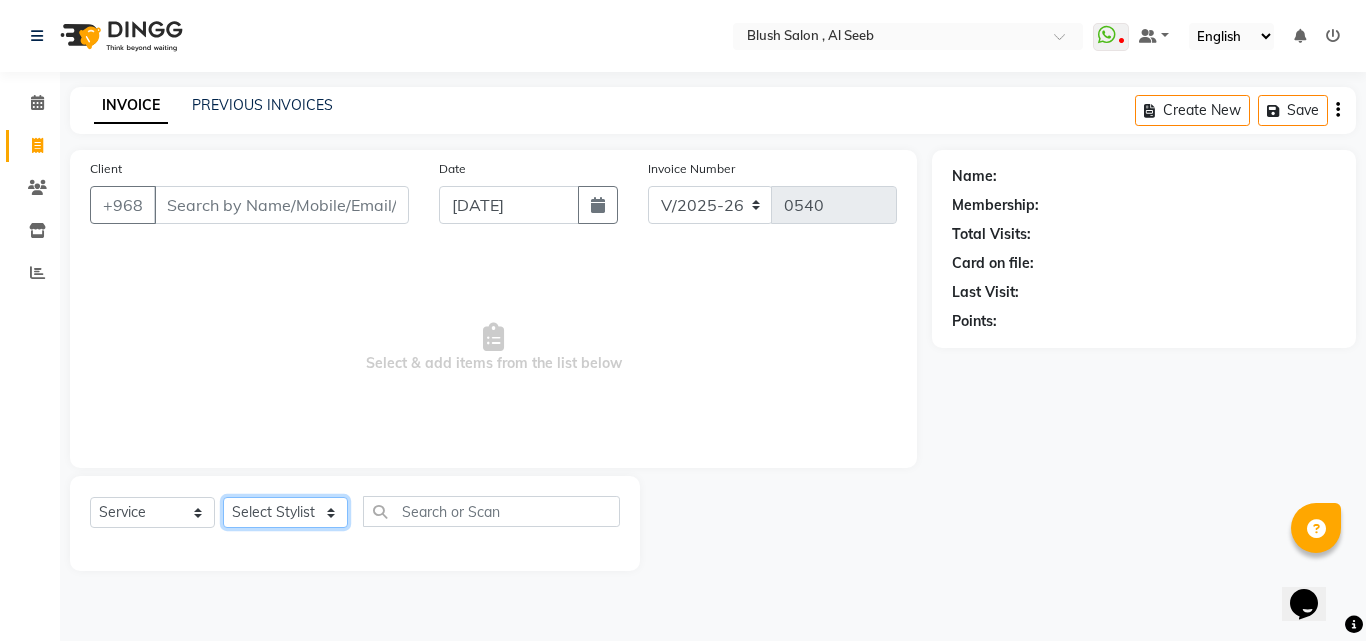 click on "Select Stylist Arwa [PERSON_NAME]" 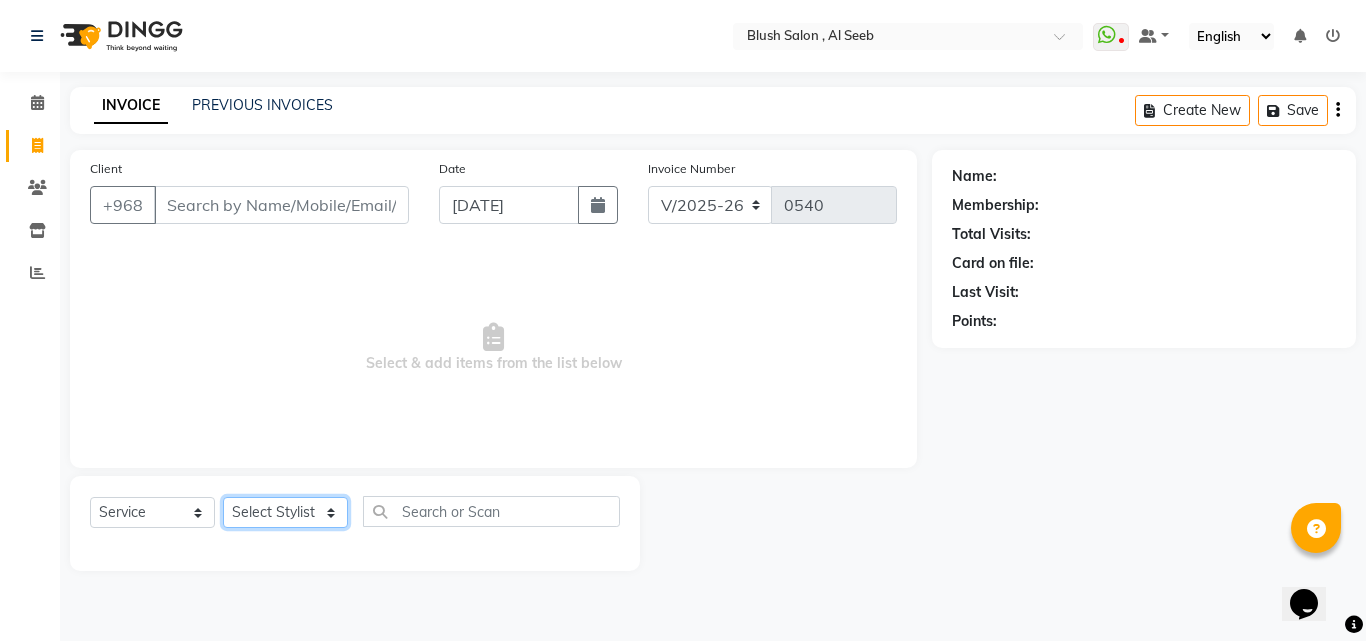 select on "38037" 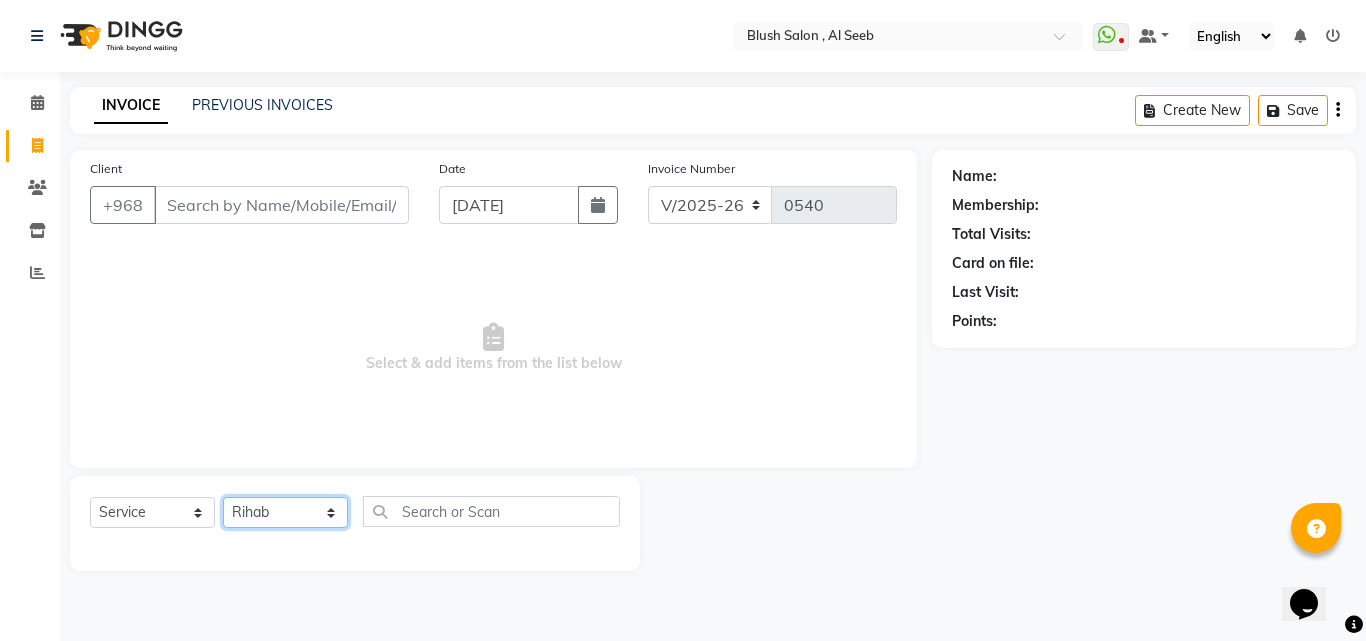 click on "Select Stylist Arwa [PERSON_NAME]" 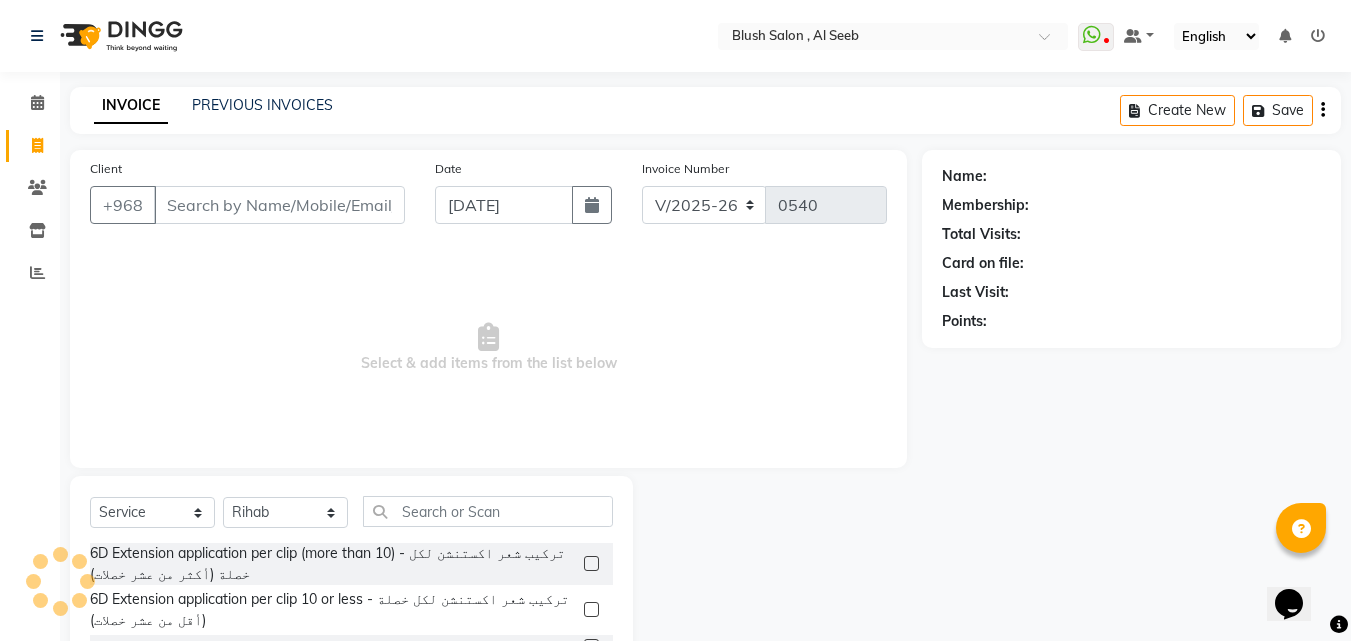 click on "Select  Service  Product  Membership  Package Voucher Prepaid Gift Card  Select Stylist Arwa [PERSON_NAME]" 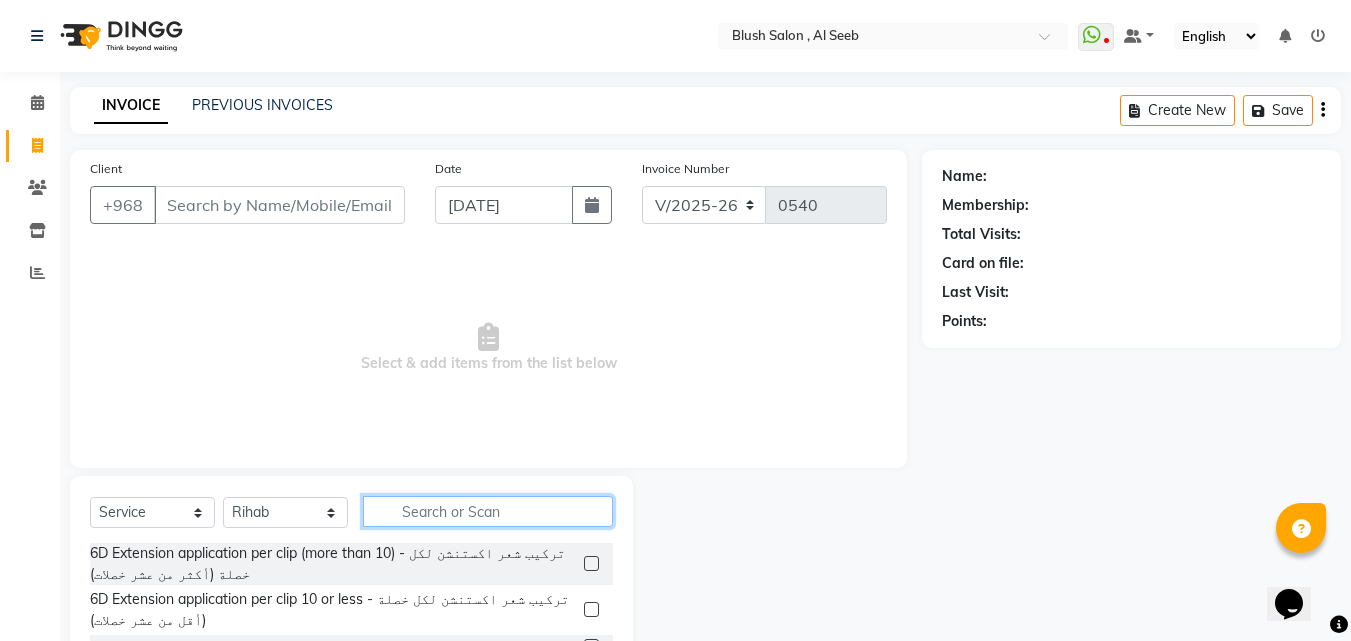 click 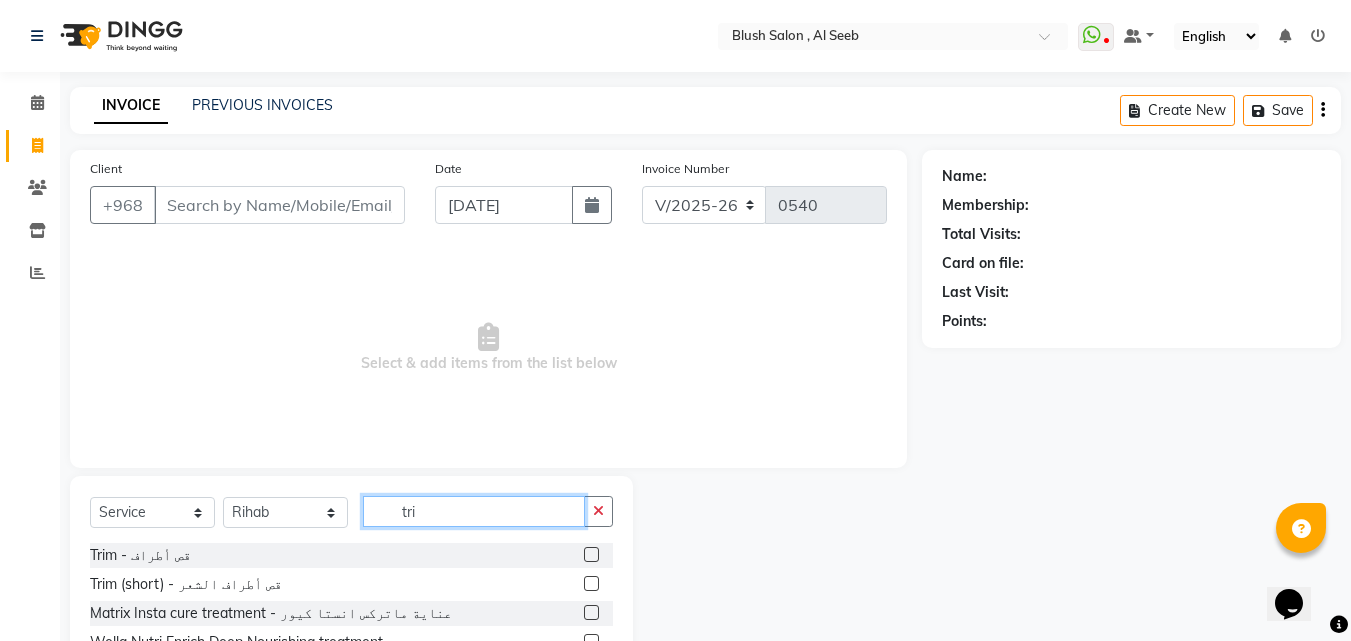 type on "tri" 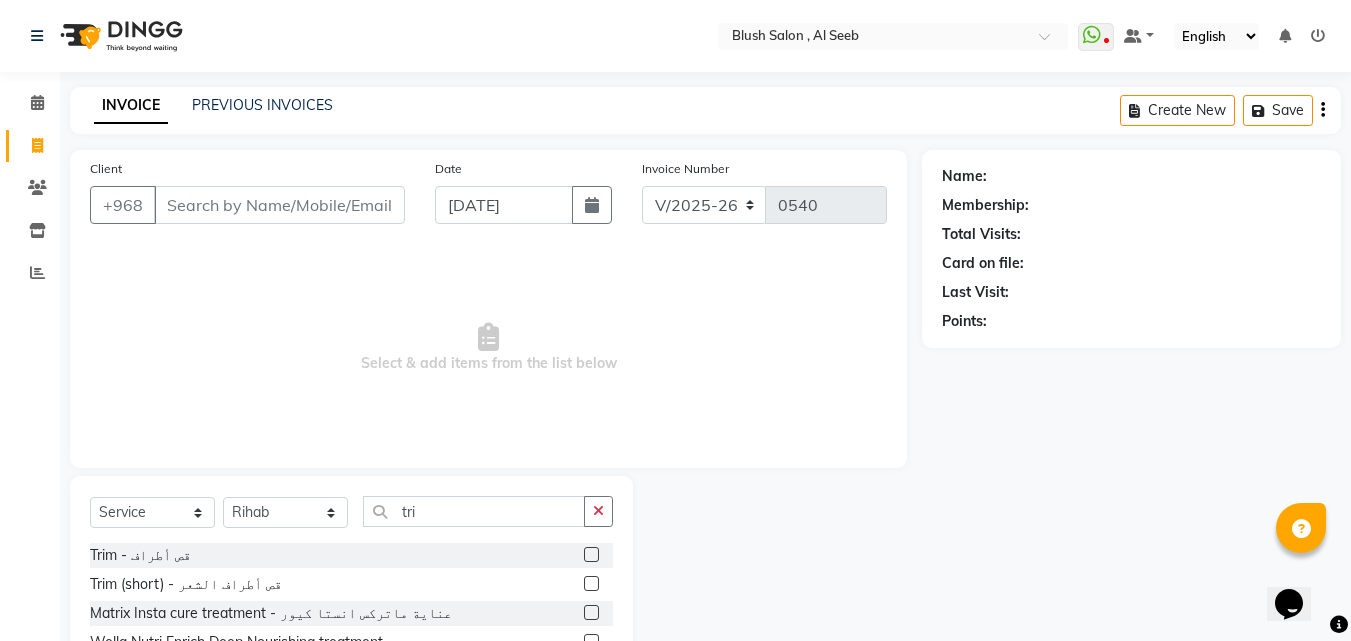 click 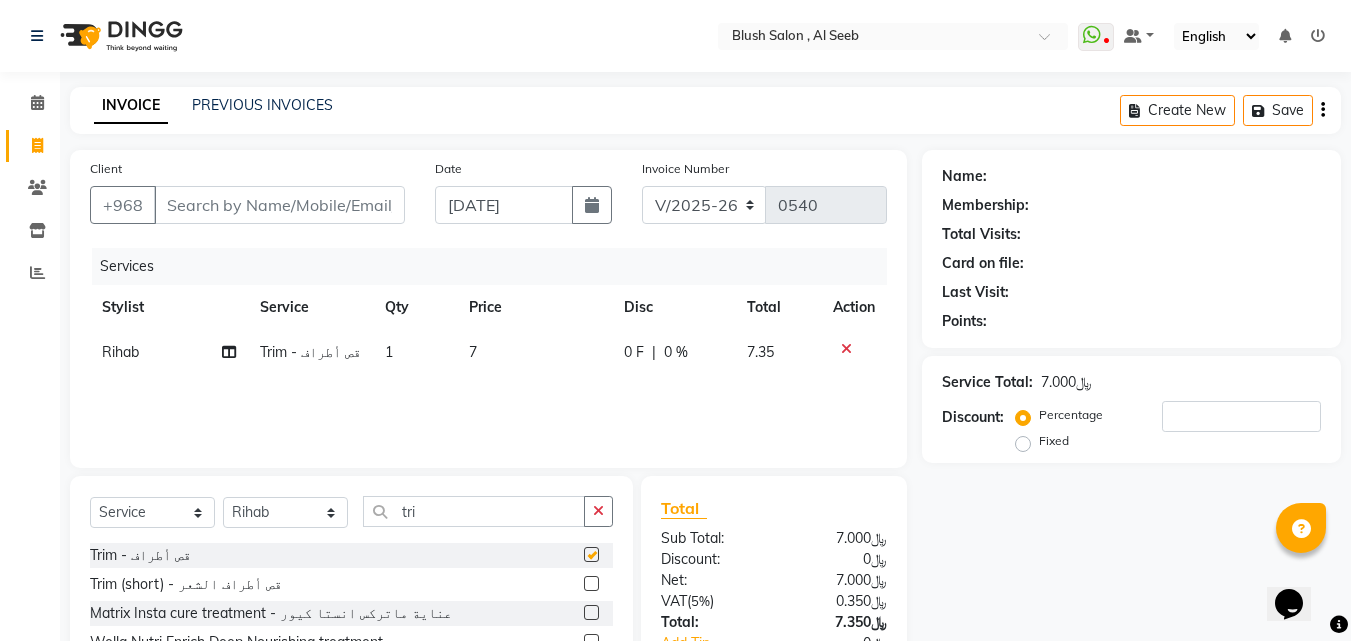 checkbox on "false" 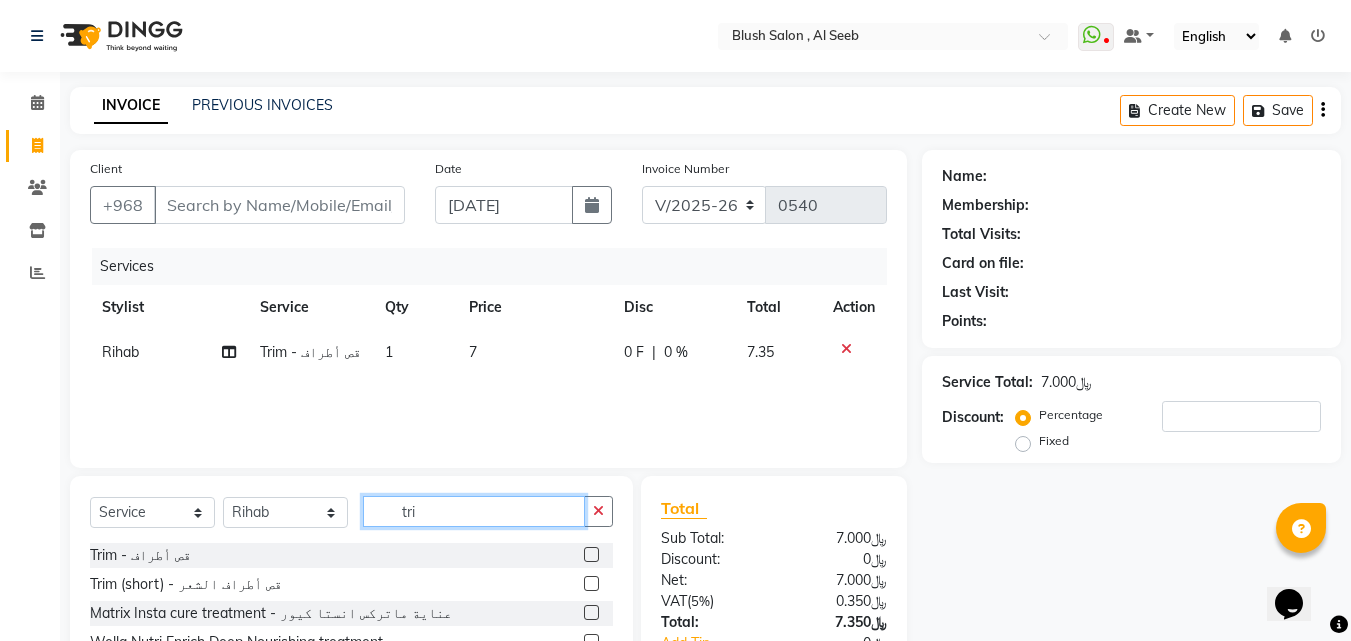 click on "tri" 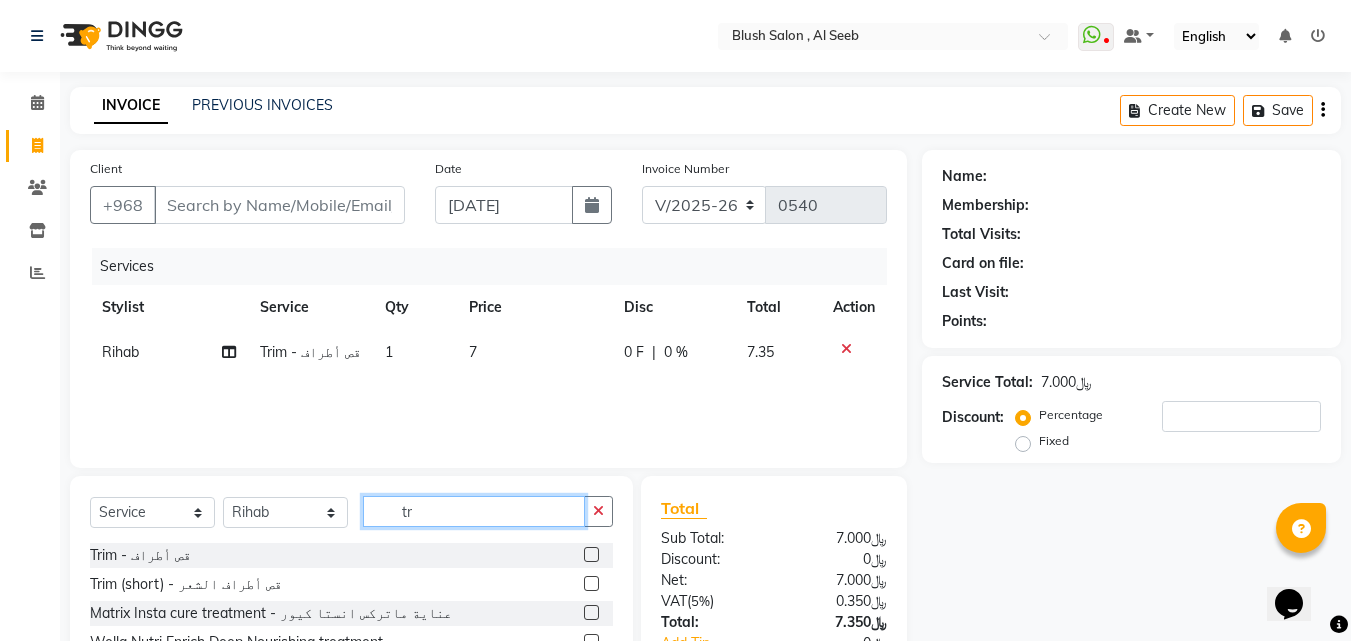 type on "t" 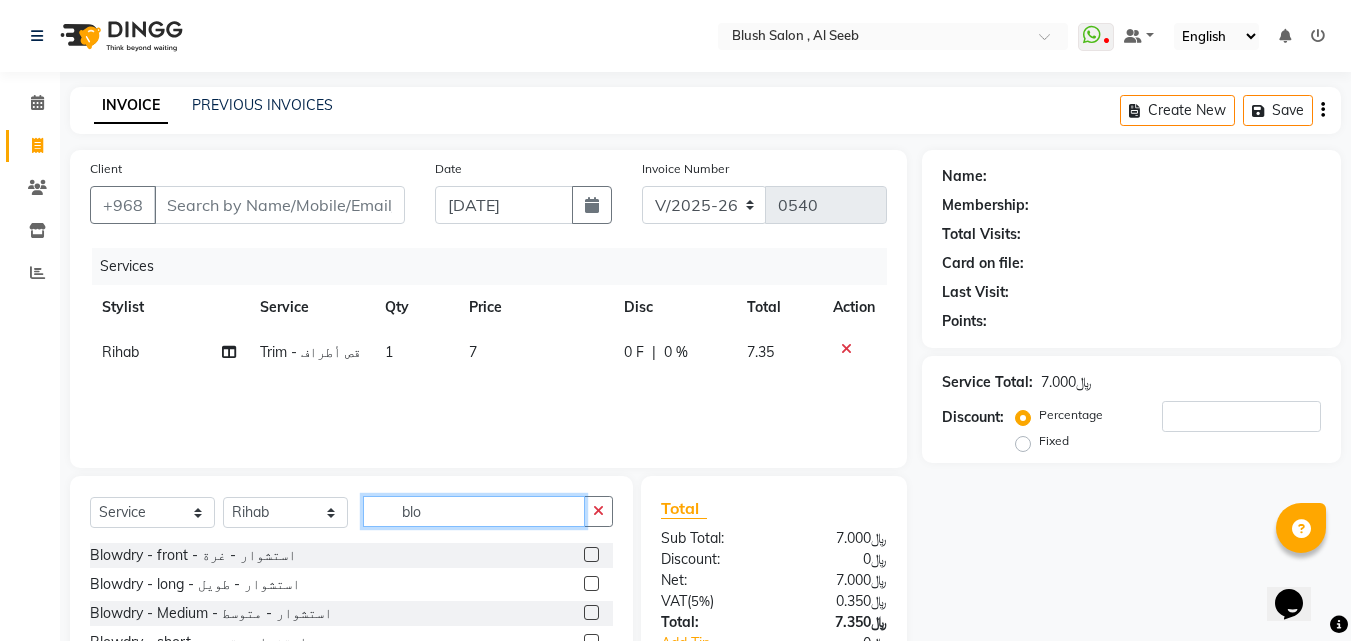 type on "blo" 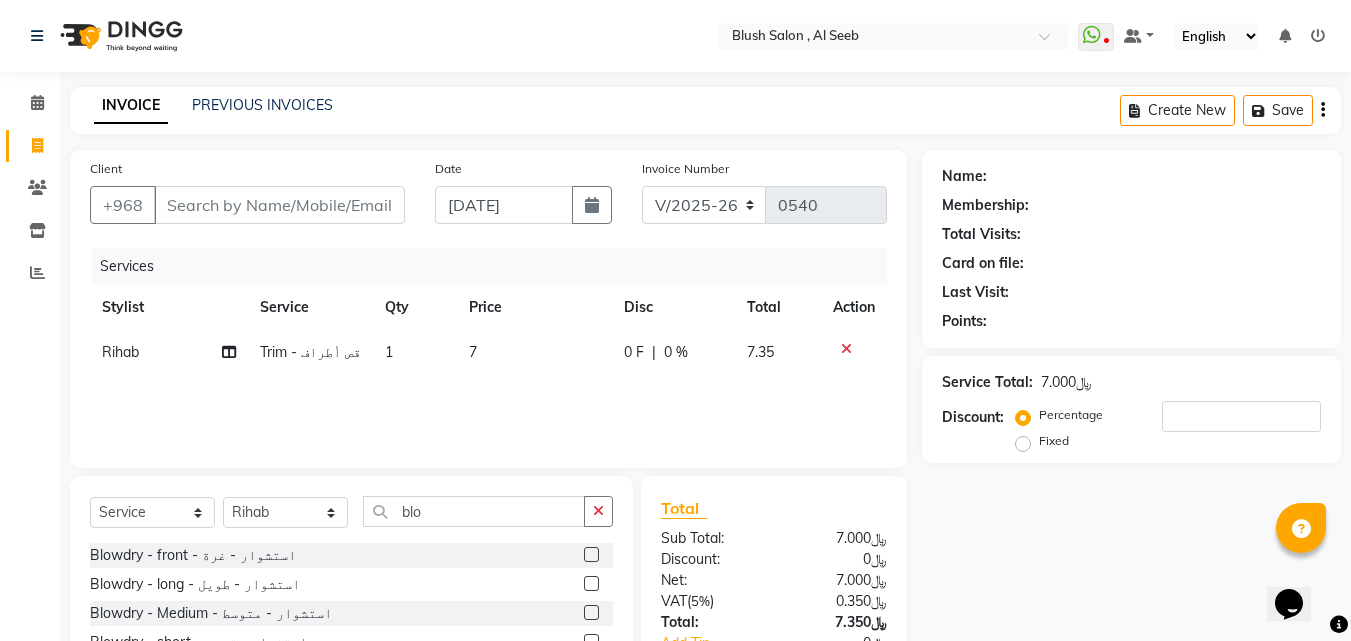 click 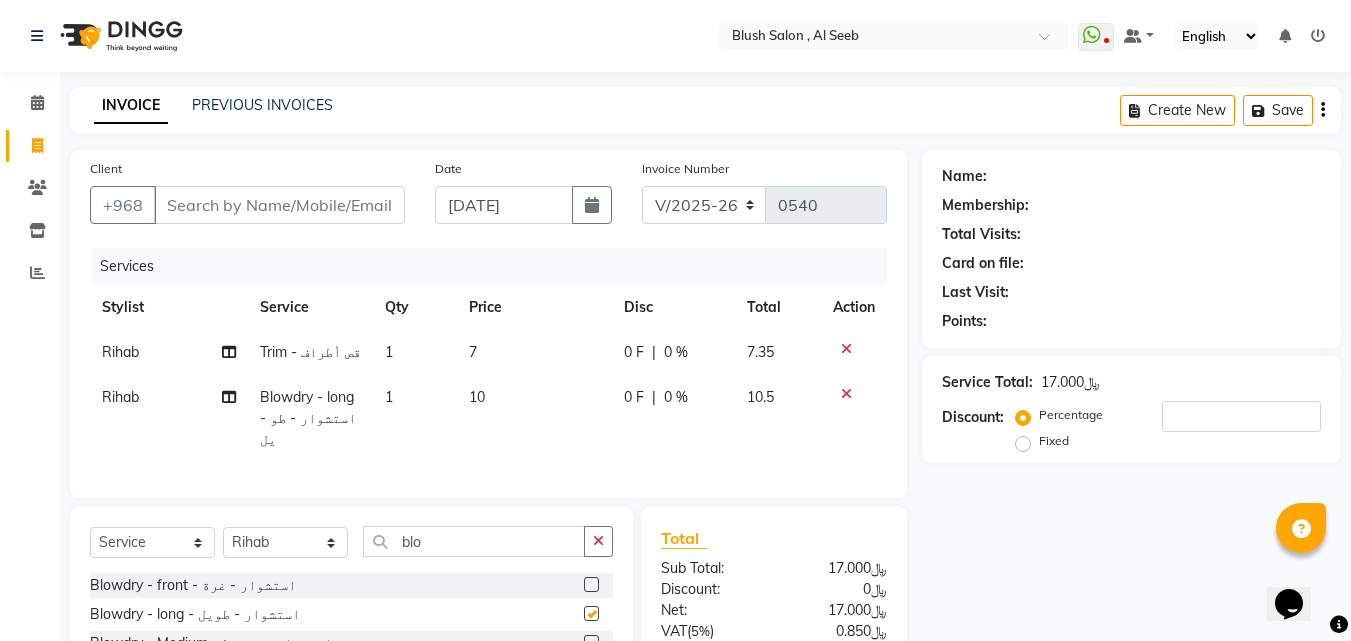 checkbox on "false" 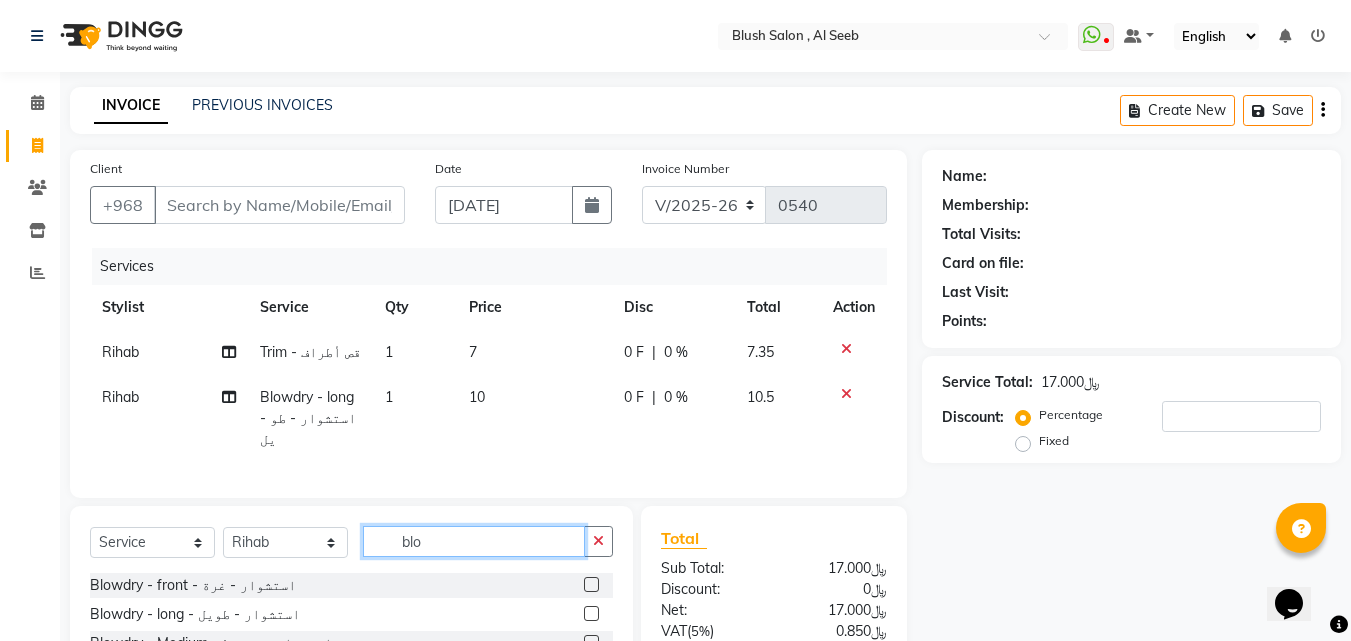 click on "blo" 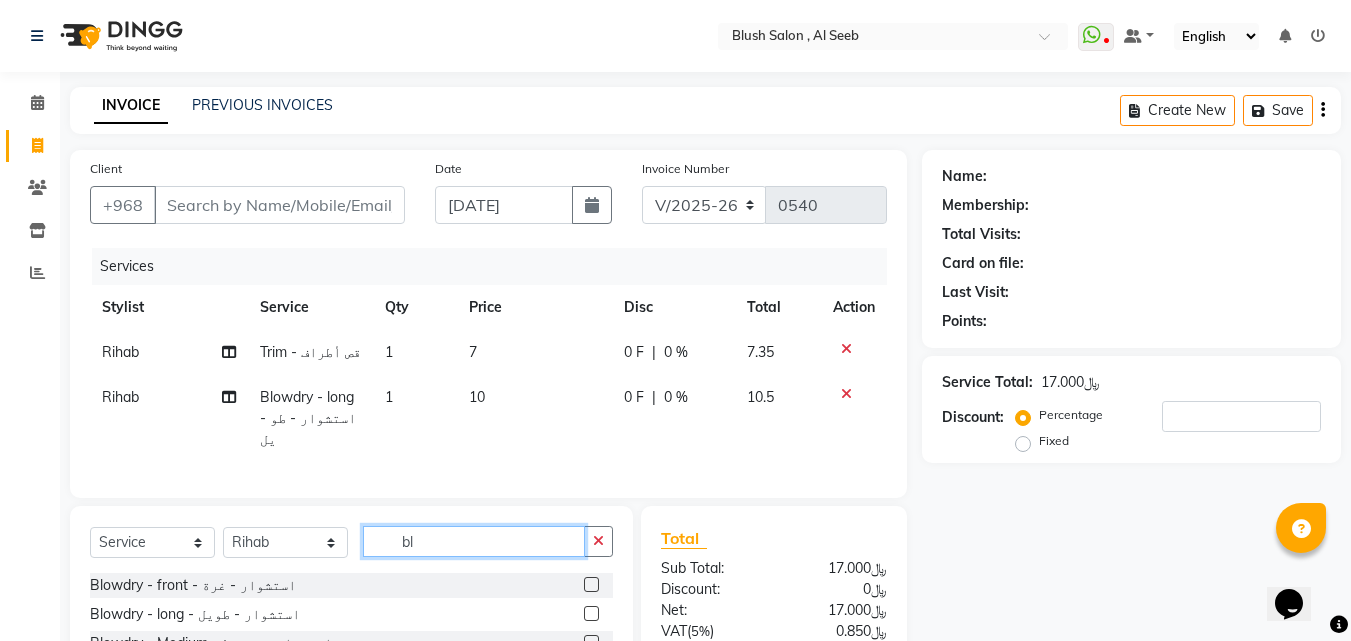 type on "b" 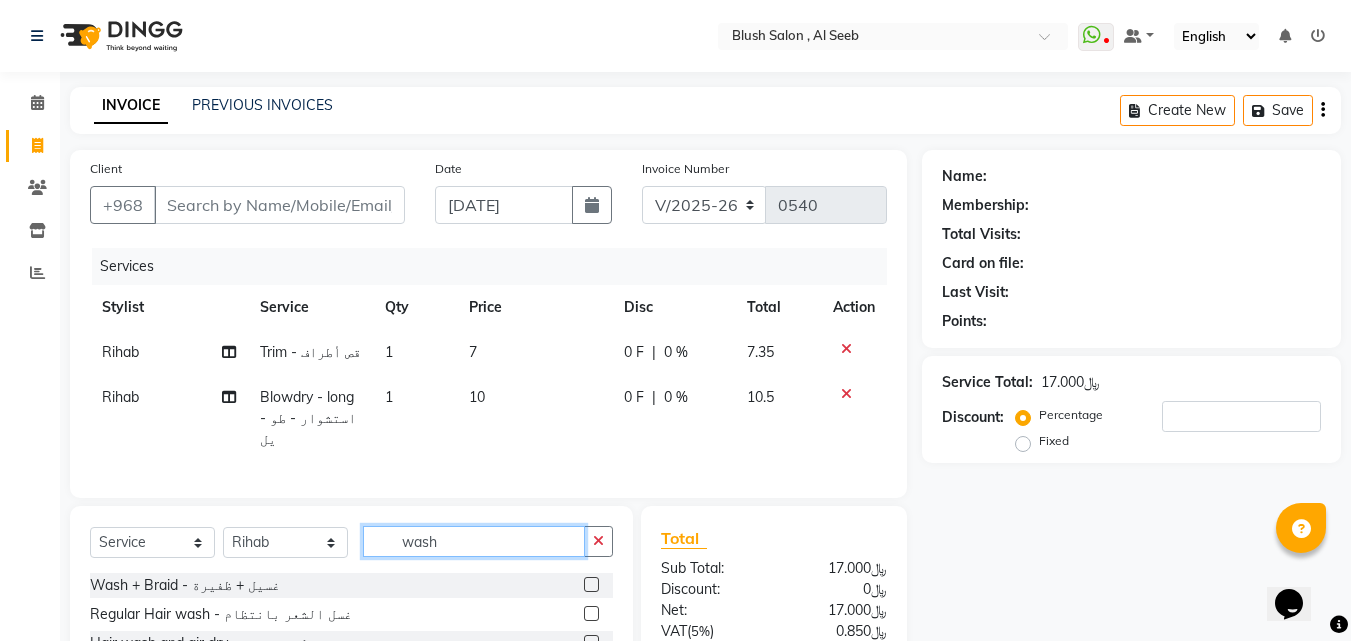 scroll, scrollTop: 162, scrollLeft: 0, axis: vertical 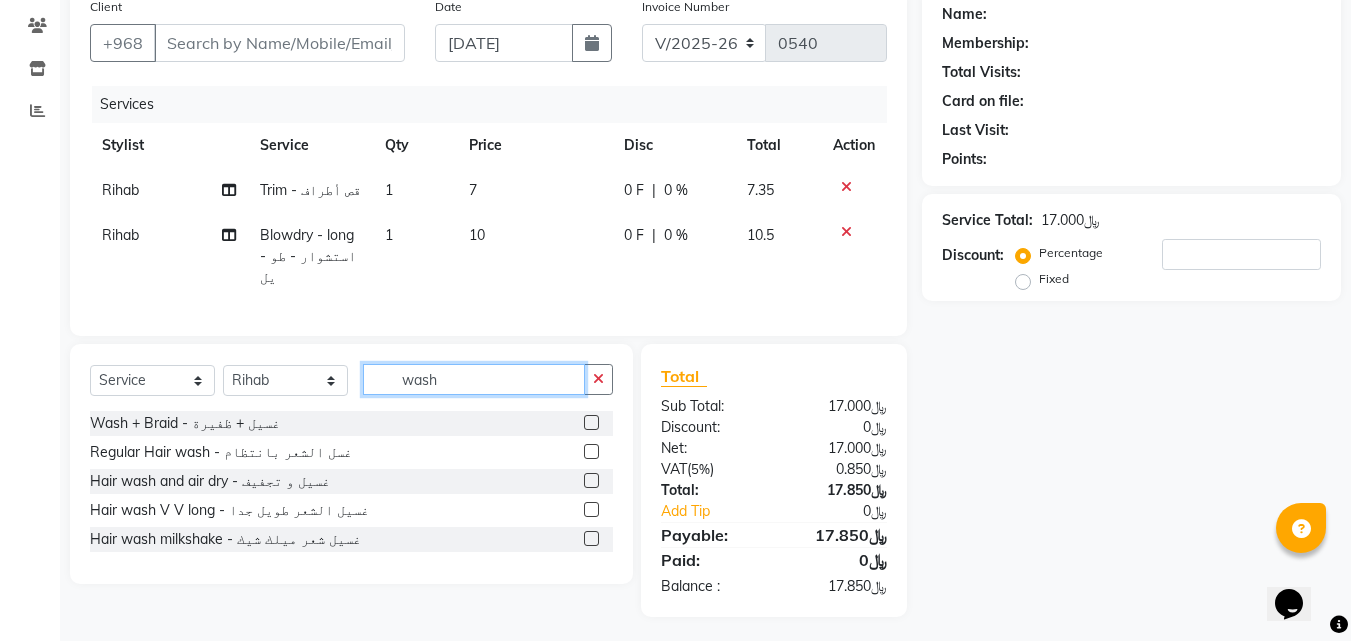 type on "wash" 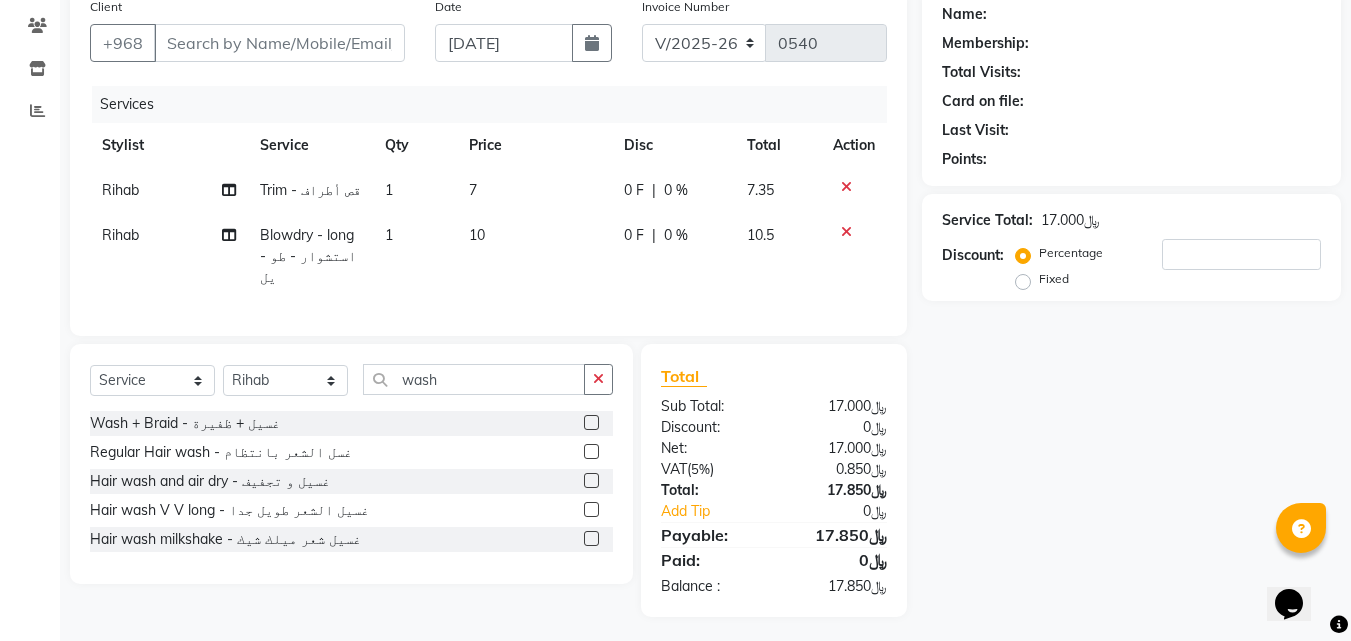 click 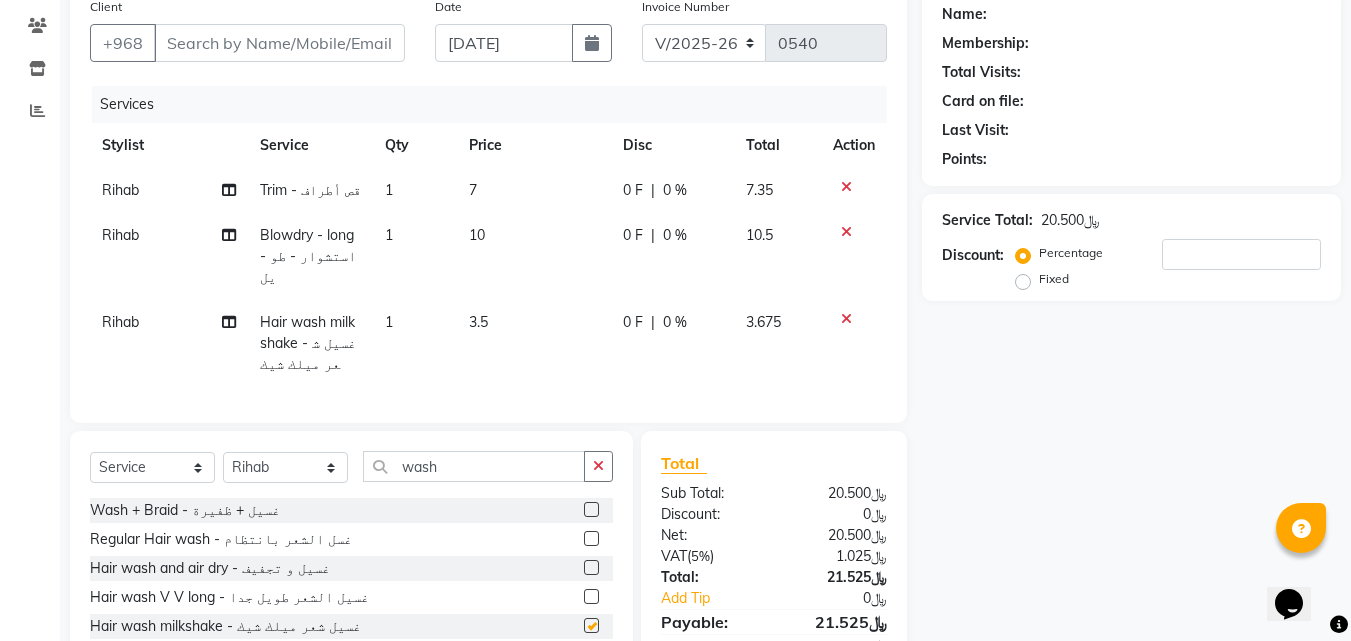 checkbox on "false" 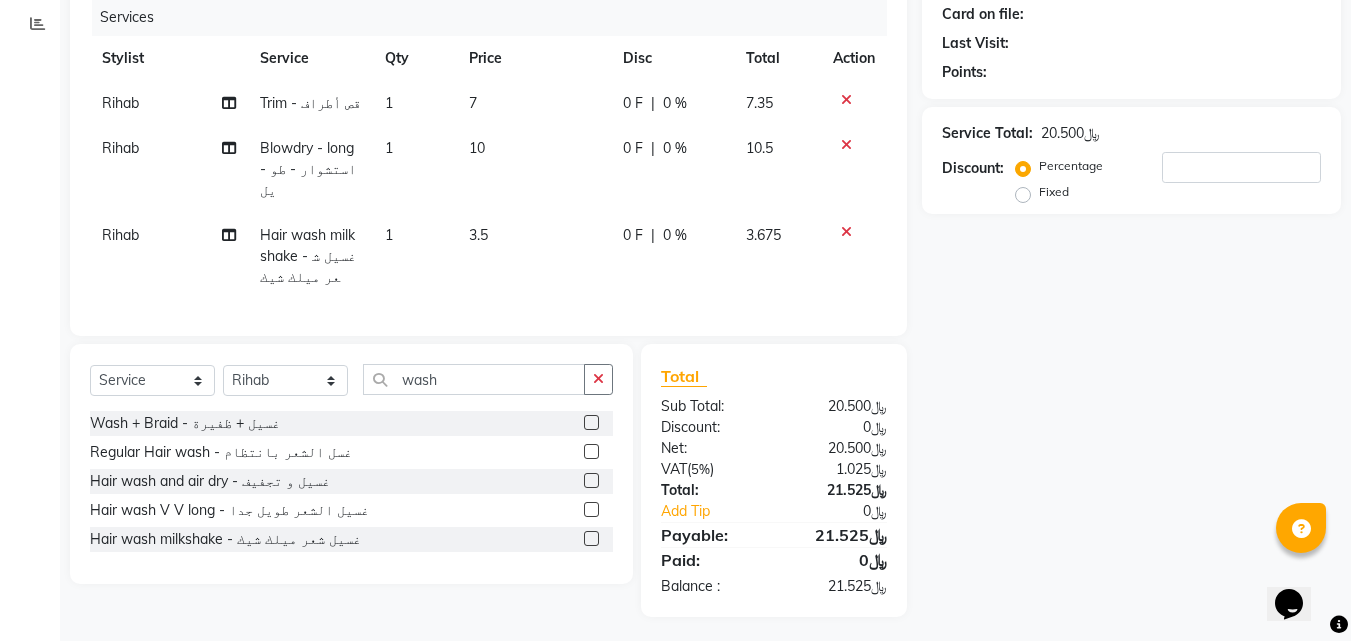 scroll, scrollTop: 49, scrollLeft: 0, axis: vertical 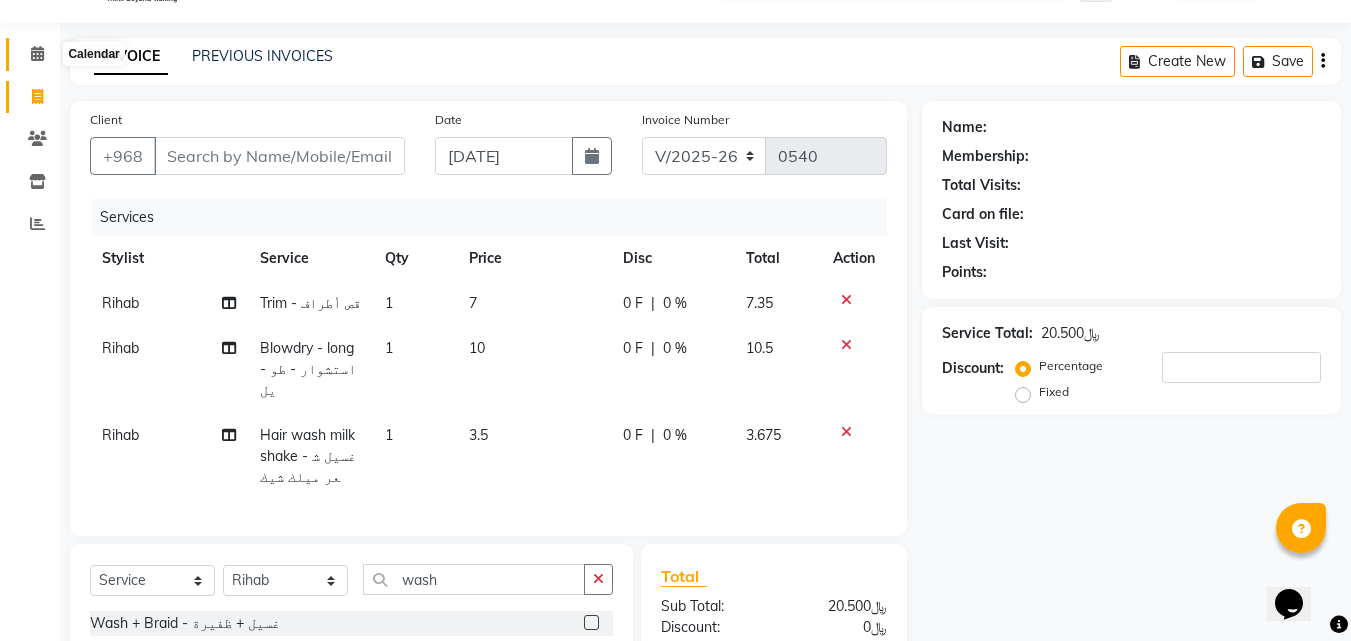 click 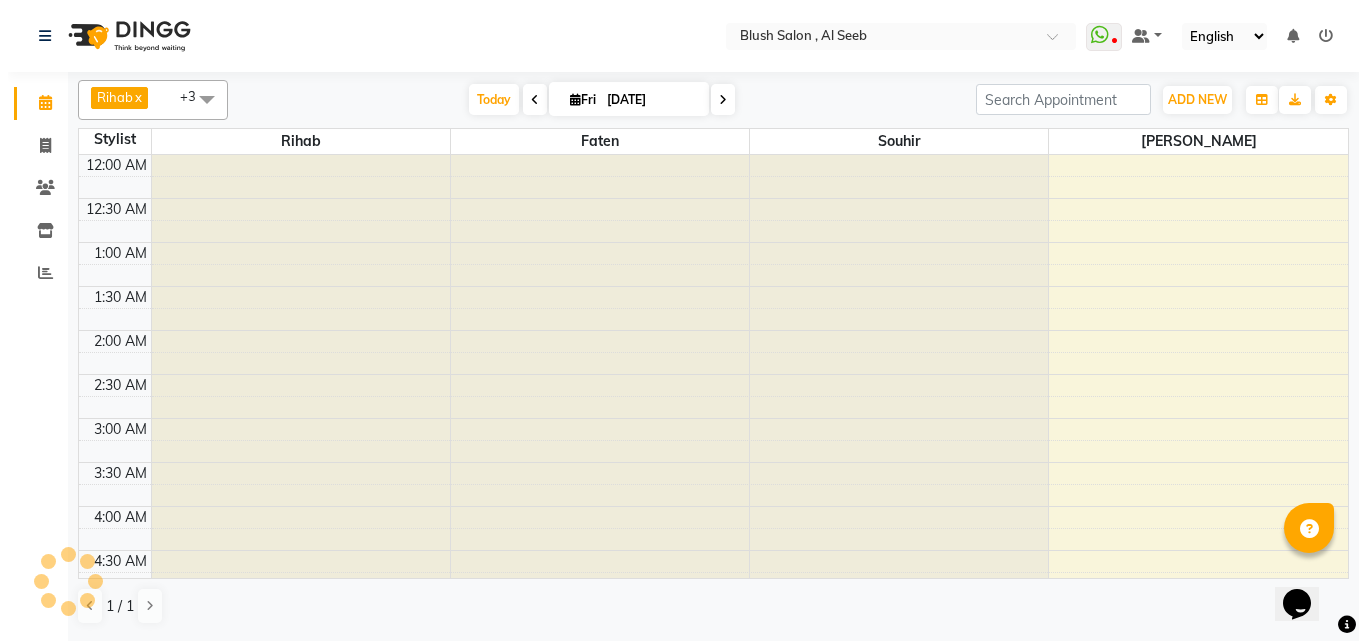 scroll, scrollTop: 0, scrollLeft: 0, axis: both 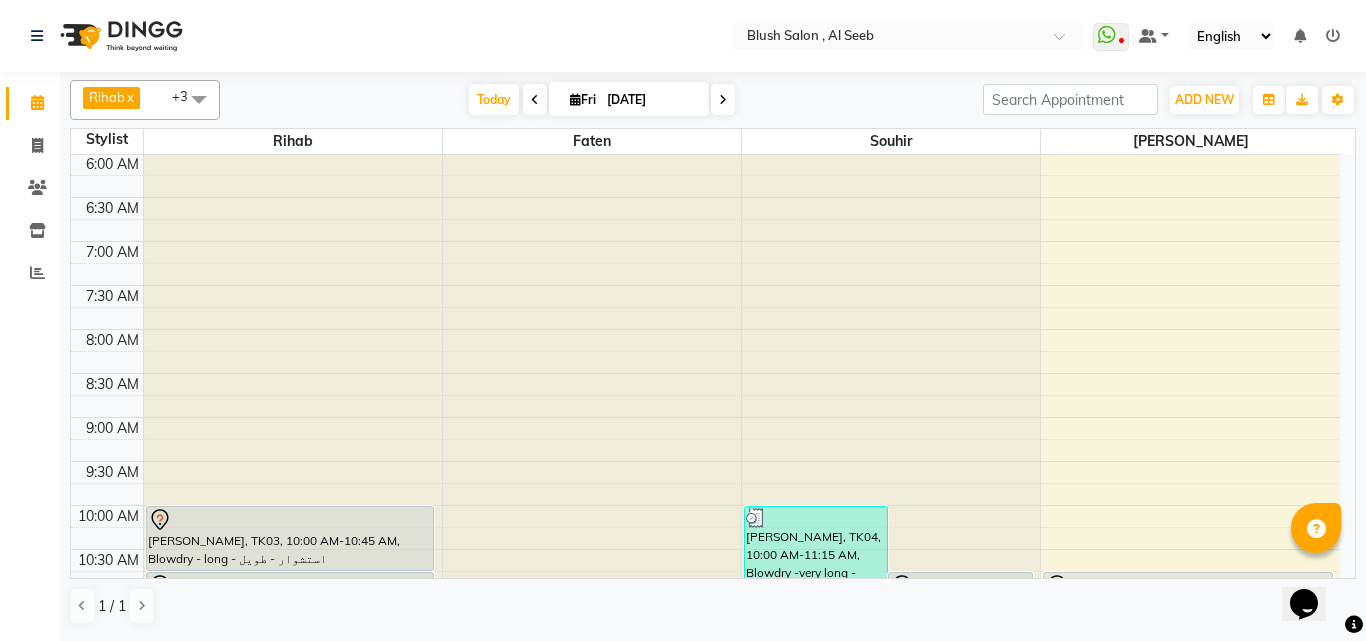 click at bounding box center [723, 100] 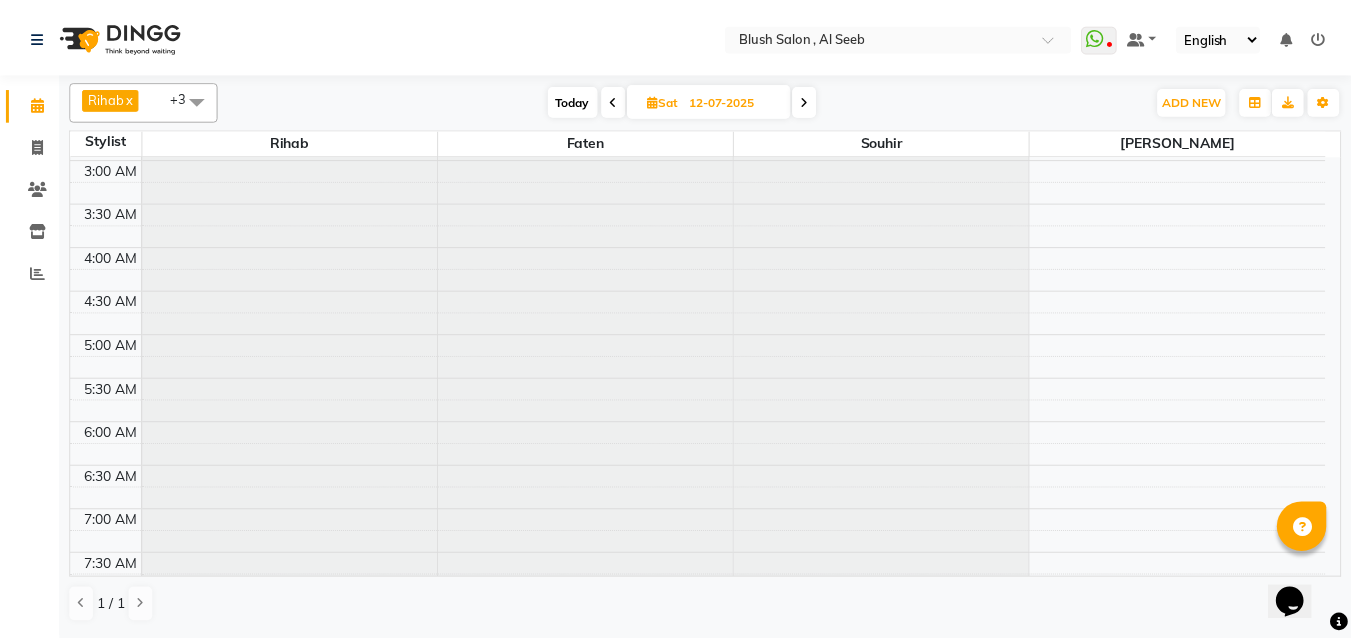 scroll, scrollTop: 200, scrollLeft: 0, axis: vertical 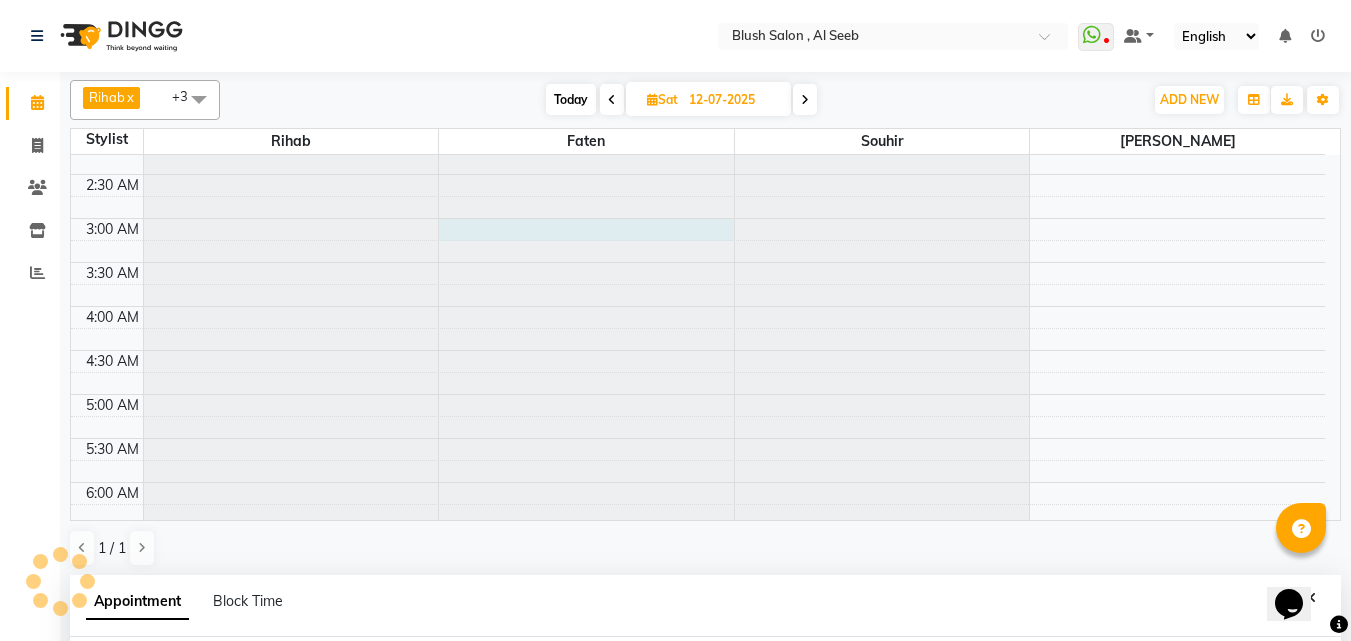 select on "38038" 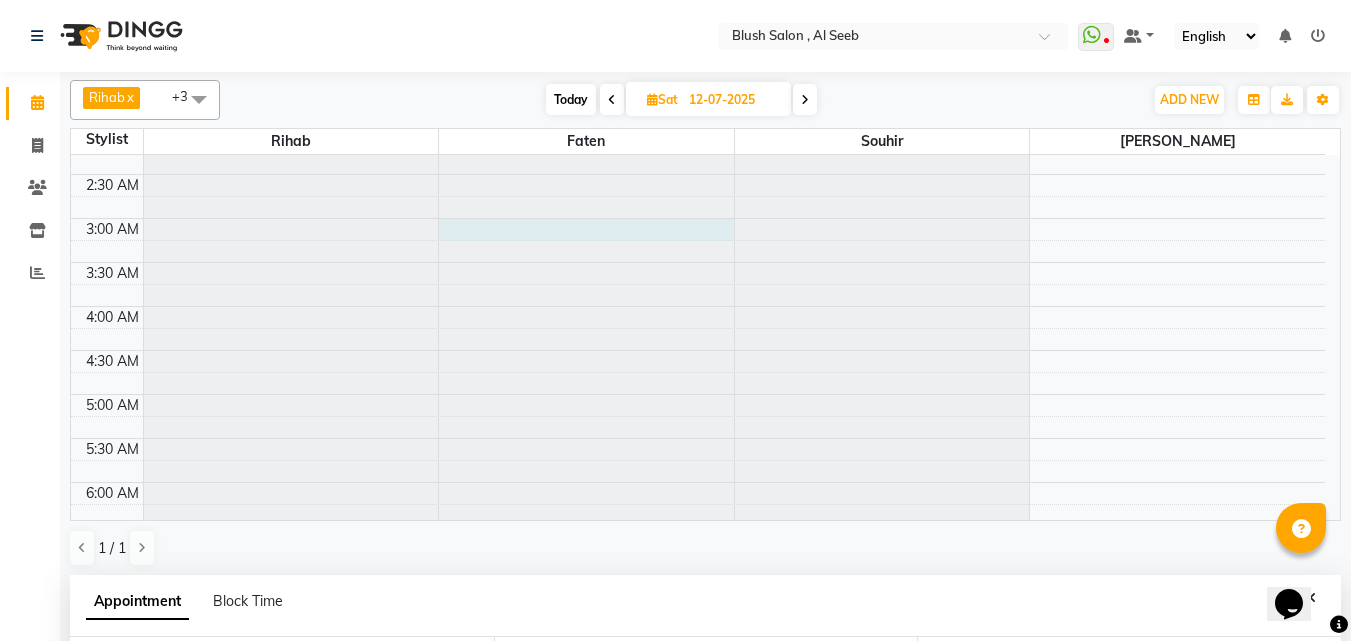 scroll, scrollTop: 389, scrollLeft: 0, axis: vertical 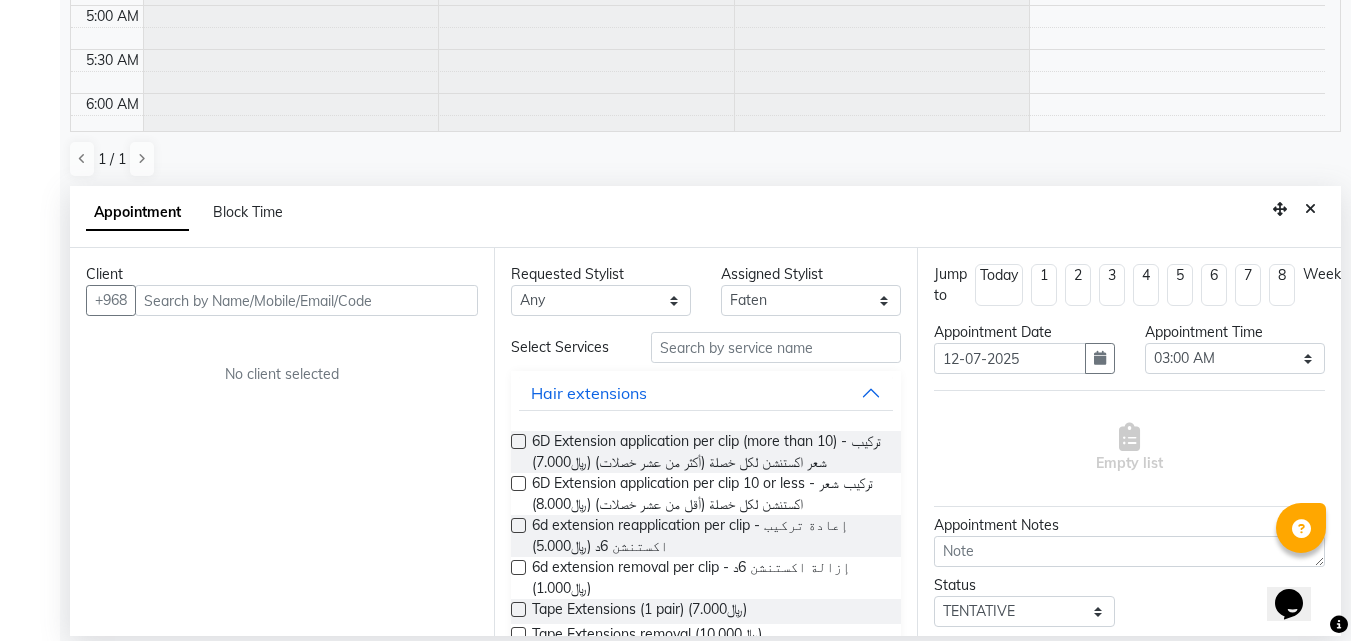 click at bounding box center (306, 300) 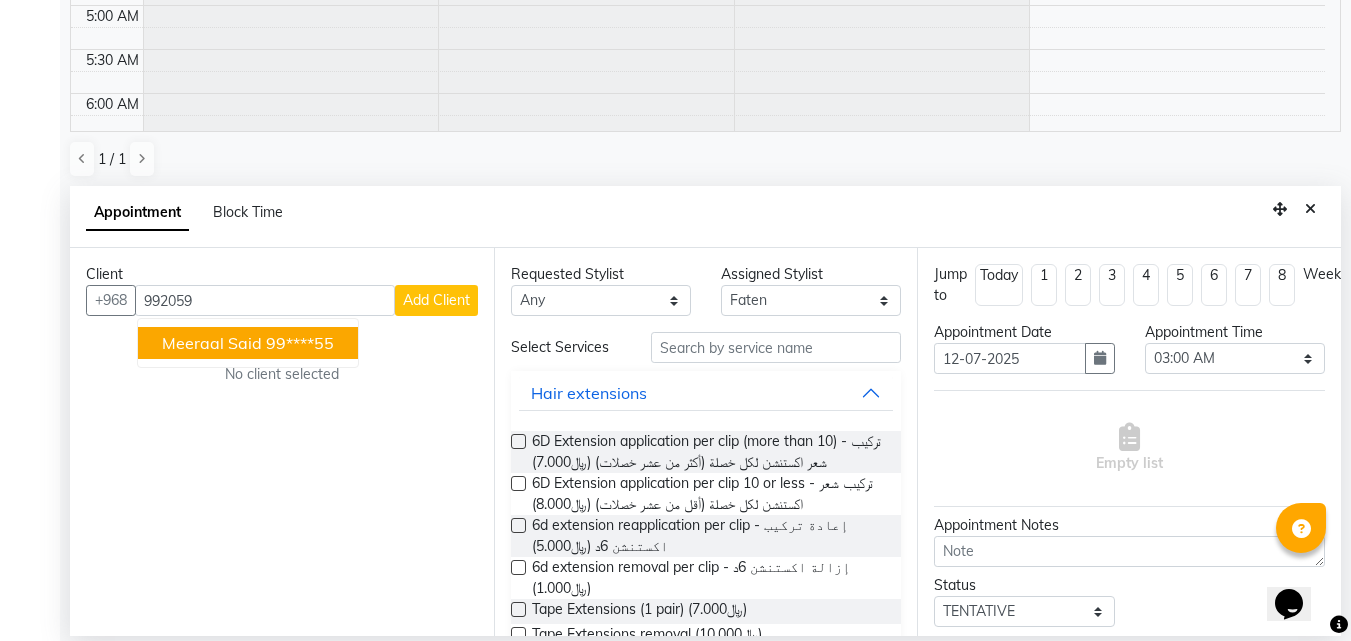 click on "meeraal said" at bounding box center (212, 343) 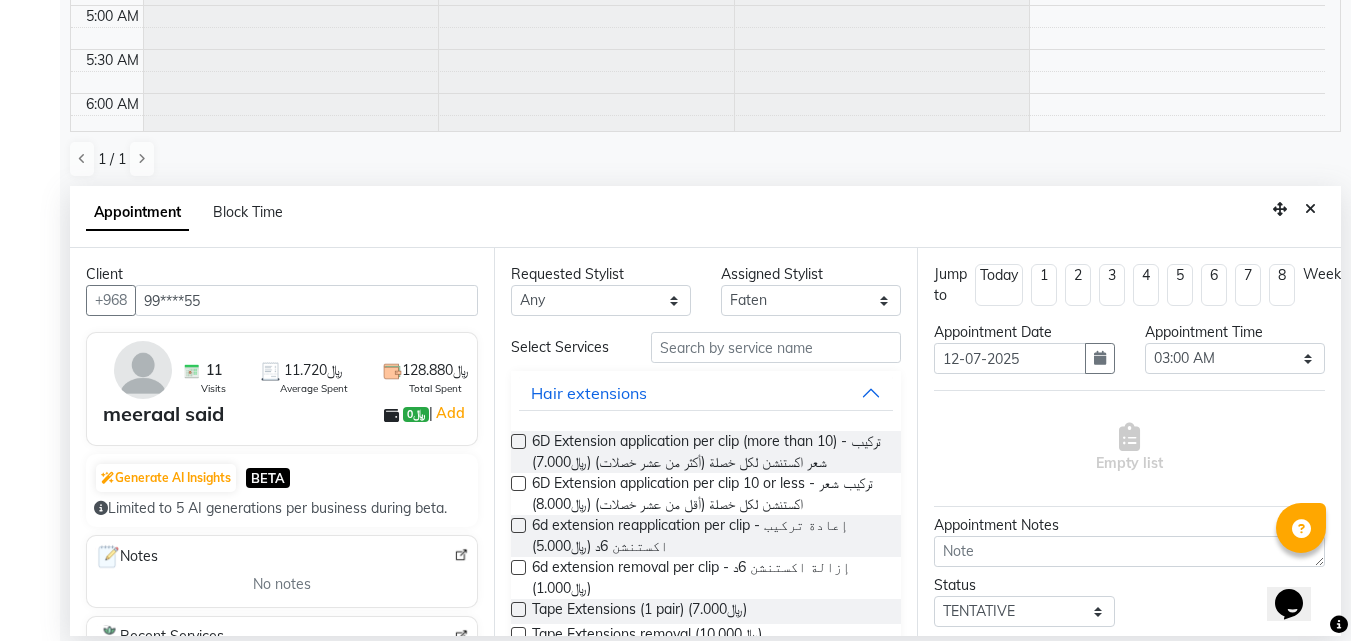 type on "99****55" 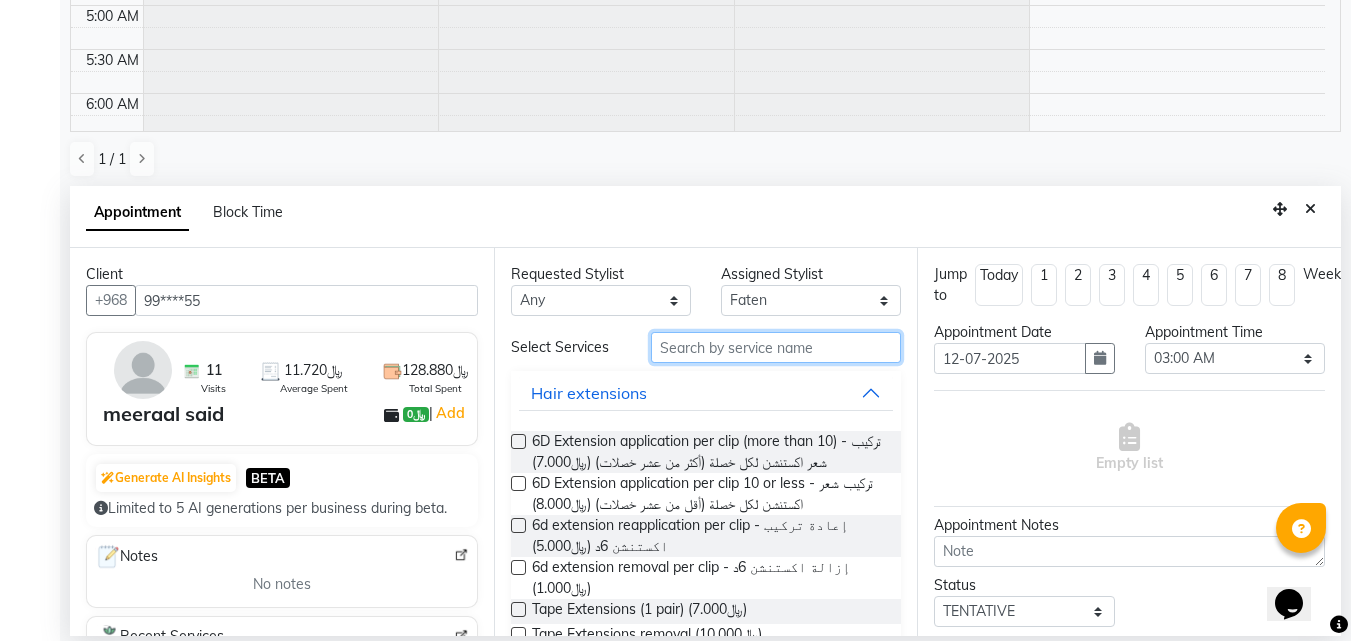 click at bounding box center [776, 347] 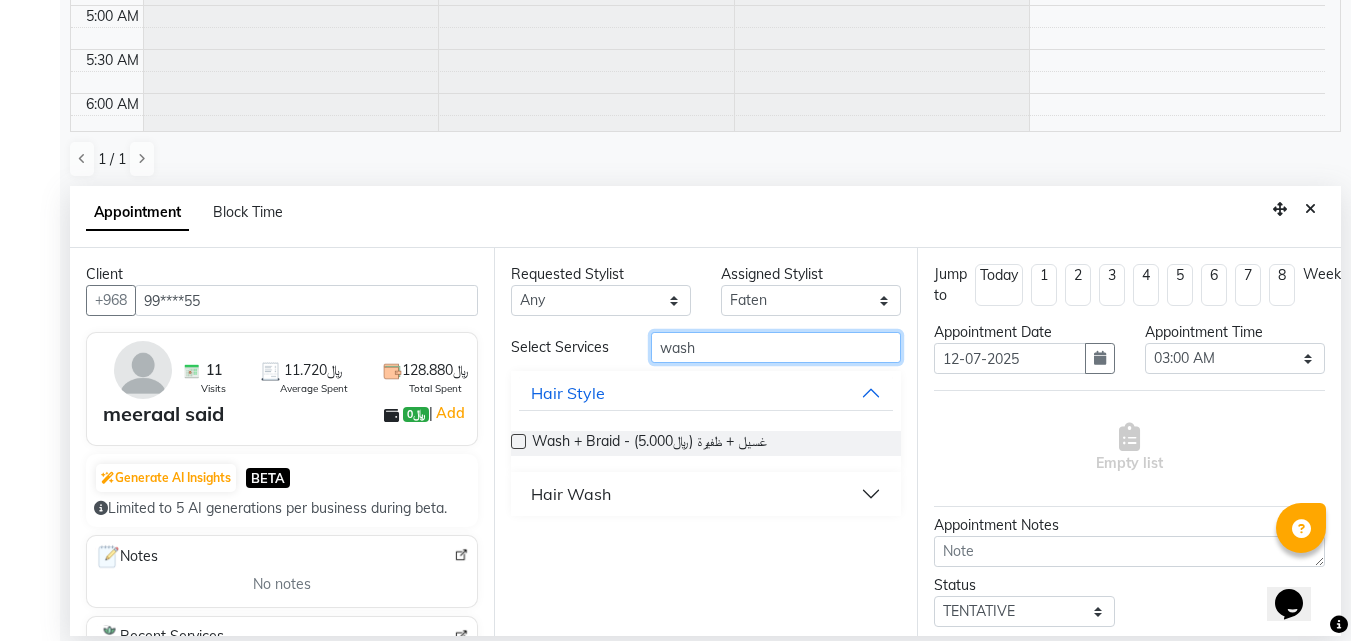 type on "wash" 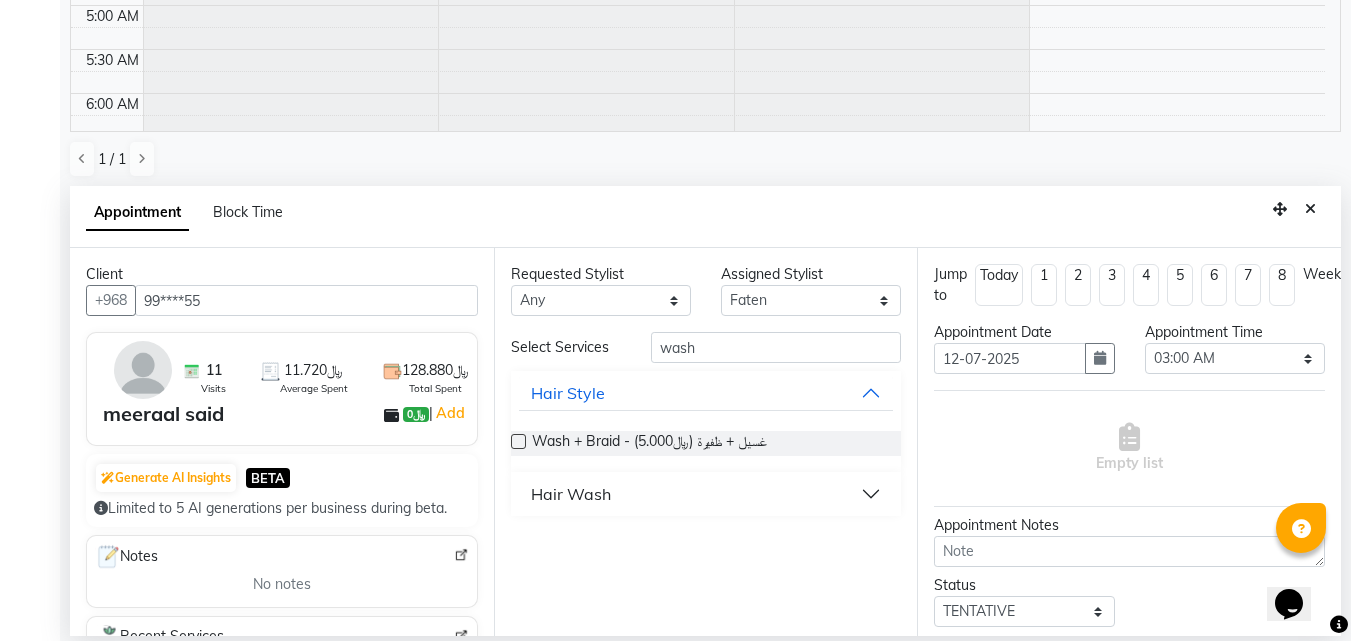 click on "Hair Wash" at bounding box center (571, 494) 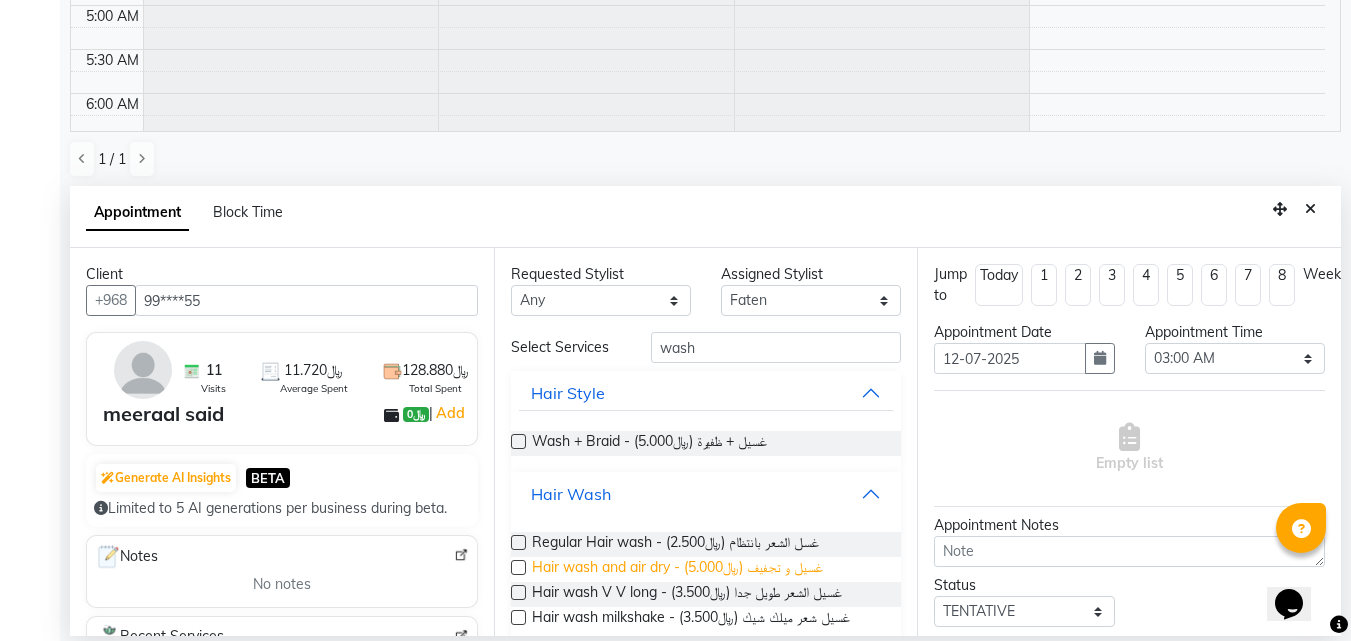 scroll, scrollTop: 28, scrollLeft: 0, axis: vertical 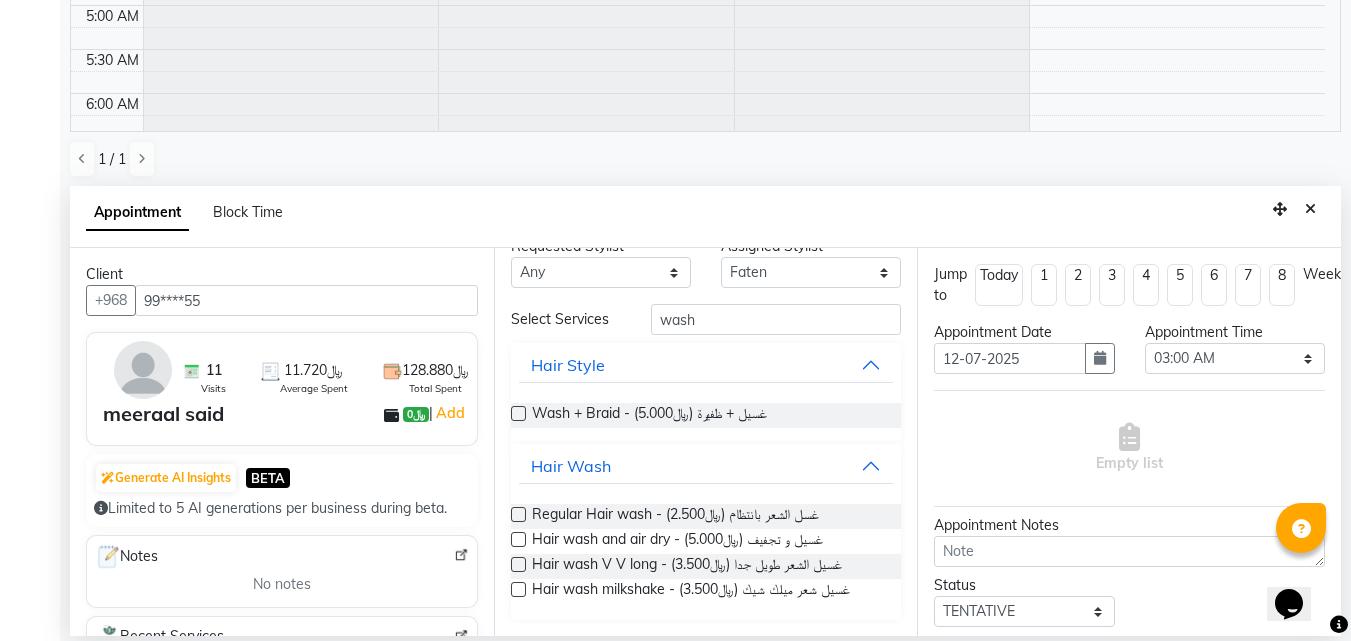 click at bounding box center (518, 589) 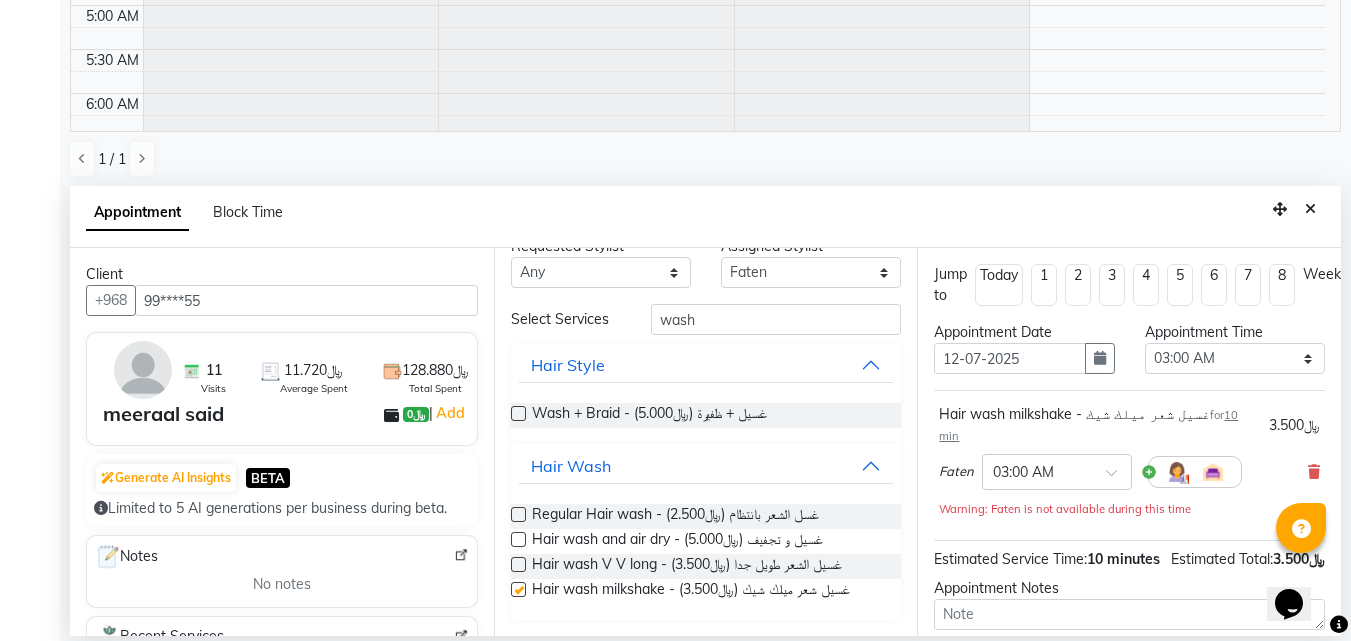checkbox on "false" 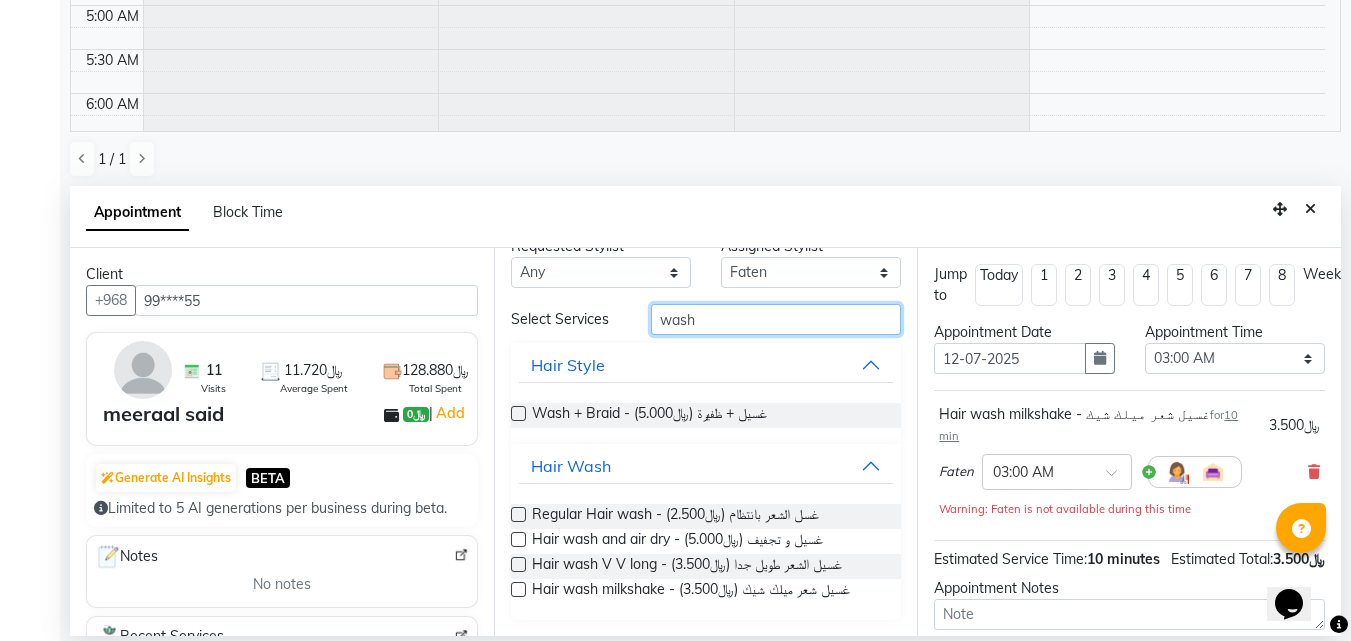 click on "wash" at bounding box center [776, 319] 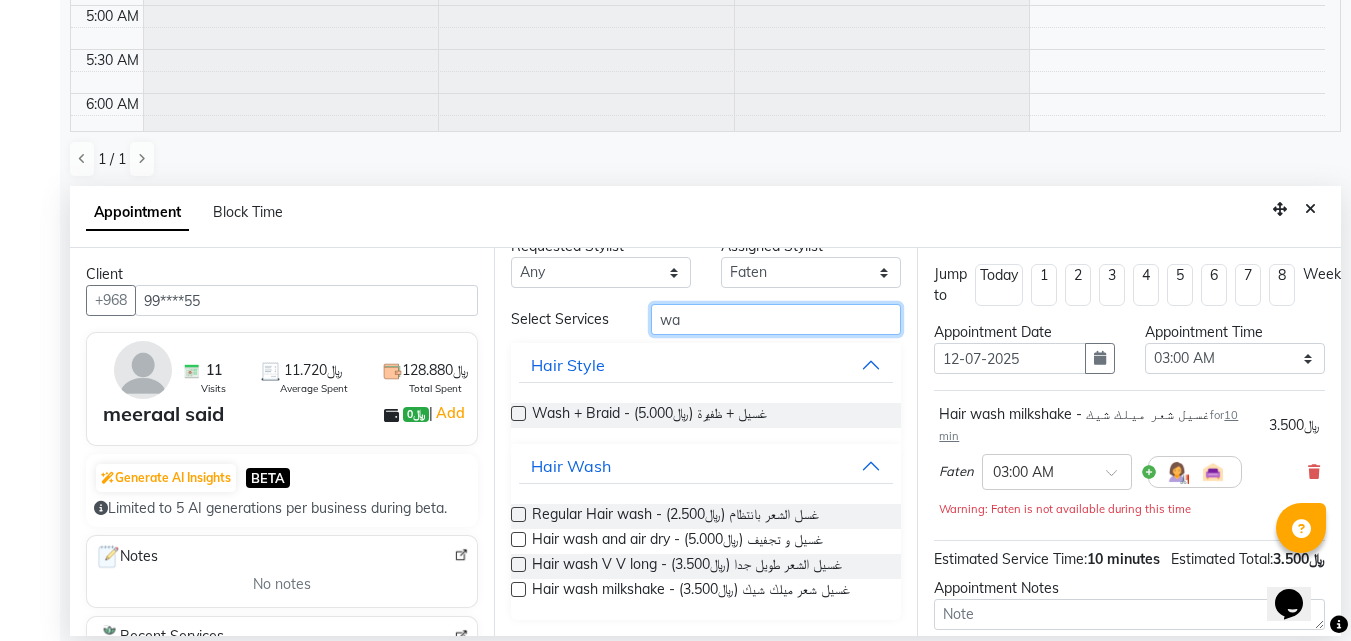 type on "w" 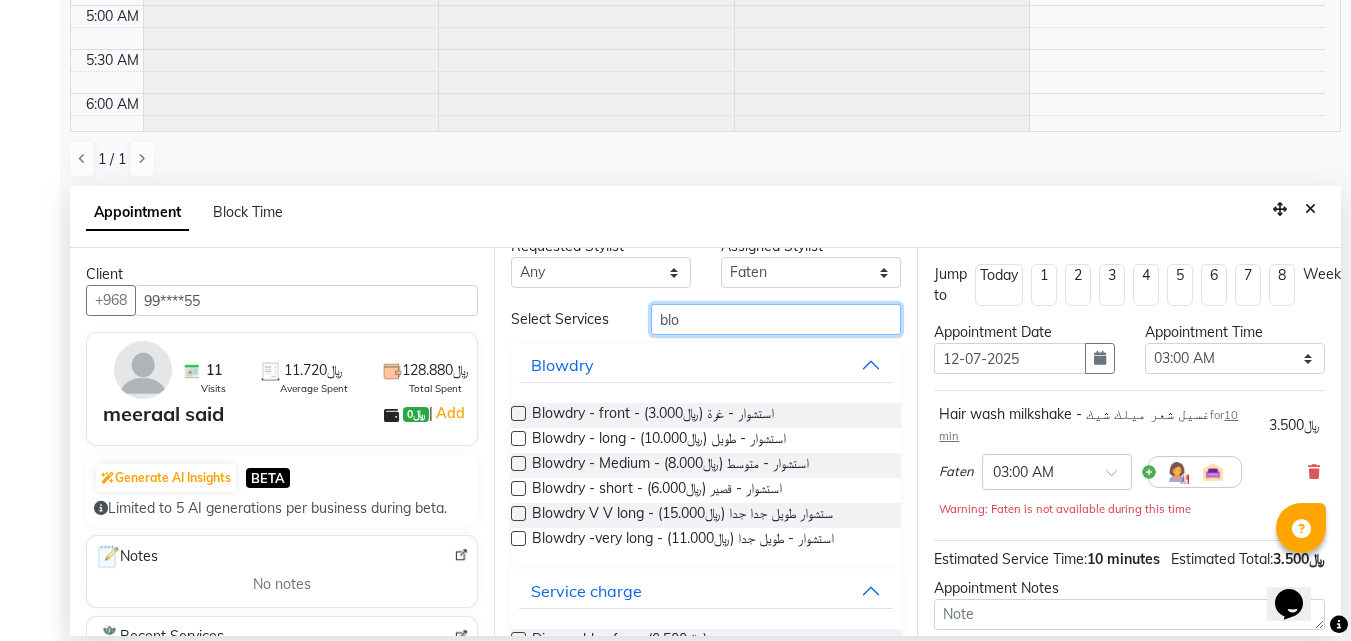 scroll, scrollTop: 0, scrollLeft: 0, axis: both 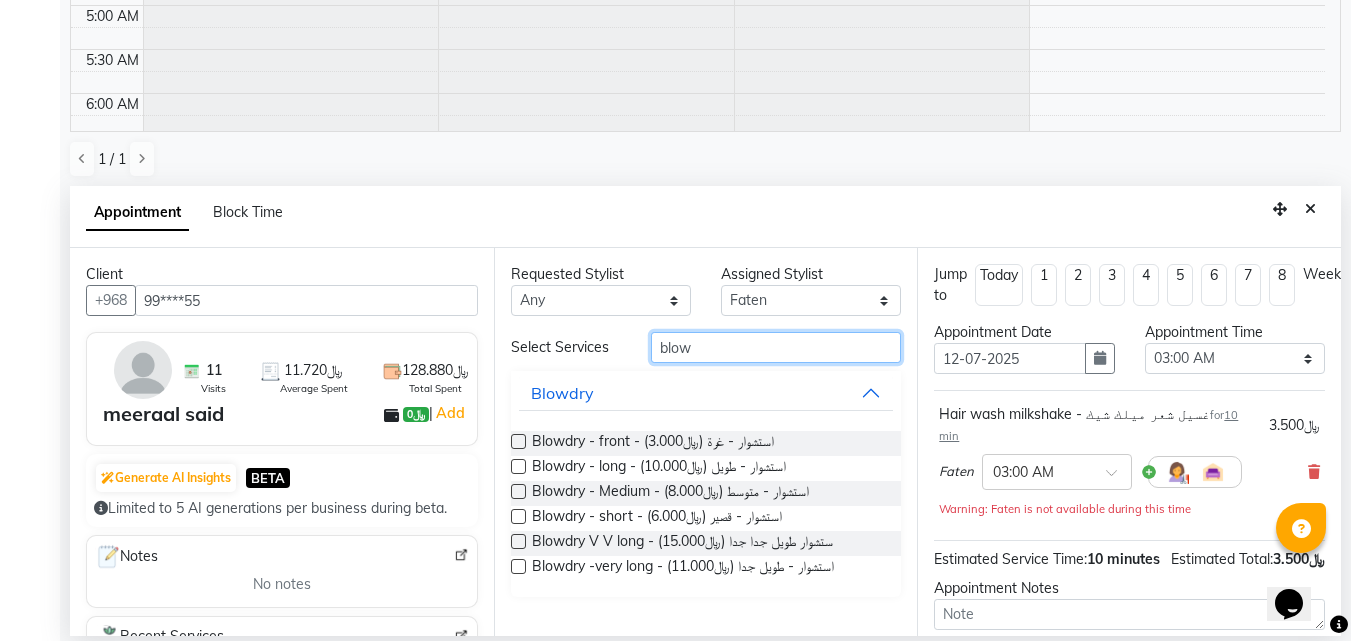 type on "blow" 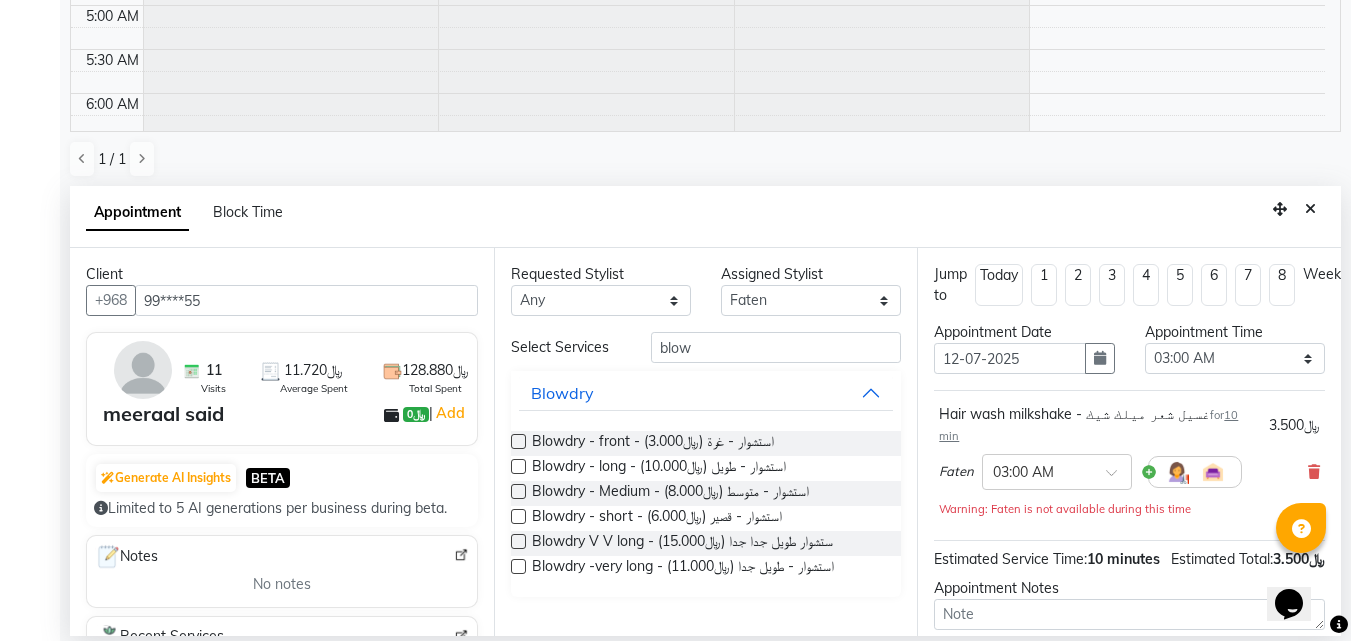 click at bounding box center (518, 466) 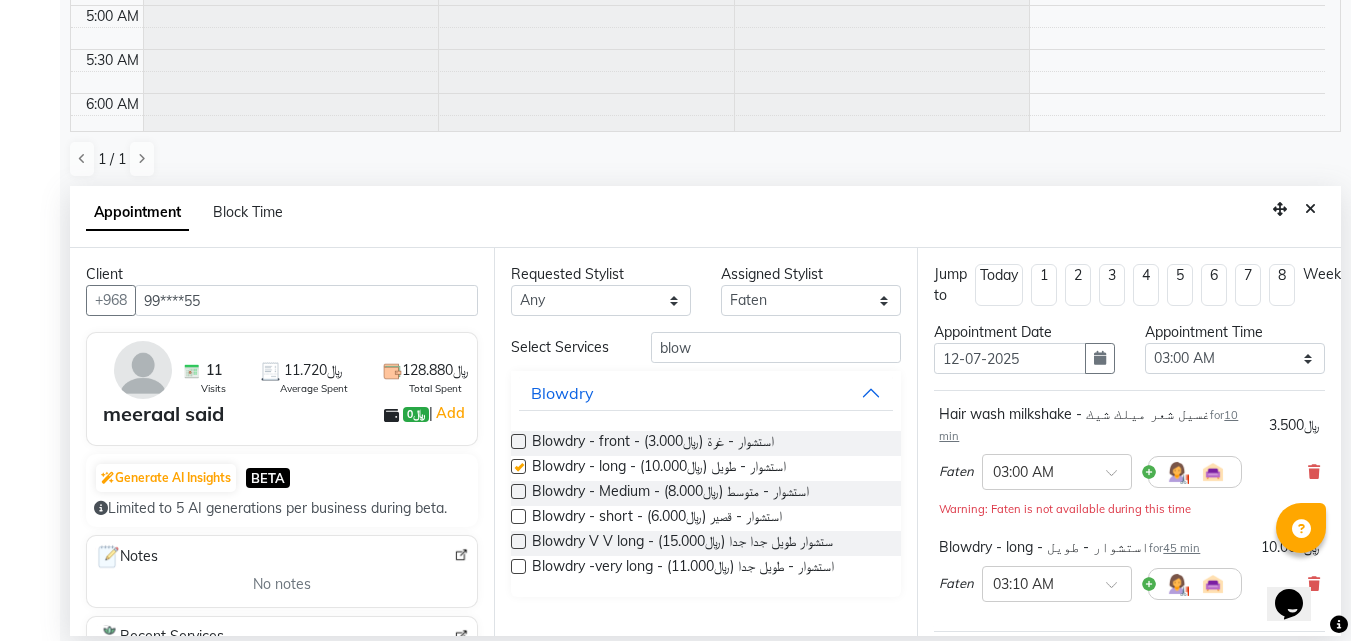 checkbox on "false" 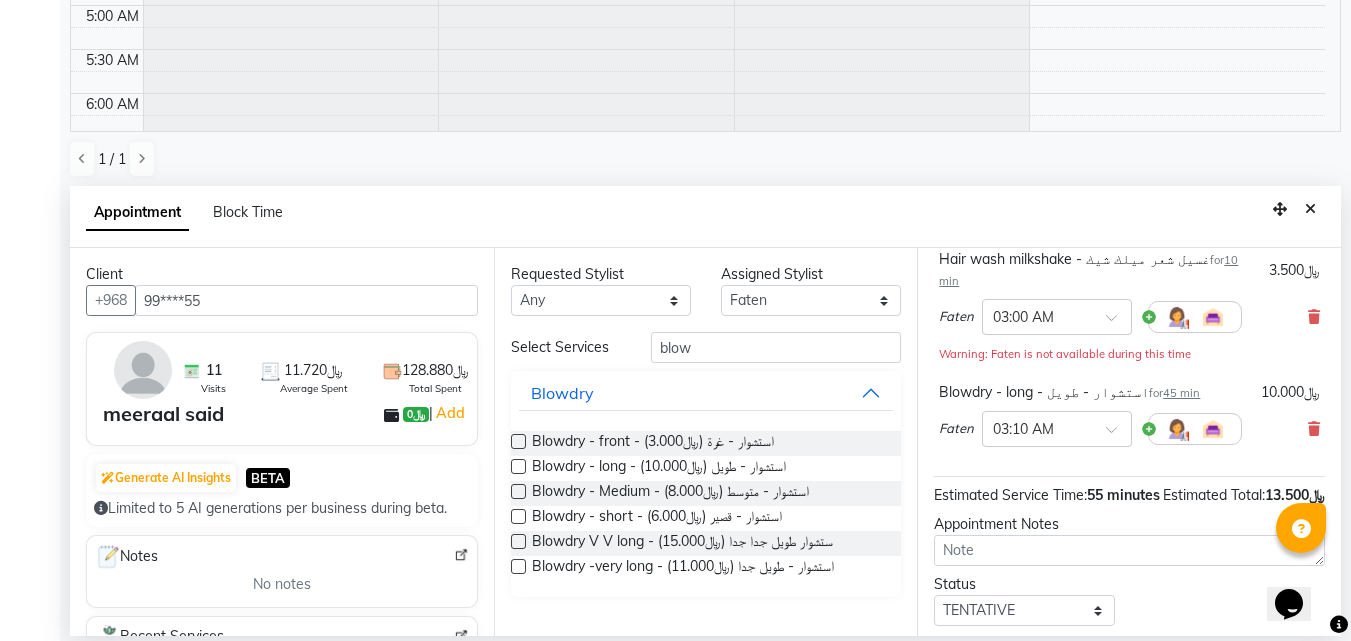 scroll, scrollTop: 286, scrollLeft: 0, axis: vertical 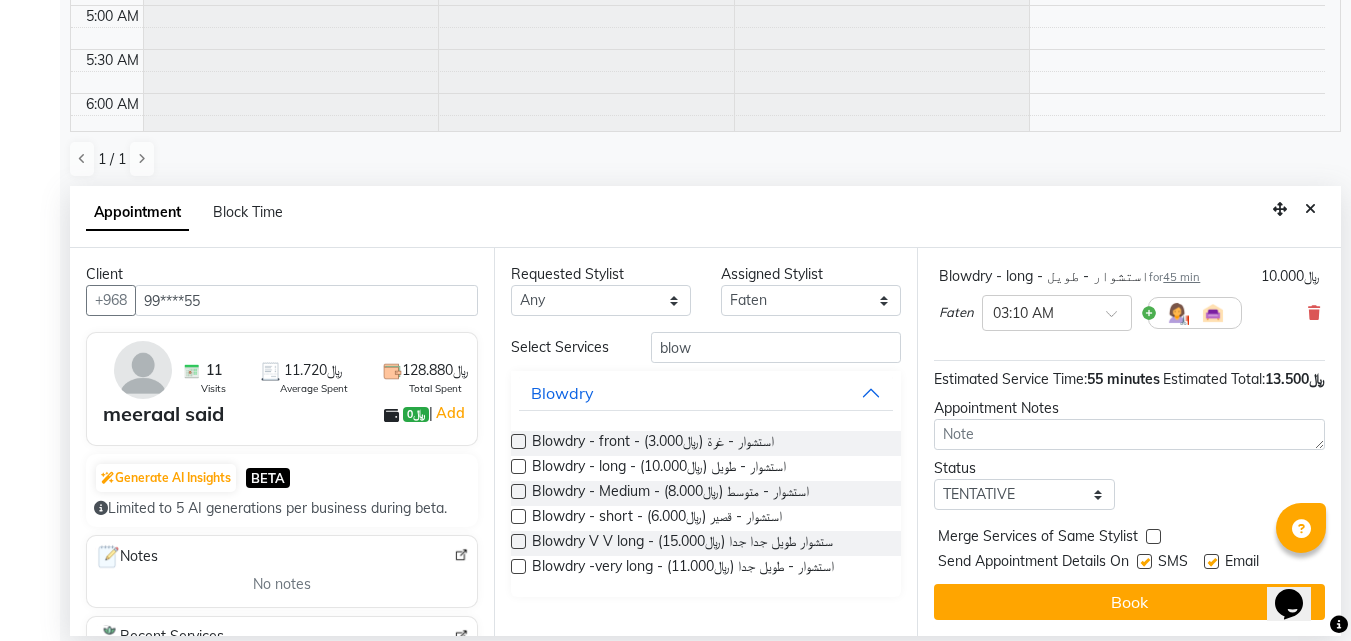 click on "Book" at bounding box center (1129, 602) 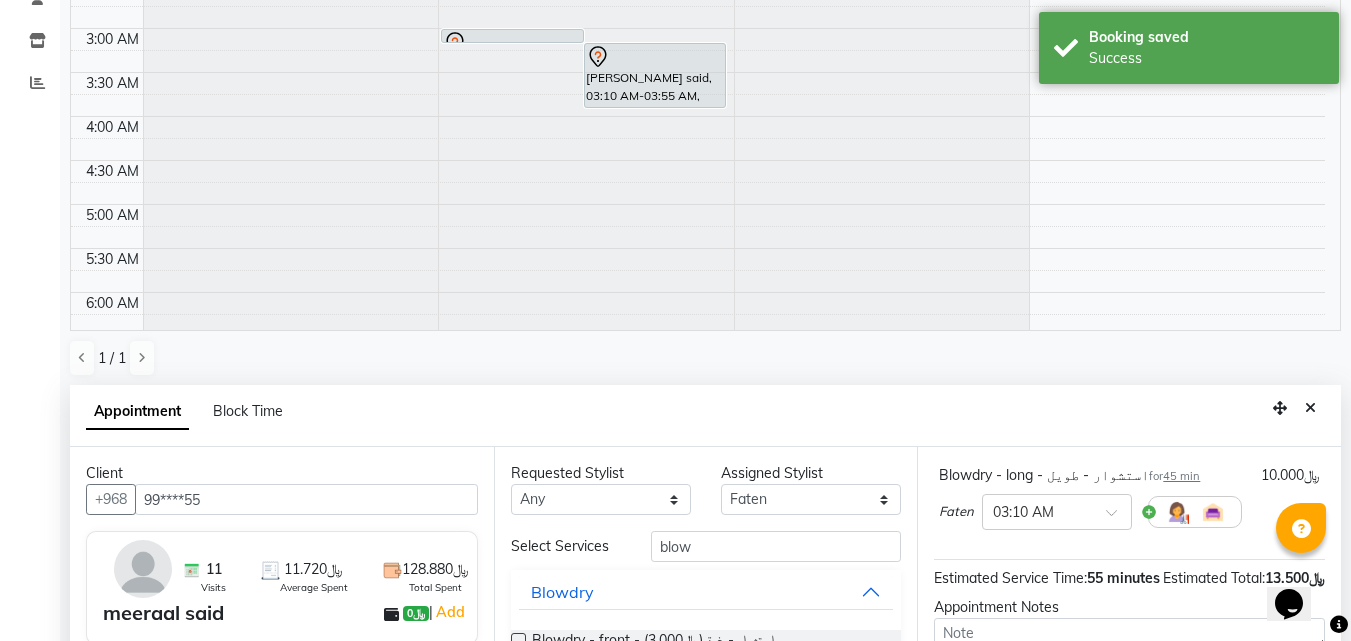 scroll, scrollTop: 0, scrollLeft: 0, axis: both 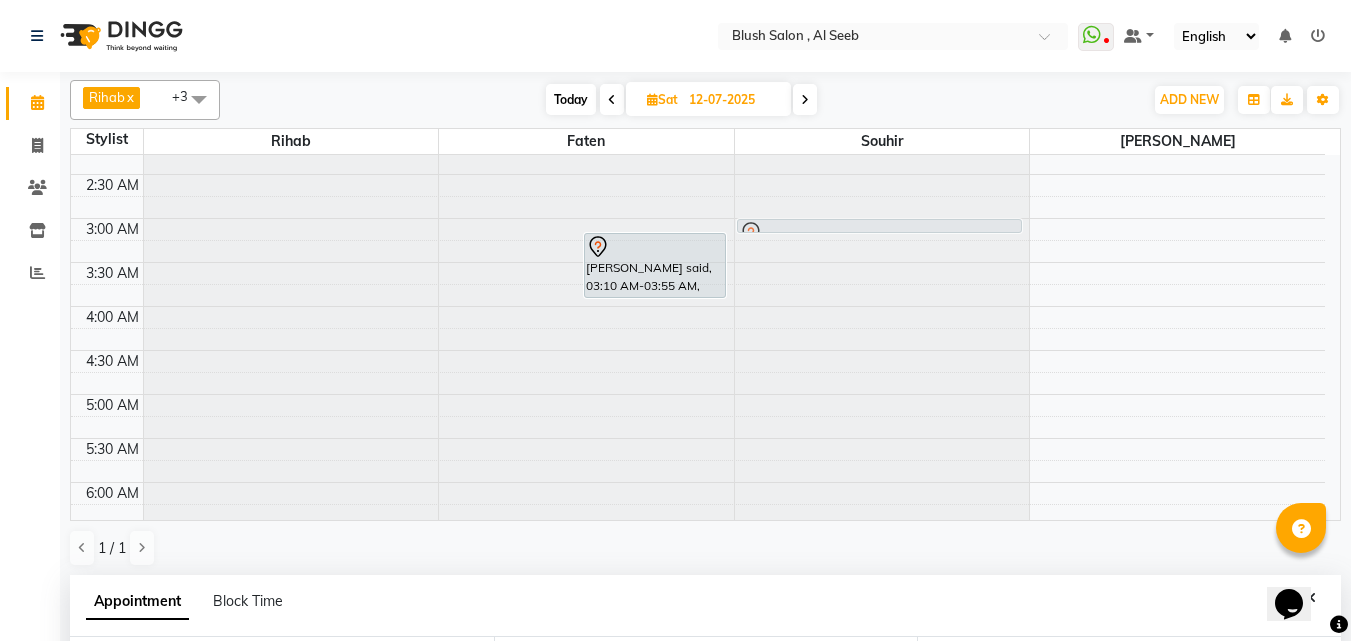 drag, startPoint x: 516, startPoint y: 224, endPoint x: 762, endPoint y: 217, distance: 246.09958 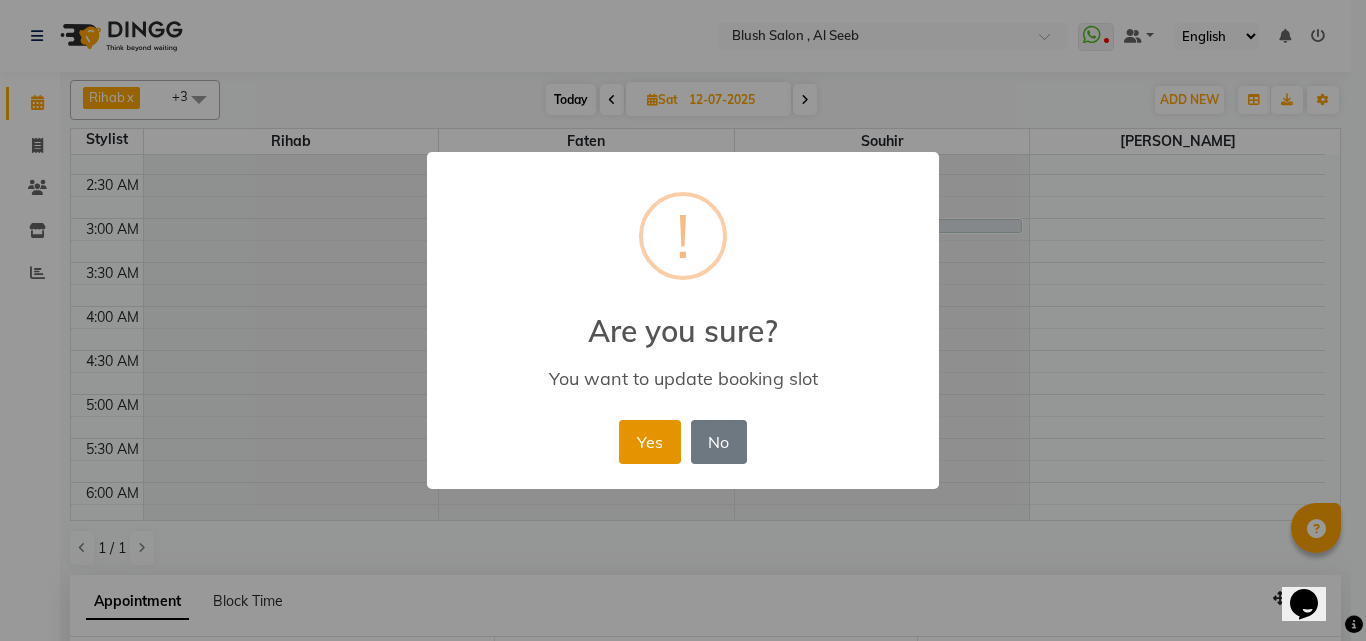 click on "Yes" at bounding box center (649, 442) 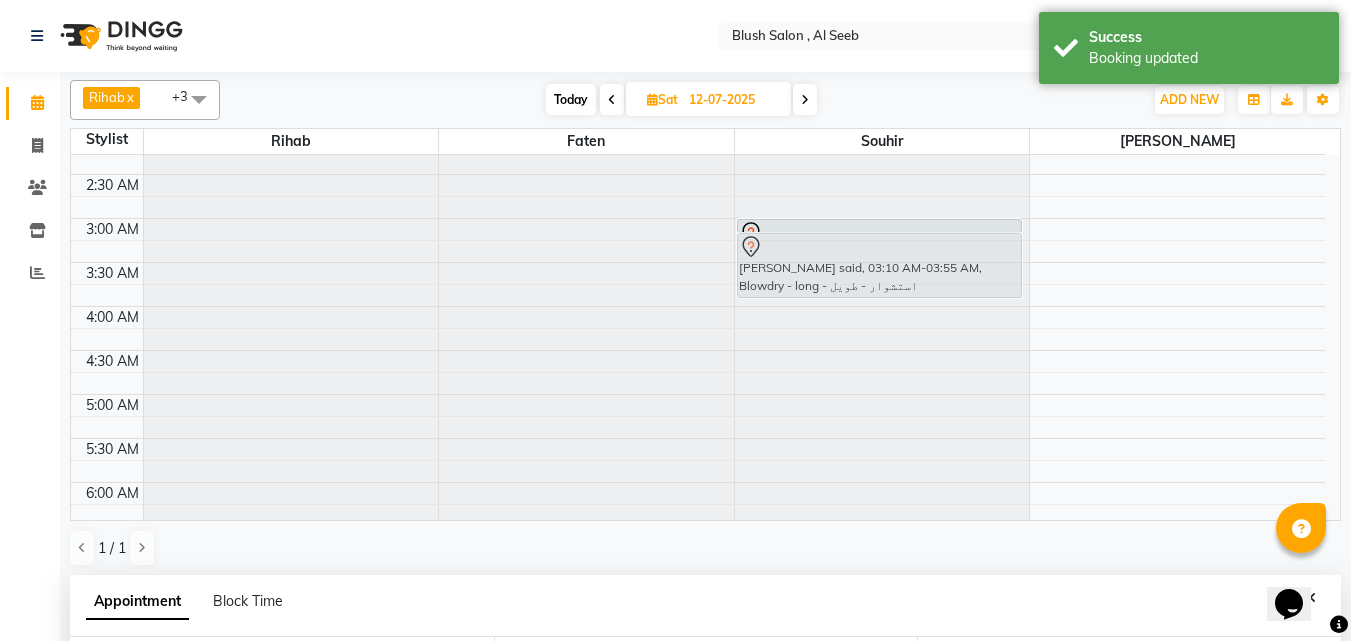 drag, startPoint x: 567, startPoint y: 240, endPoint x: 786, endPoint y: 241, distance: 219.00229 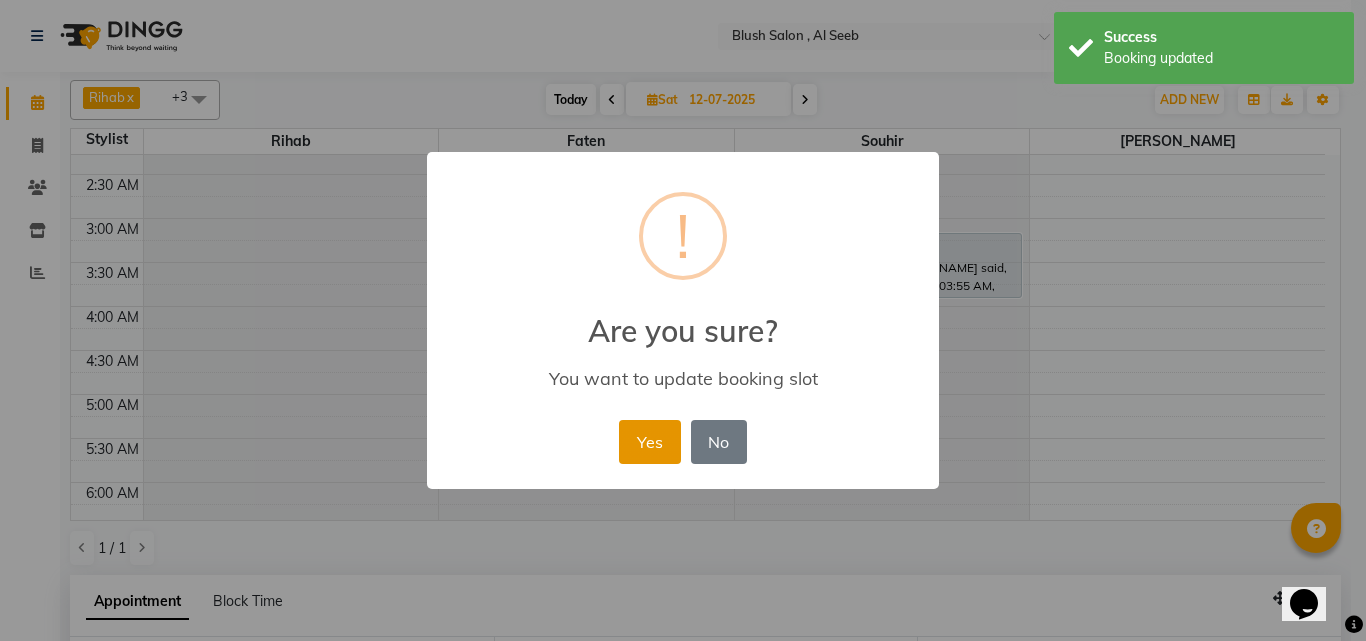 click on "Yes" at bounding box center [649, 442] 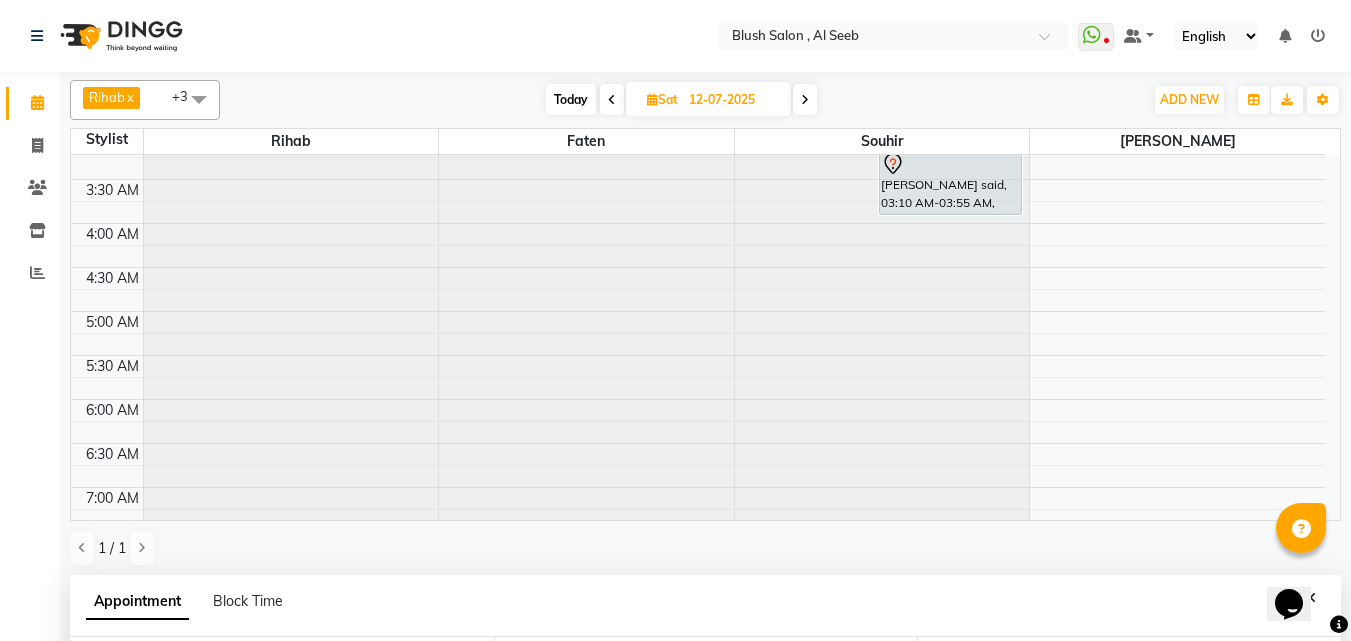 scroll, scrollTop: 100, scrollLeft: 0, axis: vertical 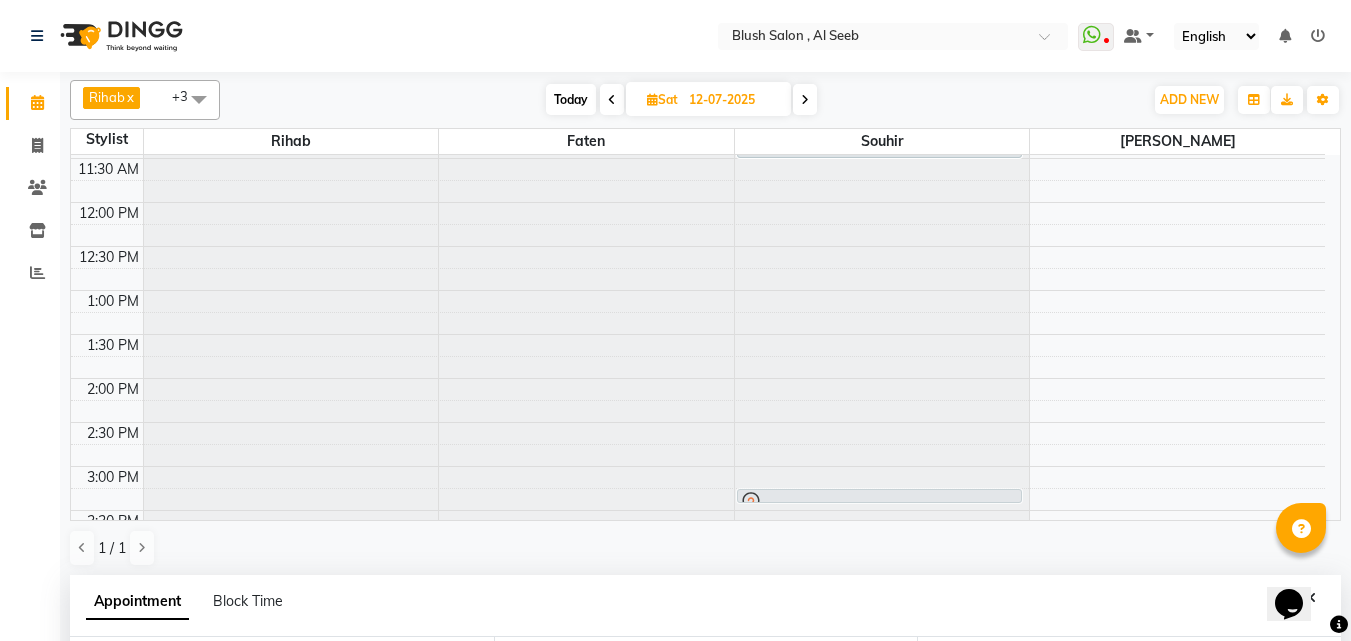 drag, startPoint x: 839, startPoint y: 325, endPoint x: 841, endPoint y: 486, distance: 161.01242 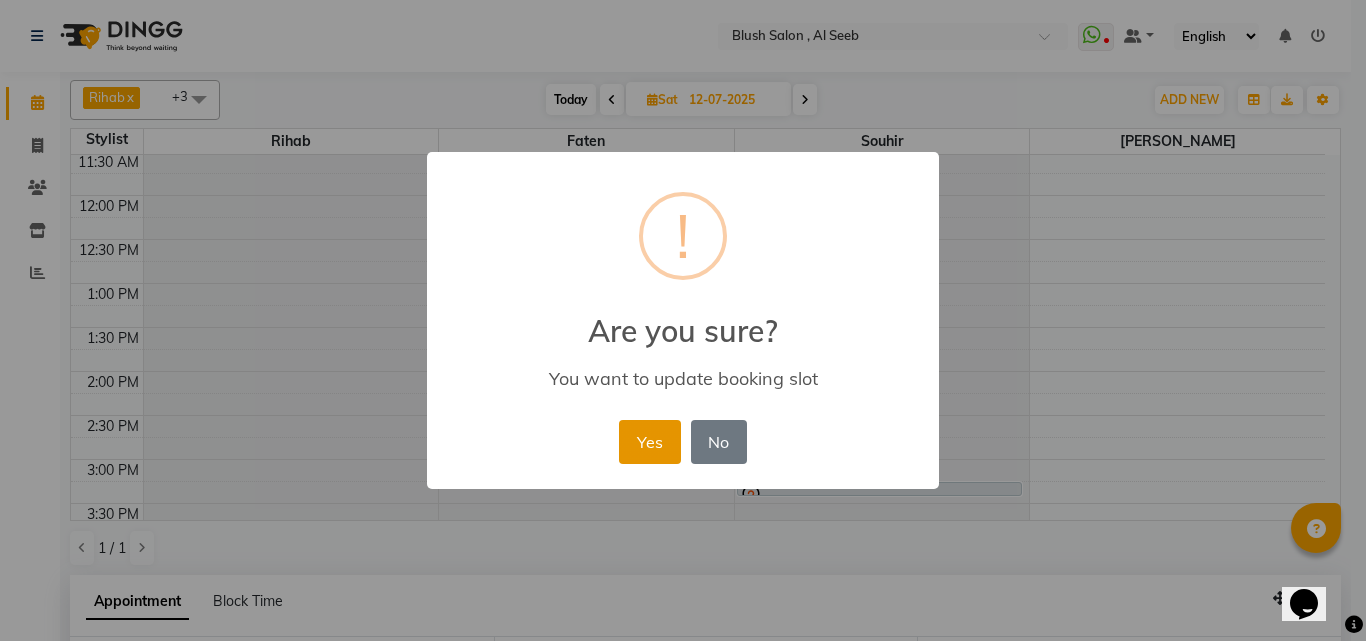 click on "Yes" at bounding box center (649, 442) 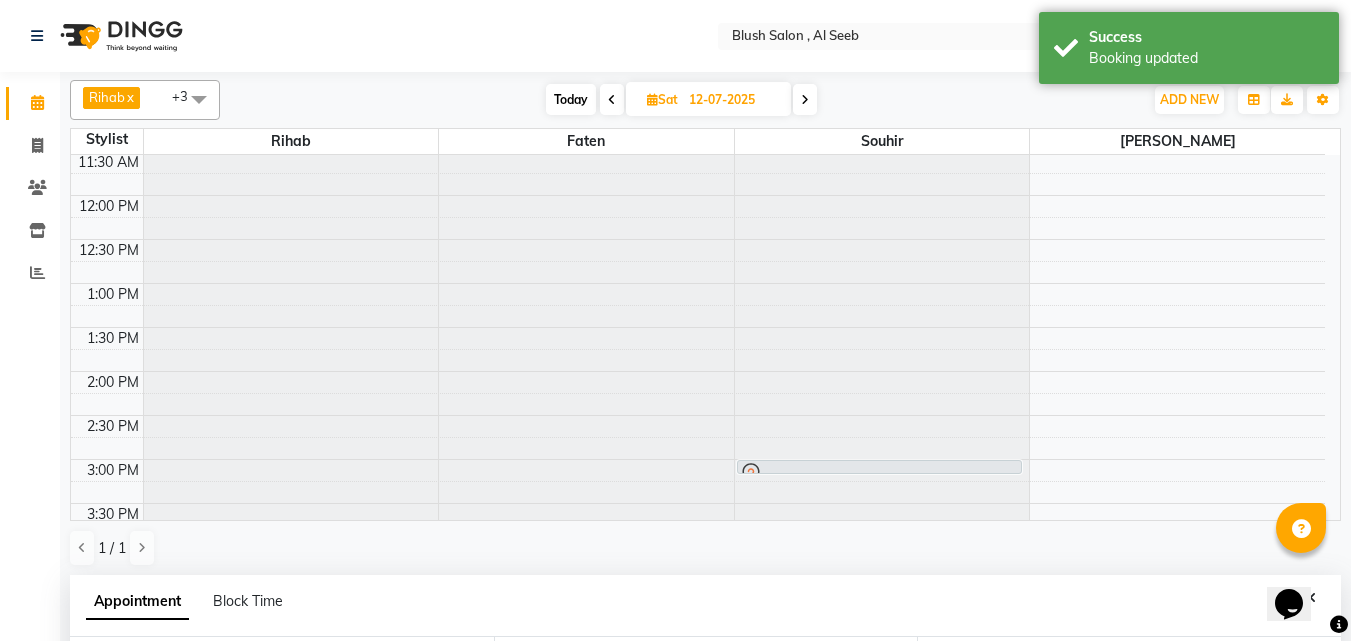 drag, startPoint x: 785, startPoint y: 487, endPoint x: 789, endPoint y: 472, distance: 15.524175 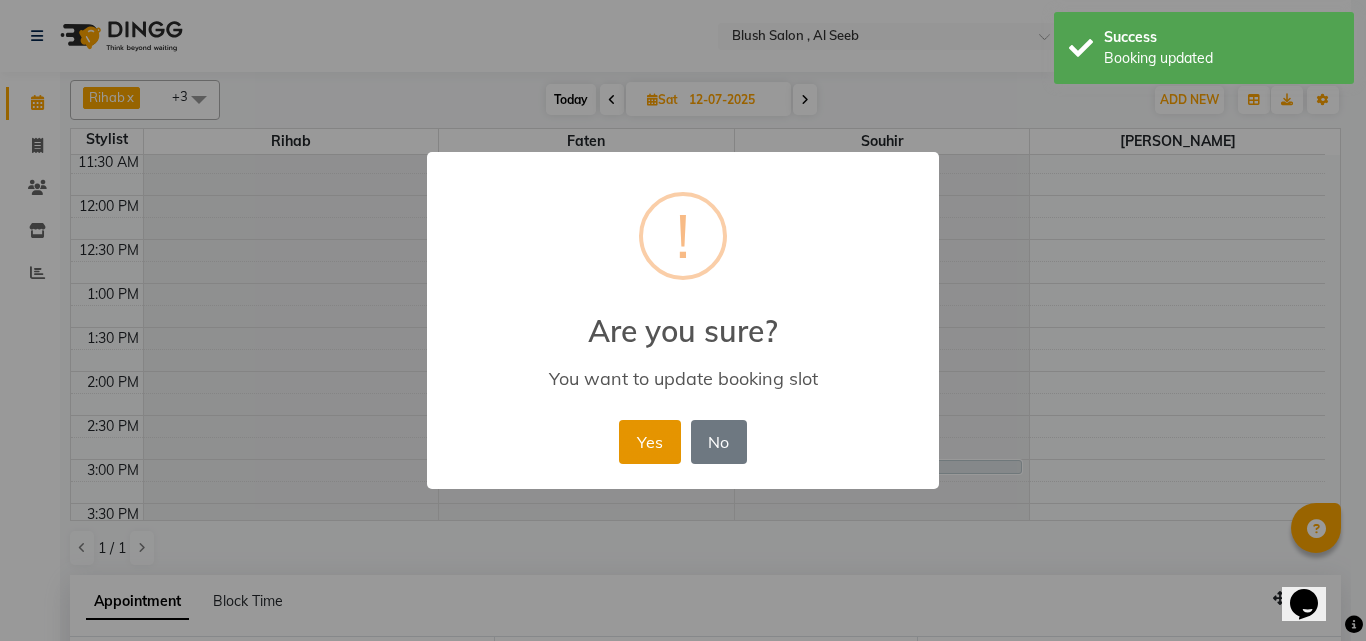 click on "Yes" at bounding box center (649, 442) 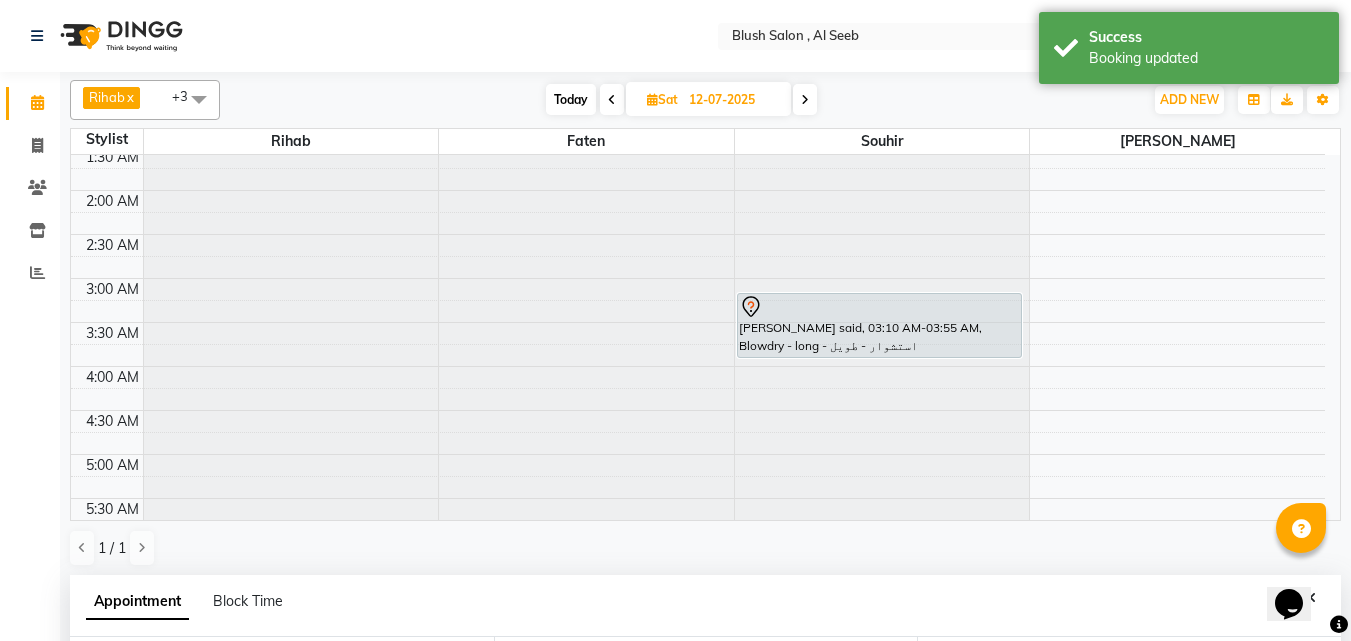 scroll, scrollTop: 115, scrollLeft: 0, axis: vertical 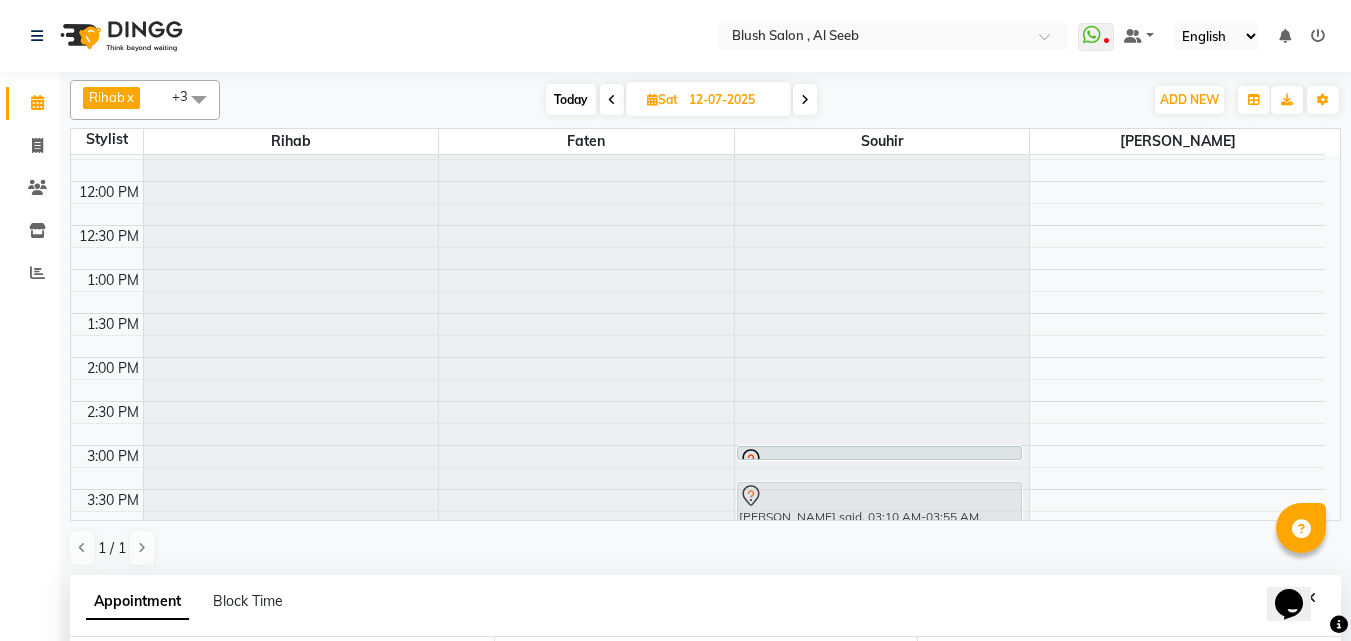 drag, startPoint x: 845, startPoint y: 328, endPoint x: 806, endPoint y: 466, distance: 143.40501 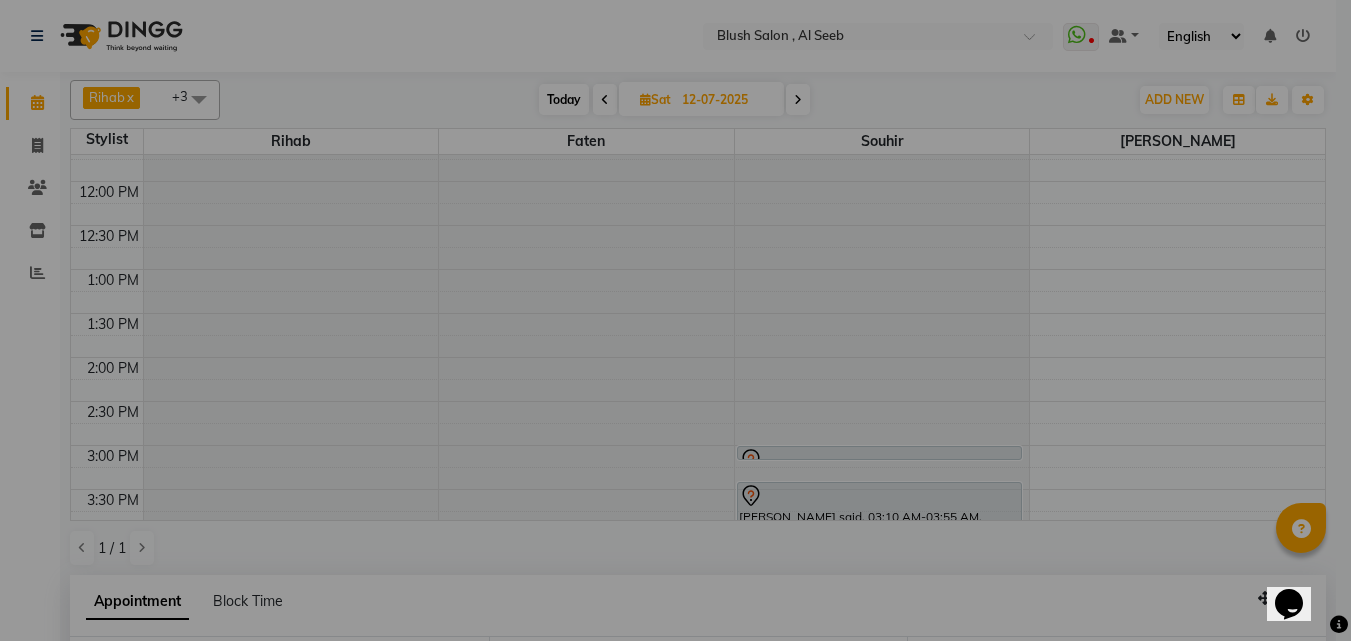 scroll, scrollTop: 1030, scrollLeft: 0, axis: vertical 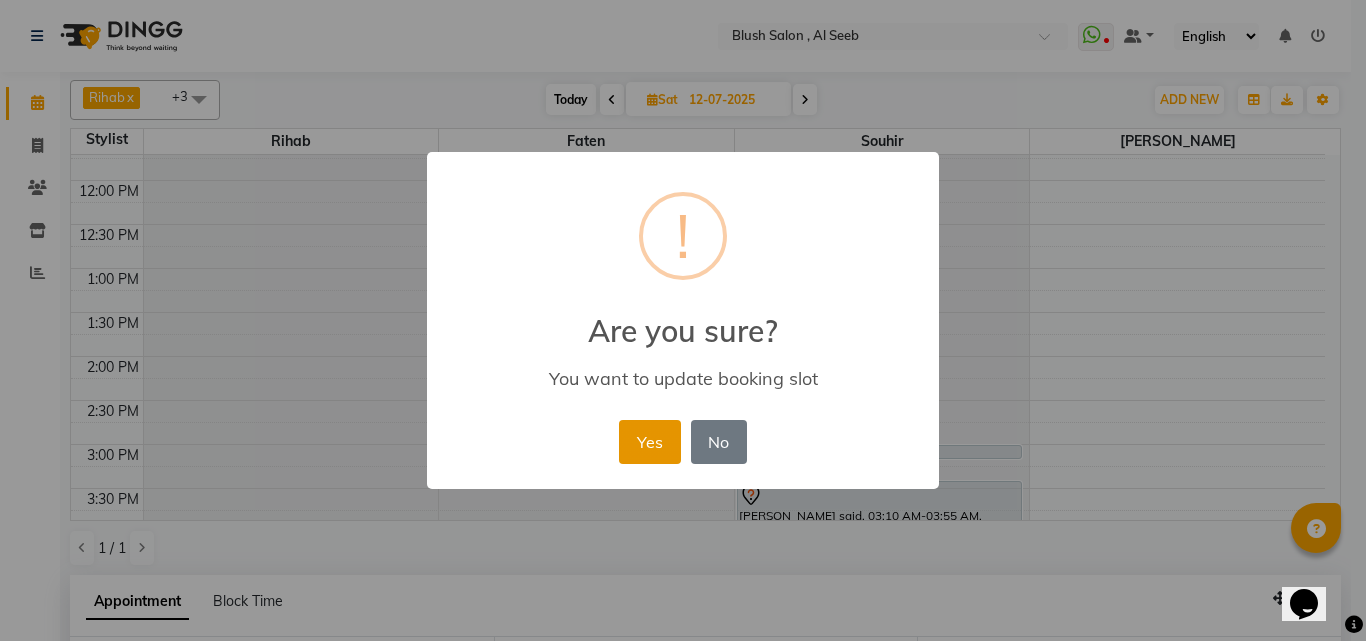 click on "Yes" at bounding box center (649, 442) 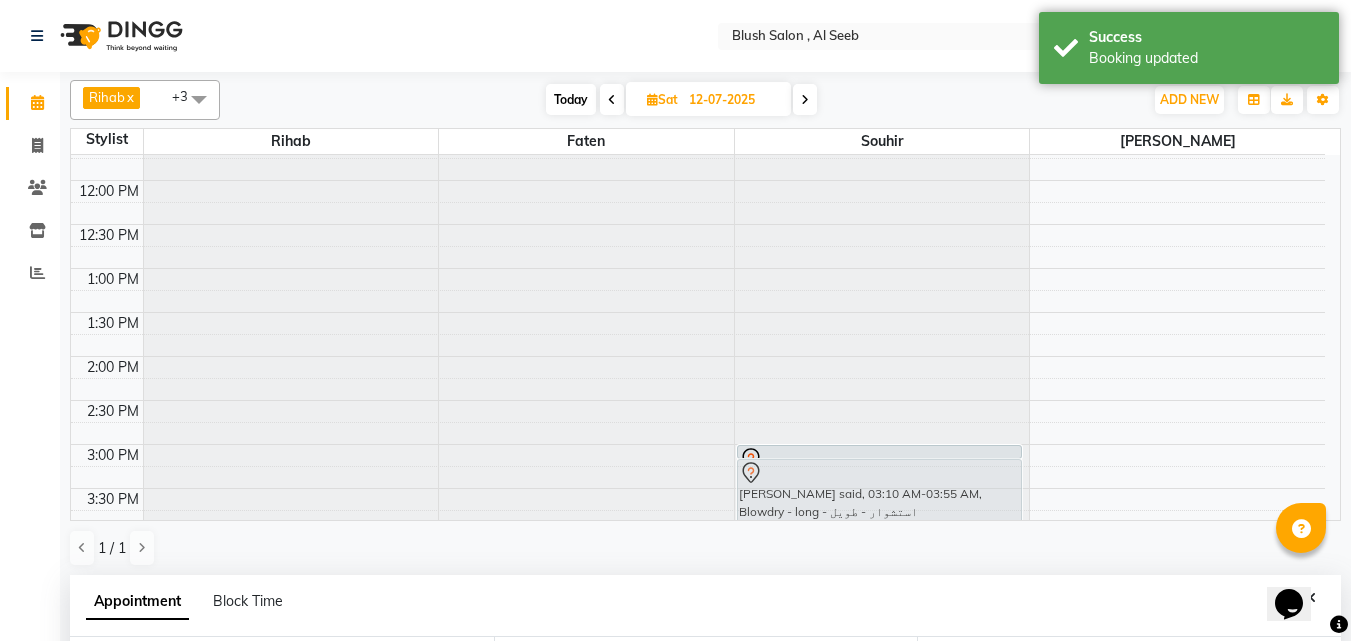 drag, startPoint x: 856, startPoint y: 495, endPoint x: 879, endPoint y: 477, distance: 29.206163 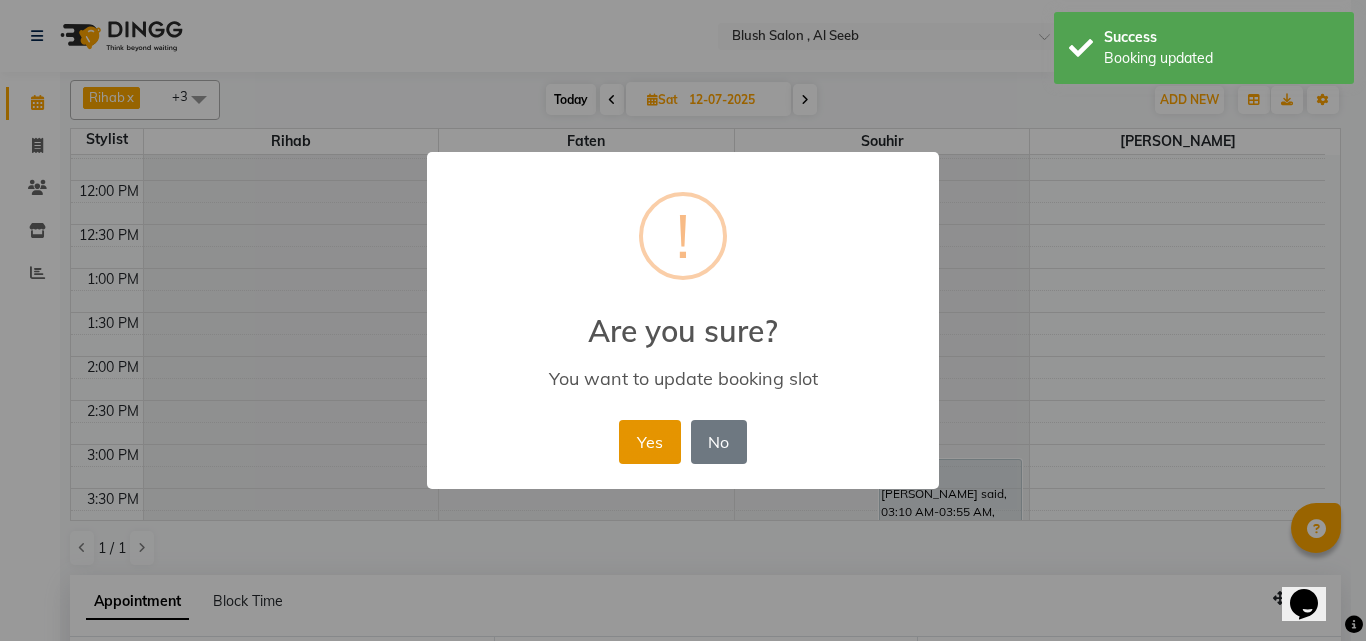 click on "Yes" at bounding box center (649, 442) 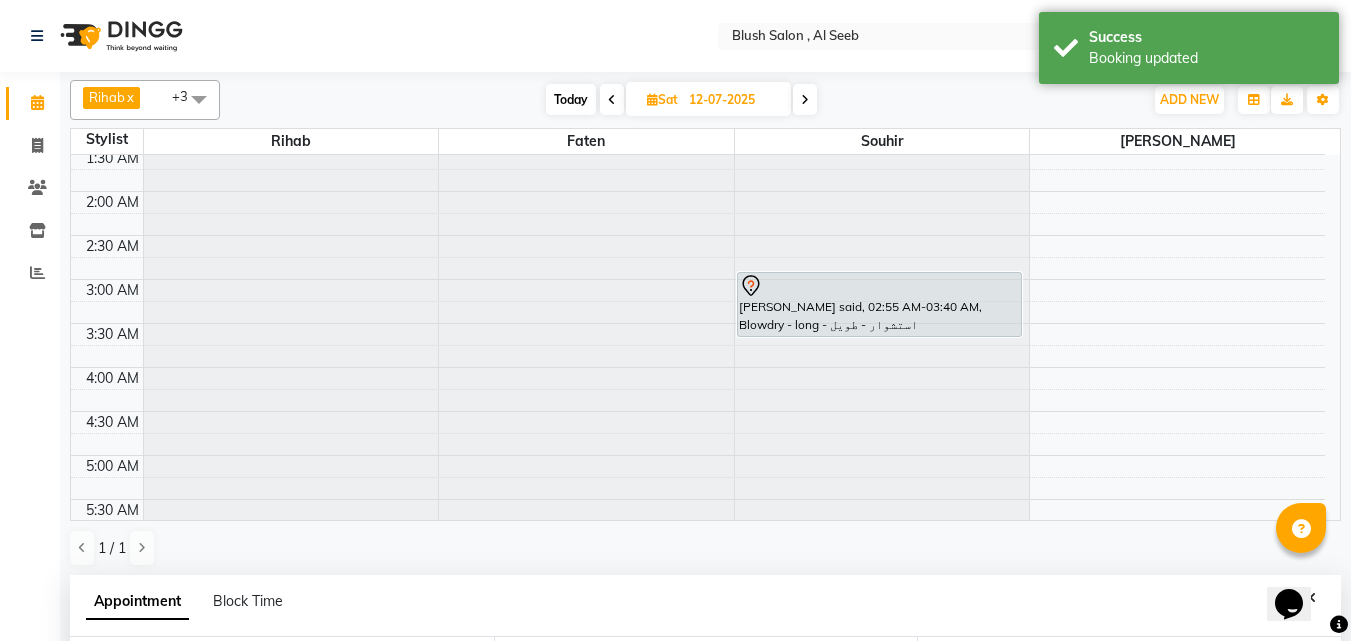 scroll, scrollTop: 0, scrollLeft: 0, axis: both 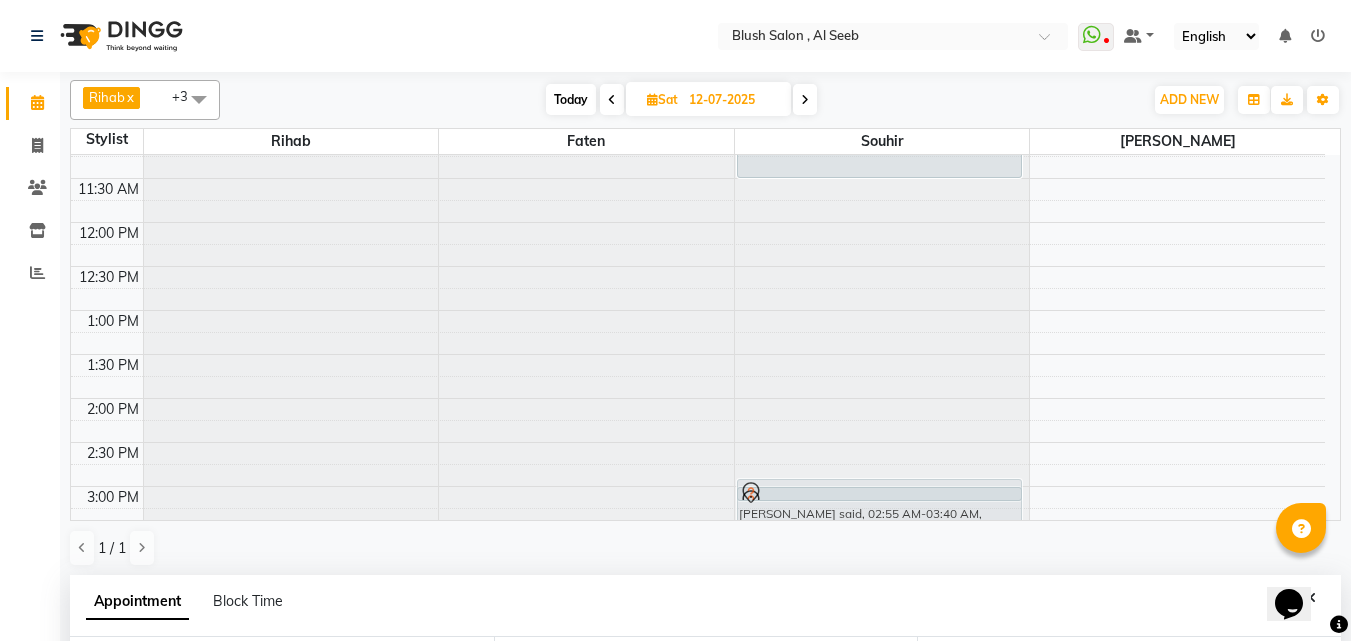 drag, startPoint x: 836, startPoint y: 423, endPoint x: 770, endPoint y: 488, distance: 92.63369 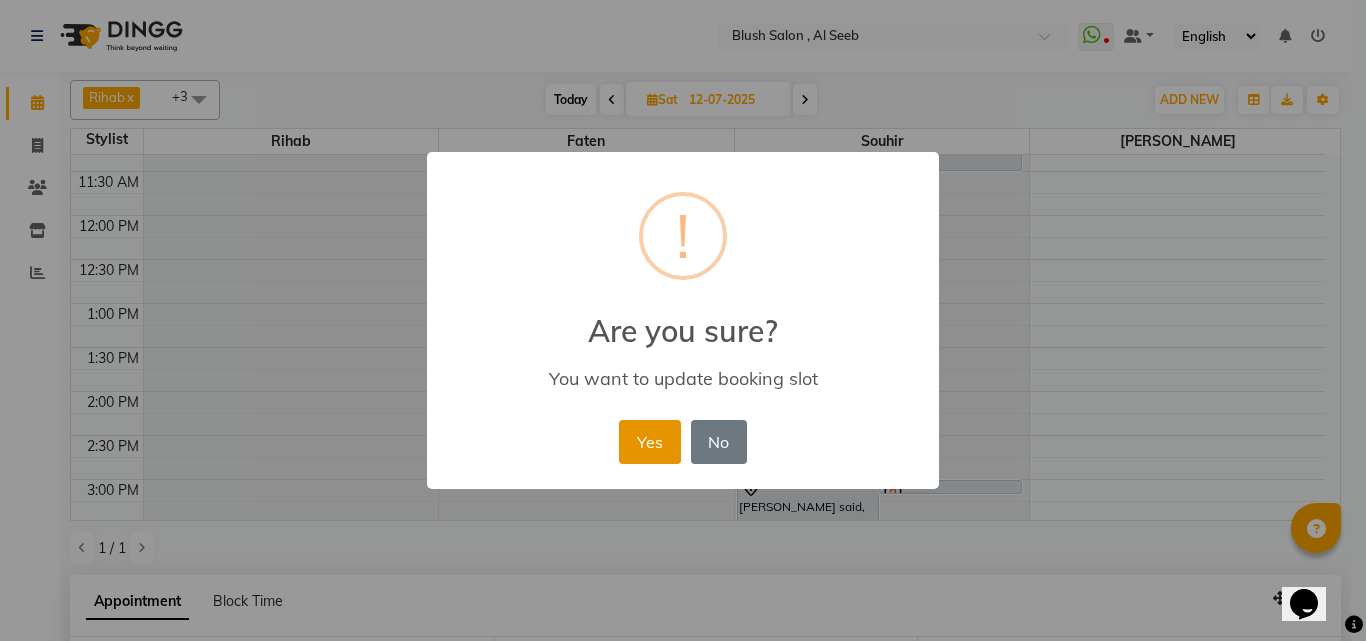 click on "Yes" at bounding box center (649, 442) 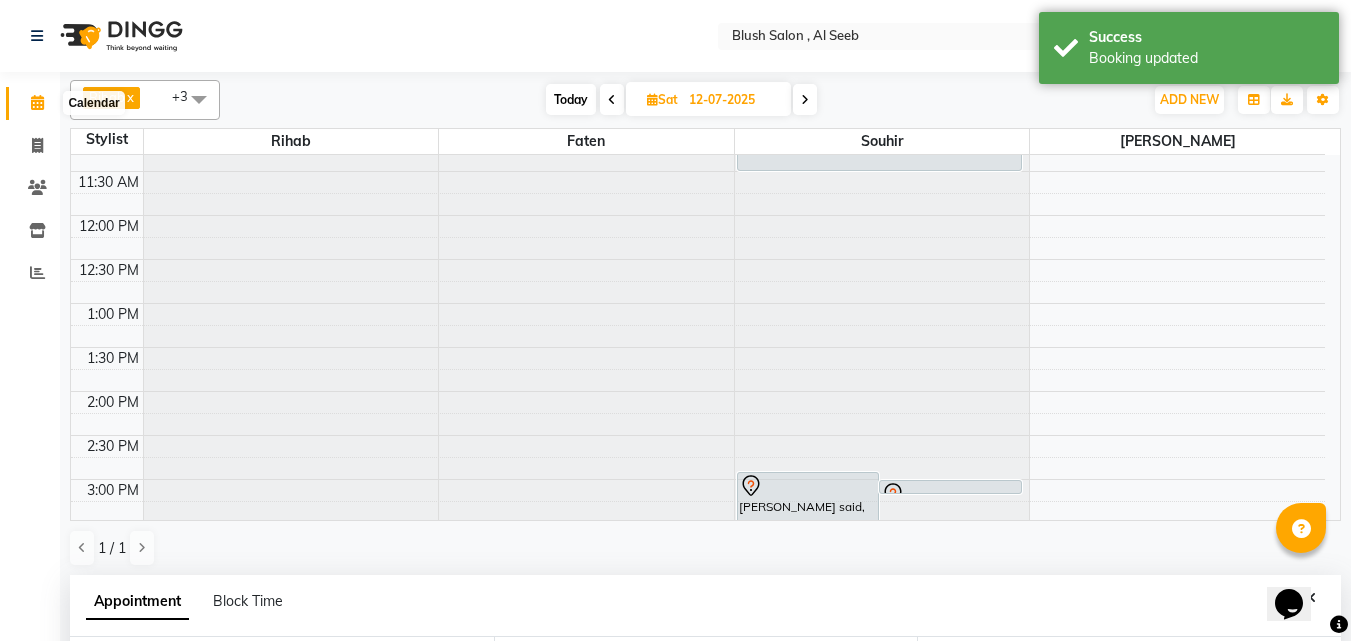 click 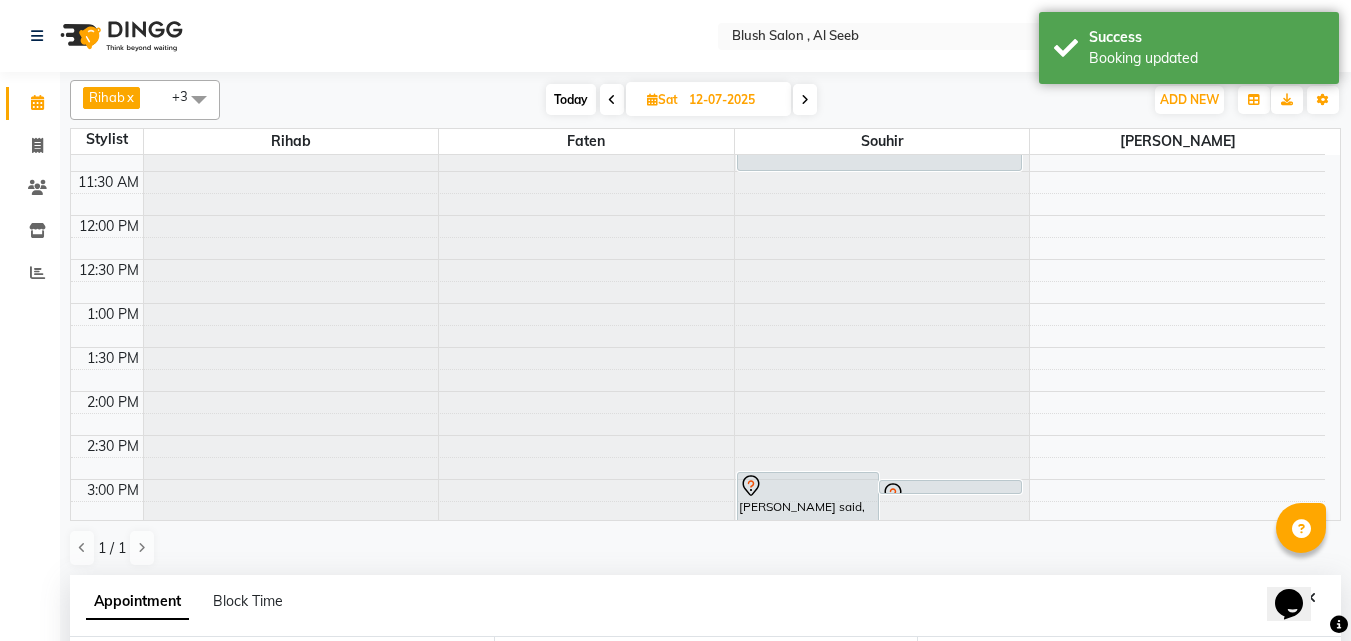 drag, startPoint x: 574, startPoint y: 101, endPoint x: 568, endPoint y: 116, distance: 16.155495 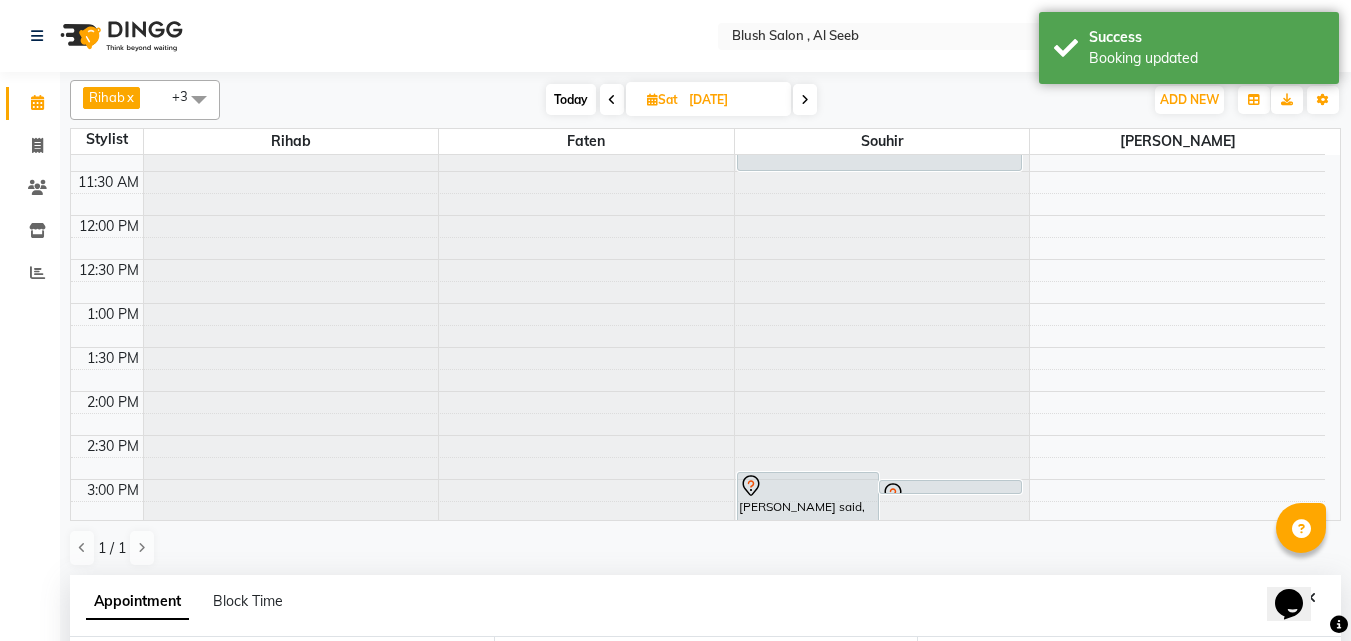 select on "180" 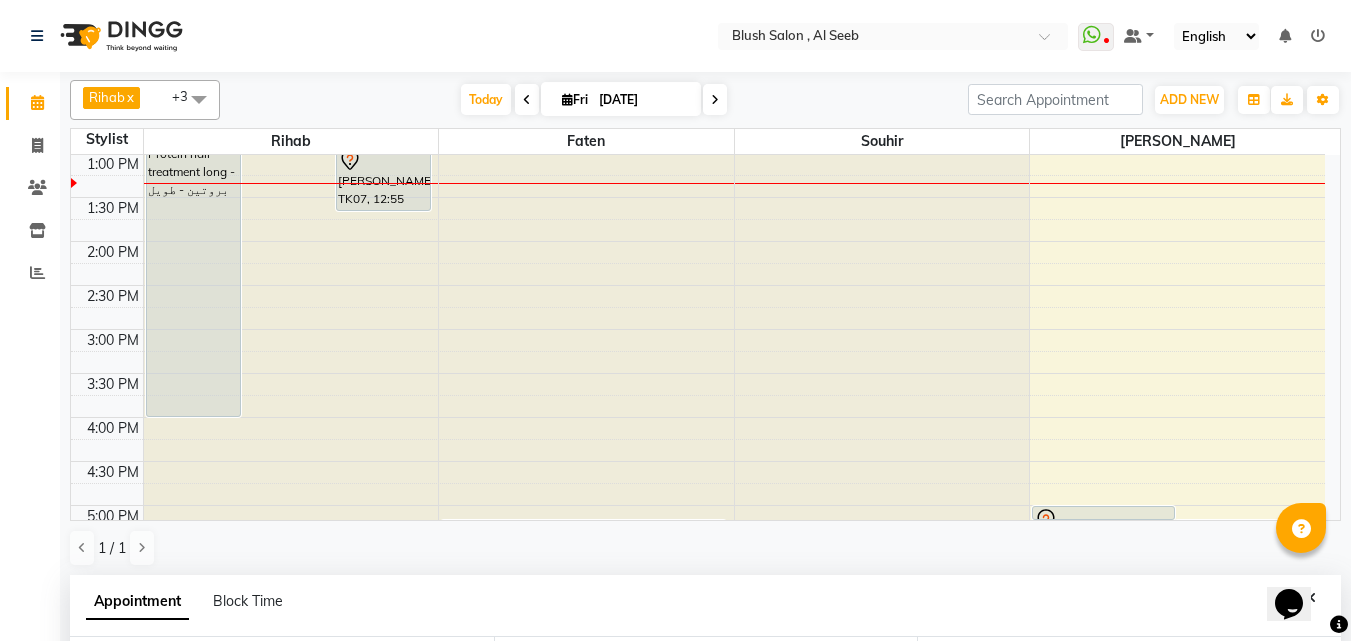 scroll, scrollTop: 945, scrollLeft: 0, axis: vertical 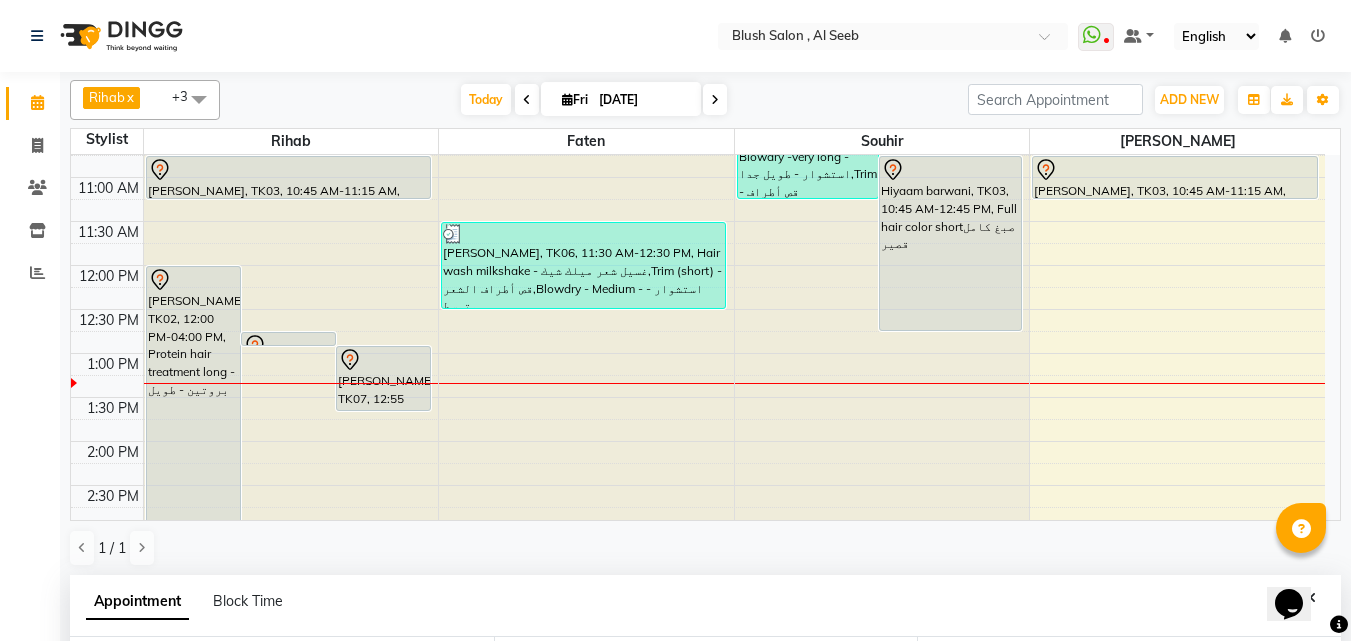 click at bounding box center (383, 360) 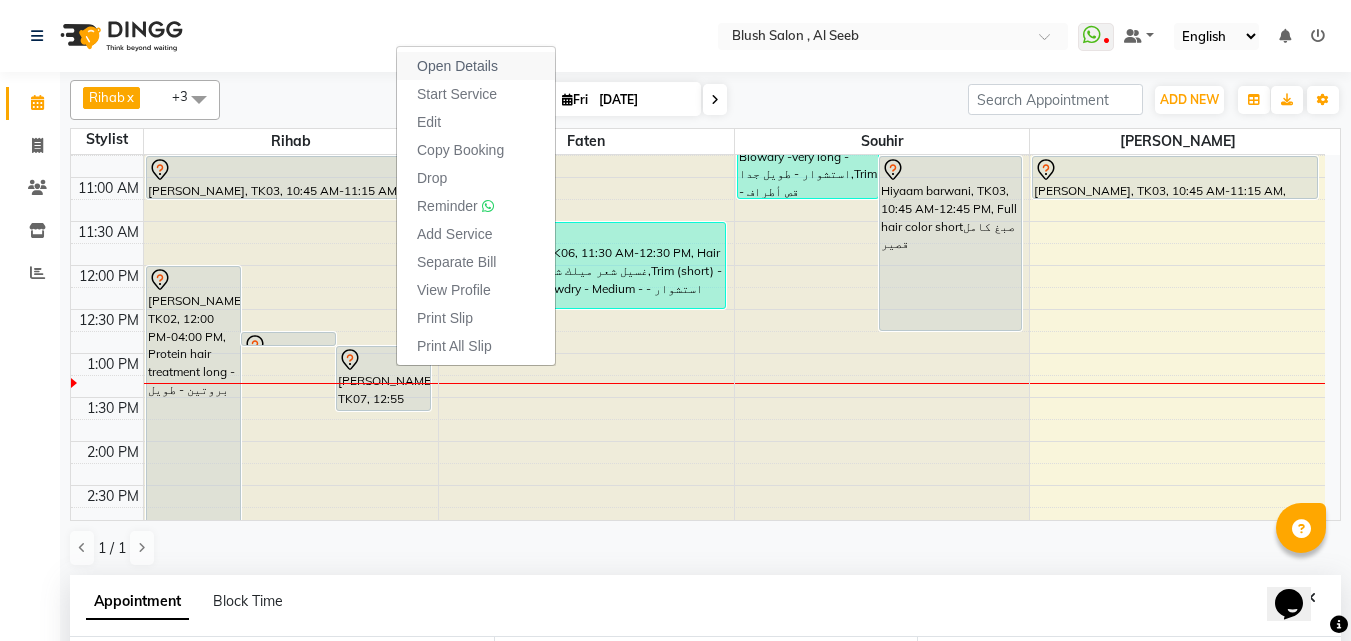 click on "Open Details" at bounding box center [457, 66] 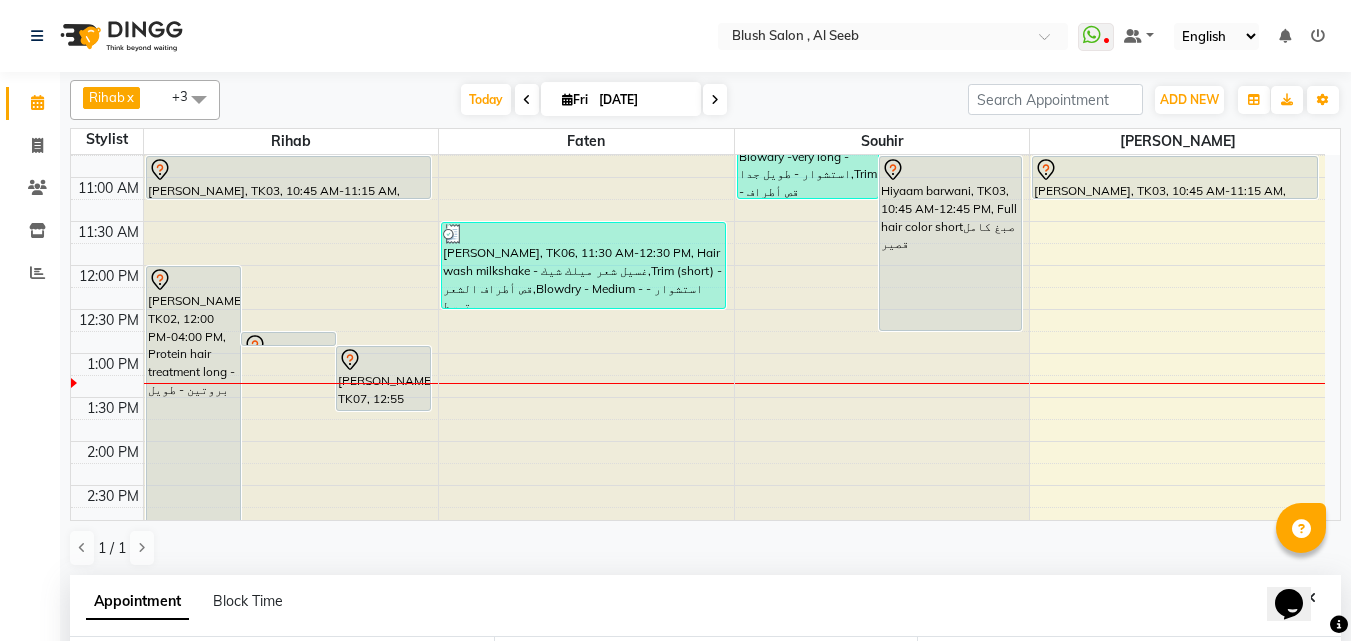 click at bounding box center [383, 360] 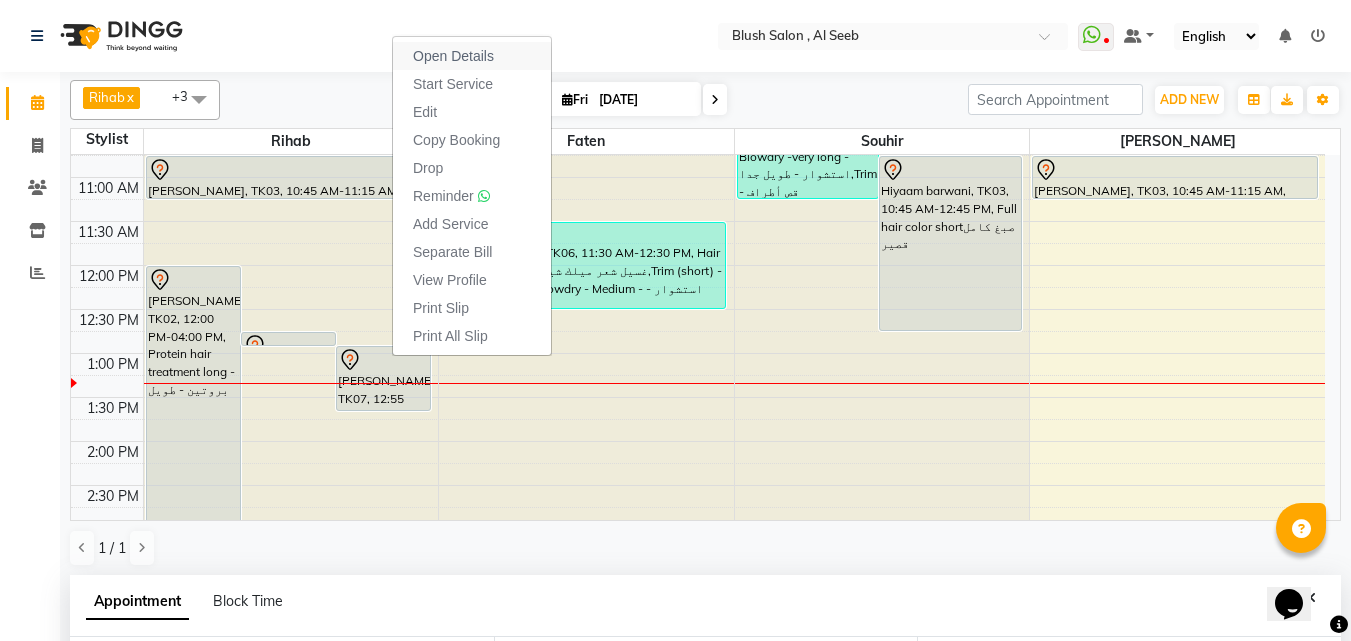 click on "Open Details" at bounding box center (472, 56) 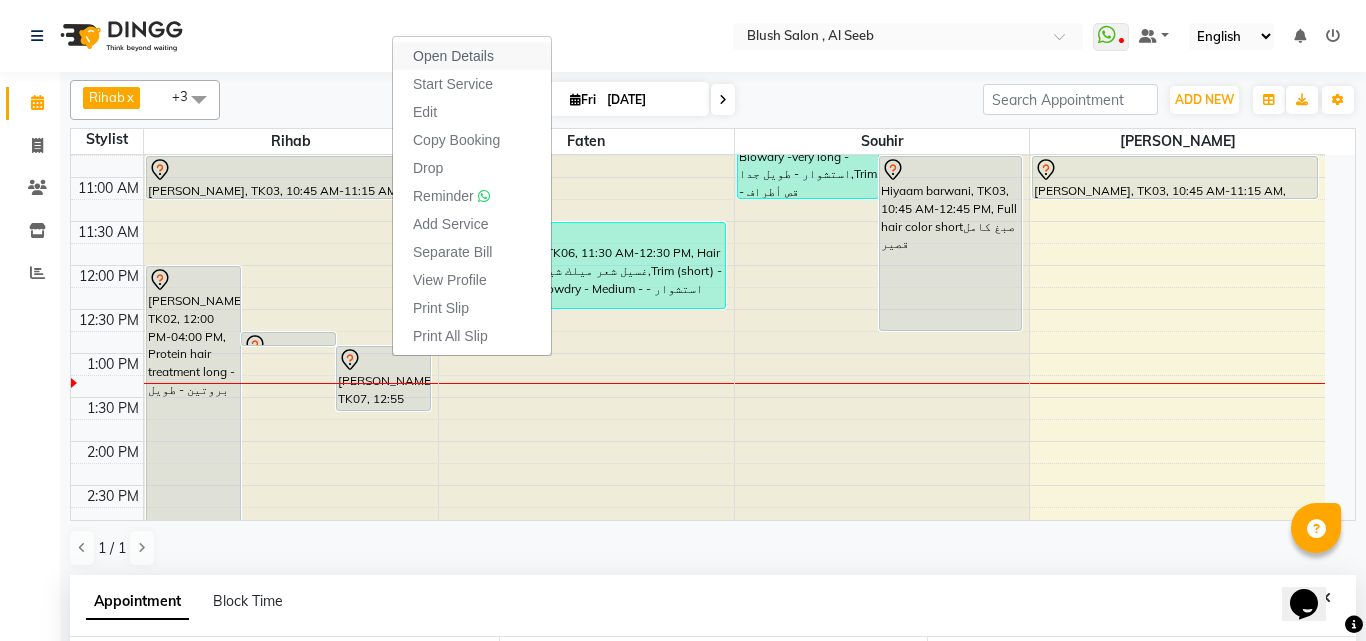 select on "7" 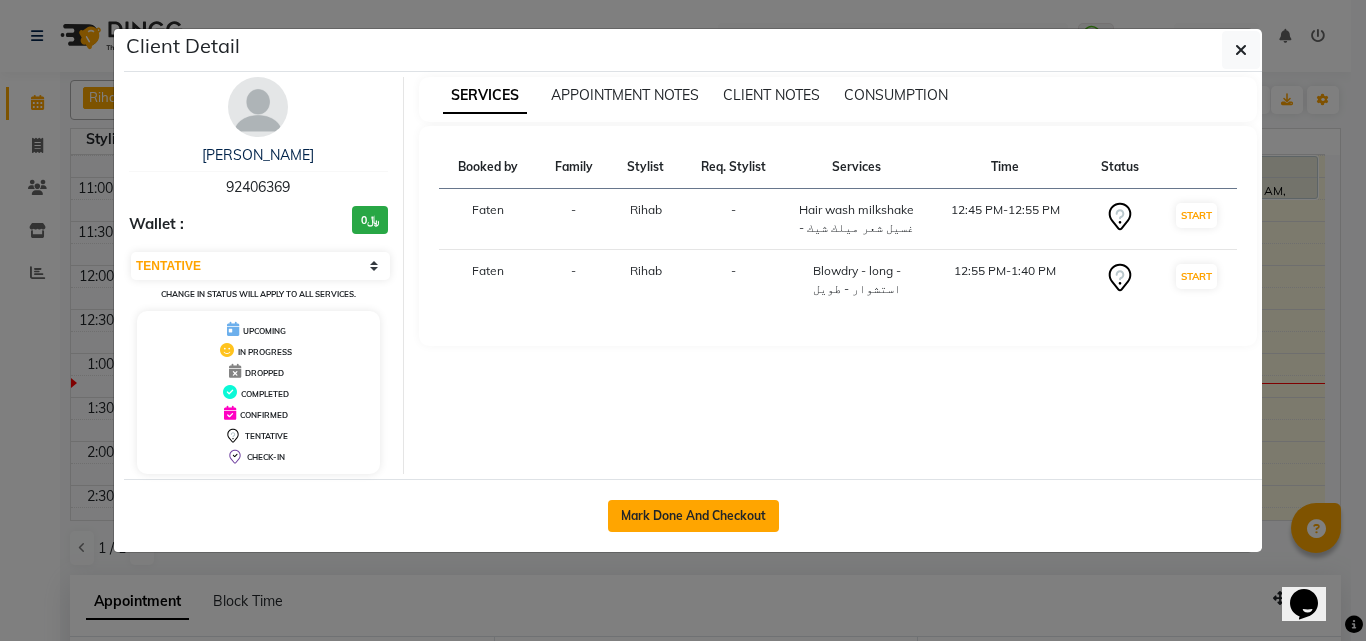 click on "Mark Done And Checkout" 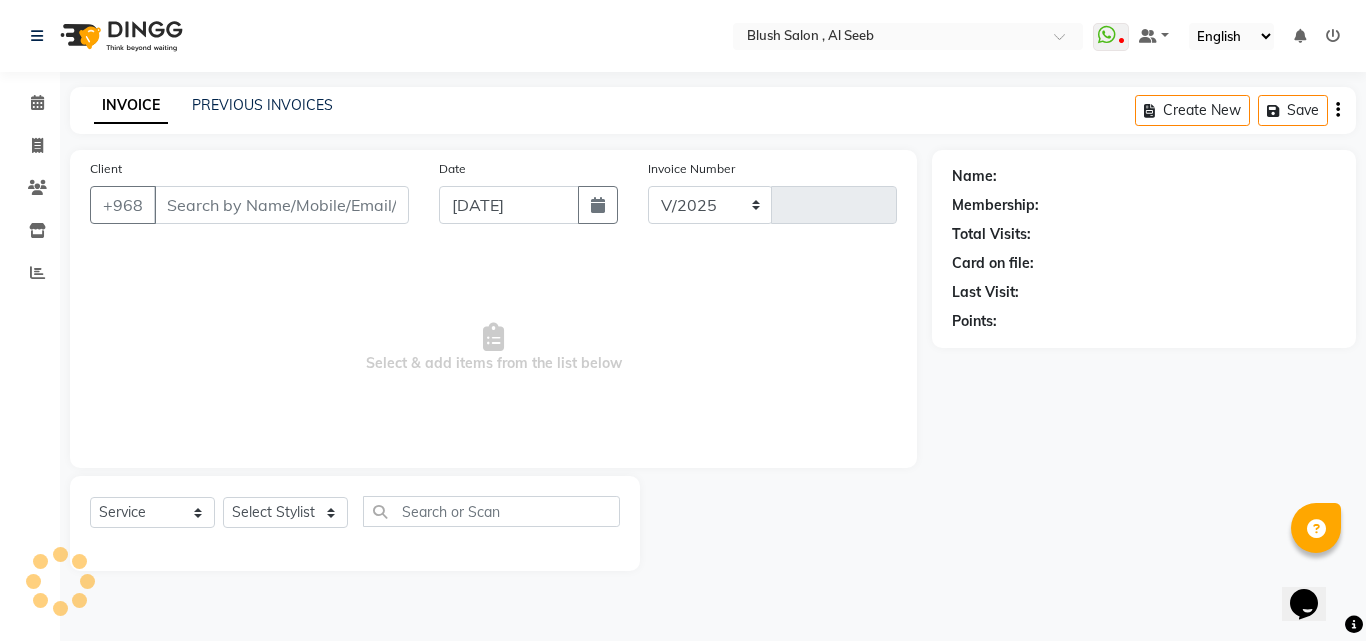 select on "5589" 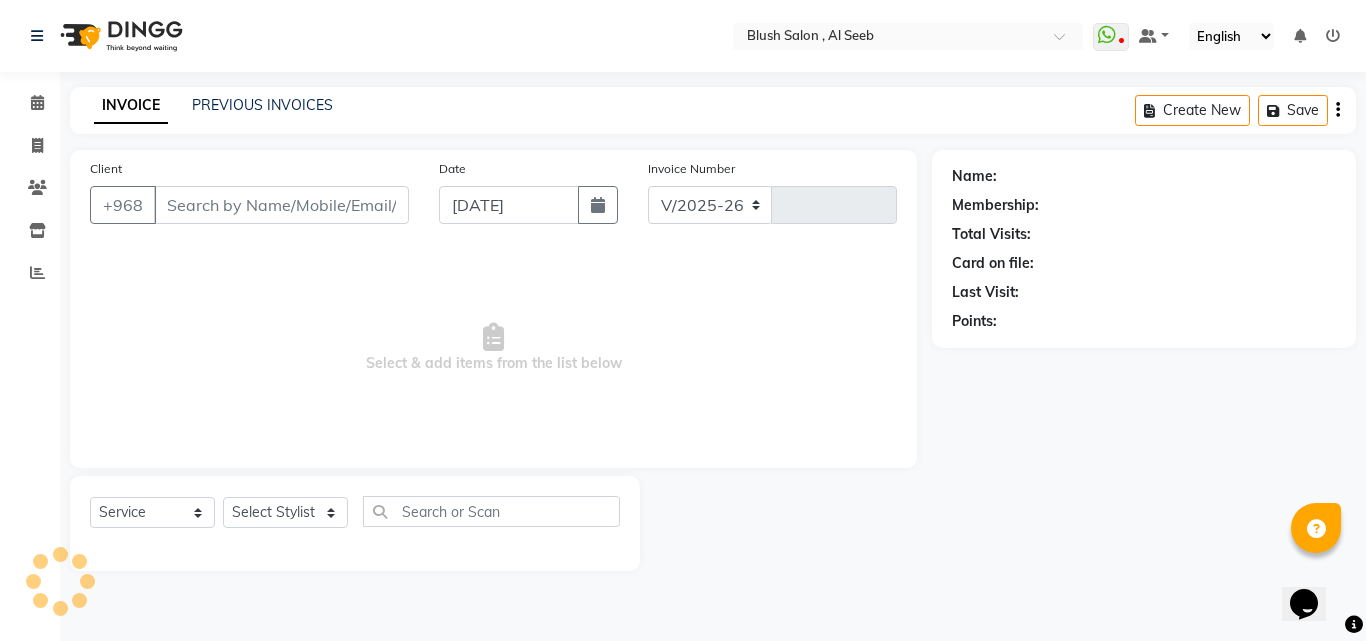 type on "0540" 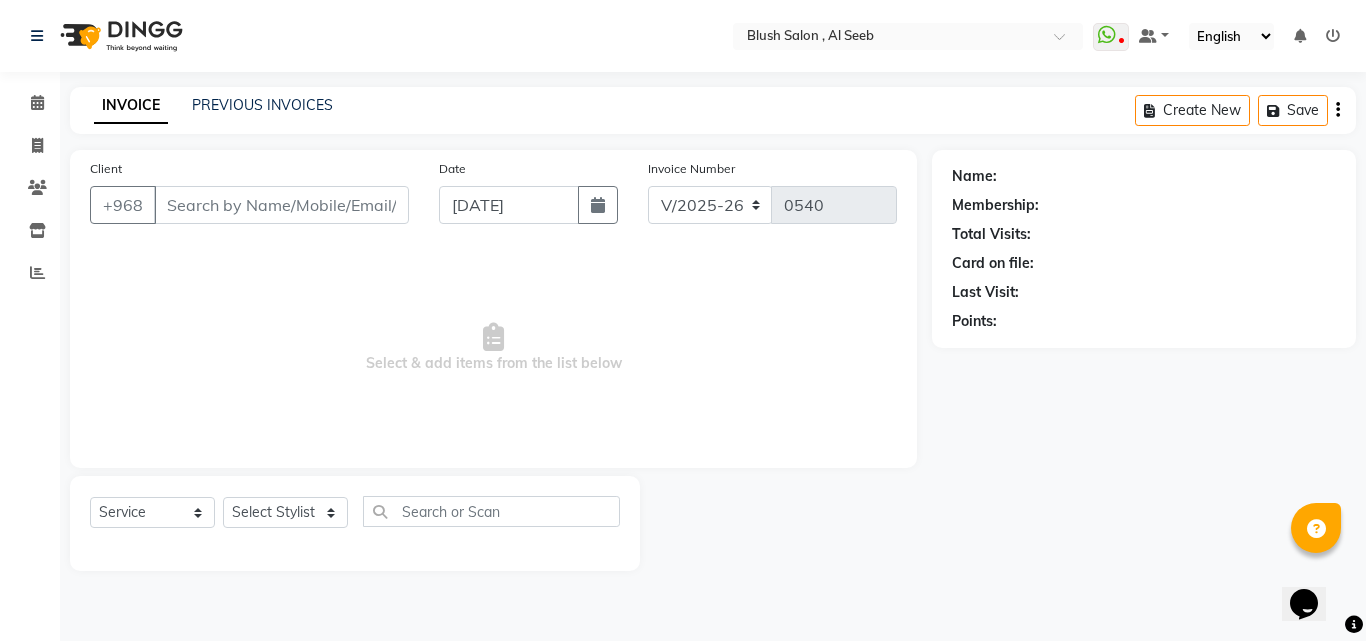 type on "92****69" 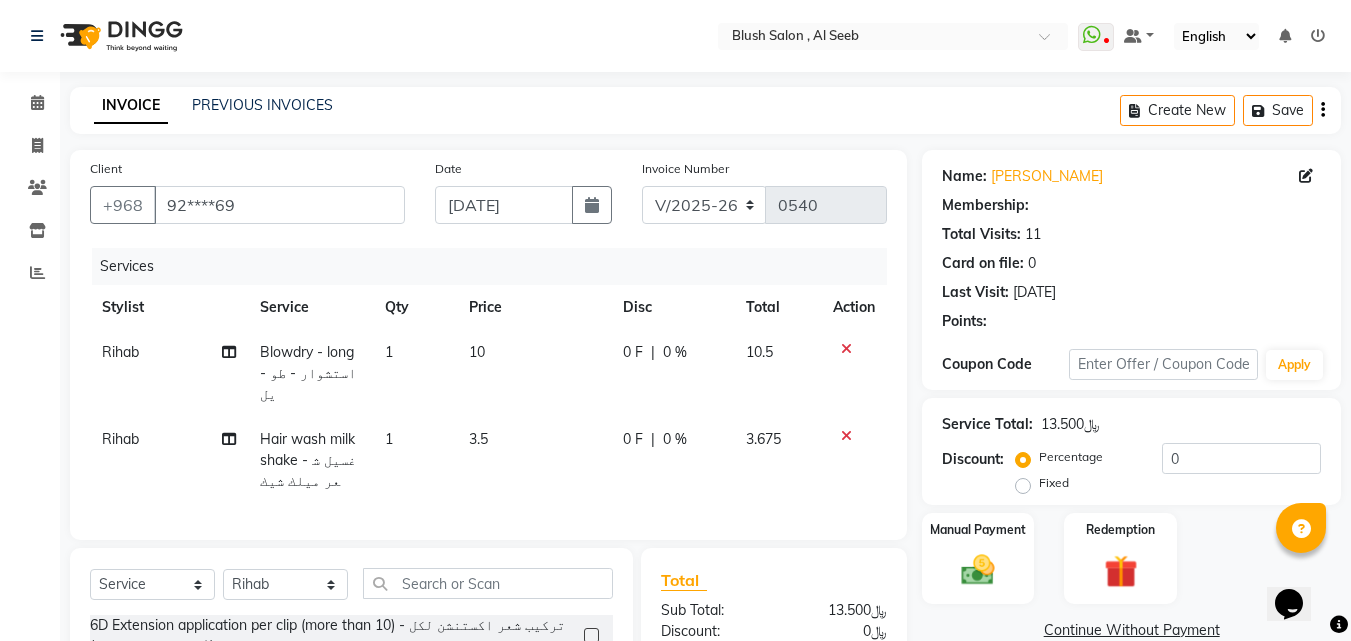 select on "1: Object" 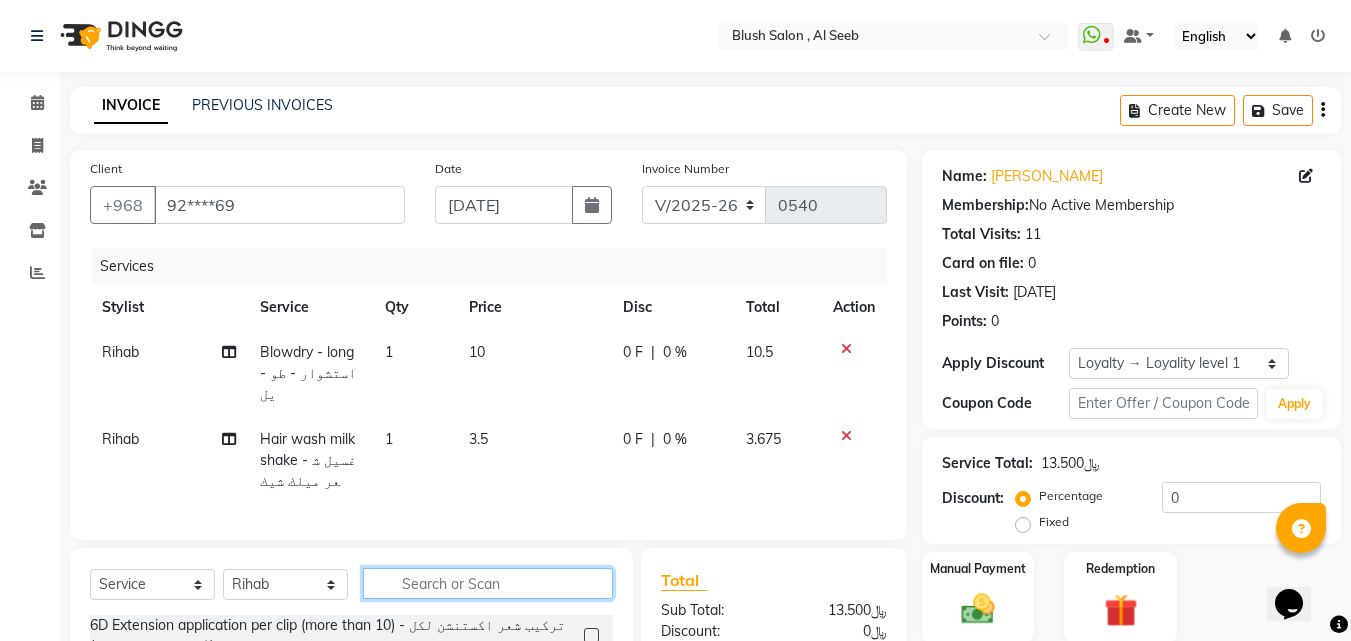 click 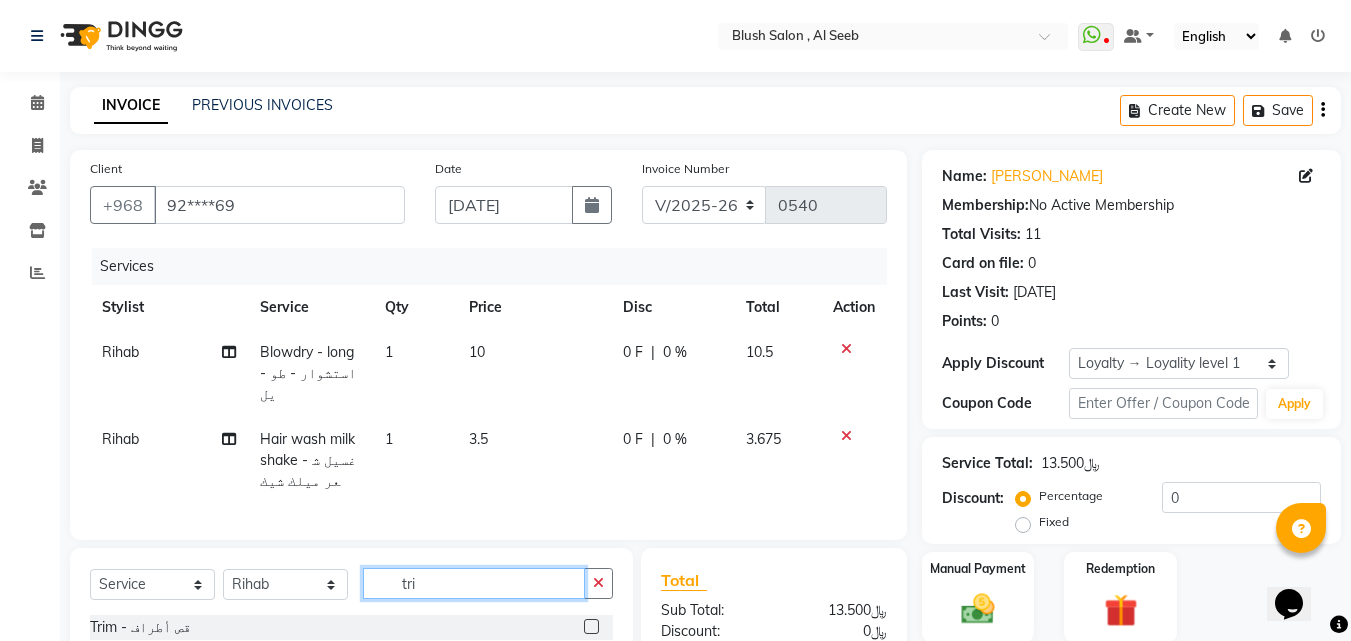 scroll, scrollTop: 200, scrollLeft: 0, axis: vertical 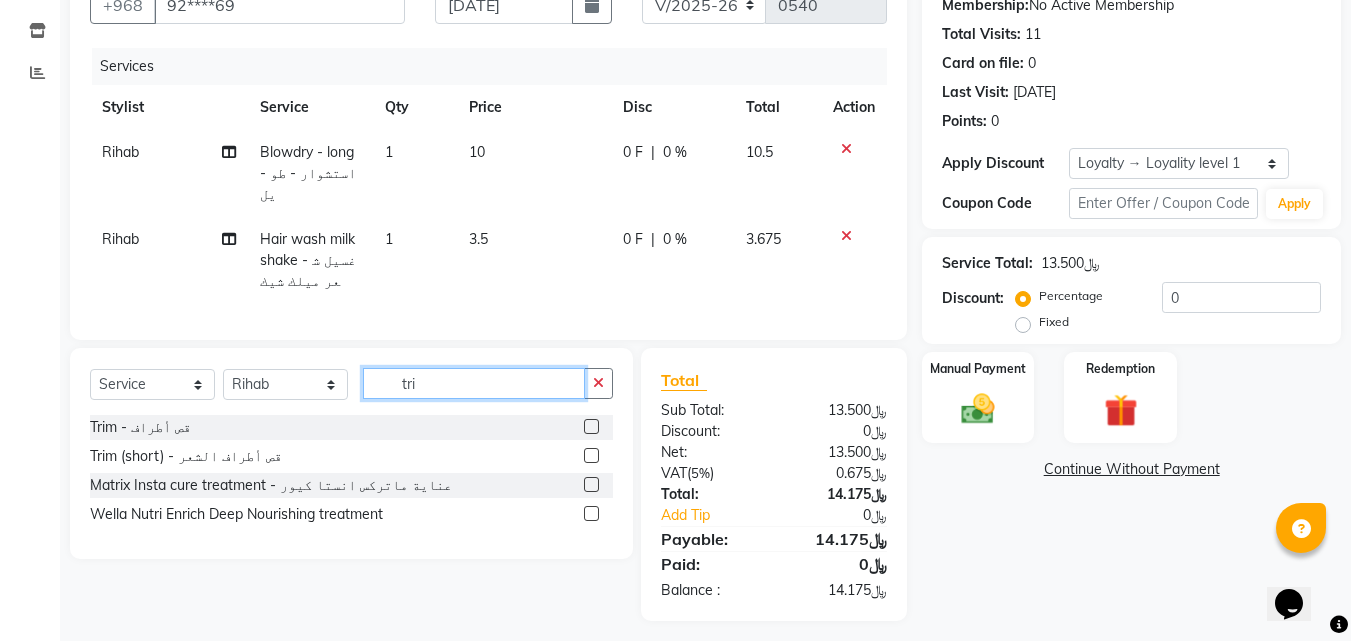 type on "tri" 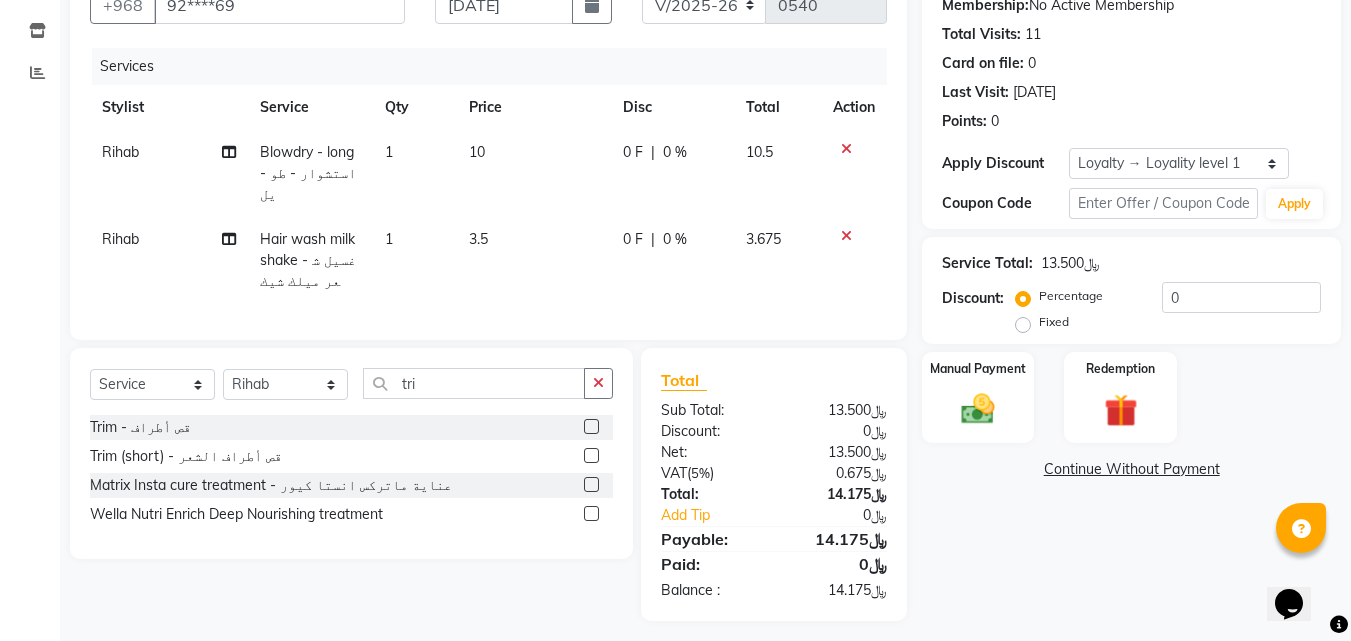 click 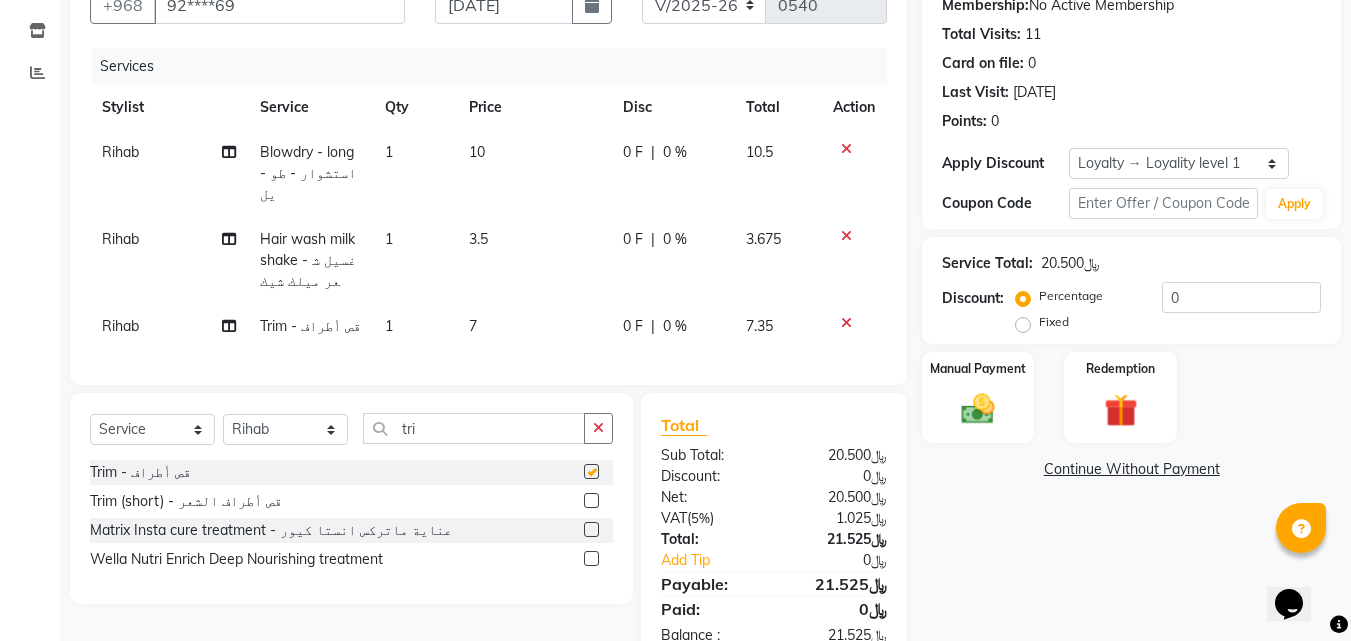checkbox on "false" 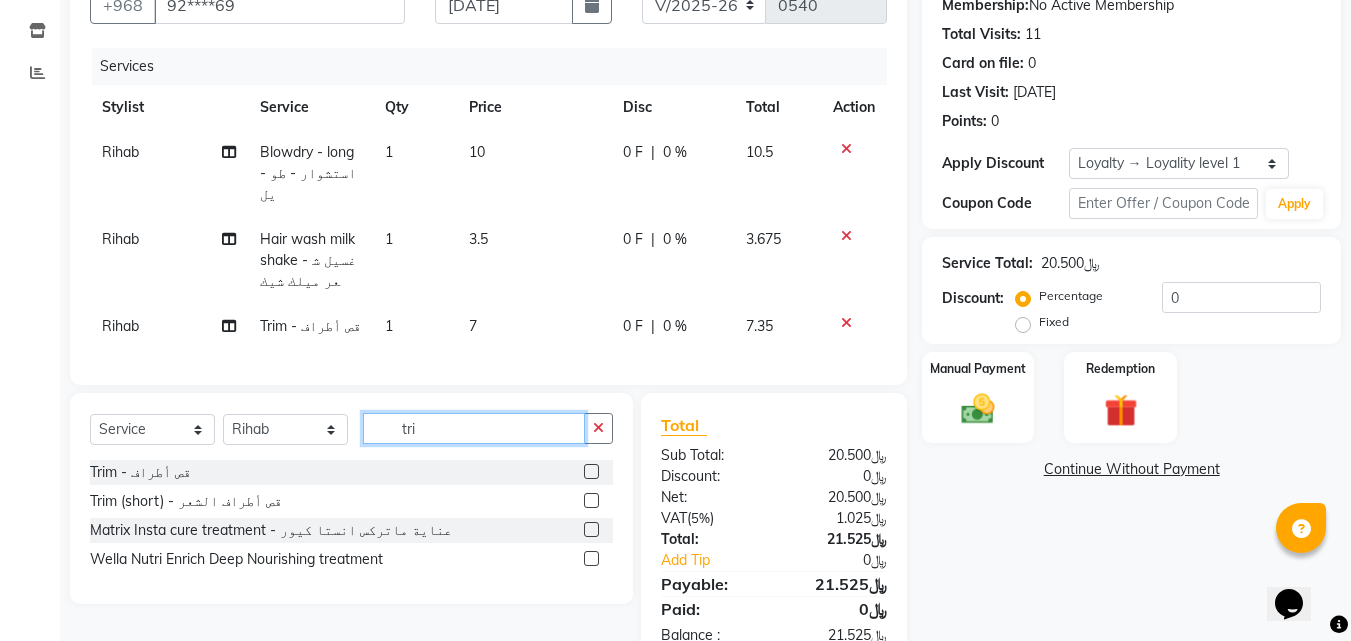click on "tri" 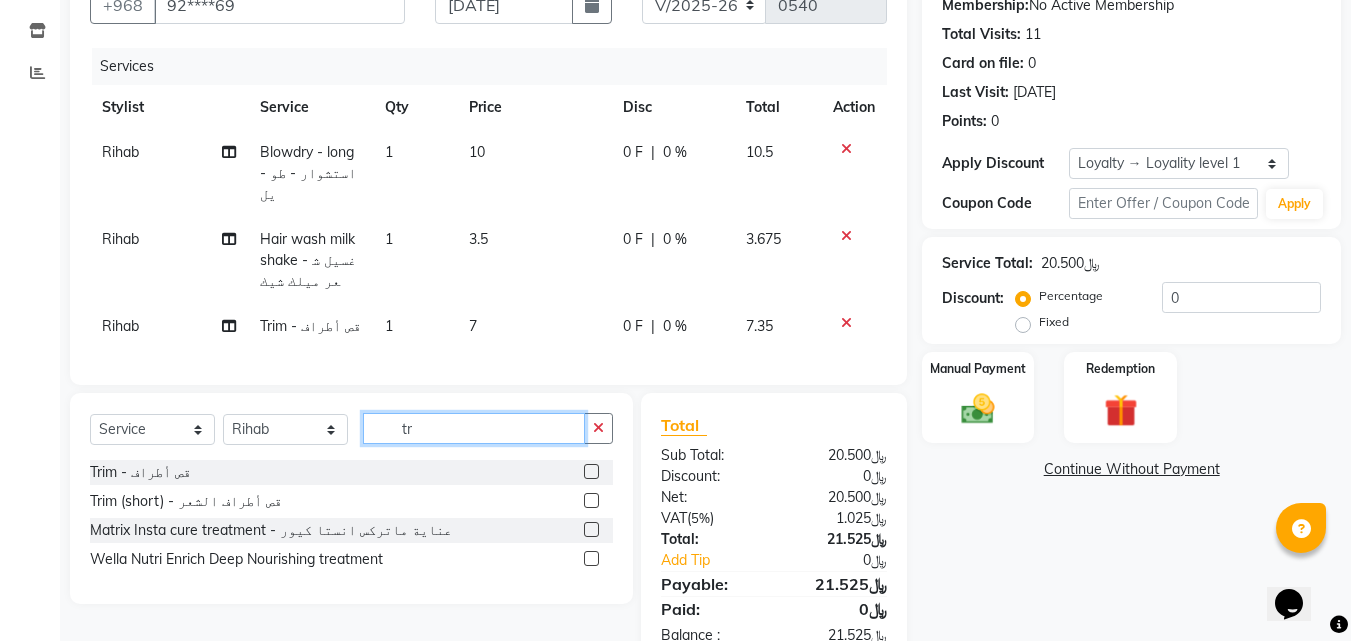type on "t" 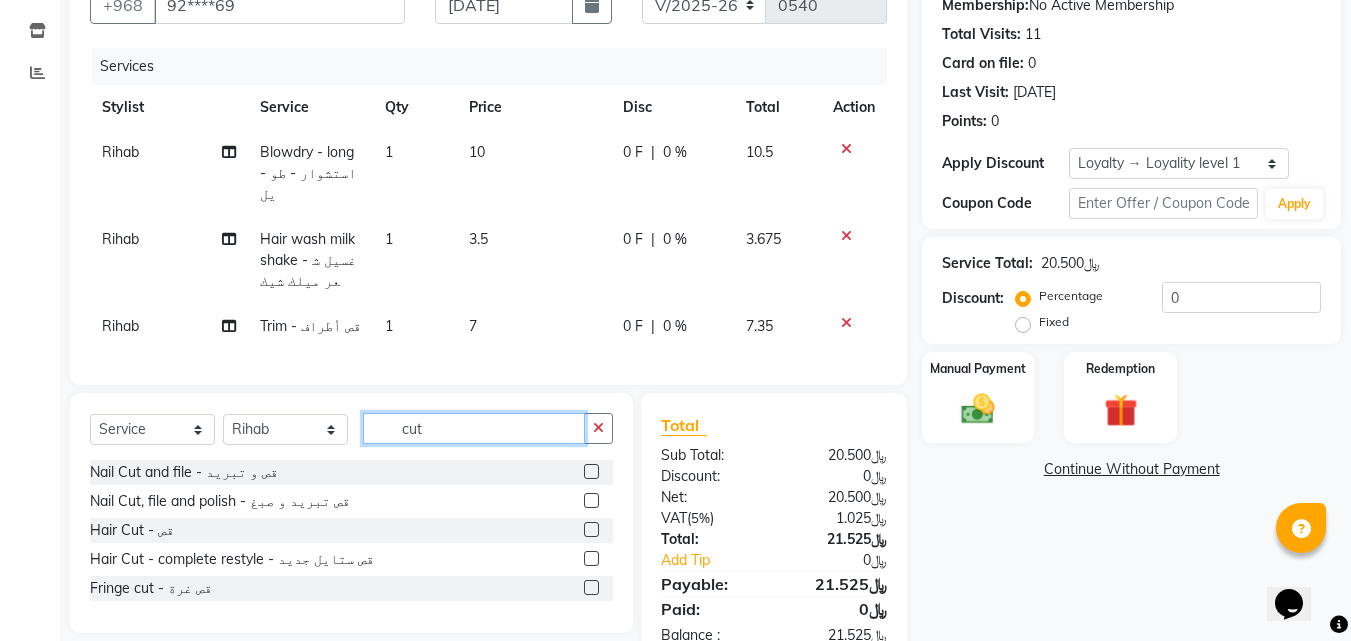 type on "cut" 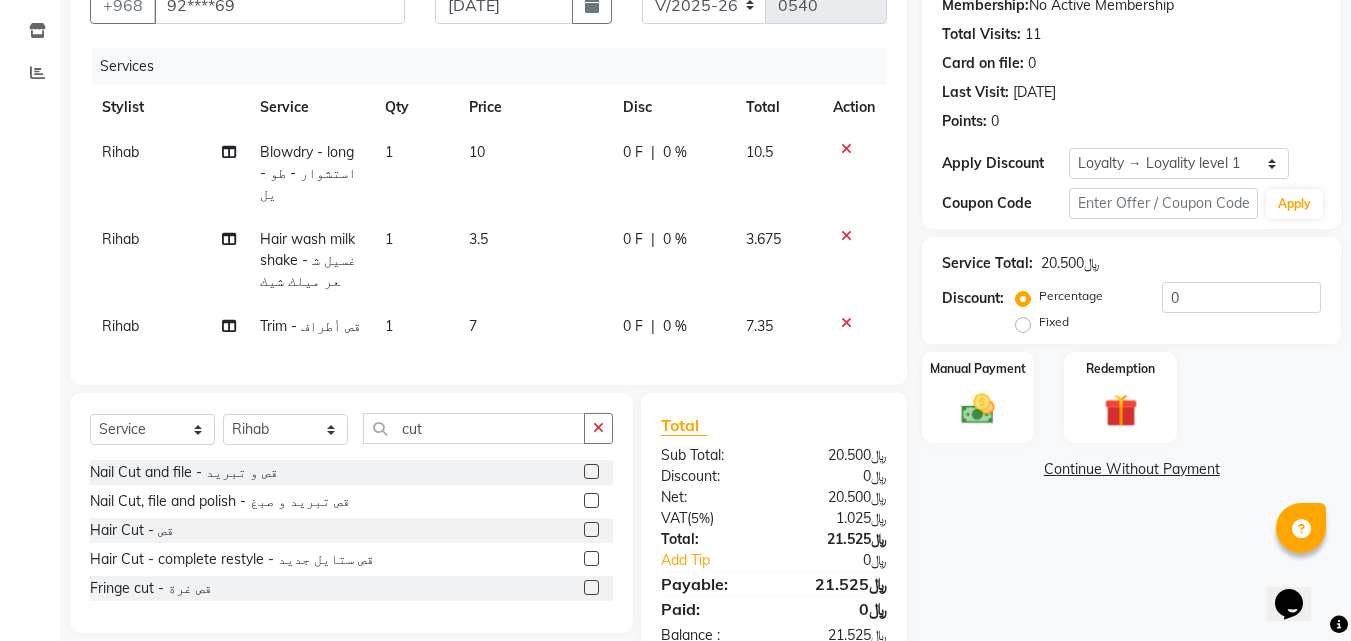 click 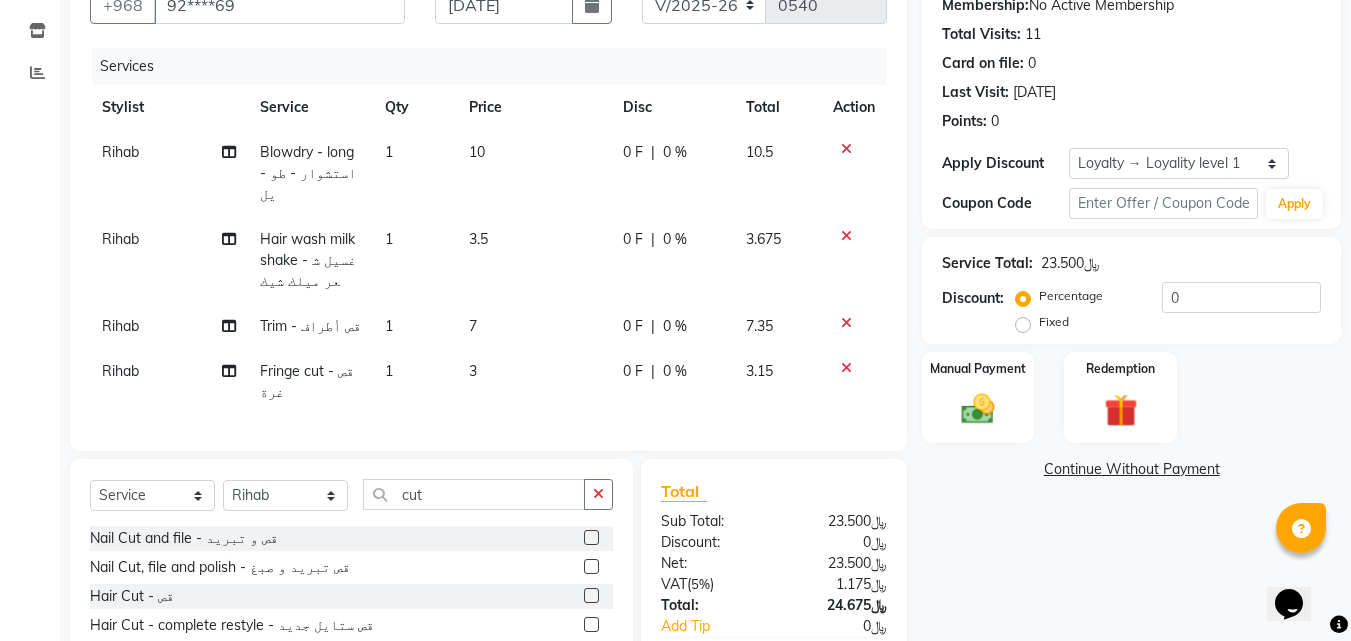 checkbox on "false" 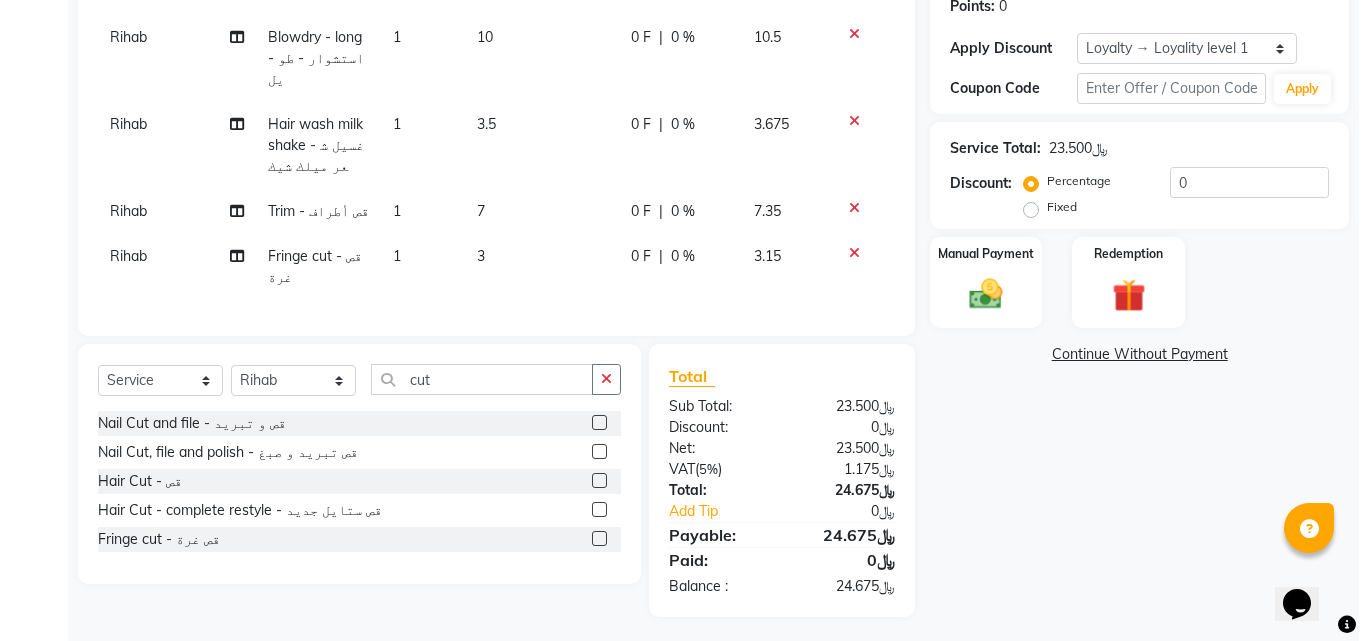 scroll, scrollTop: 0, scrollLeft: 0, axis: both 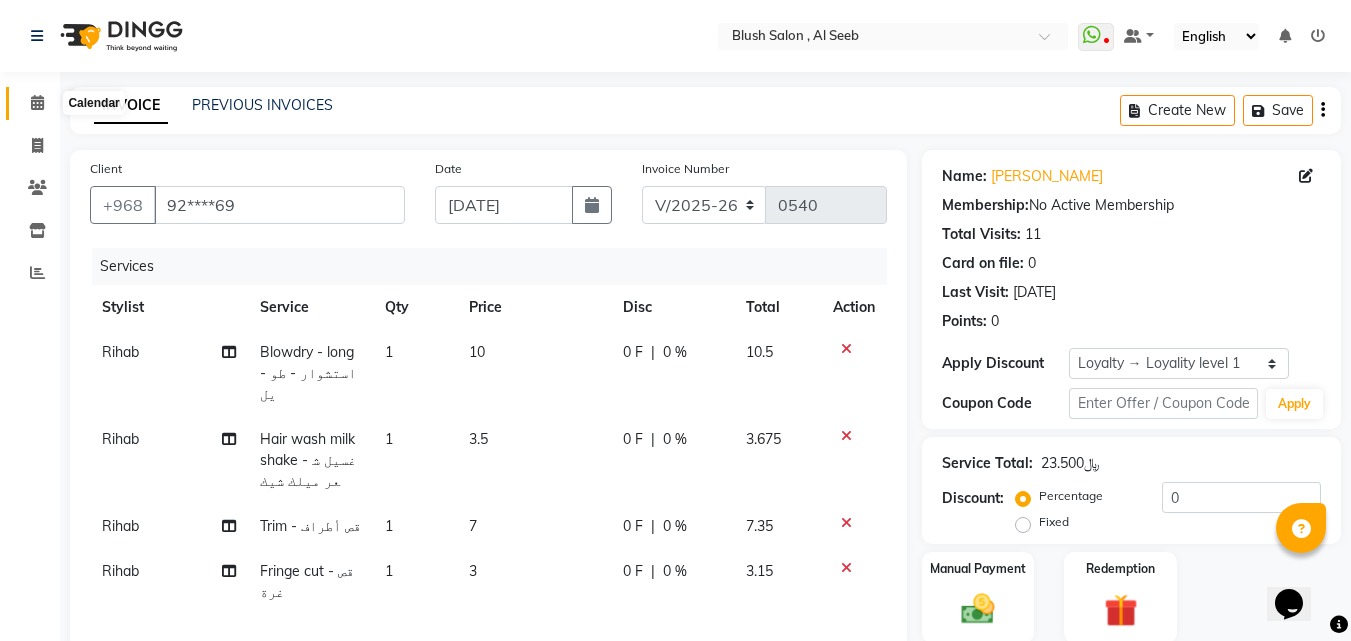 click 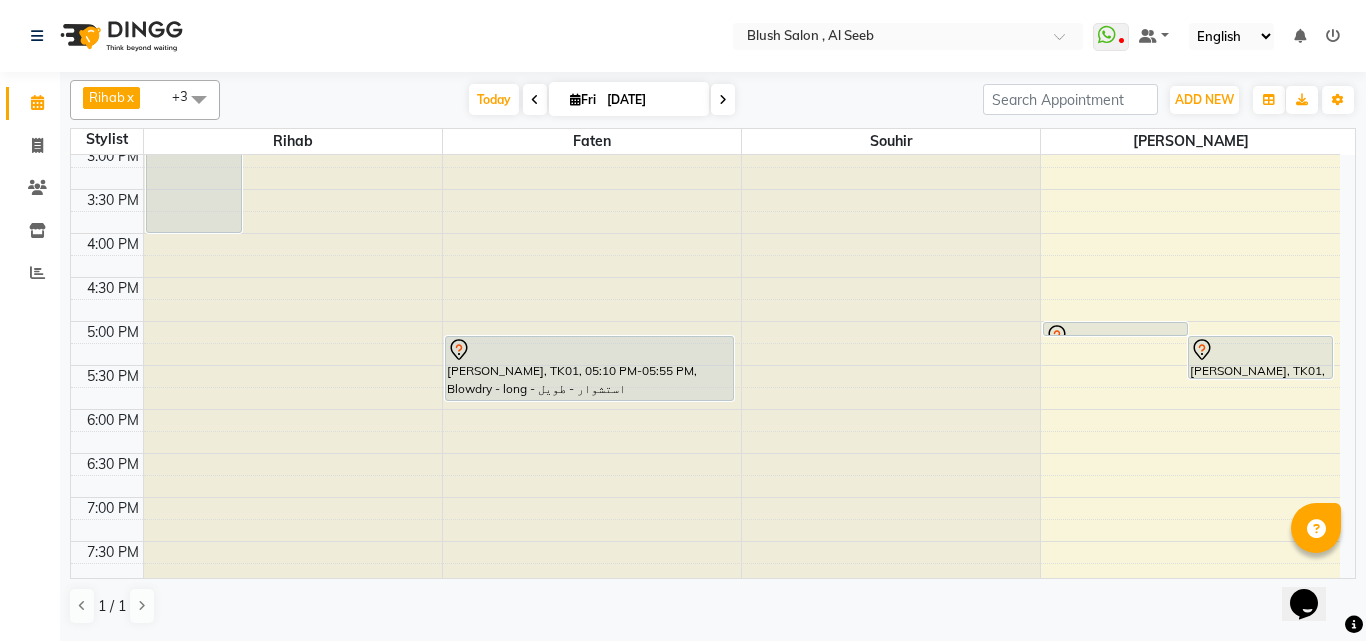 scroll, scrollTop: 1429, scrollLeft: 0, axis: vertical 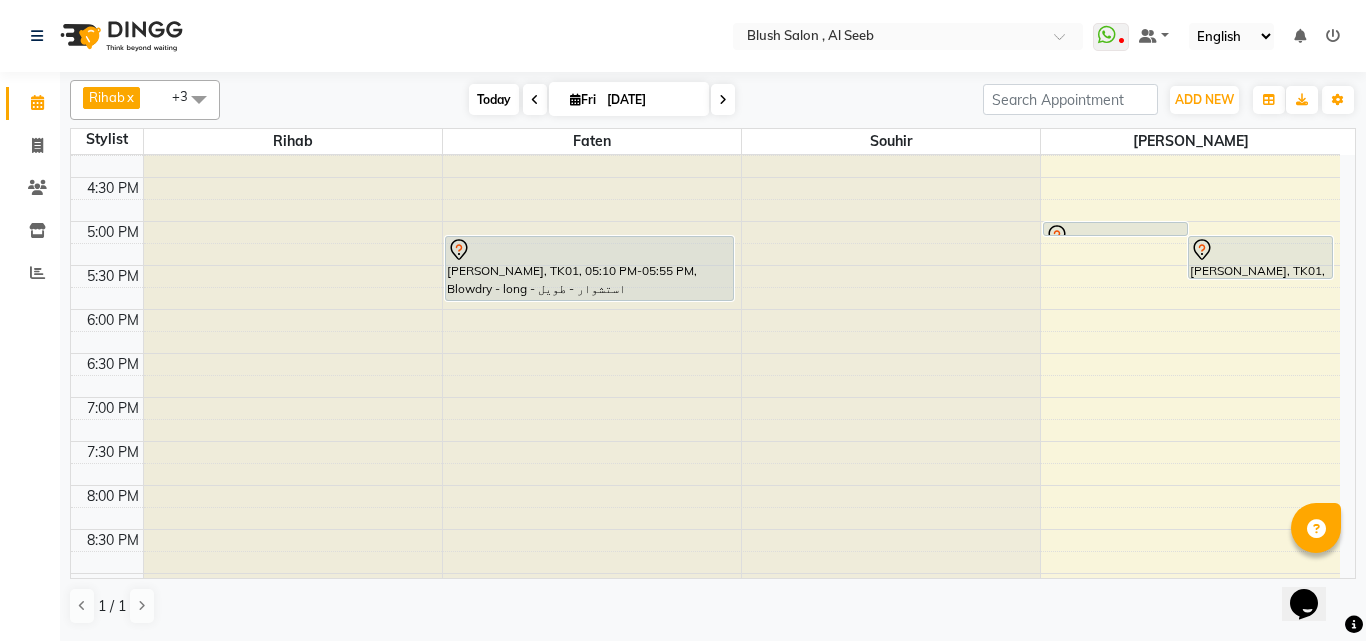 click on "Today" at bounding box center (494, 99) 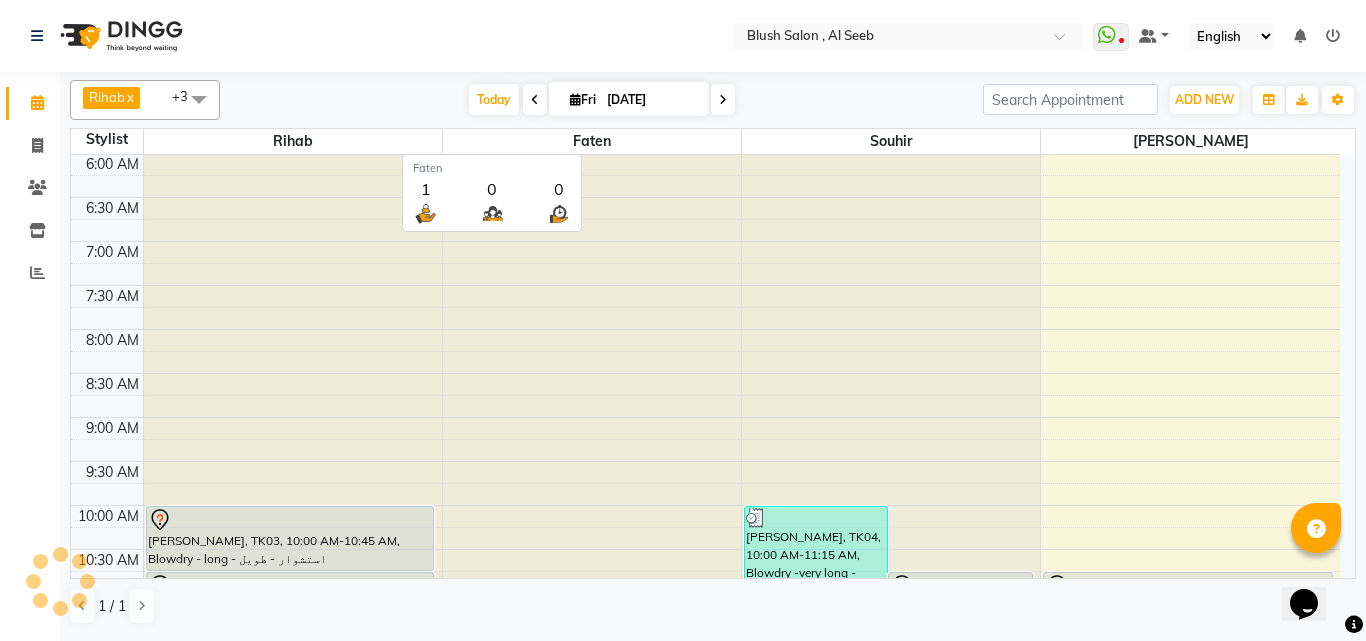 scroll, scrollTop: 1145, scrollLeft: 0, axis: vertical 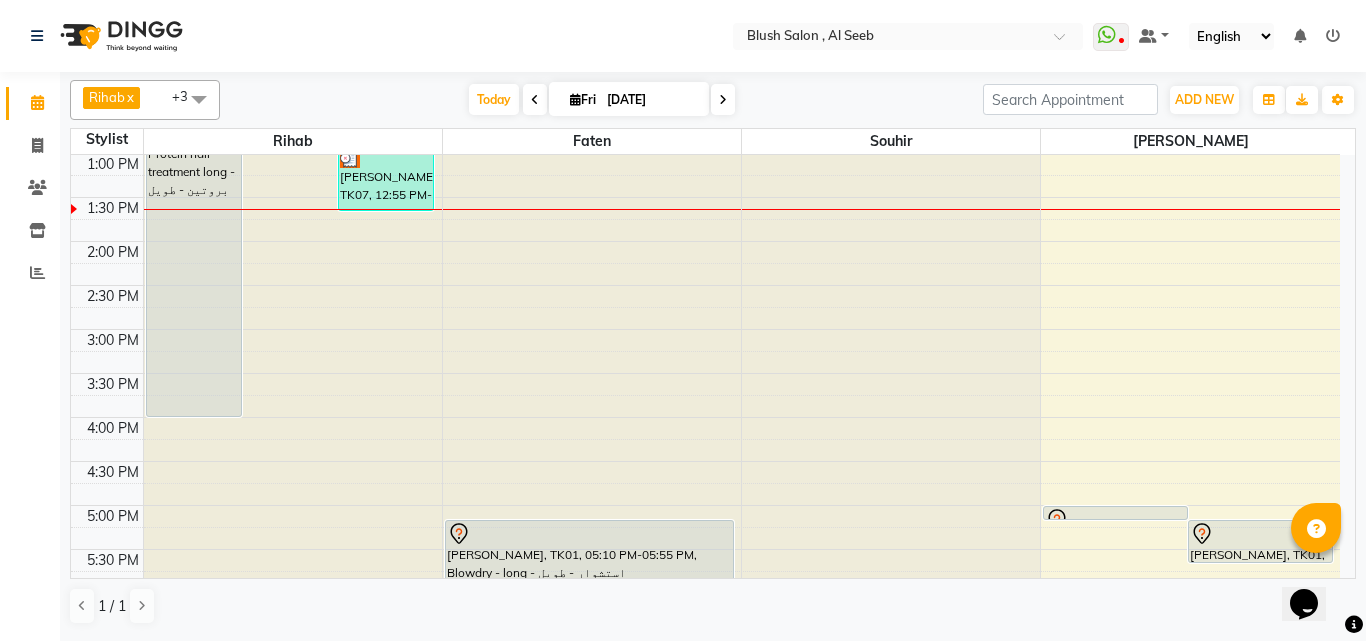 click on "[DATE]" at bounding box center [651, 100] 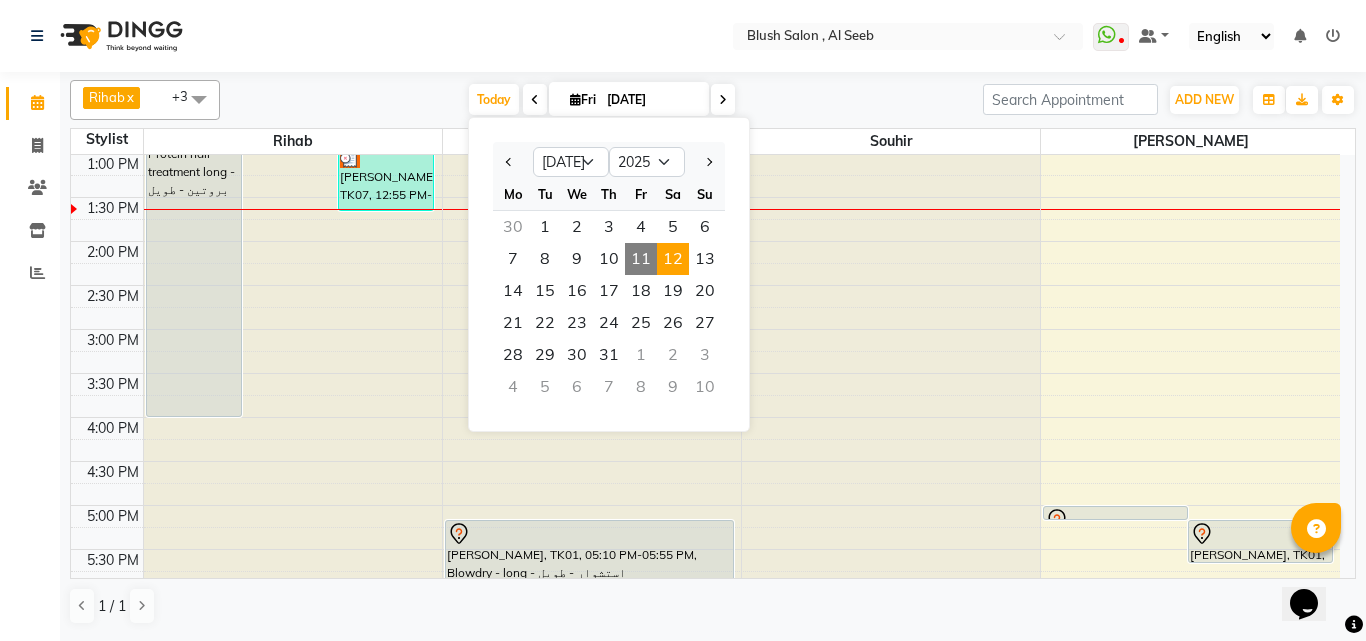 click on "12" at bounding box center [673, 259] 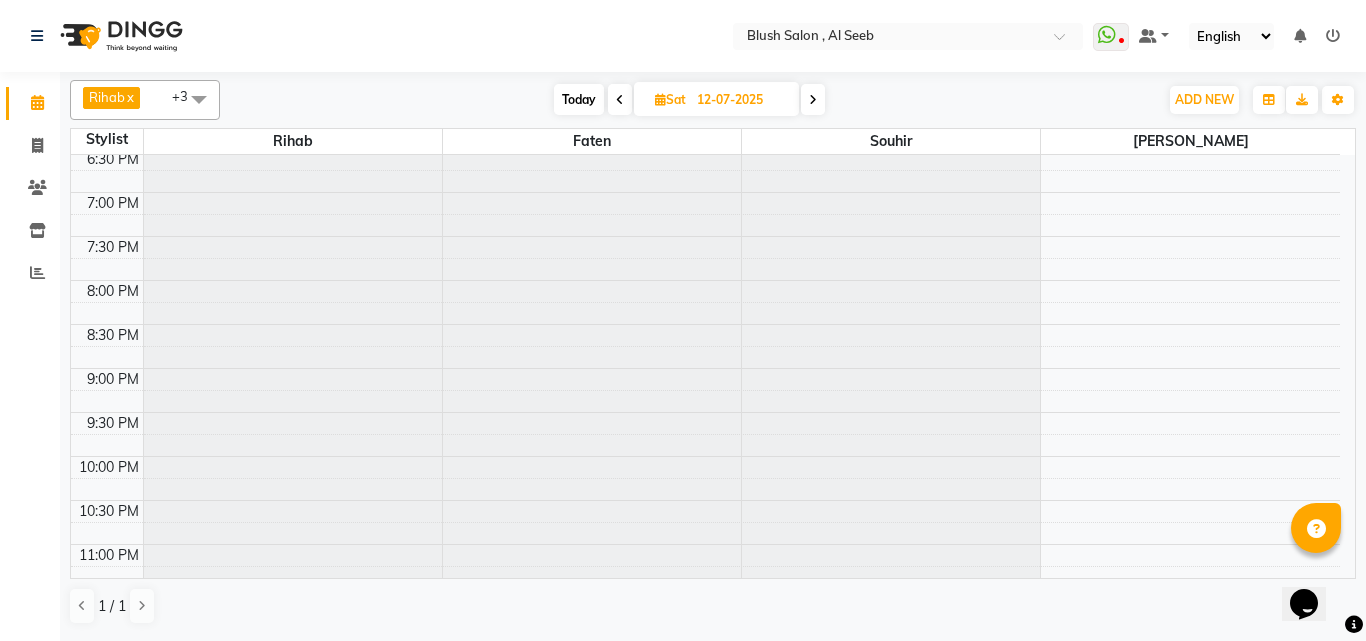 scroll, scrollTop: 1645, scrollLeft: 0, axis: vertical 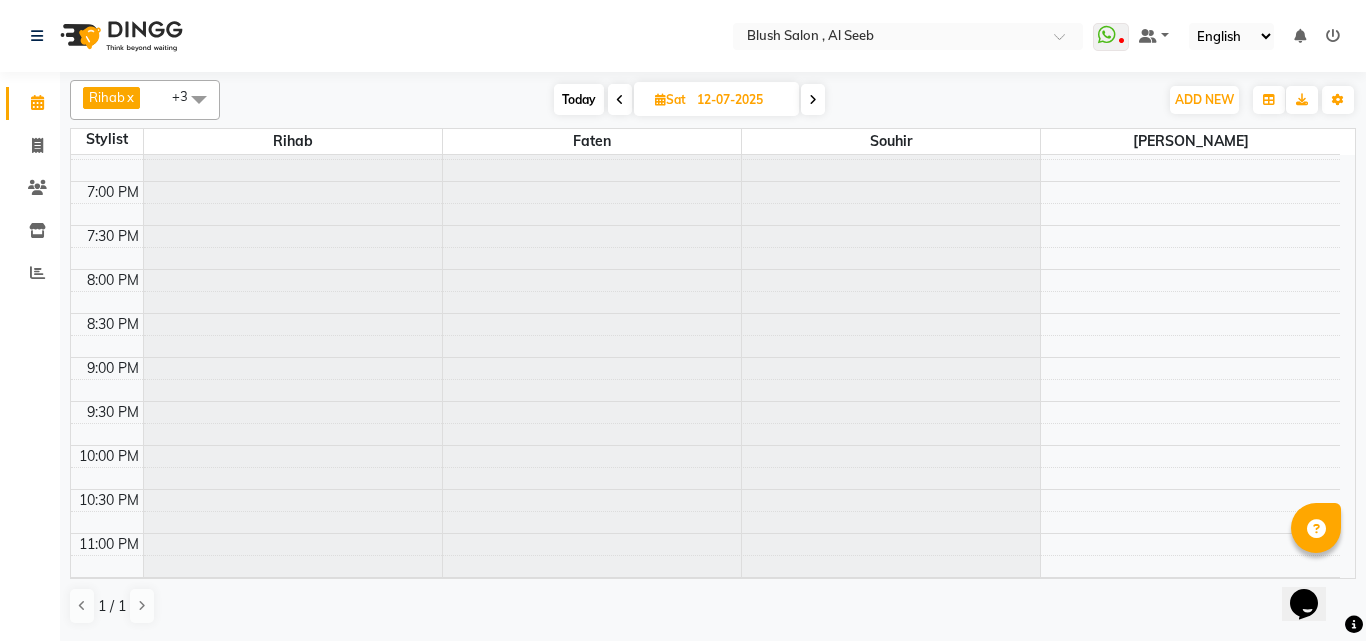 click on "Sat" at bounding box center [670, 99] 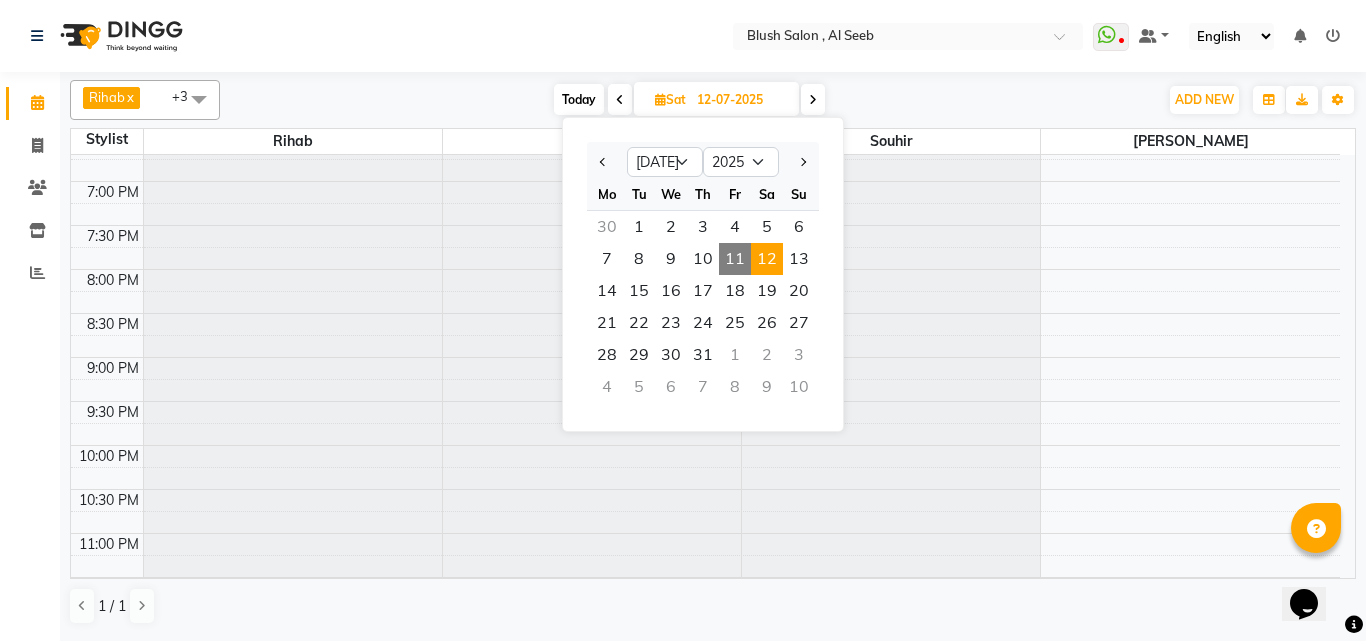 click on "Today" at bounding box center (579, 99) 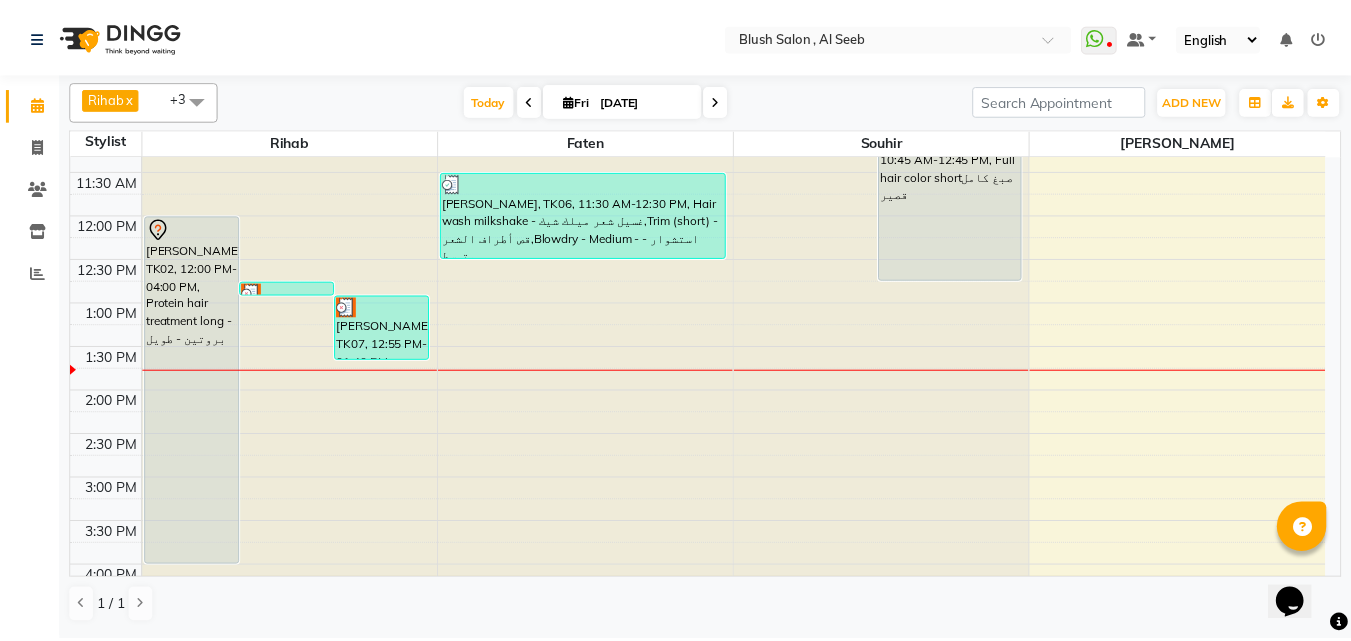 scroll, scrollTop: 988, scrollLeft: 0, axis: vertical 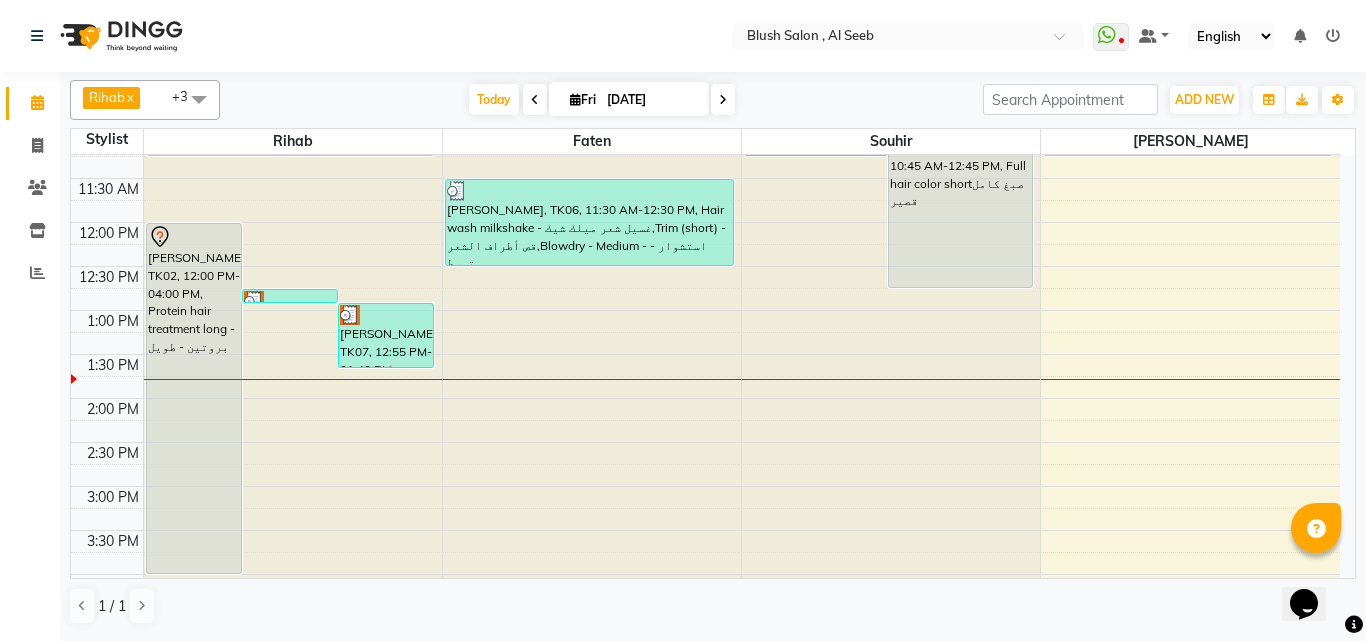 click on "[PERSON_NAME], TK07, 12:55 PM-01:40 PM, Blowdry - long - استشوار - طويل" at bounding box center (386, 335) 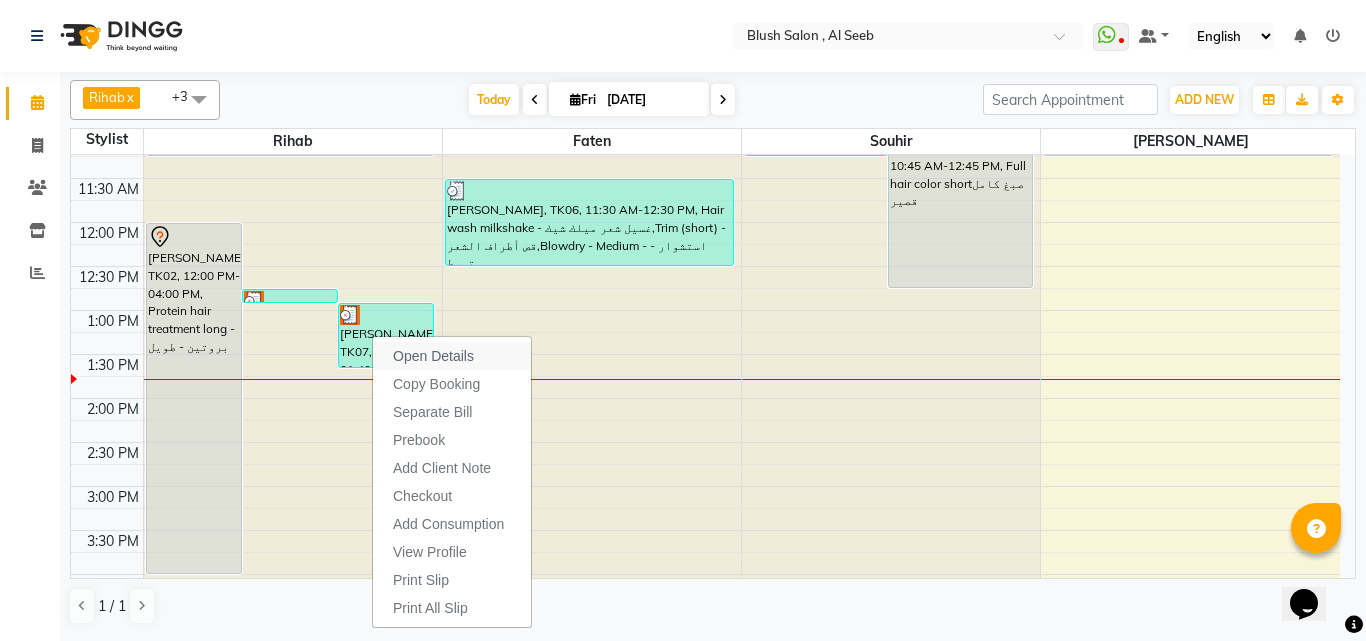 click on "Open Details" at bounding box center (433, 356) 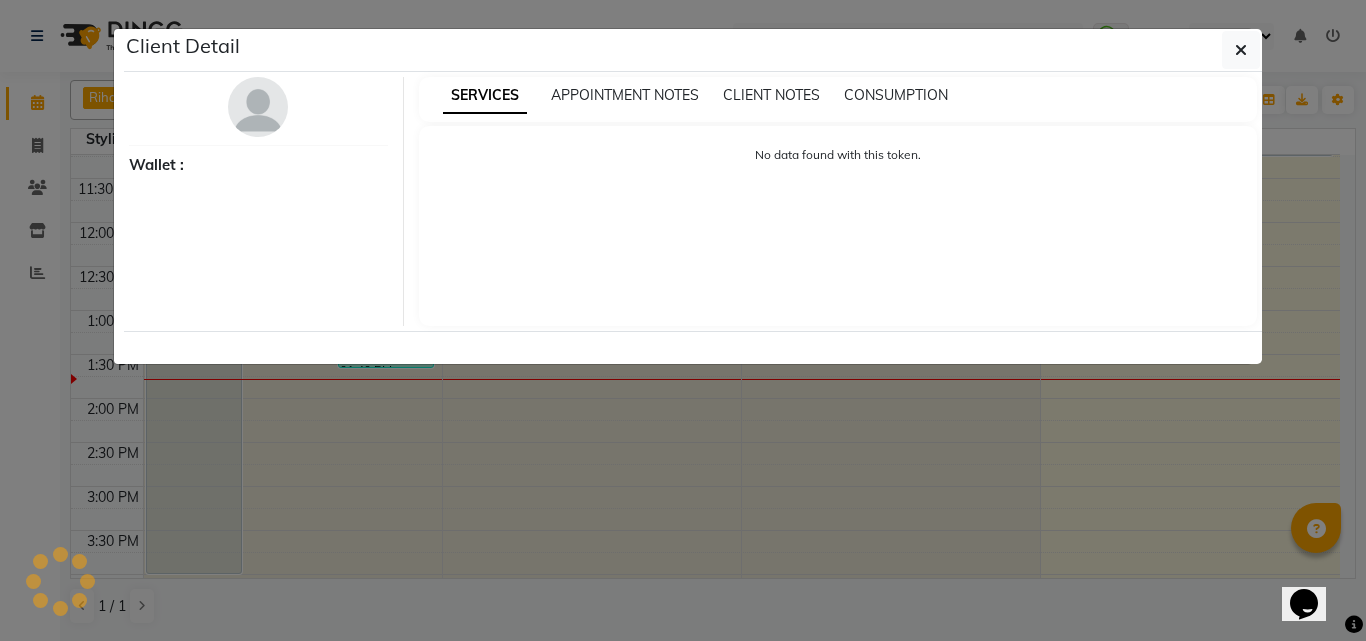 select on "3" 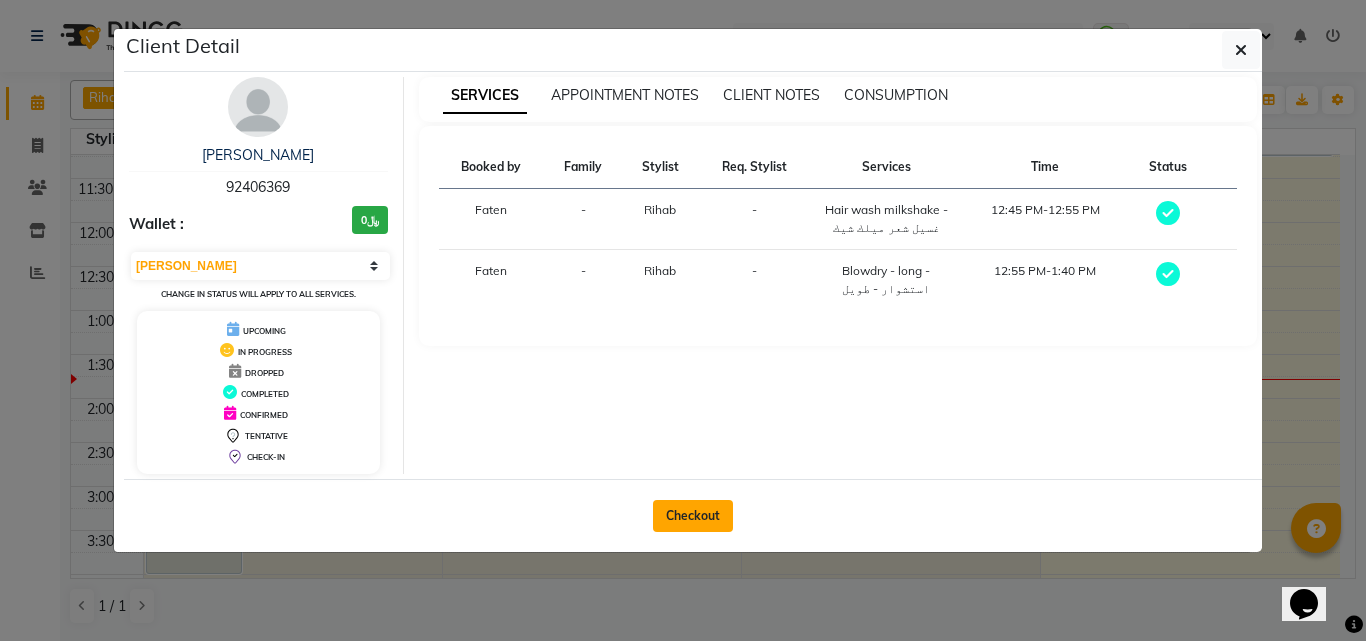 click on "Checkout" 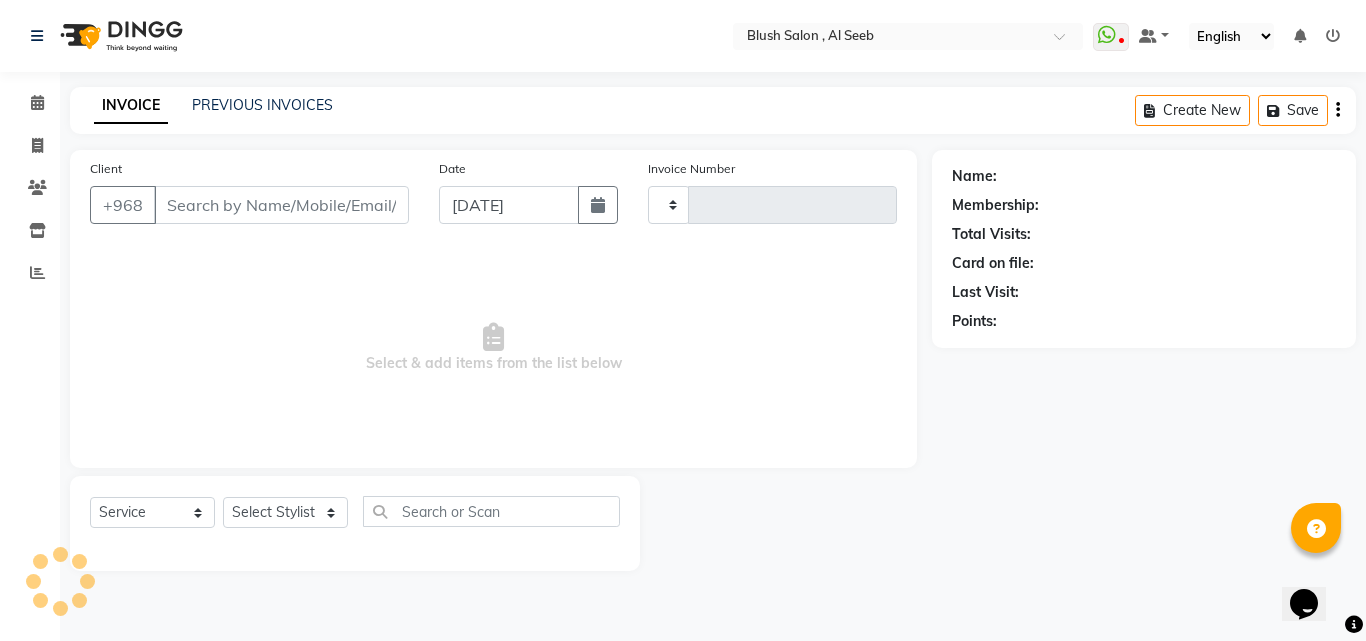 type on "0540" 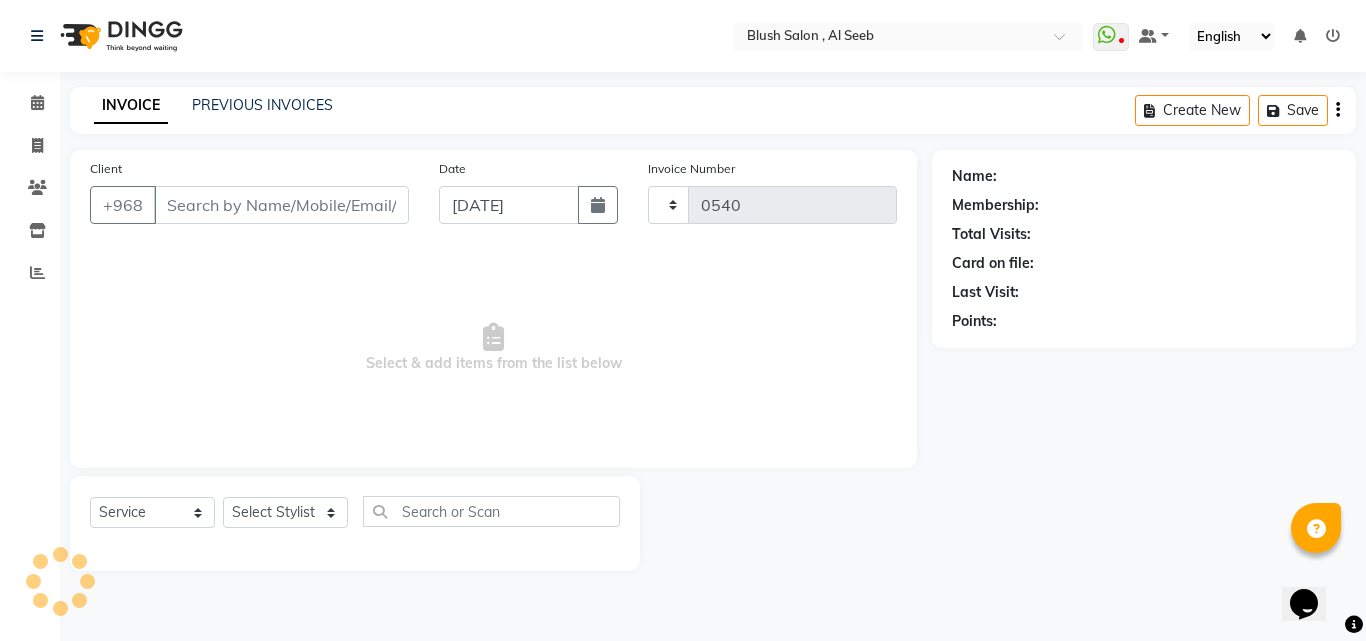 select on "5589" 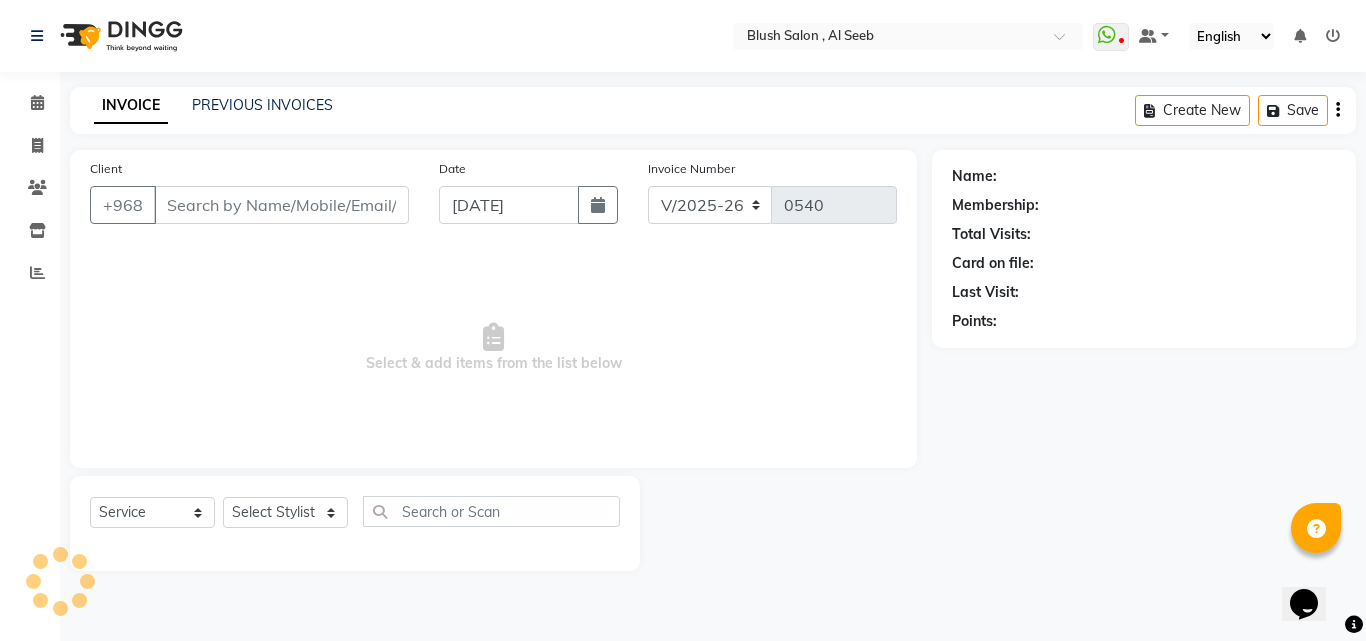 type on "92****69" 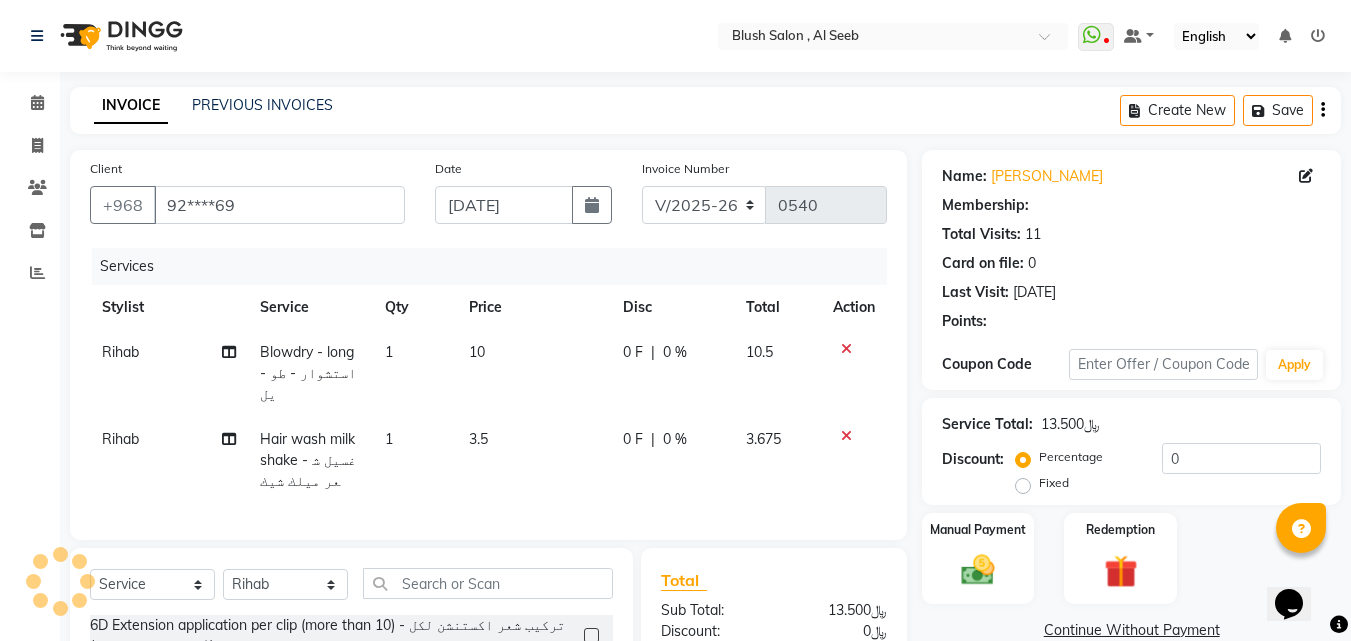 select on "1: Object" 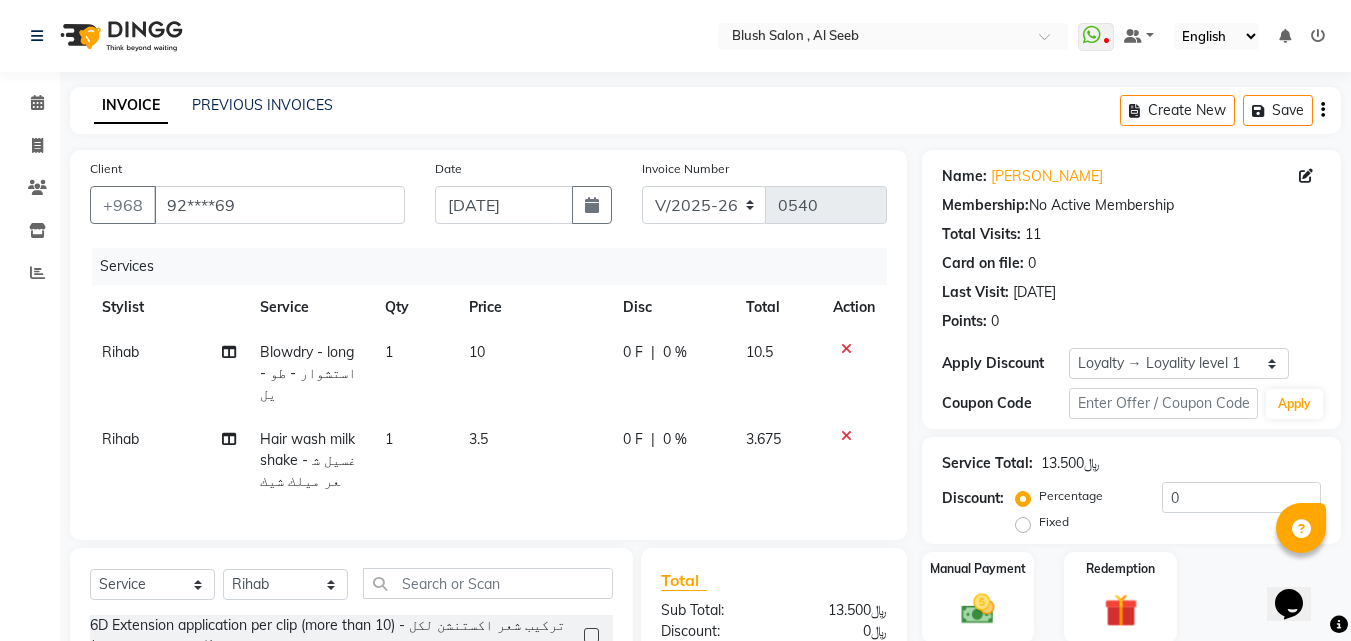 scroll, scrollTop: 226, scrollLeft: 0, axis: vertical 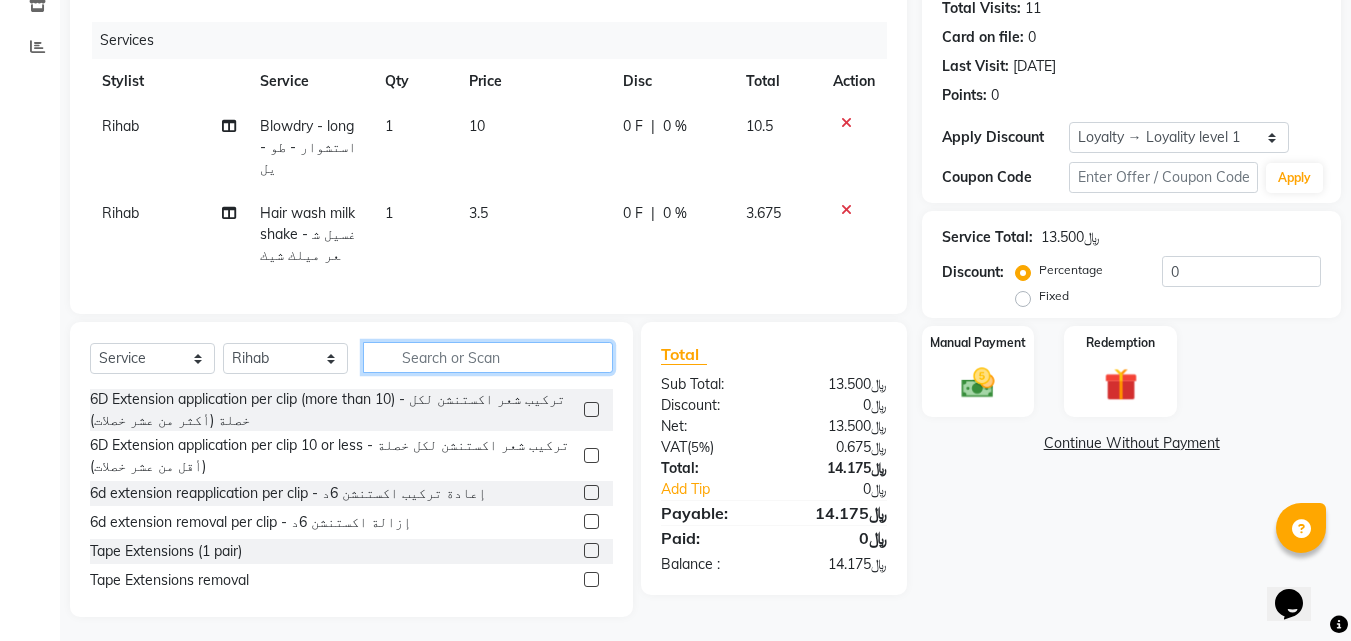 click 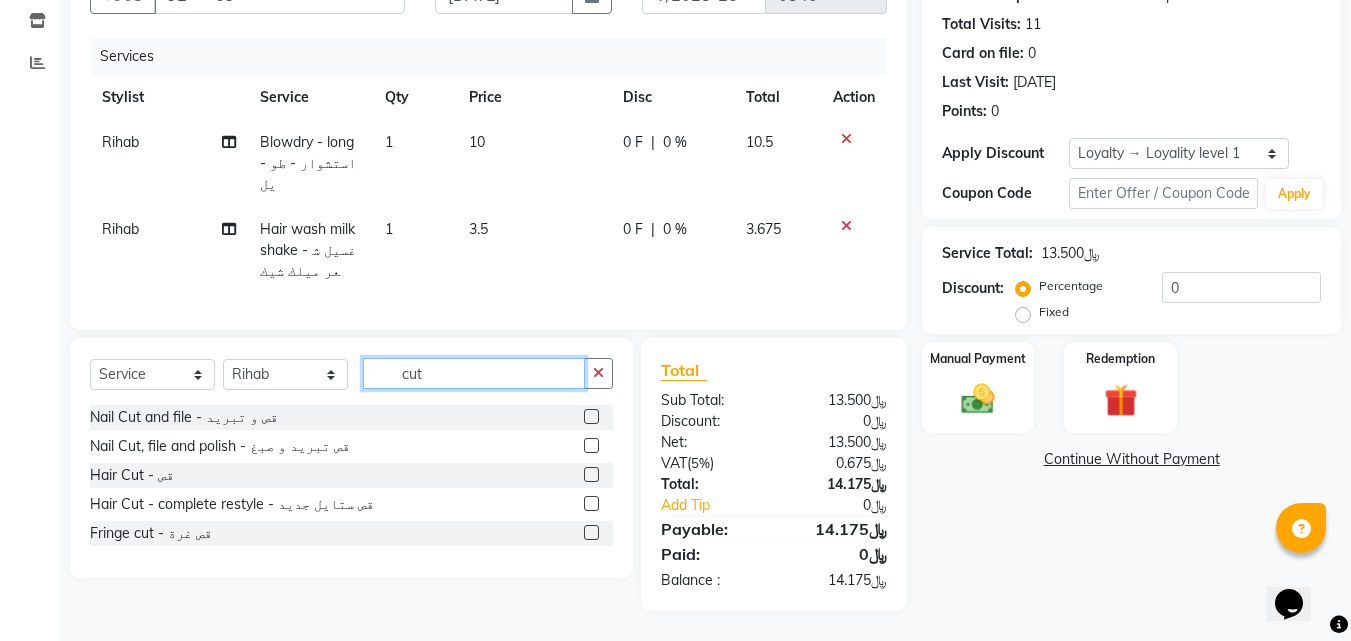 scroll, scrollTop: 204, scrollLeft: 0, axis: vertical 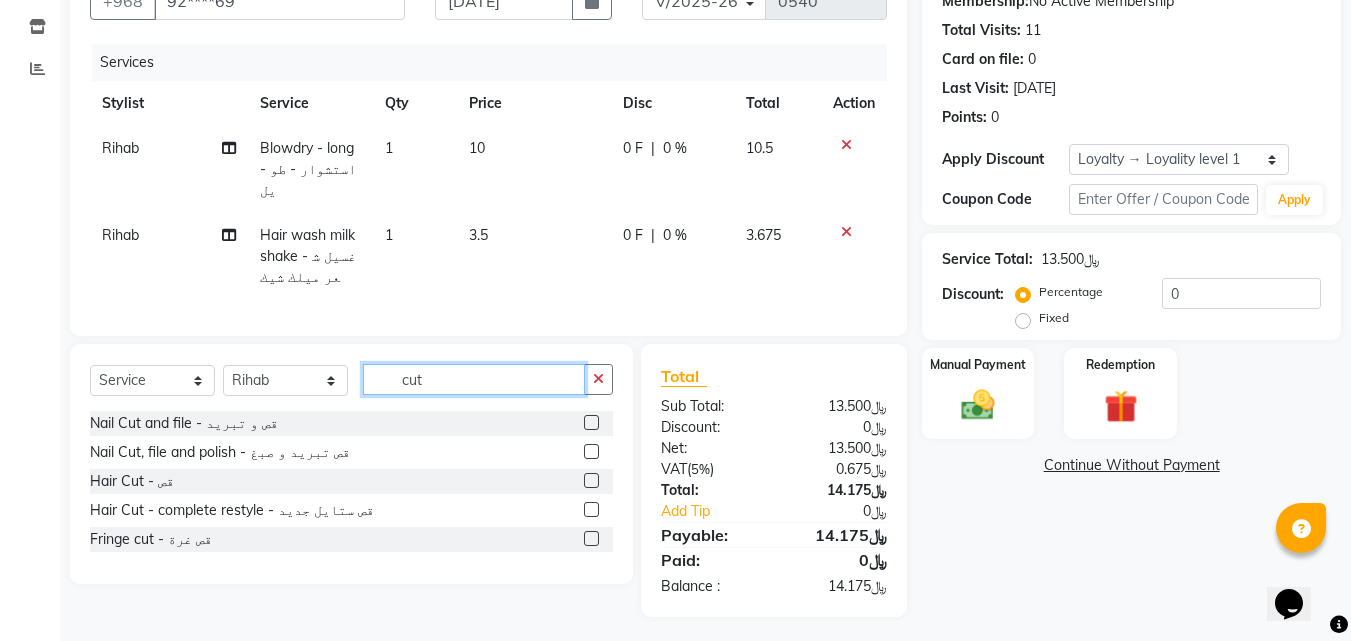 type on "cut" 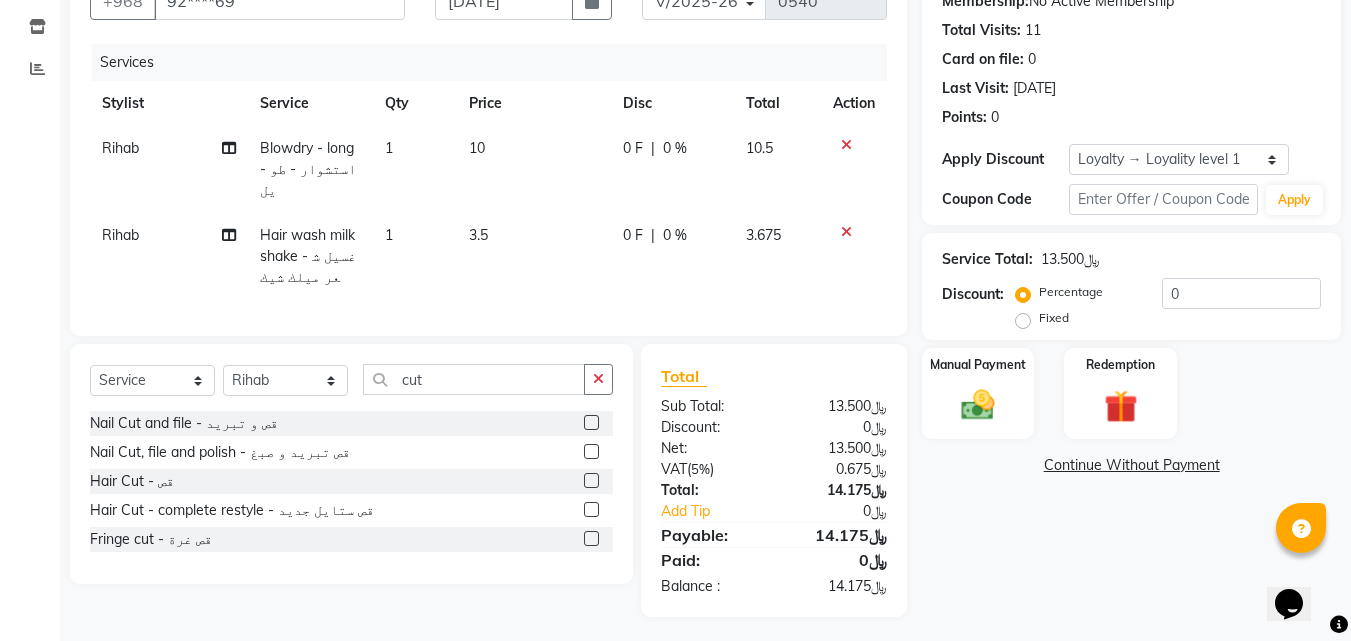 click 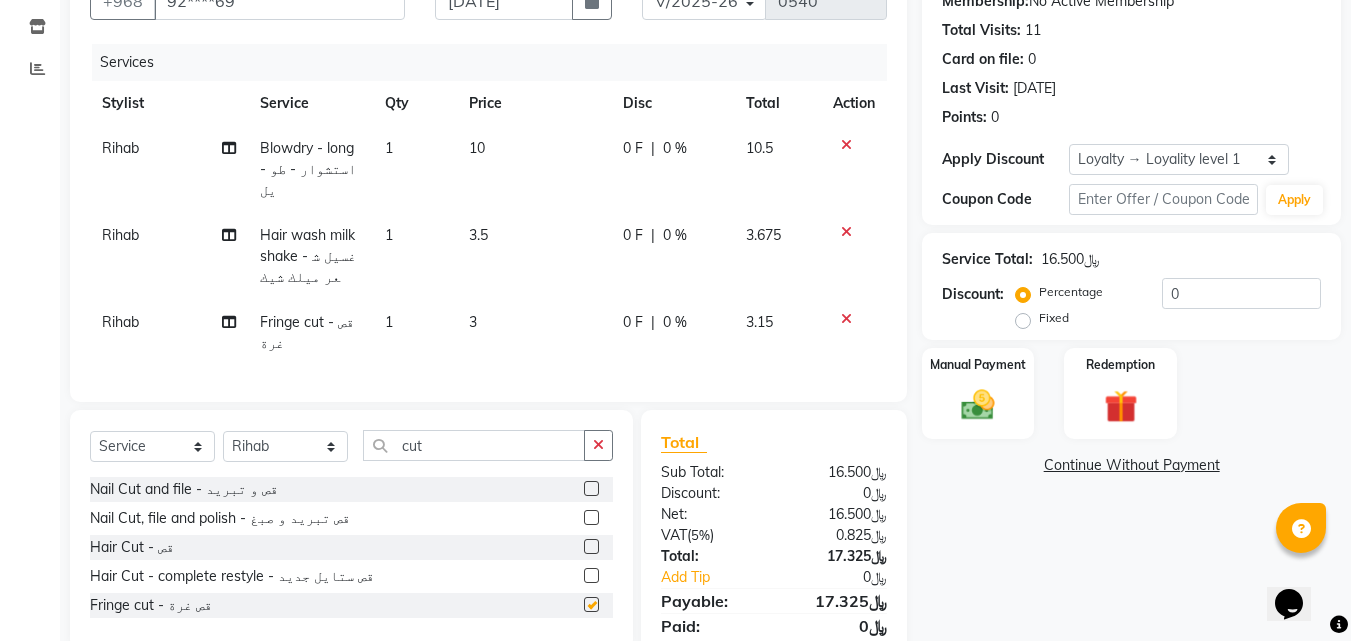 checkbox on "false" 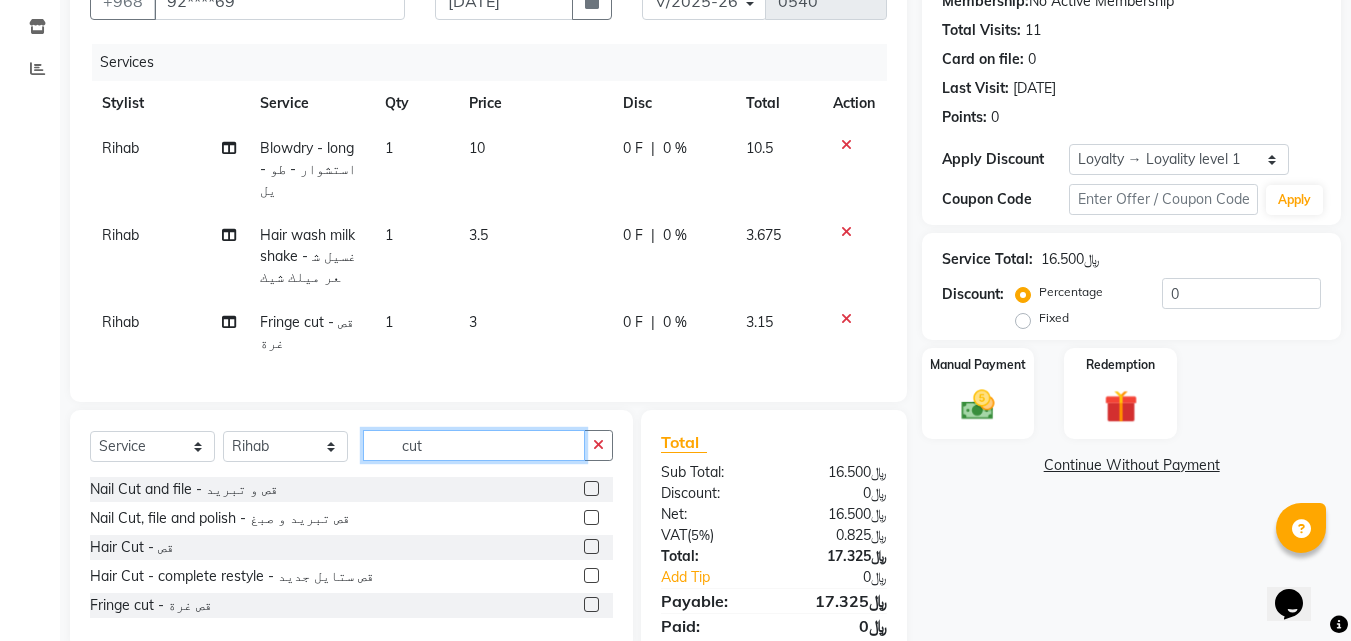 click on "cut" 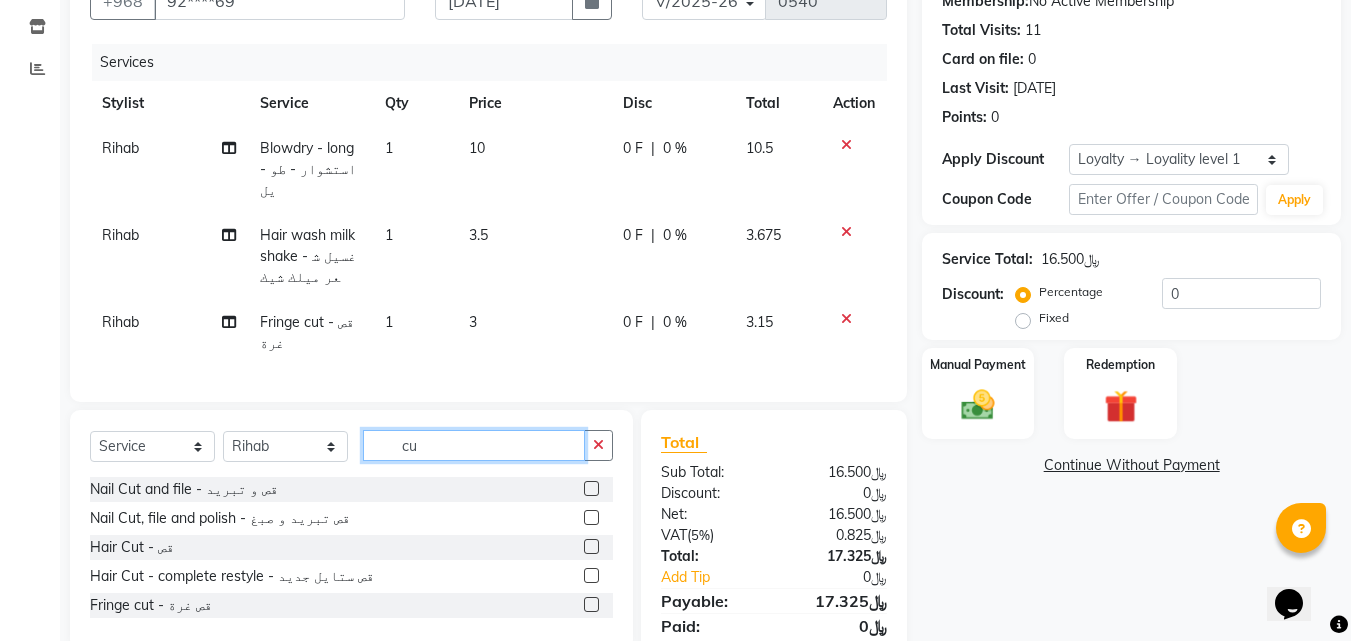 type on "c" 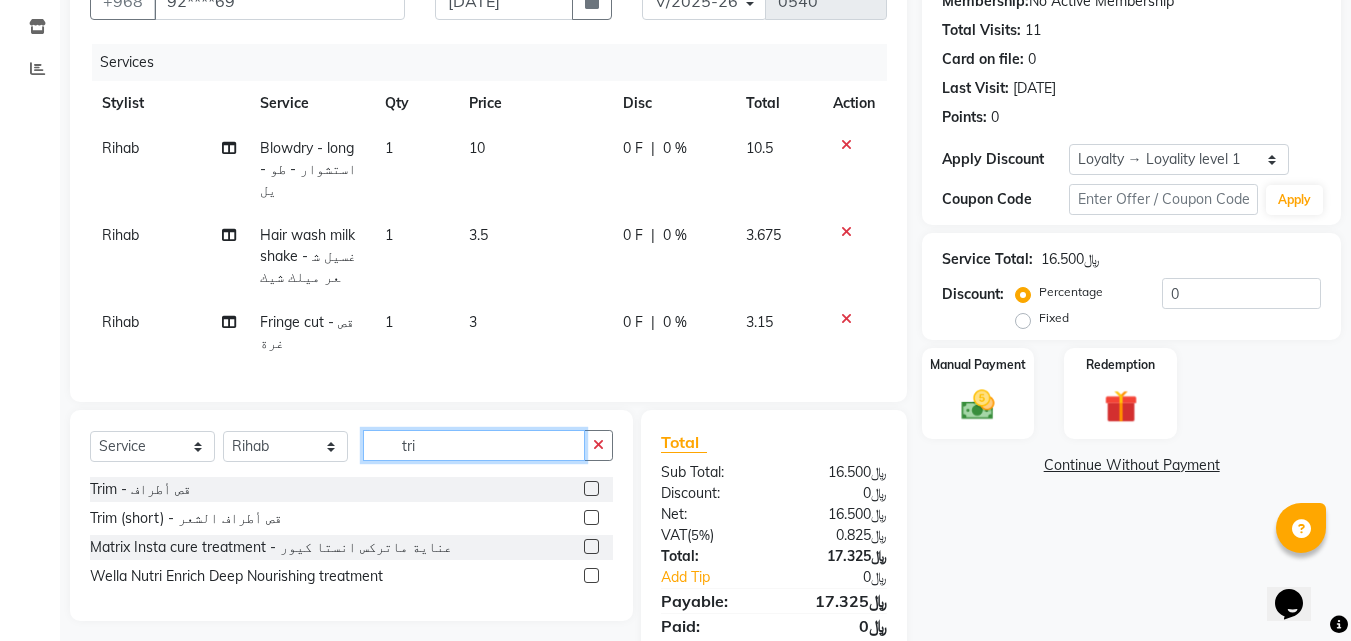 type on "tri" 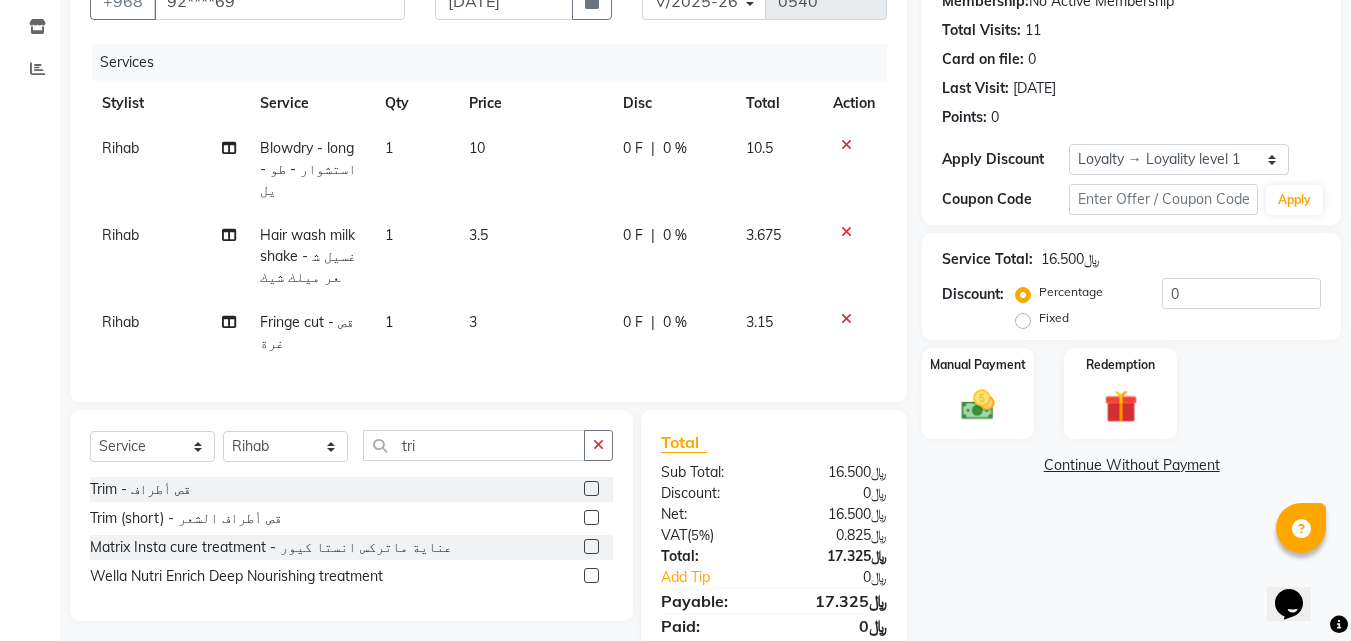 click 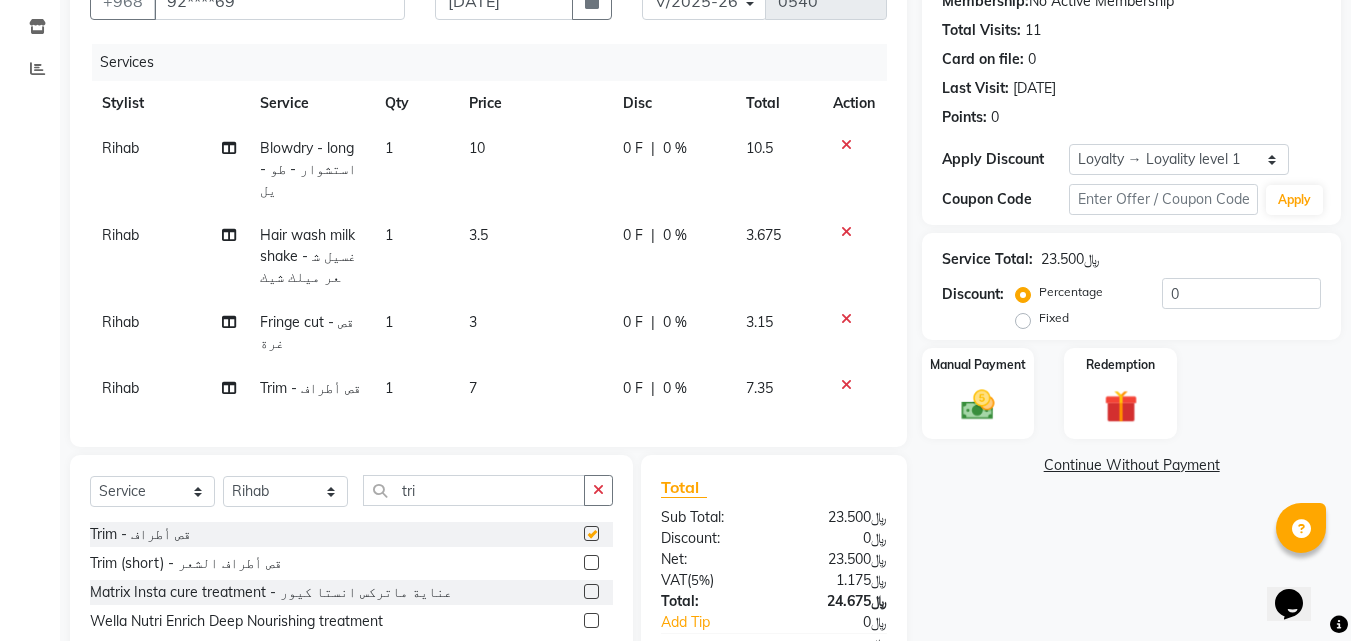 checkbox on "false" 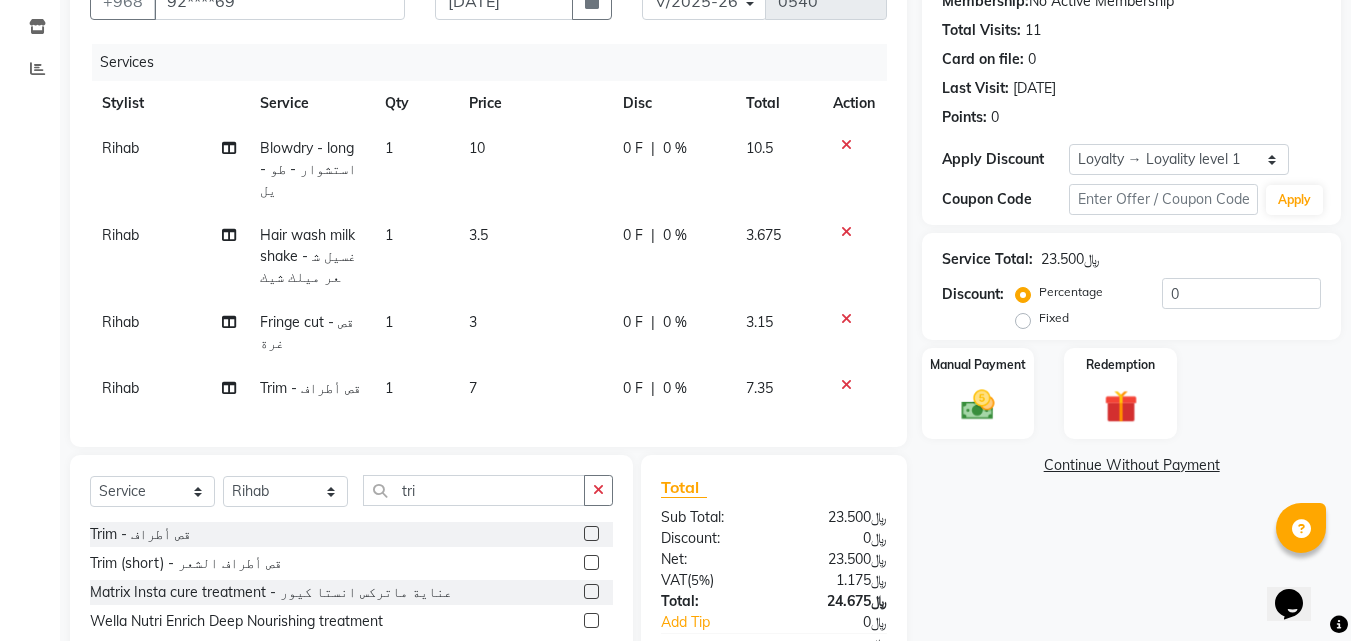scroll, scrollTop: 315, scrollLeft: 0, axis: vertical 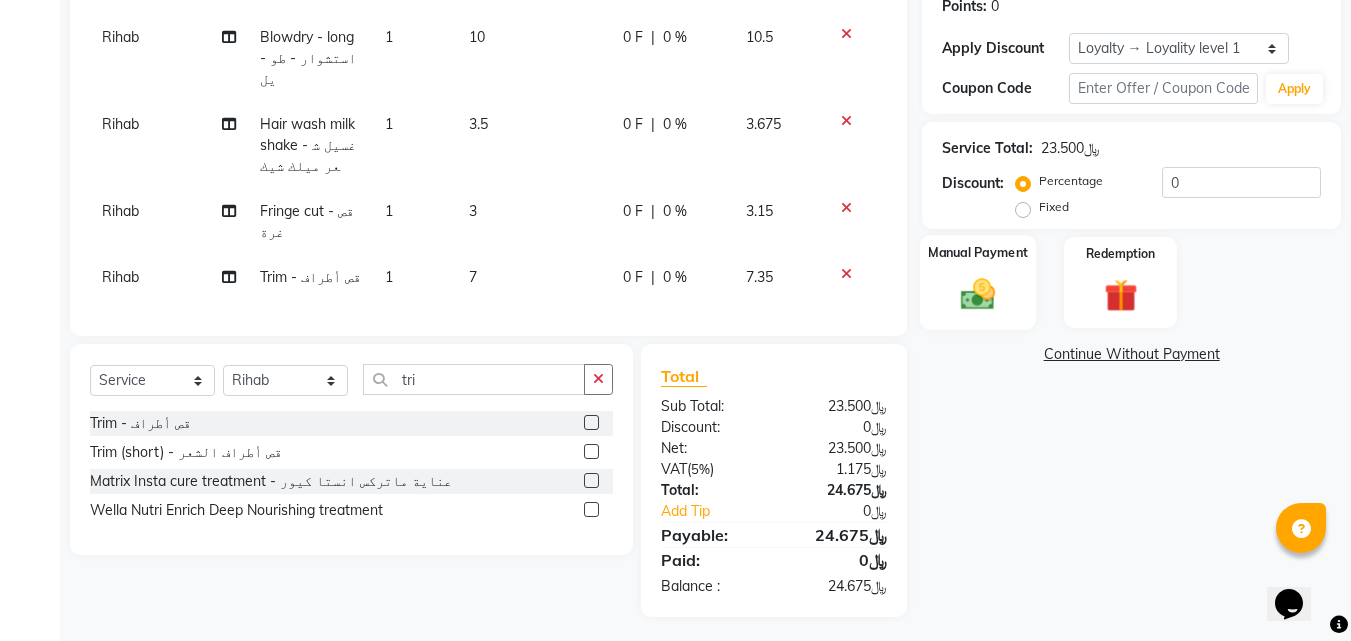 click 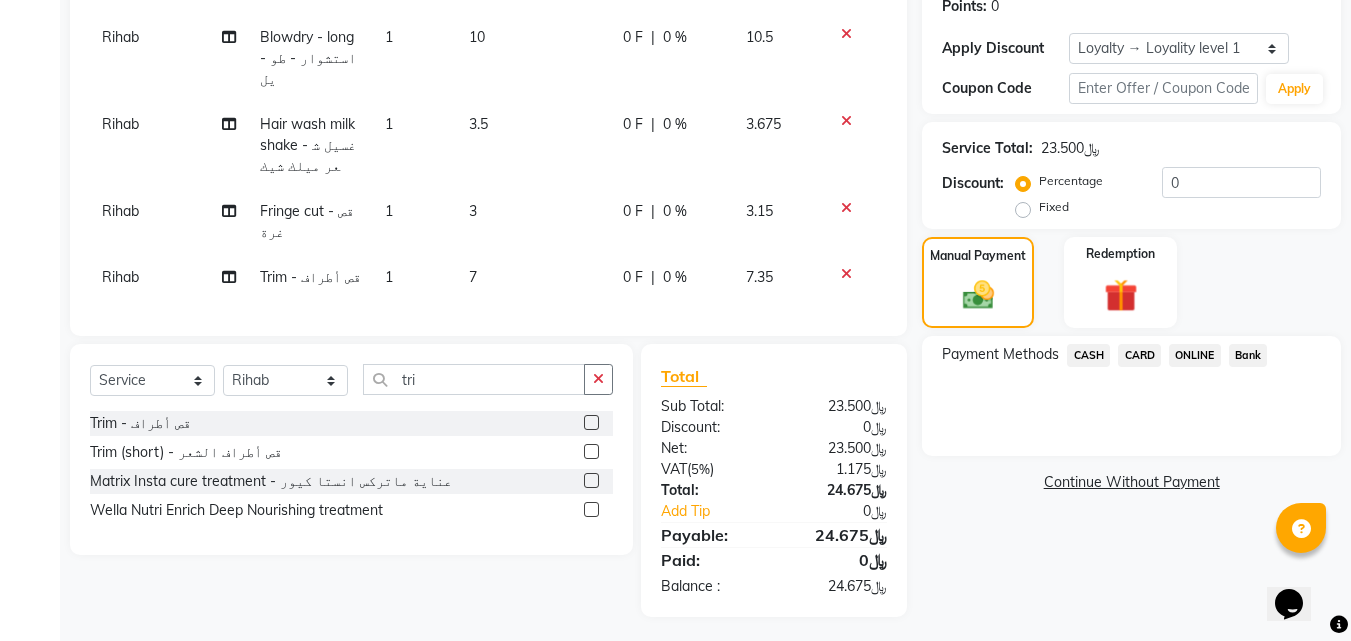 click on "CARD" 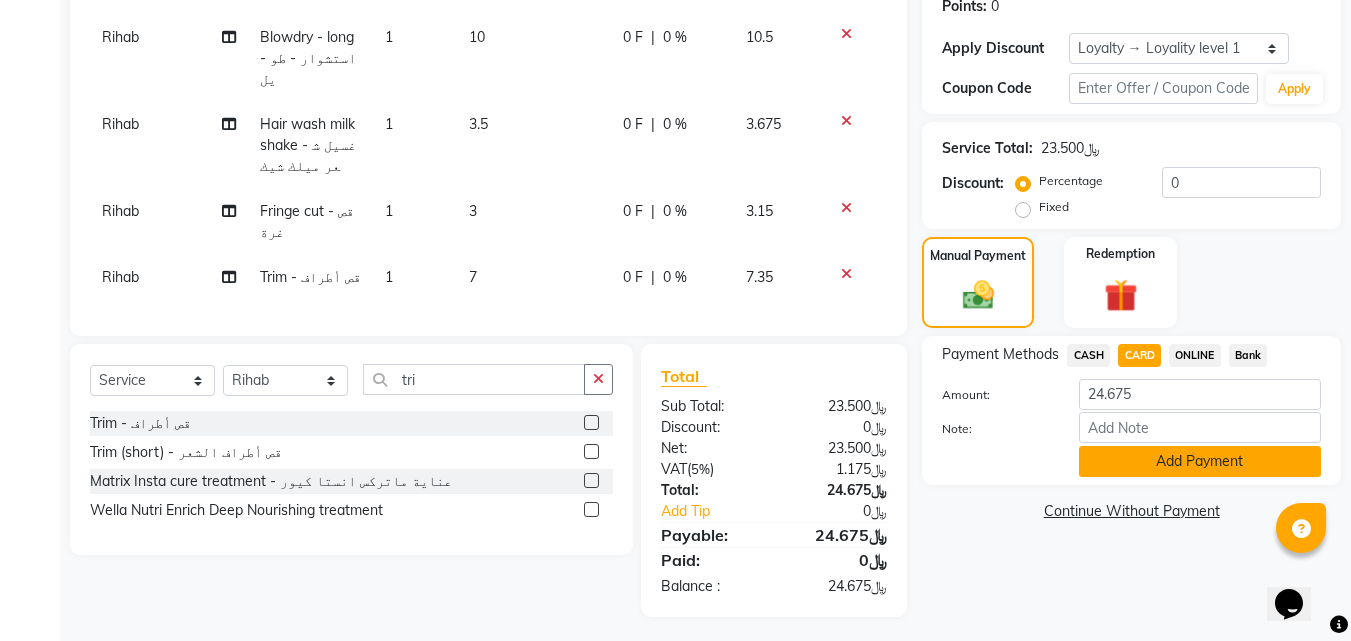 click on "Add Payment" 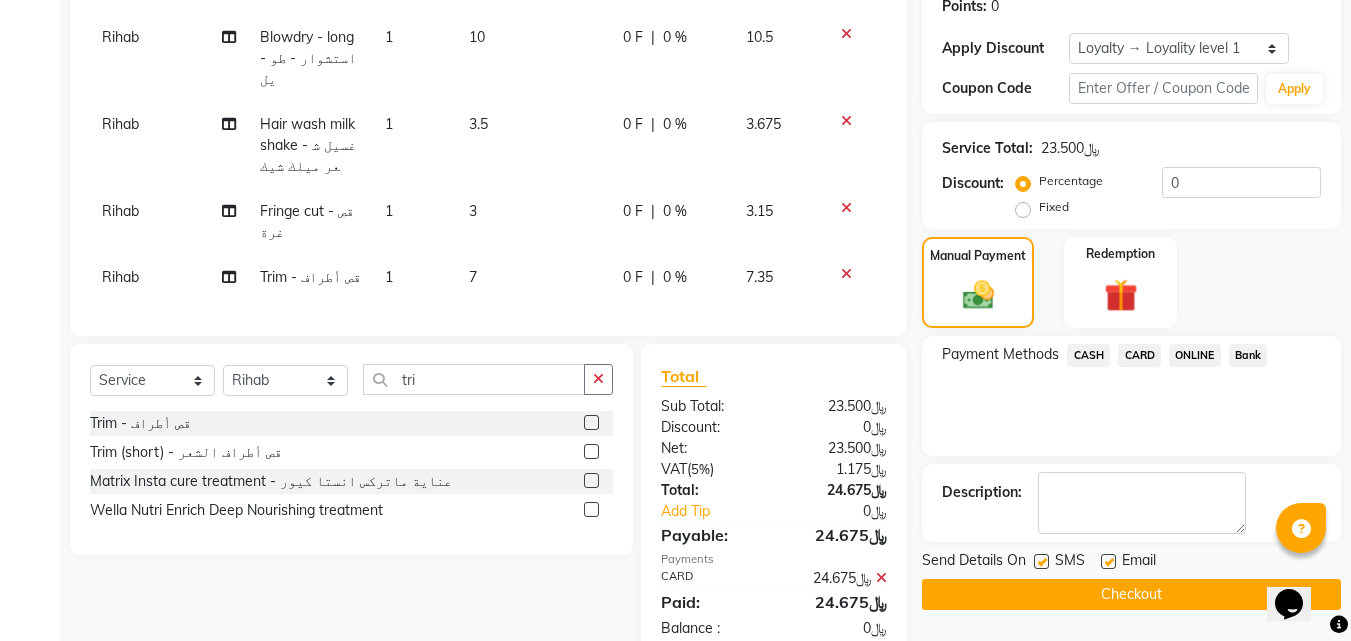 scroll, scrollTop: 456, scrollLeft: 0, axis: vertical 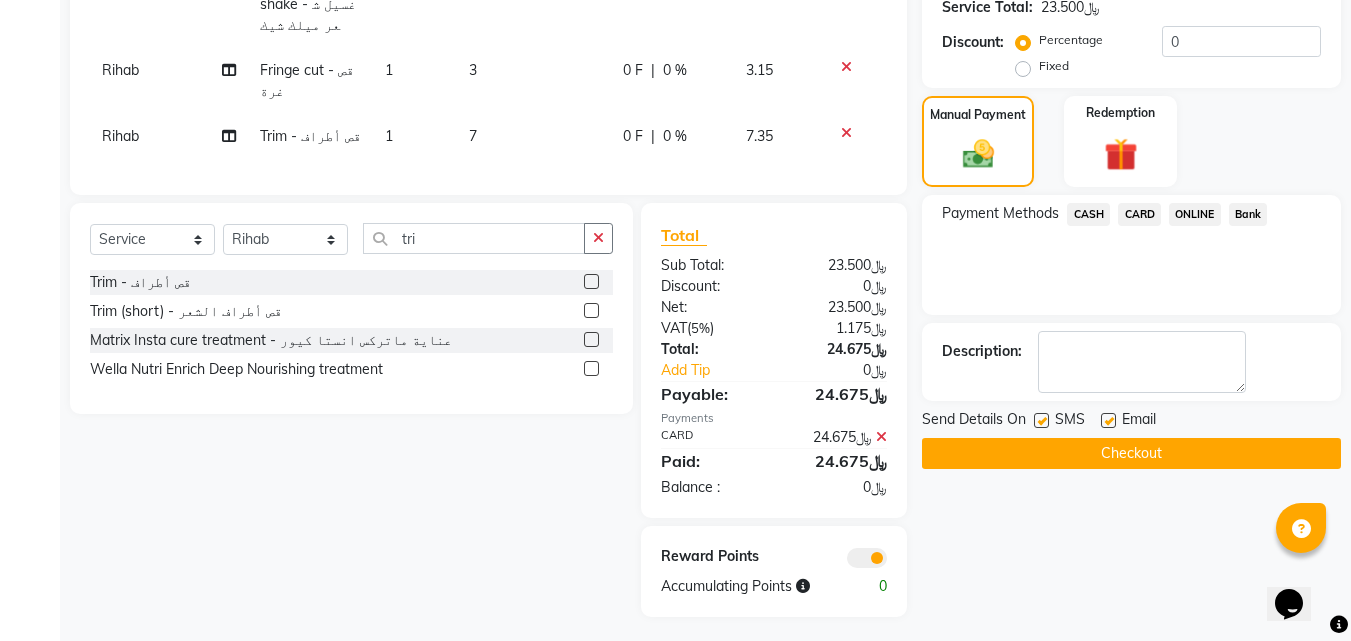 click on "Checkout" 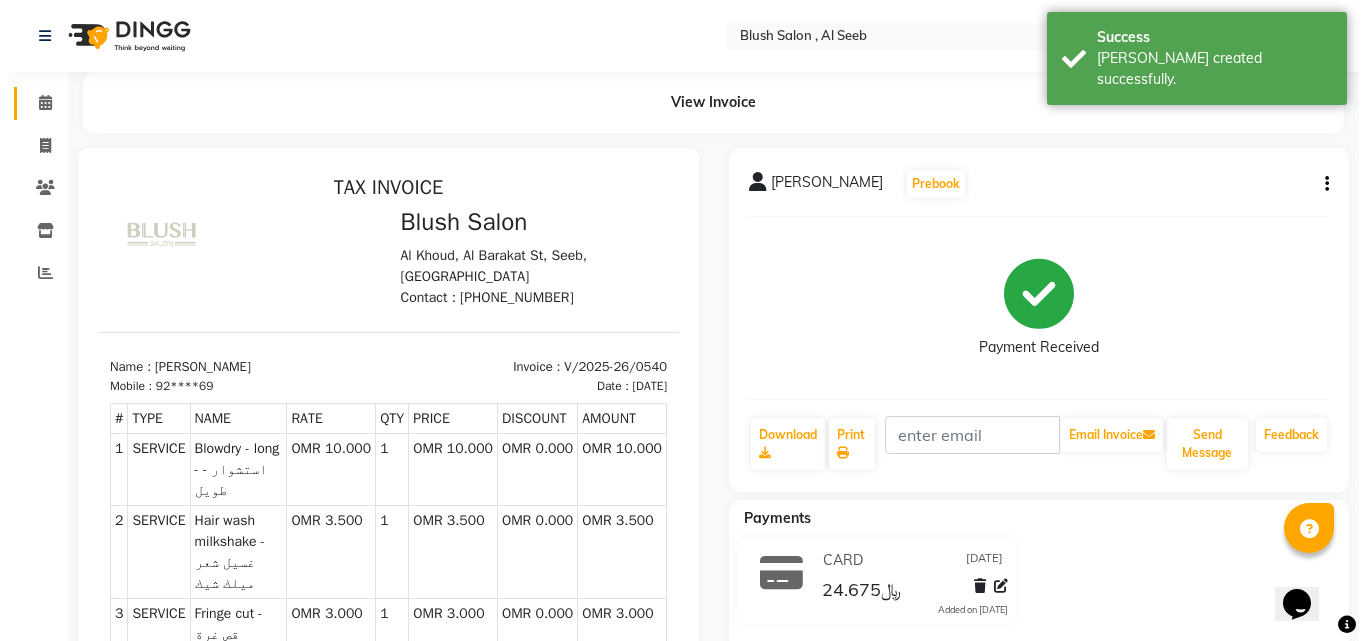 scroll, scrollTop: 0, scrollLeft: 0, axis: both 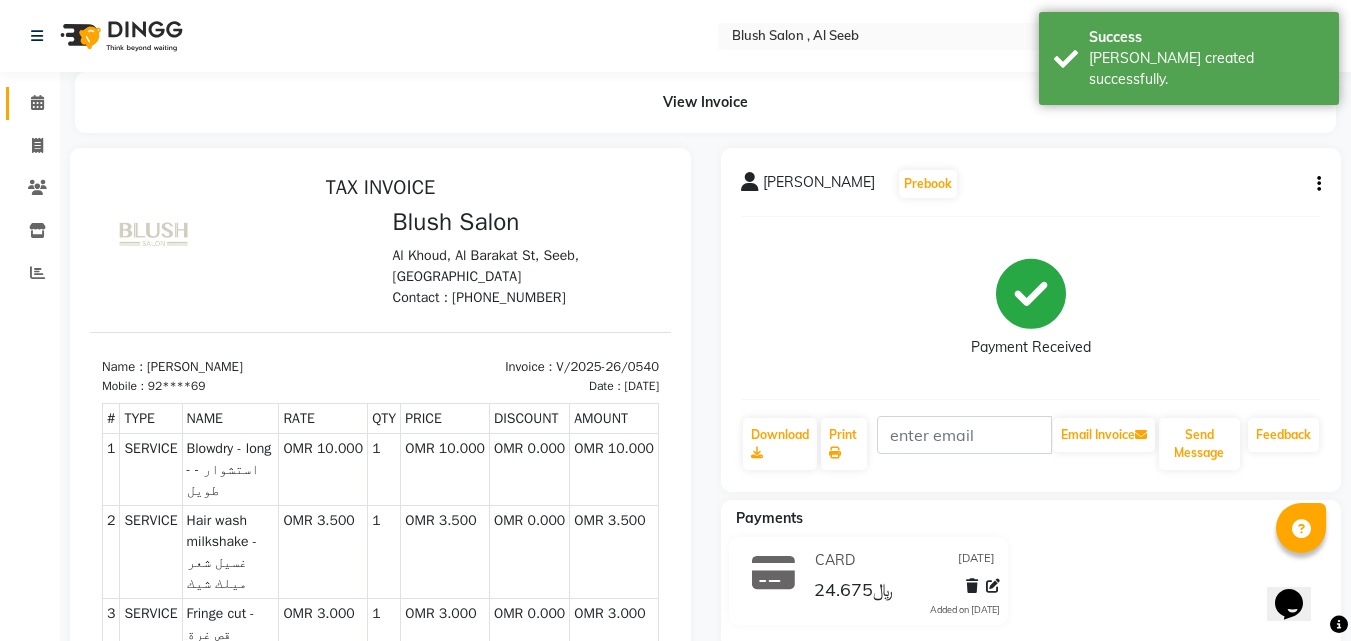 click 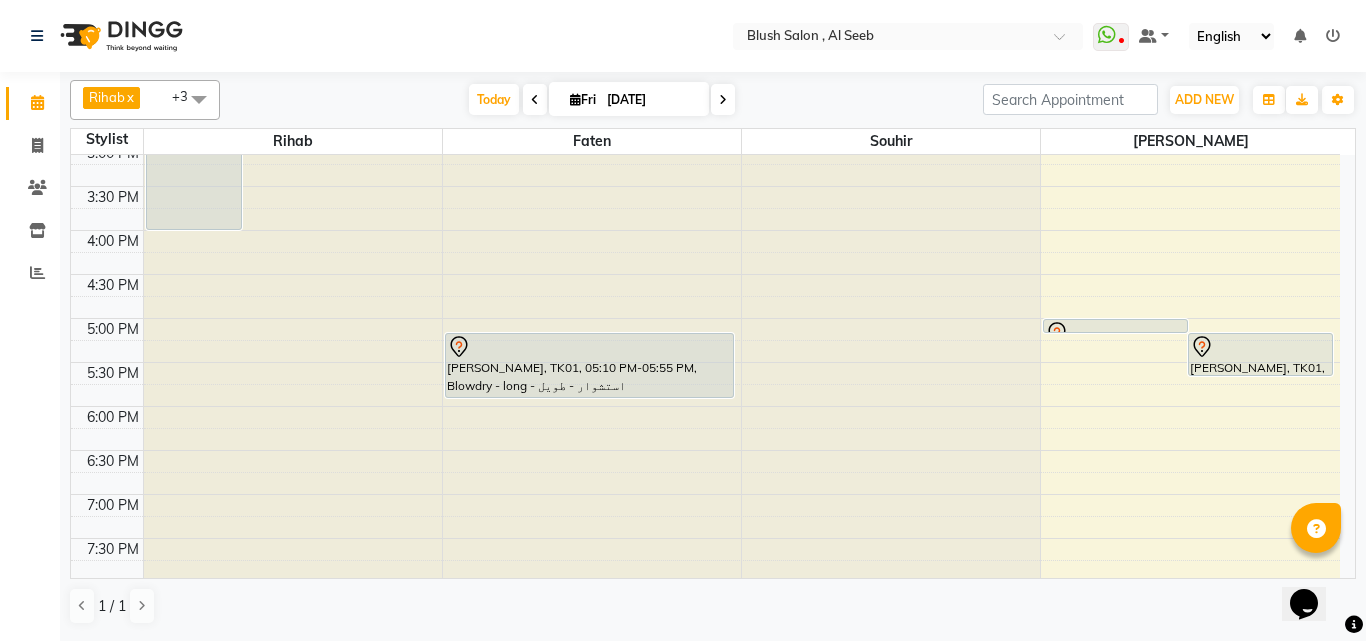 scroll, scrollTop: 1429, scrollLeft: 0, axis: vertical 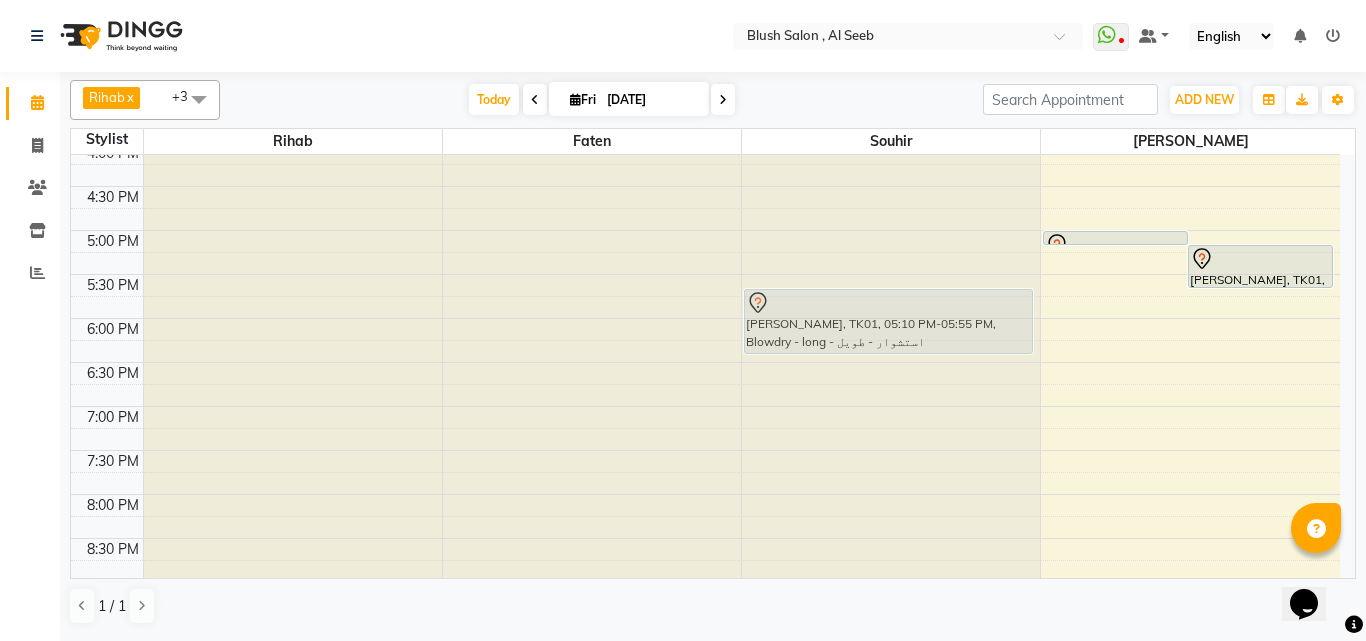 drag, startPoint x: 661, startPoint y: 254, endPoint x: 823, endPoint y: 299, distance: 168.13388 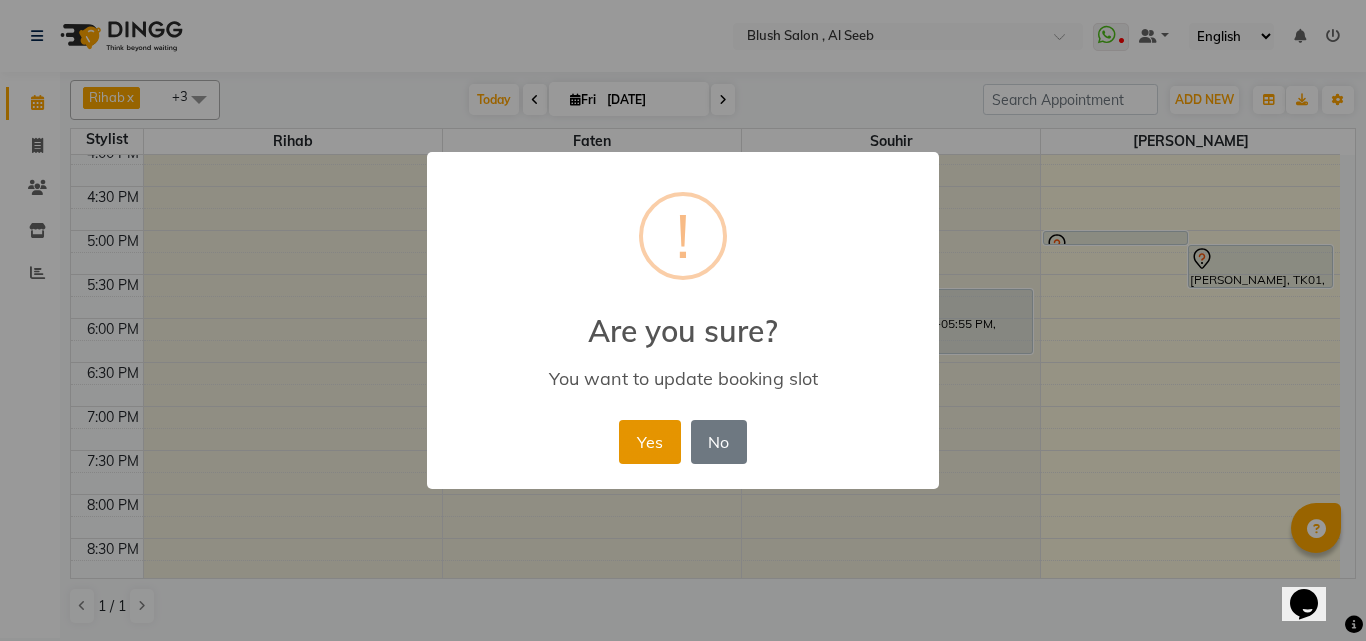 click on "Yes" at bounding box center (649, 442) 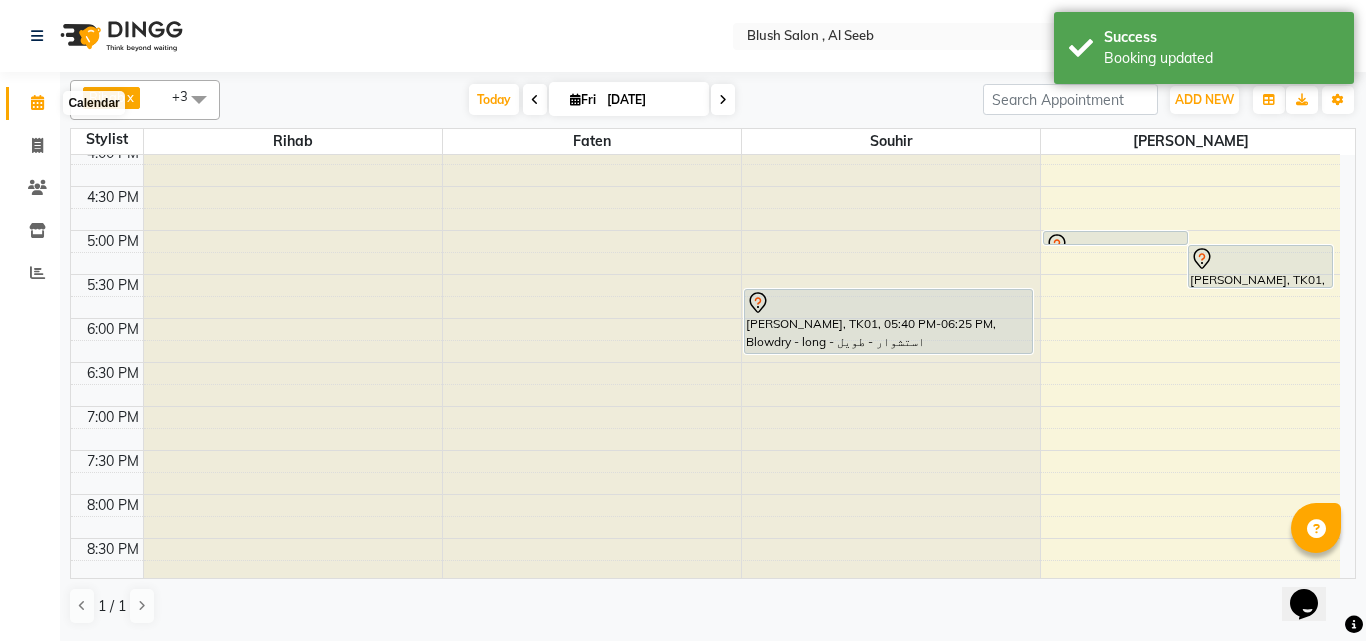 click 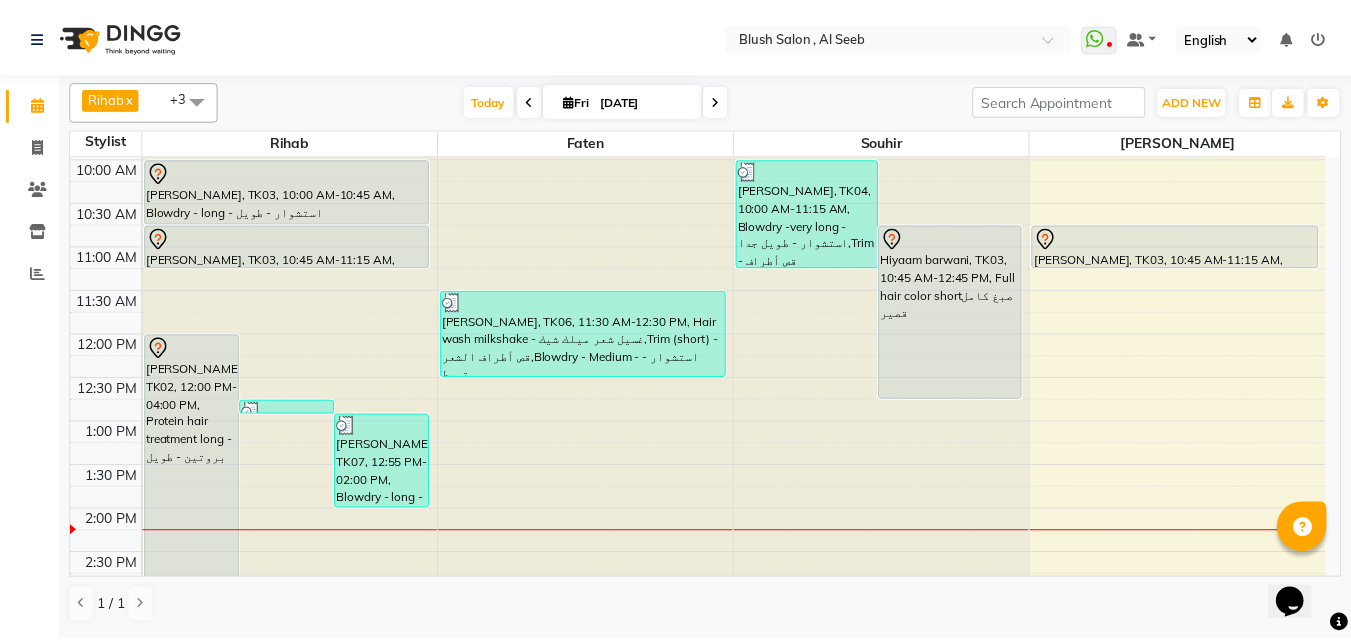 scroll, scrollTop: 920, scrollLeft: 0, axis: vertical 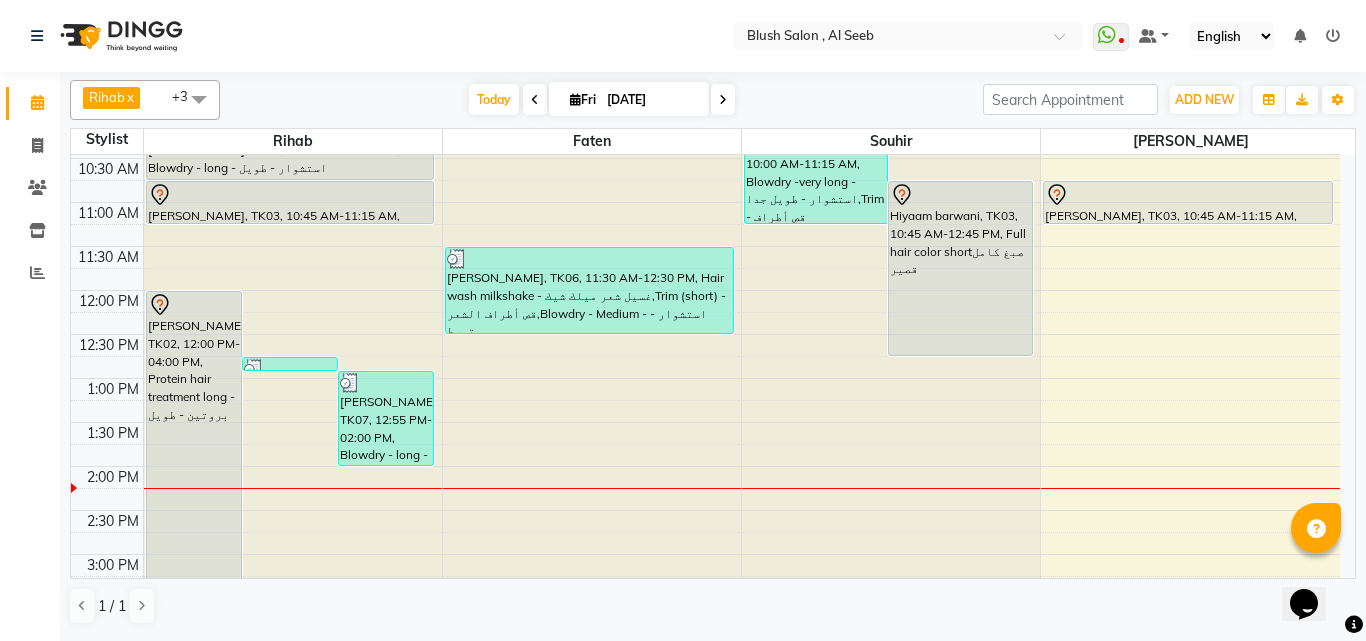 click on "[PERSON_NAME], TK02, 12:00 PM-04:00 PM, Protein hair treatment long - بروتين - طويل" at bounding box center [194, 466] 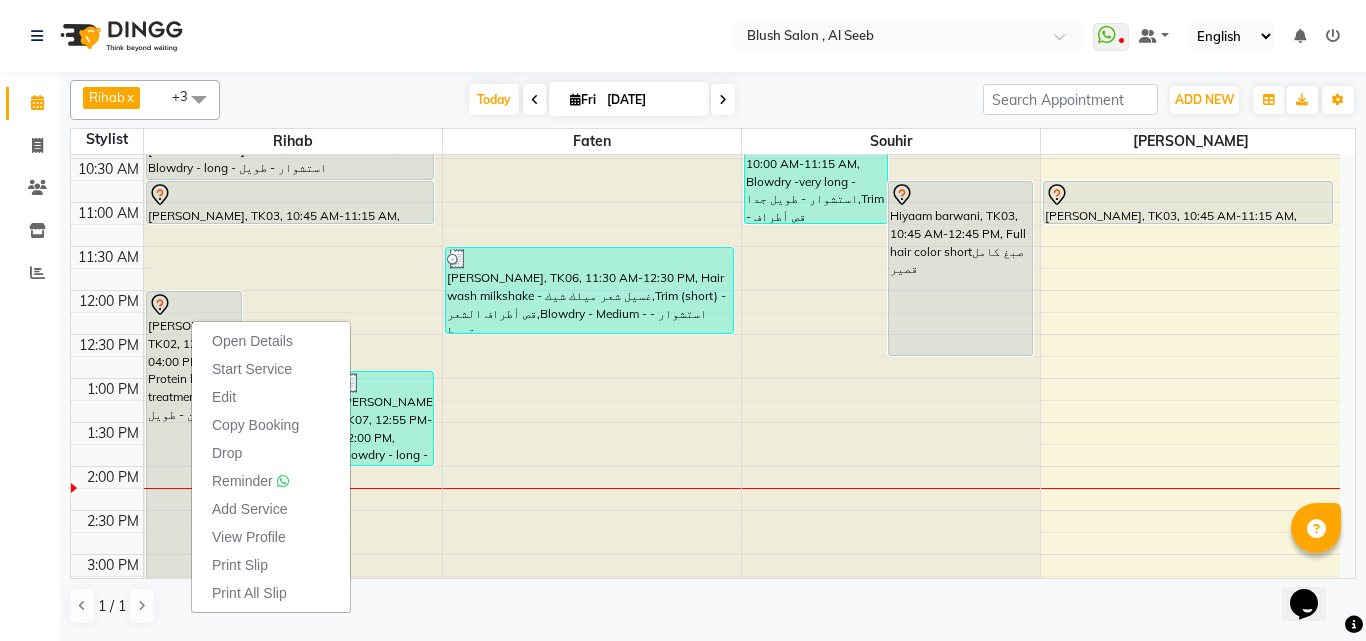 click on "Edit" at bounding box center [224, 397] 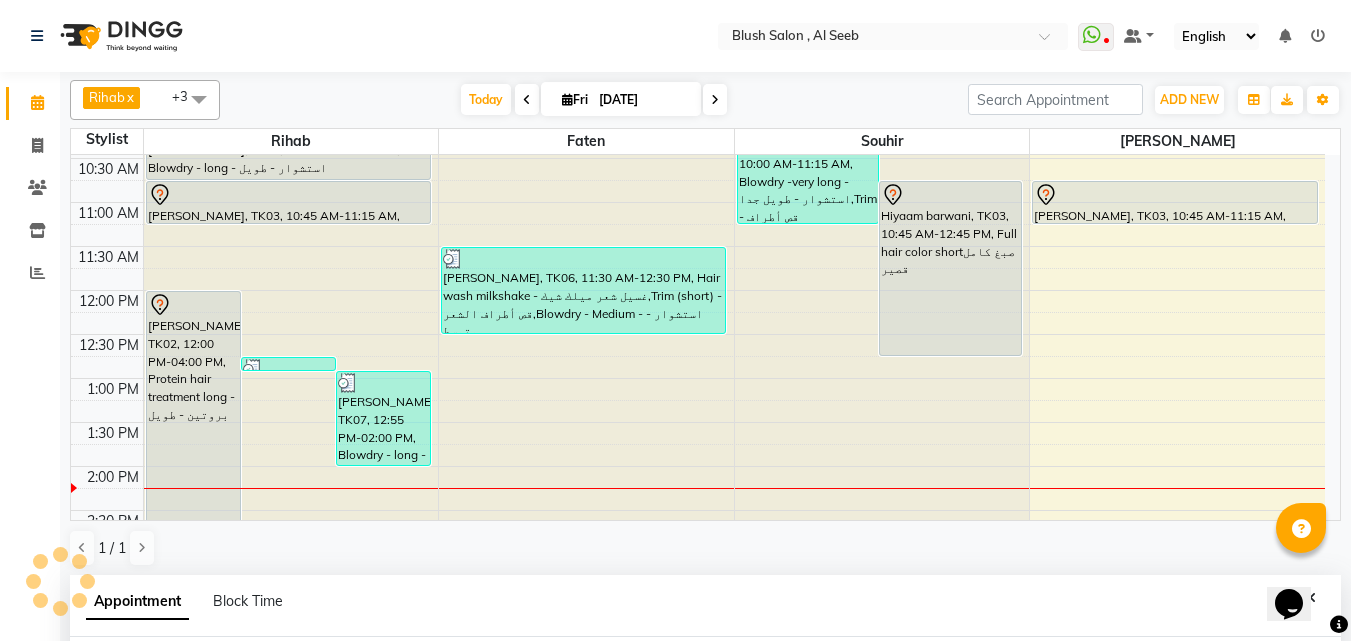 select on "tentative" 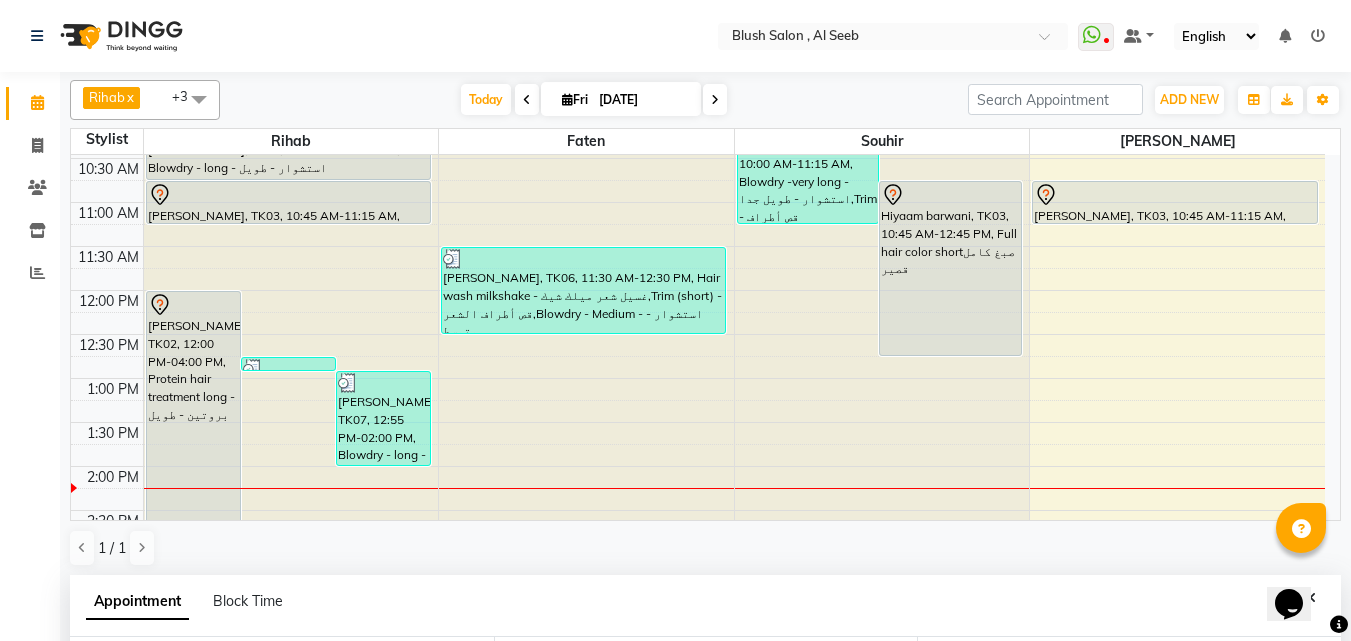 type on "[DATE]" 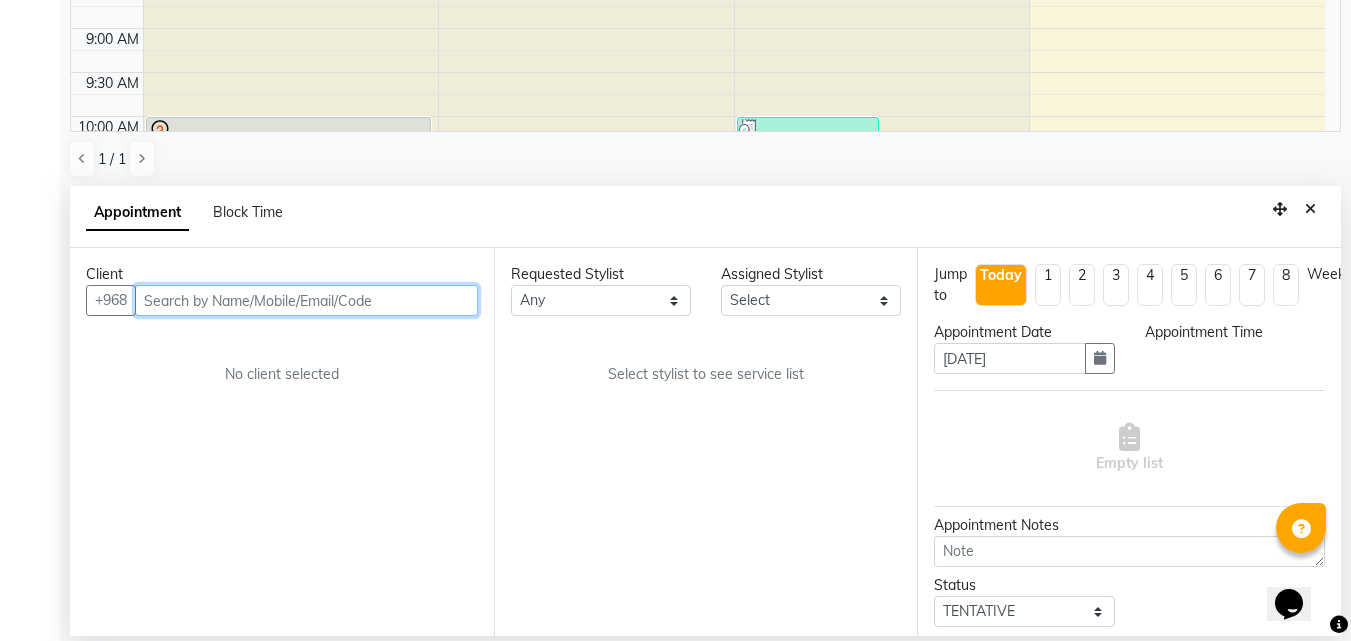 select on "720" 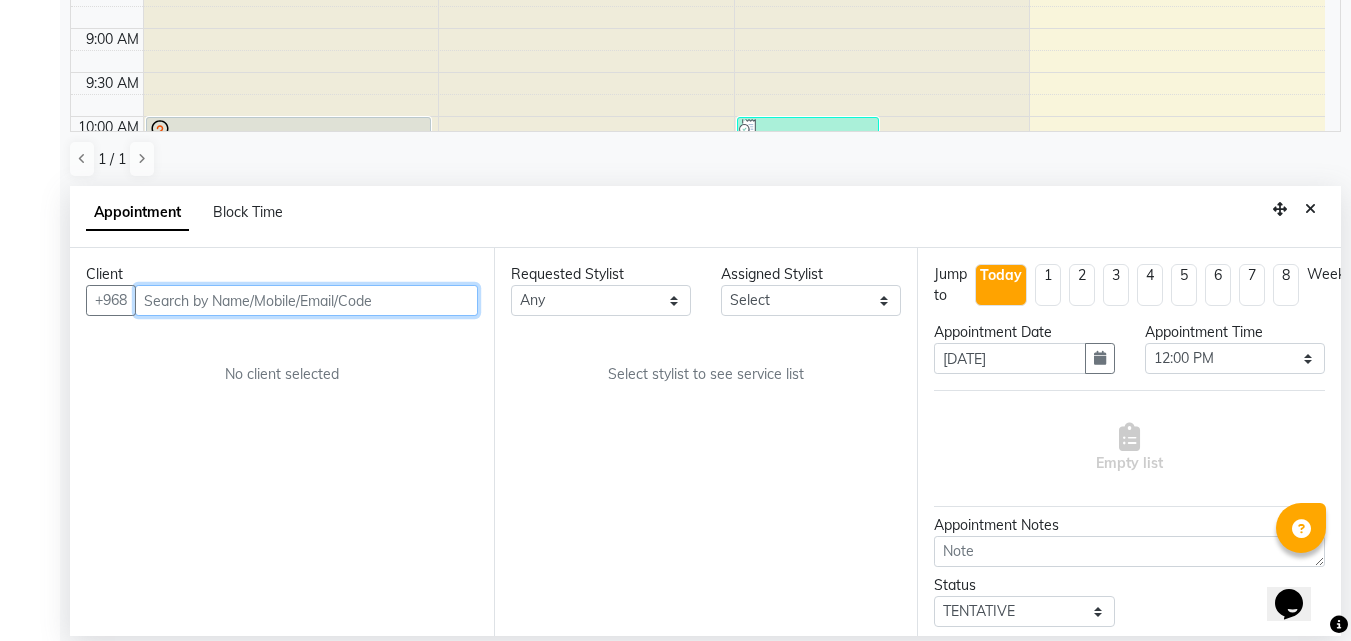 select on "38037" 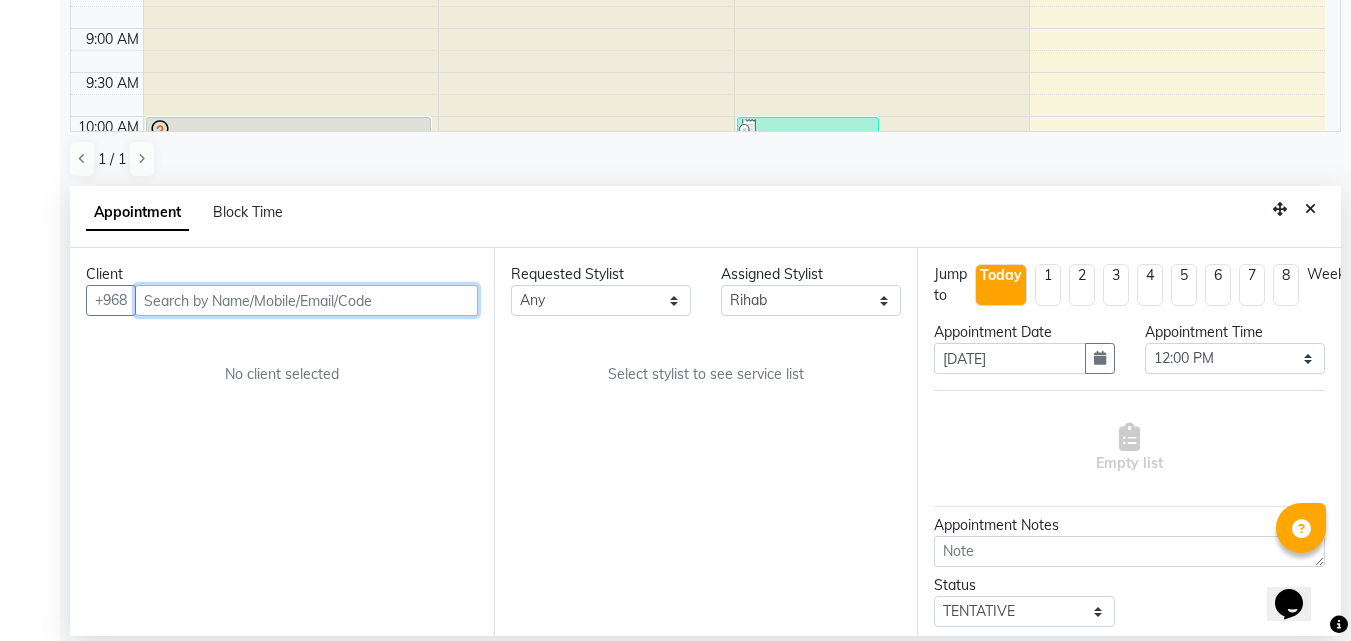 scroll, scrollTop: 1233, scrollLeft: 0, axis: vertical 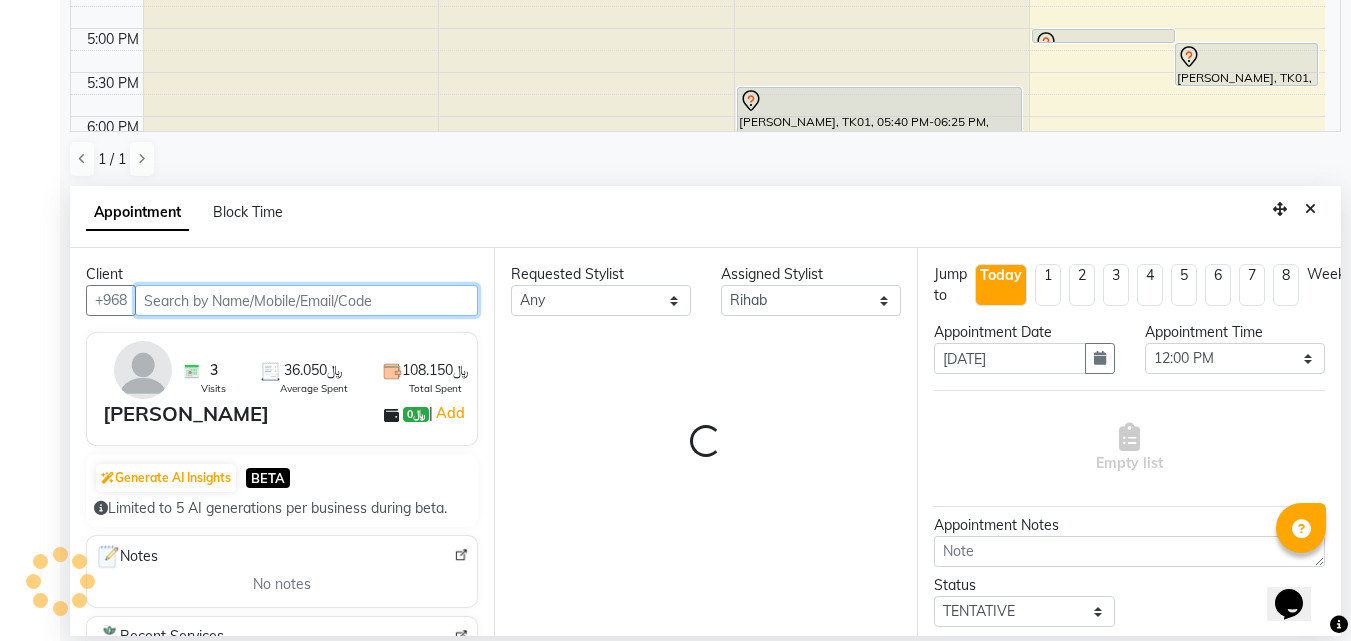 select on "2564" 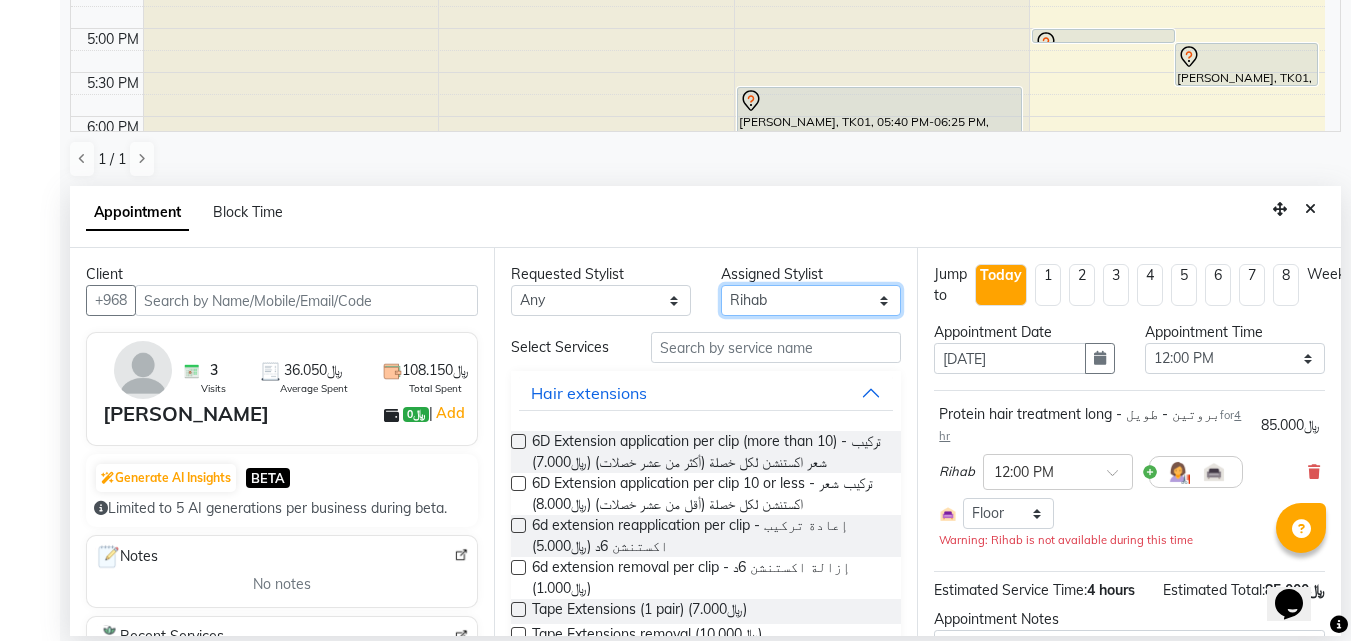 click on "Select [PERSON_NAME]" at bounding box center (811, 300) 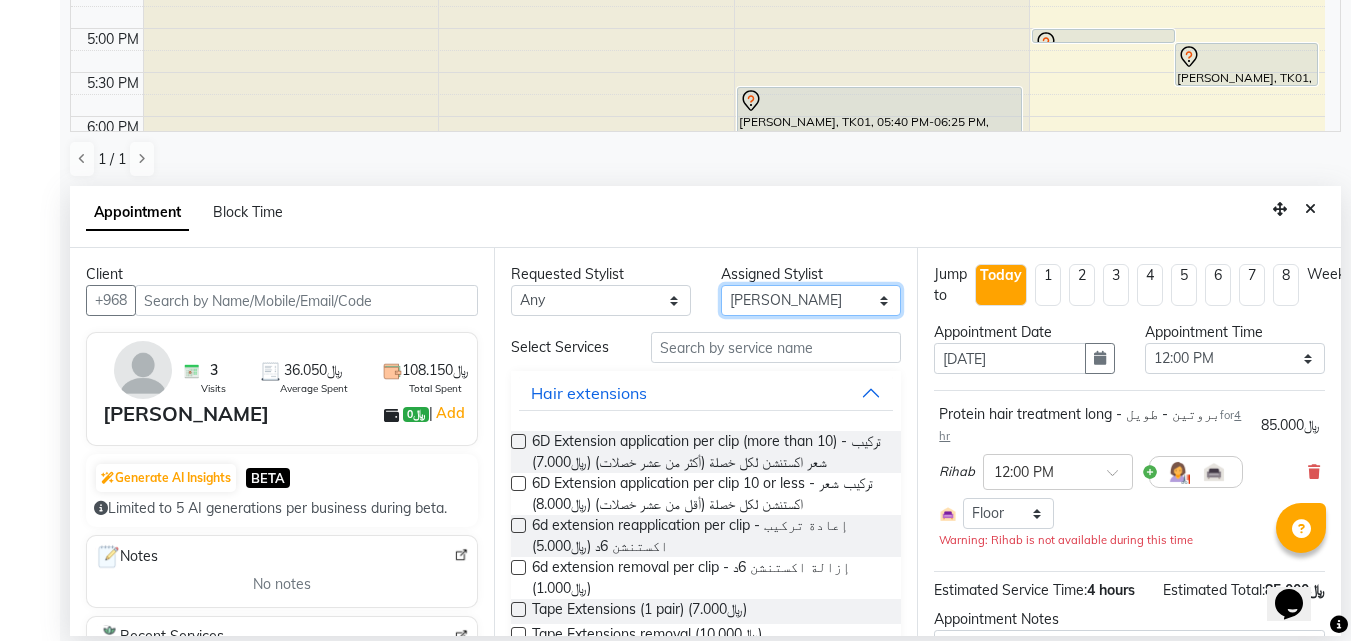 click on "Select [PERSON_NAME]" at bounding box center (811, 300) 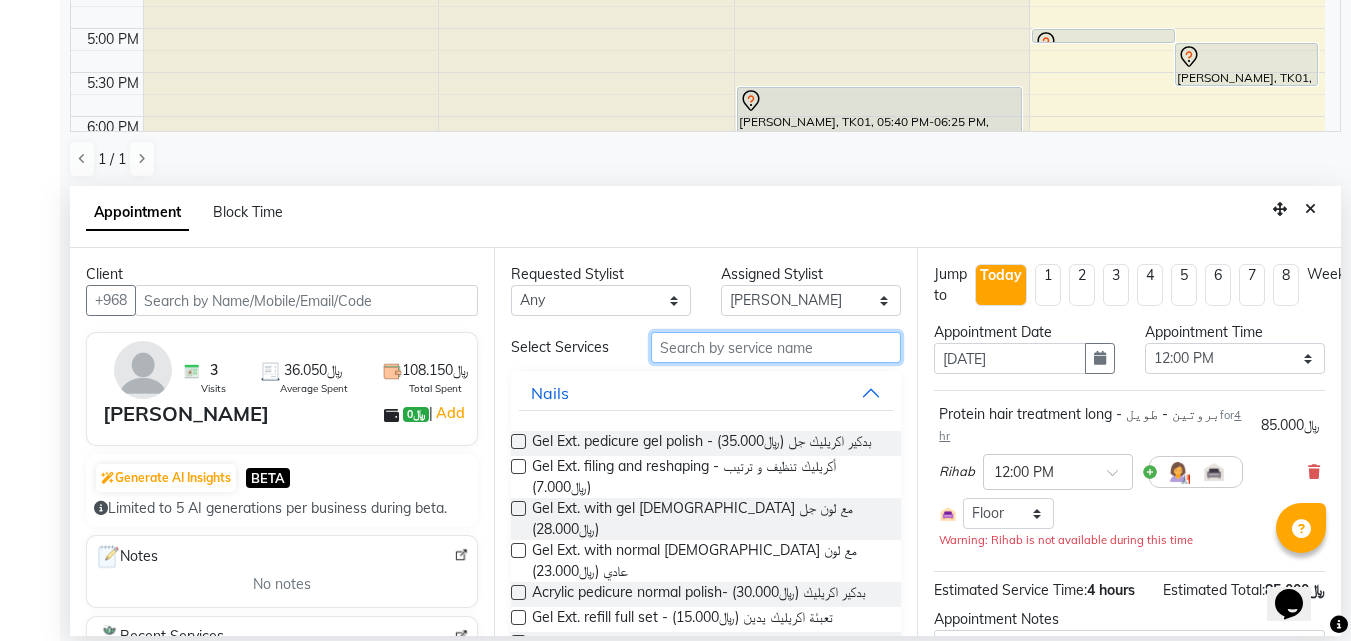 click at bounding box center (776, 347) 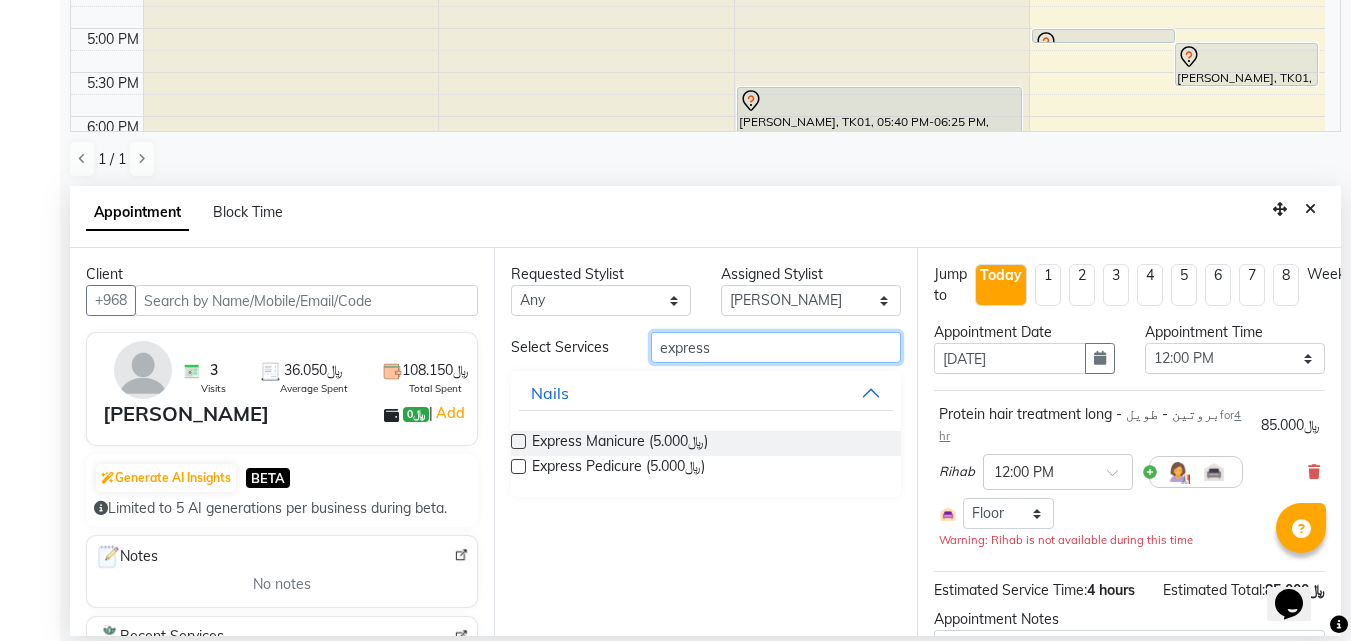type on "express" 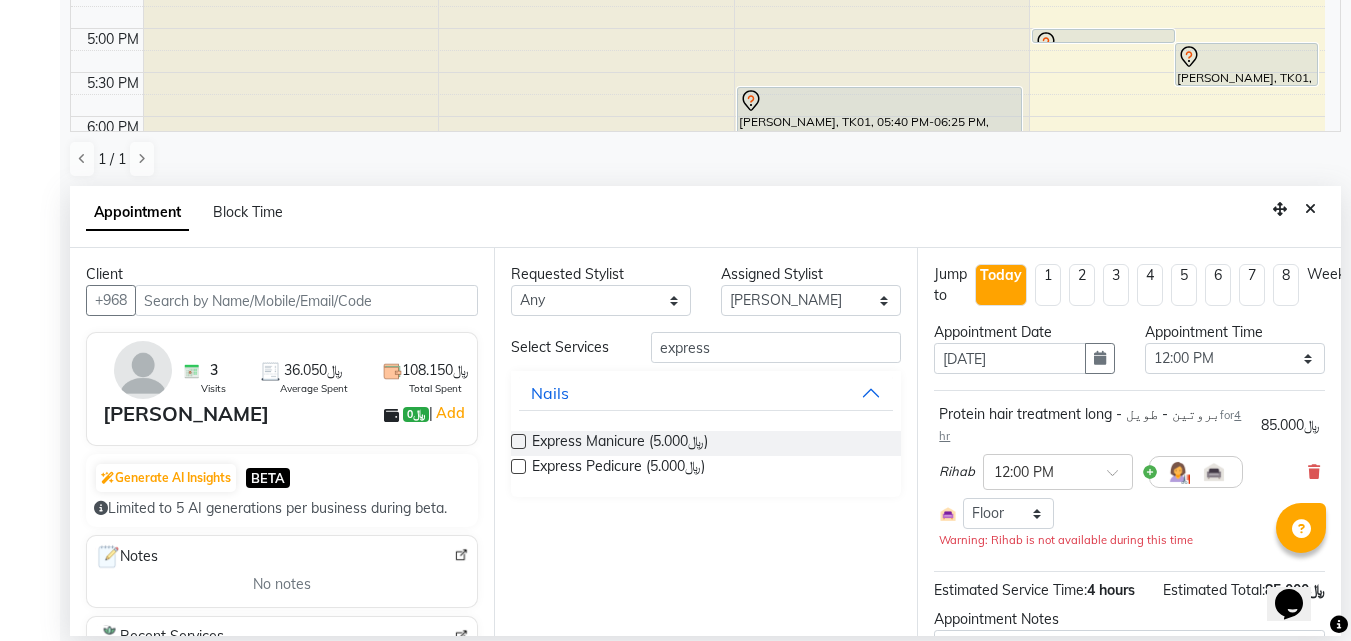 click at bounding box center [518, 441] 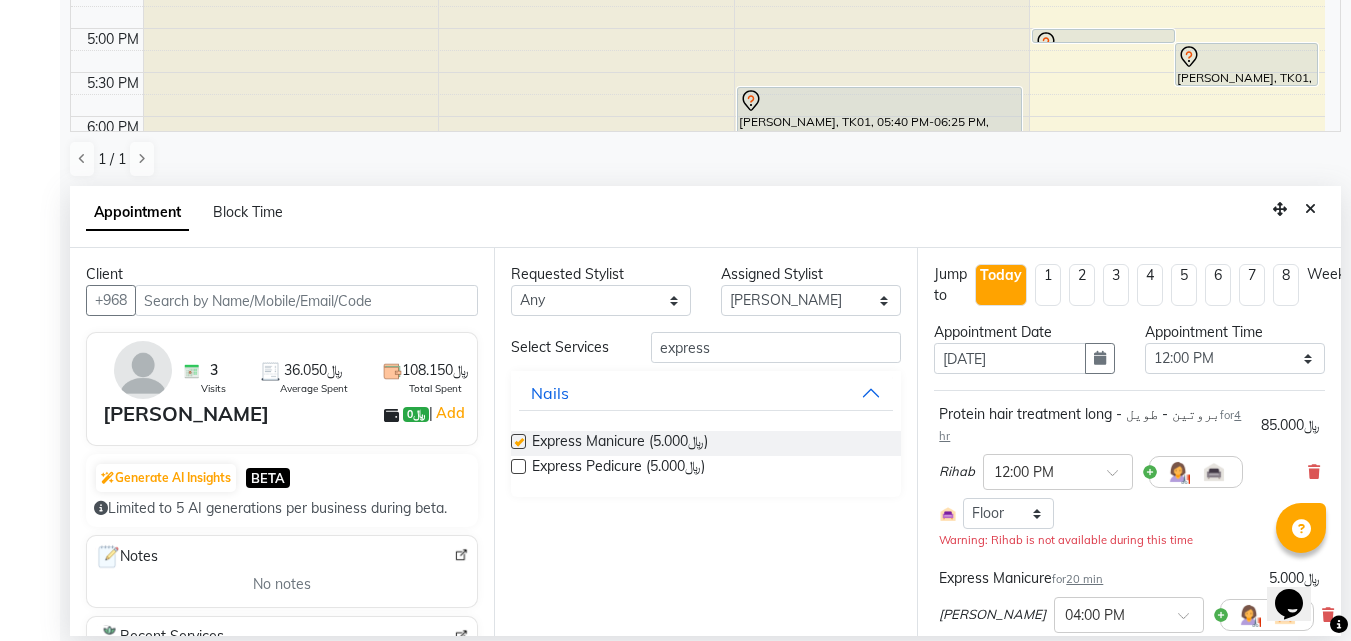 checkbox on "false" 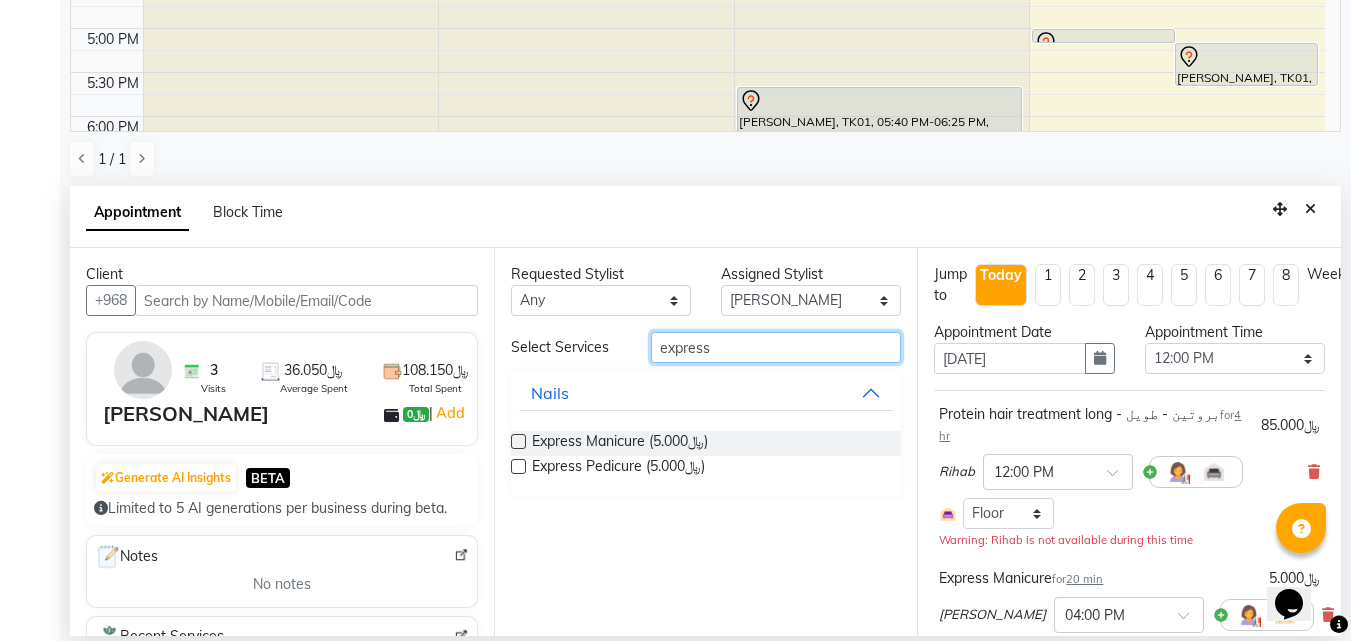 click on "express" at bounding box center [776, 347] 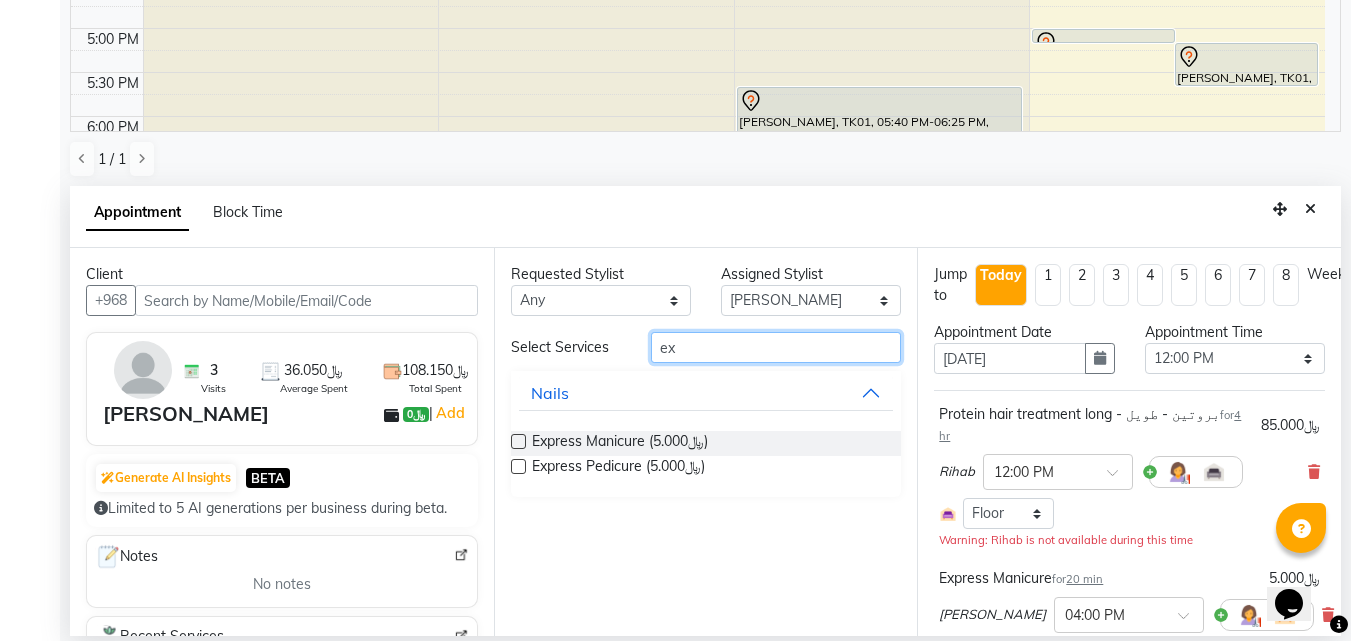 type on "e" 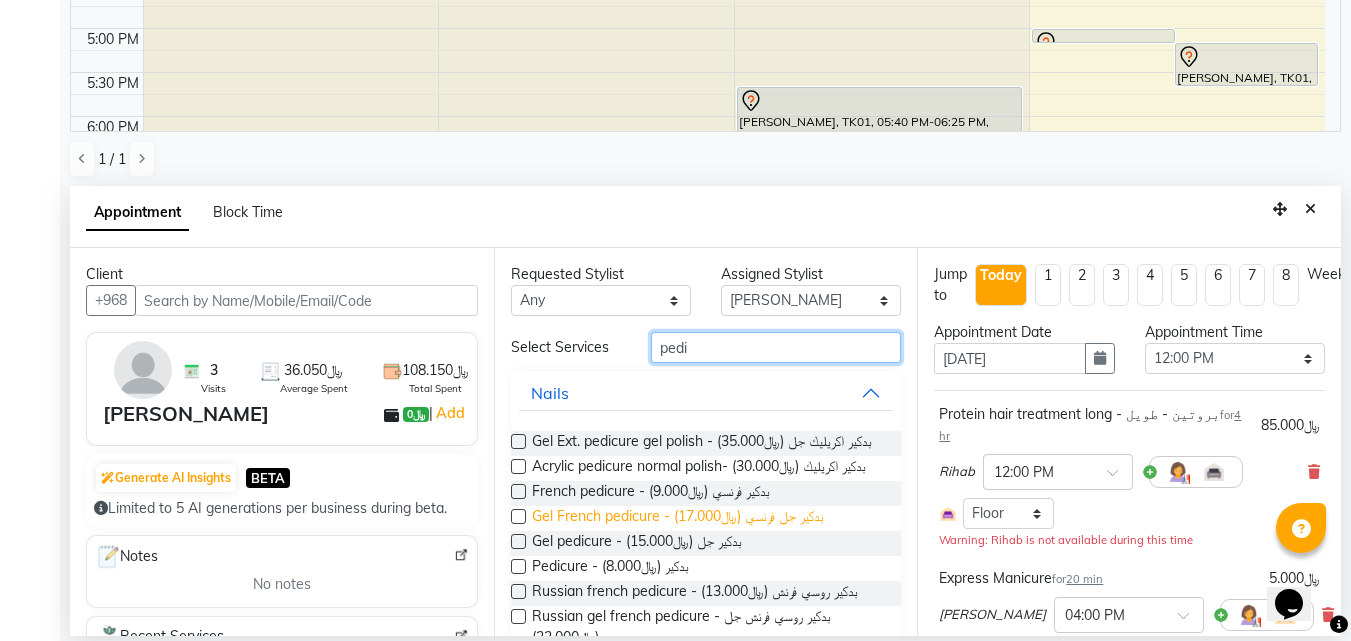scroll, scrollTop: 100, scrollLeft: 0, axis: vertical 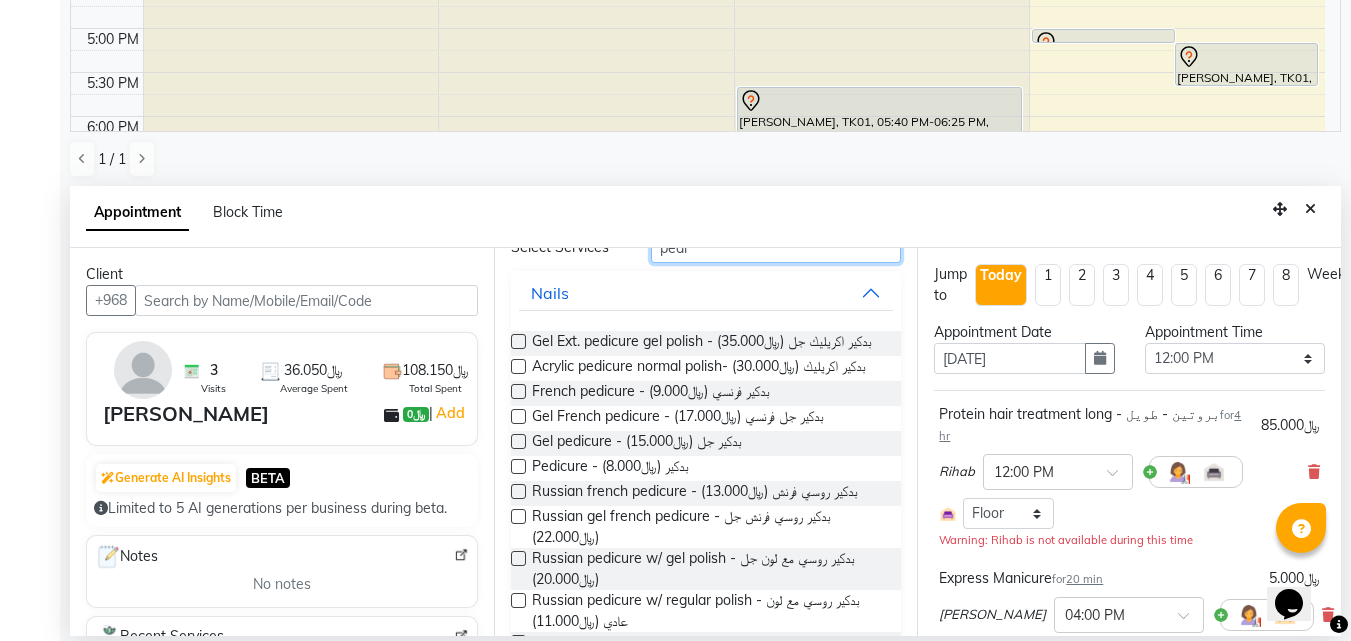 type on "pedi" 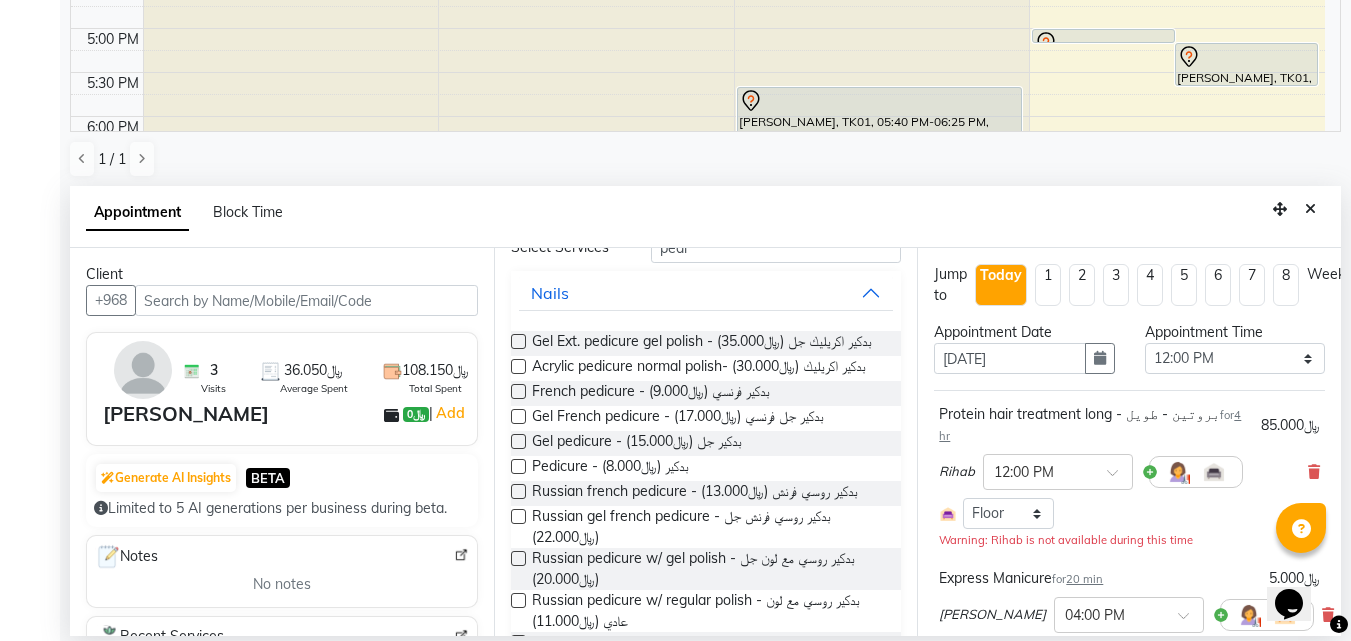 click at bounding box center (518, 466) 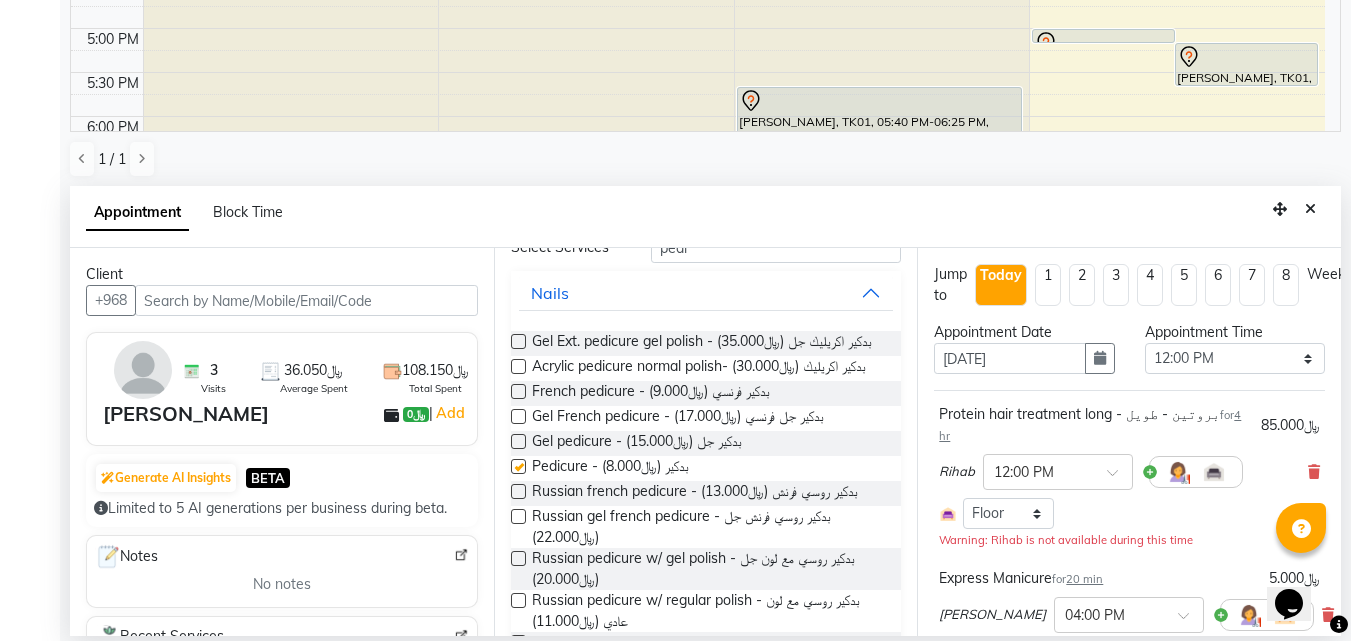 checkbox on "false" 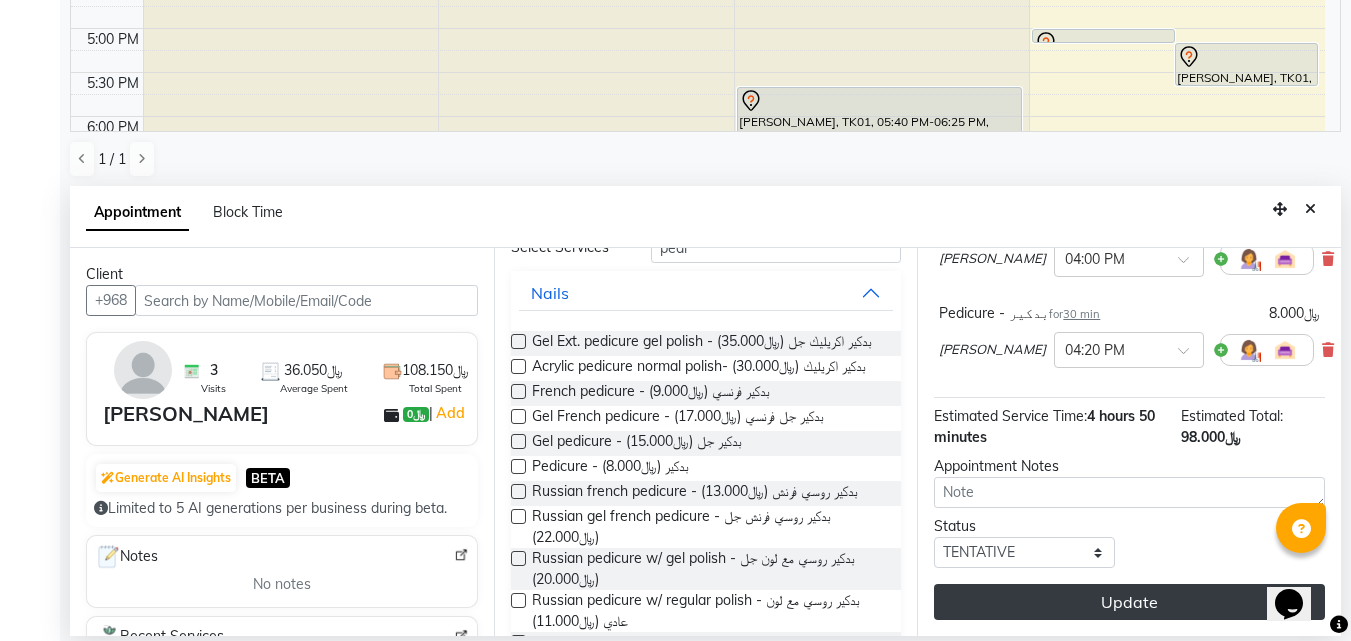 scroll, scrollTop: 371, scrollLeft: 0, axis: vertical 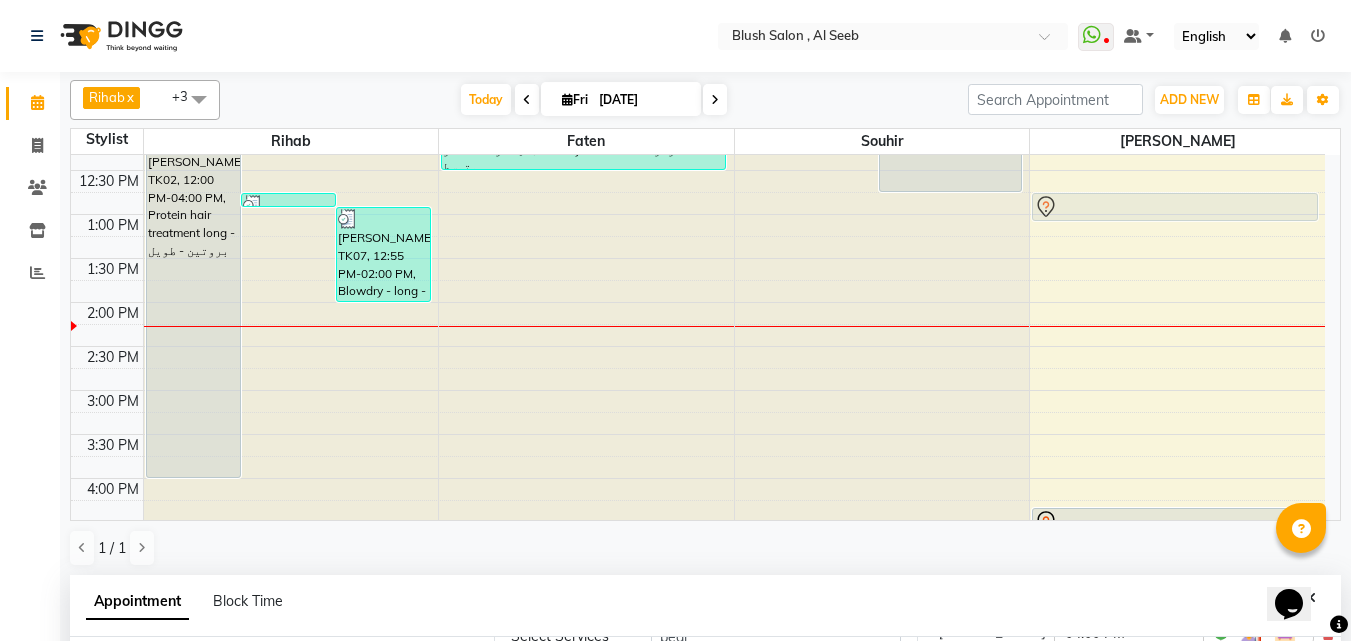 drag, startPoint x: 1194, startPoint y: 437, endPoint x: 1248, endPoint y: 207, distance: 236.2541 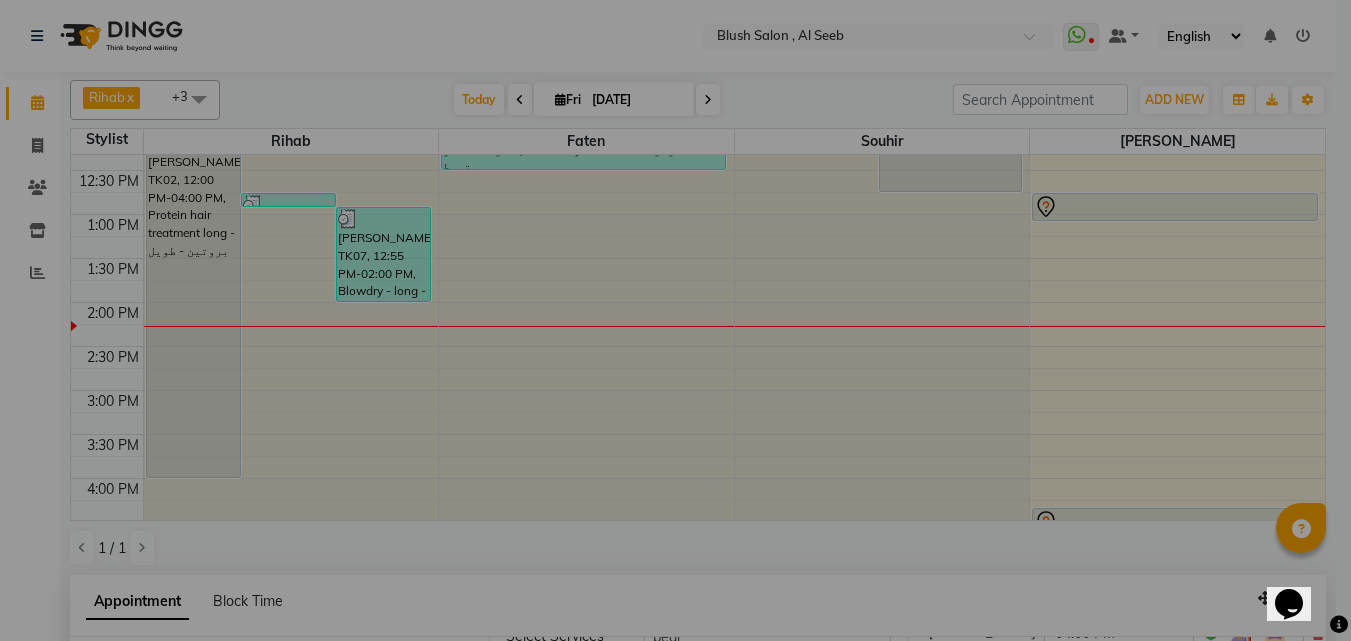 scroll, scrollTop: 1083, scrollLeft: 0, axis: vertical 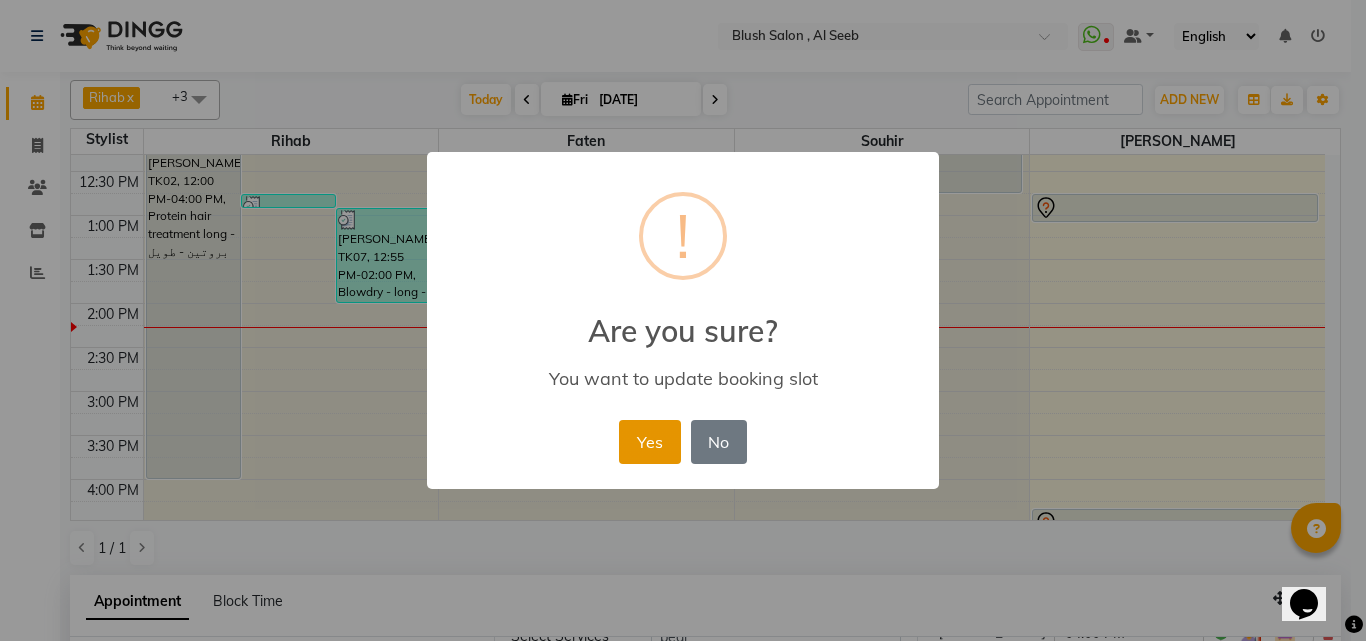 click on "Yes" at bounding box center (649, 442) 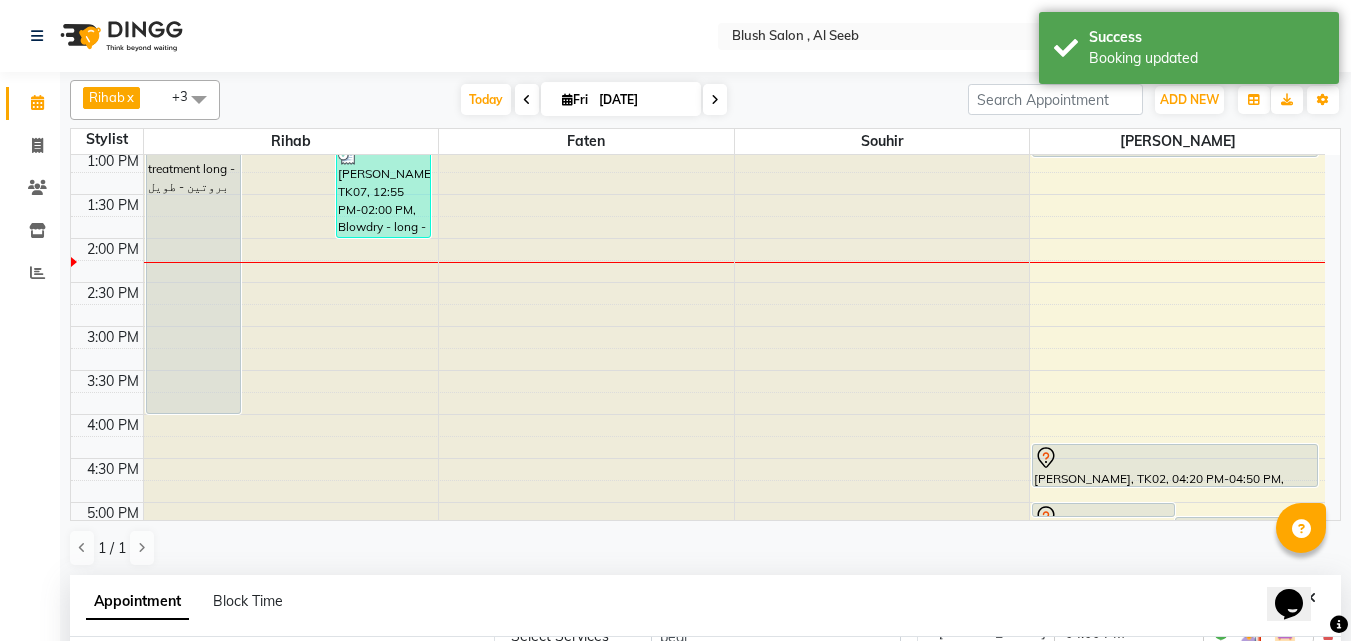 scroll, scrollTop: 1183, scrollLeft: 0, axis: vertical 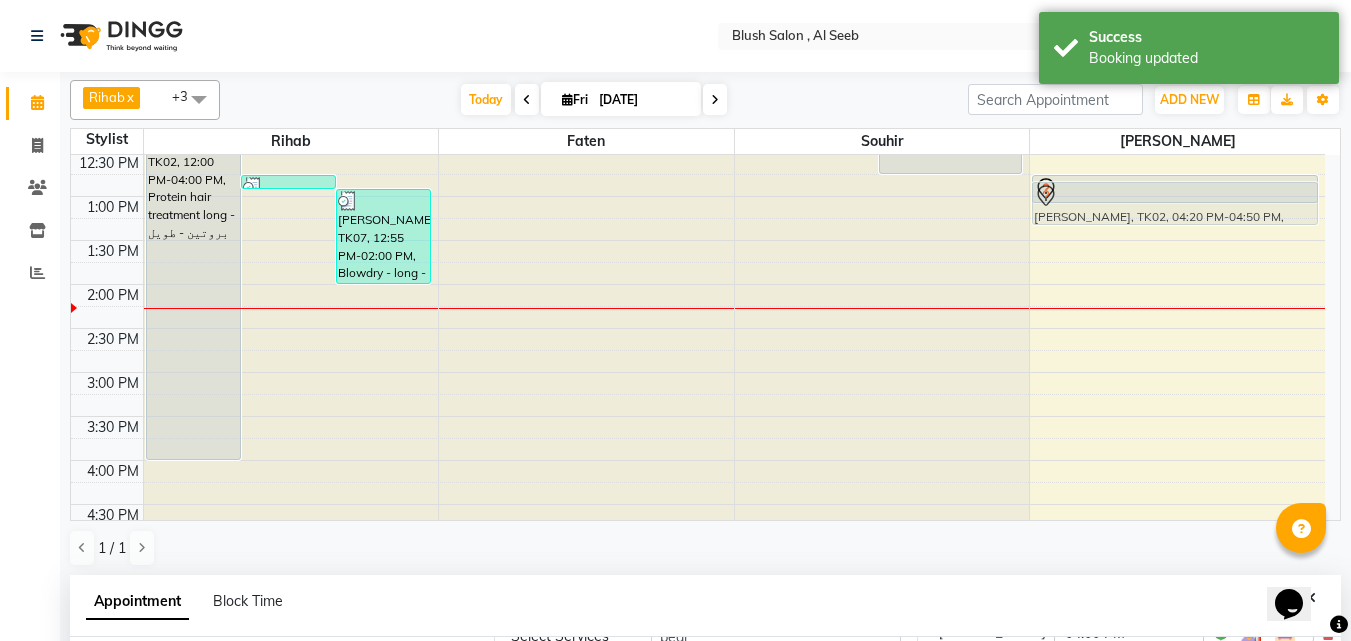 drag, startPoint x: 1190, startPoint y: 415, endPoint x: 1229, endPoint y: 200, distance: 218.50858 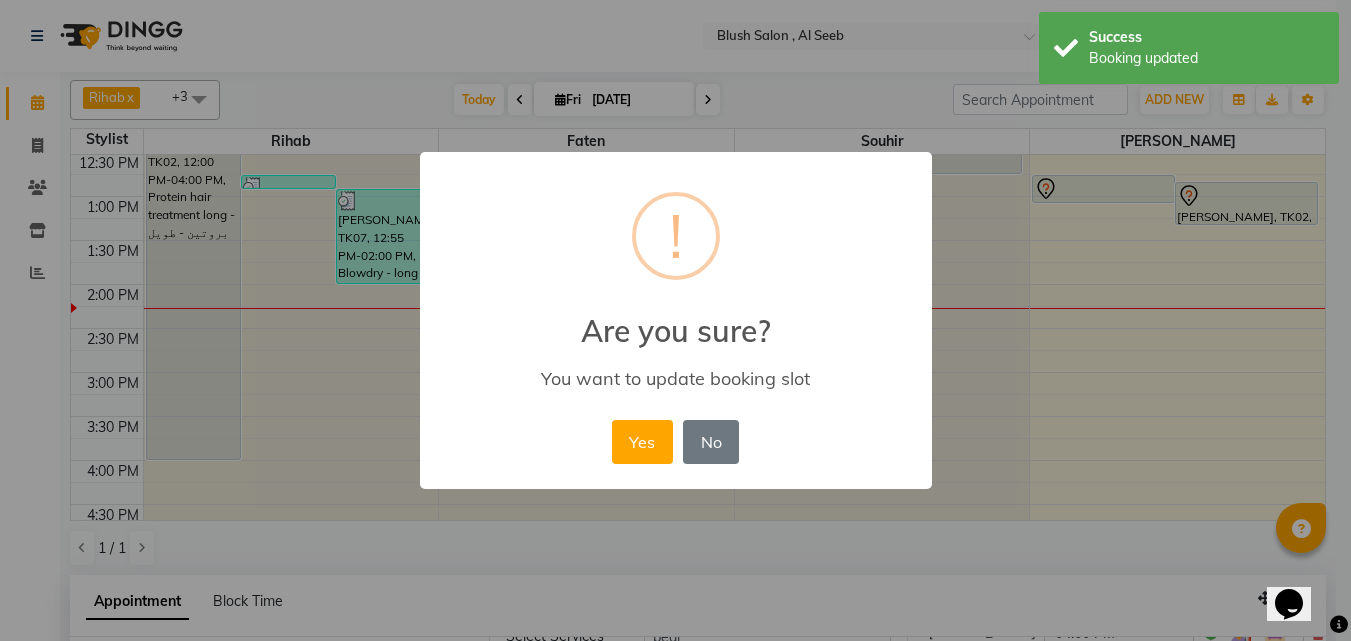 scroll, scrollTop: 1101, scrollLeft: 0, axis: vertical 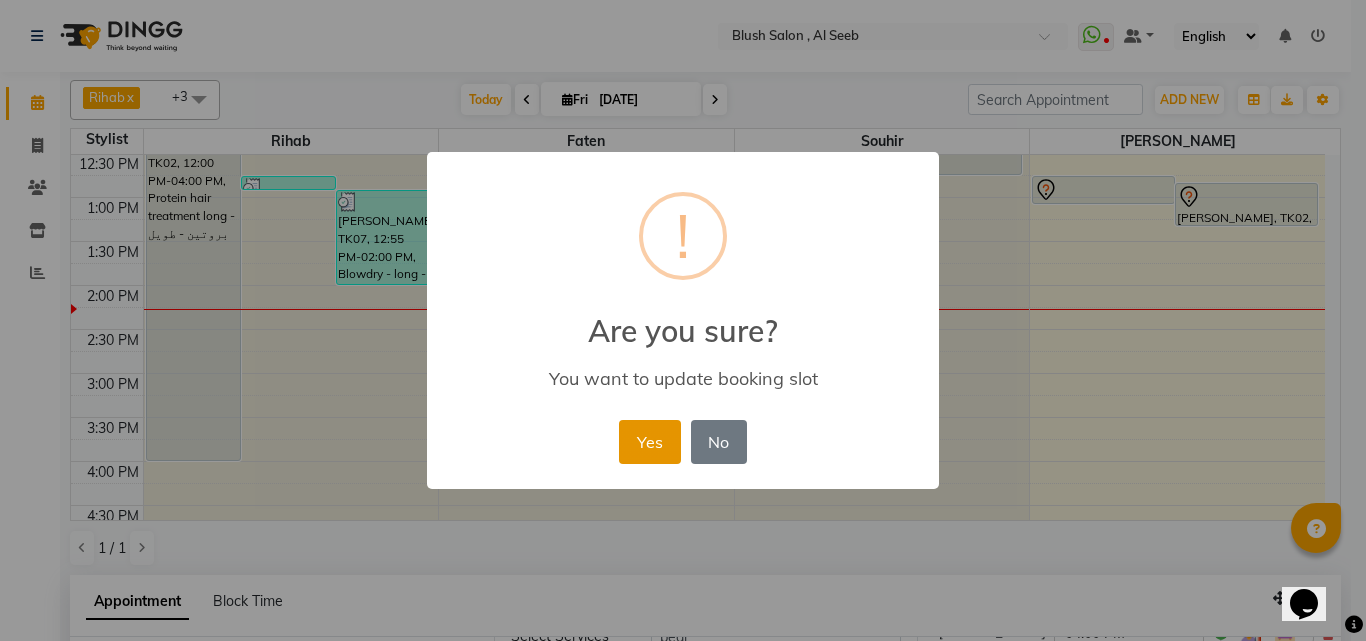 click on "Yes" at bounding box center (649, 442) 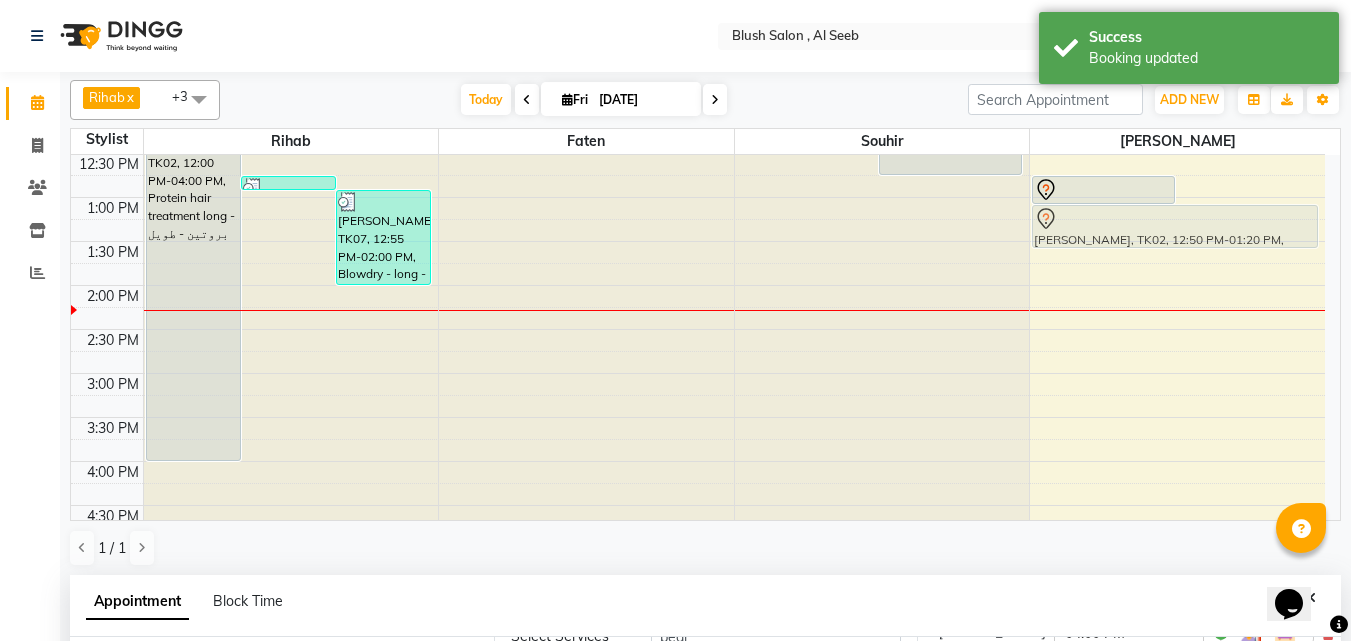 drag, startPoint x: 1211, startPoint y: 196, endPoint x: 1158, endPoint y: 227, distance: 61.400326 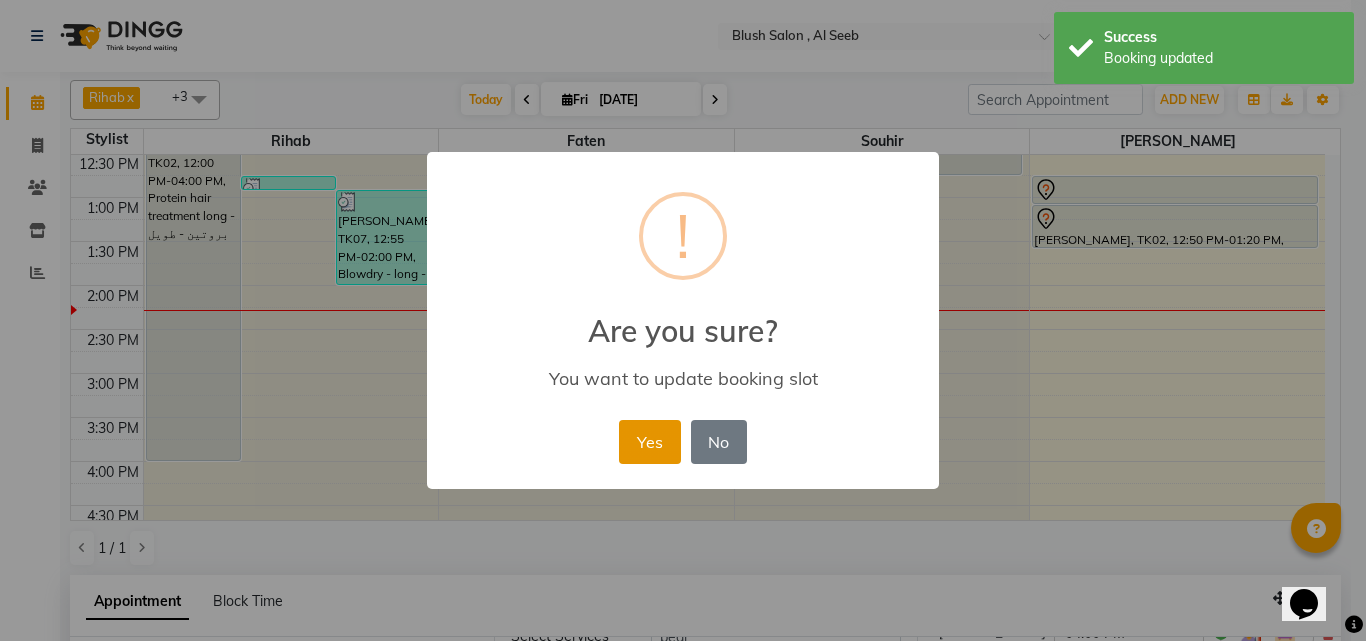 click on "Yes" at bounding box center [649, 442] 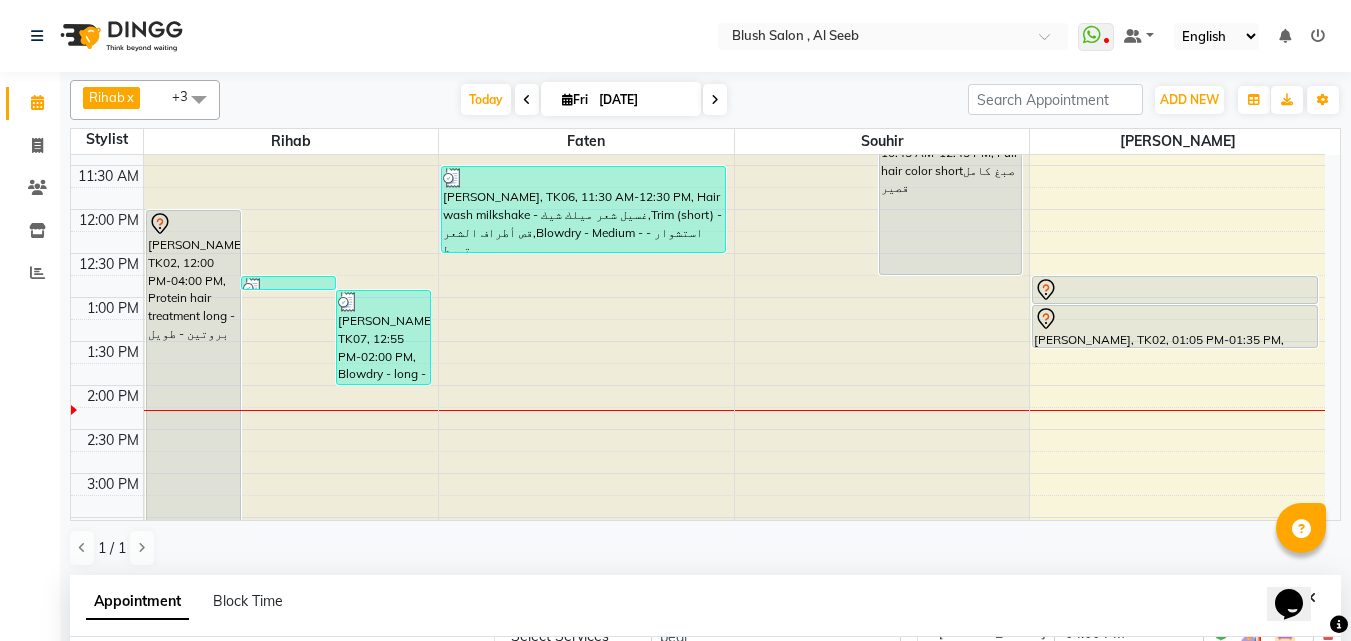 scroll, scrollTop: 901, scrollLeft: 0, axis: vertical 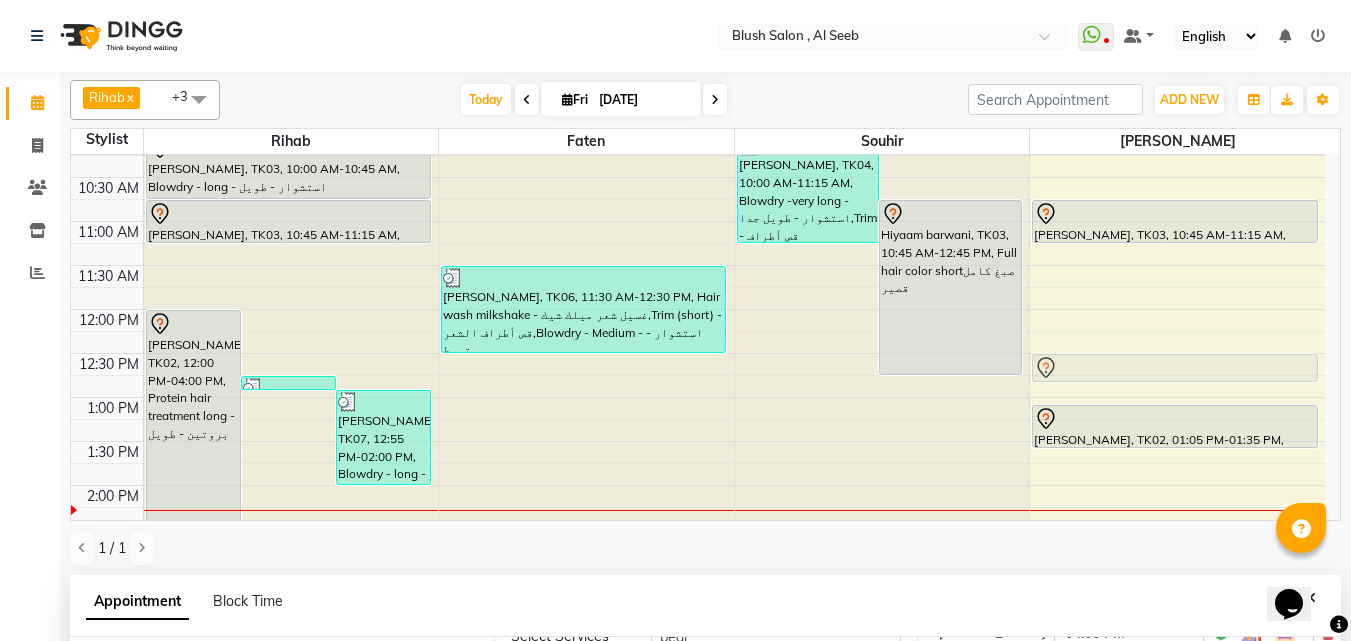 drag, startPoint x: 1112, startPoint y: 382, endPoint x: 1115, endPoint y: 358, distance: 24.186773 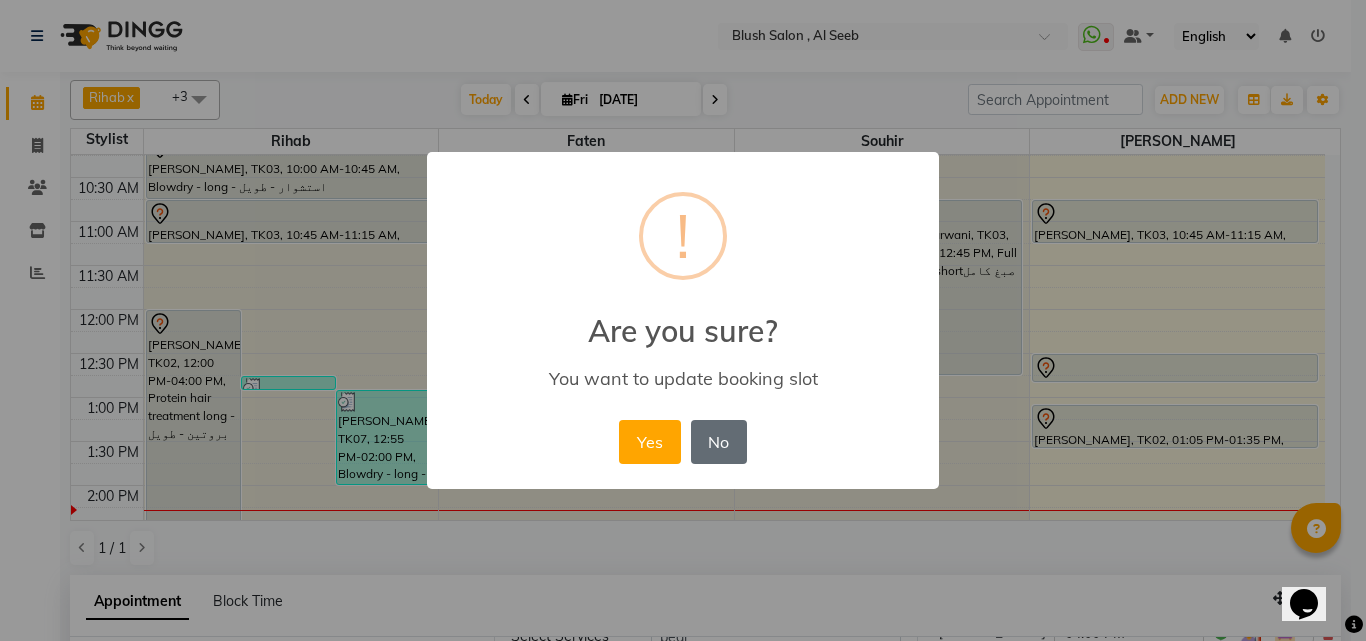 click on "No" at bounding box center (719, 442) 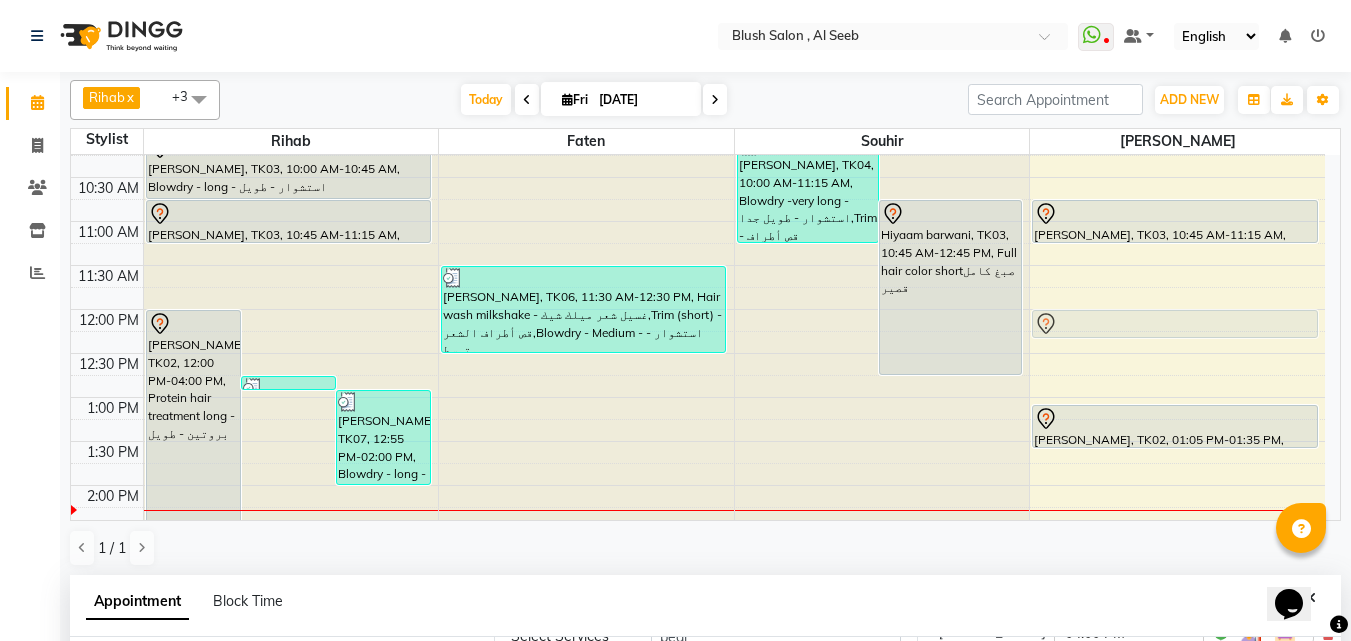 drag, startPoint x: 1105, startPoint y: 385, endPoint x: 1129, endPoint y: 333, distance: 57.271286 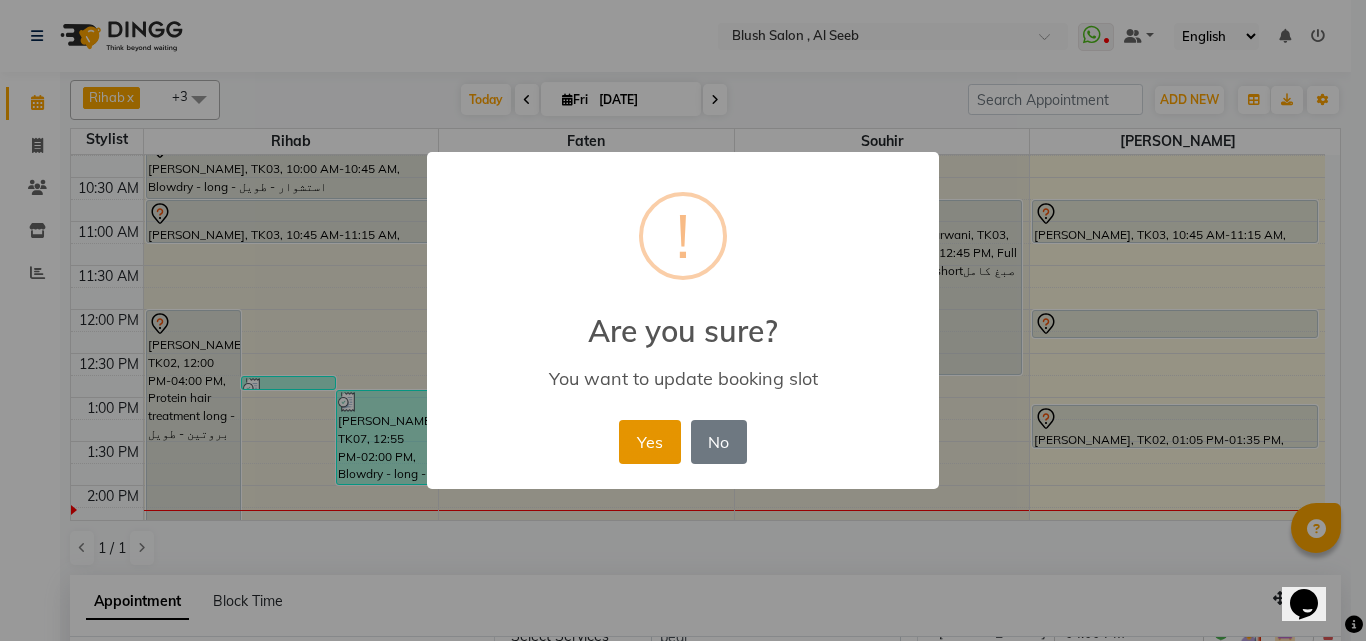 click on "Yes" at bounding box center (649, 442) 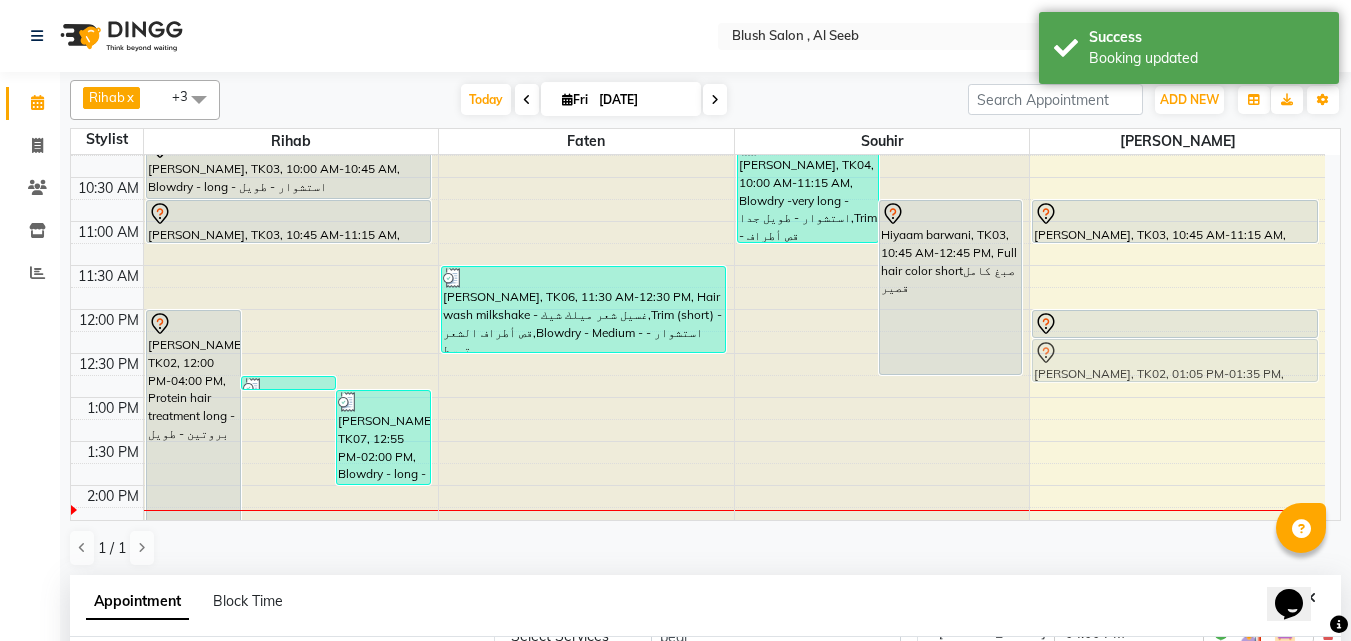 drag, startPoint x: 1109, startPoint y: 418, endPoint x: 1079, endPoint y: 379, distance: 49.20366 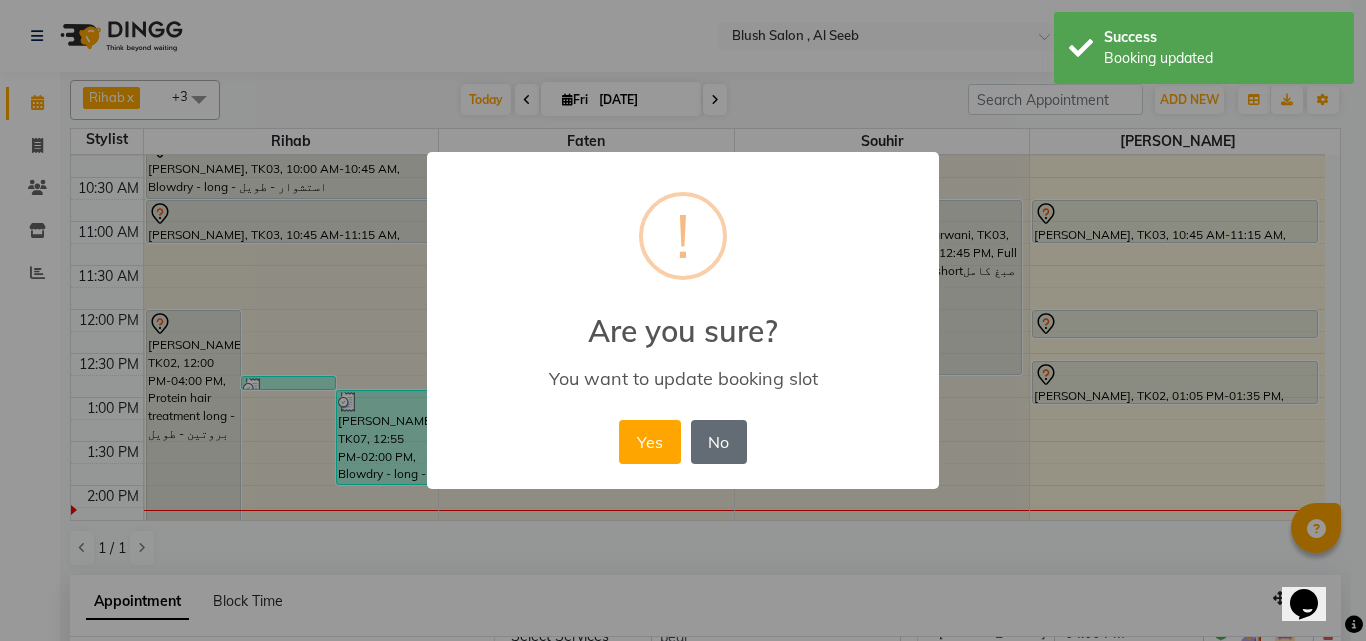 click on "No" at bounding box center [719, 442] 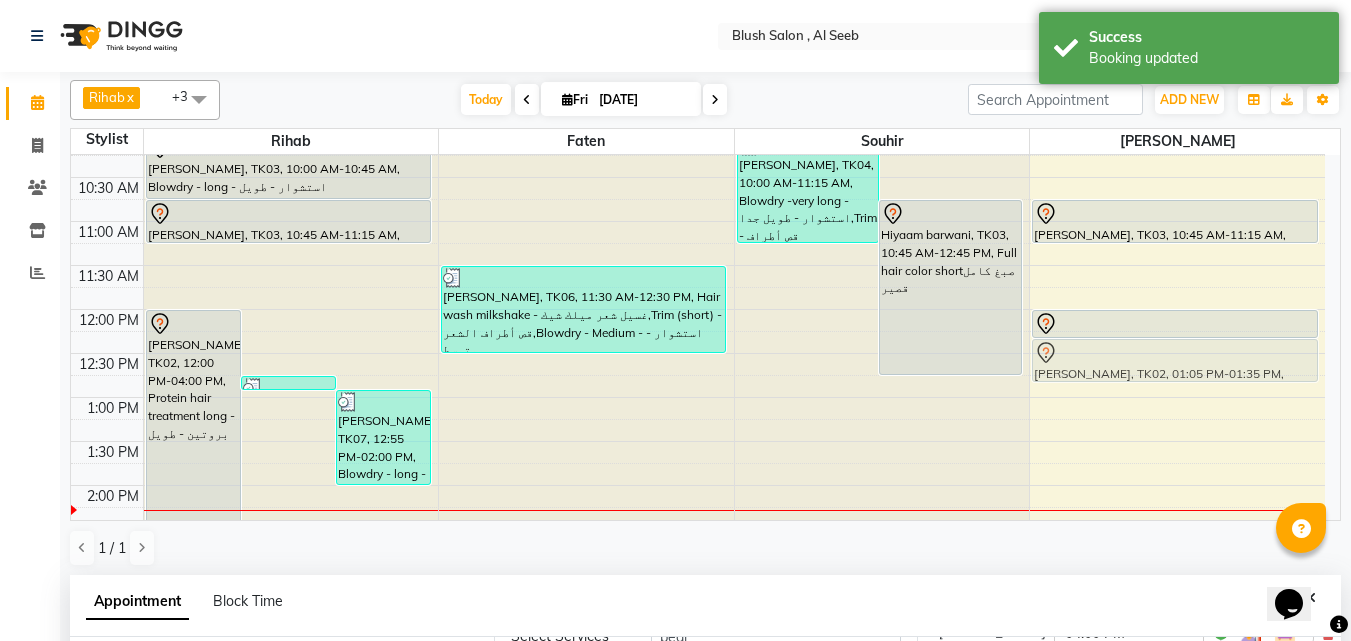 drag, startPoint x: 1170, startPoint y: 420, endPoint x: 1143, endPoint y: 368, distance: 58.59181 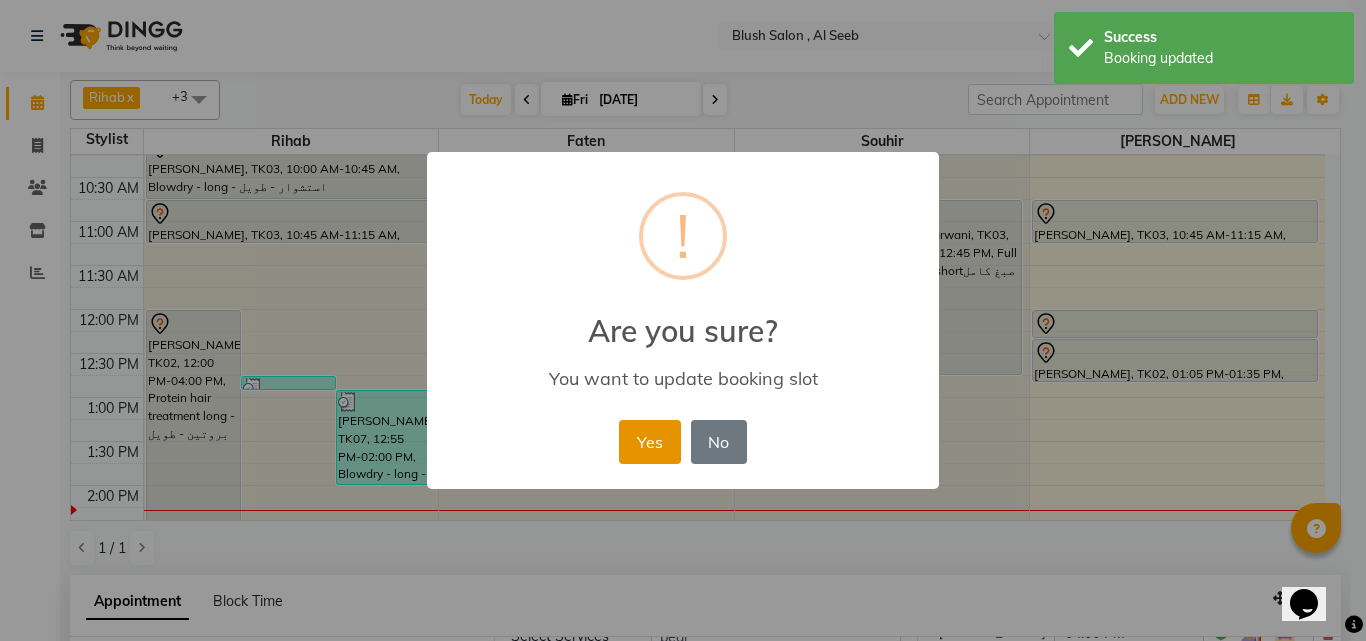 click on "Yes" at bounding box center (649, 442) 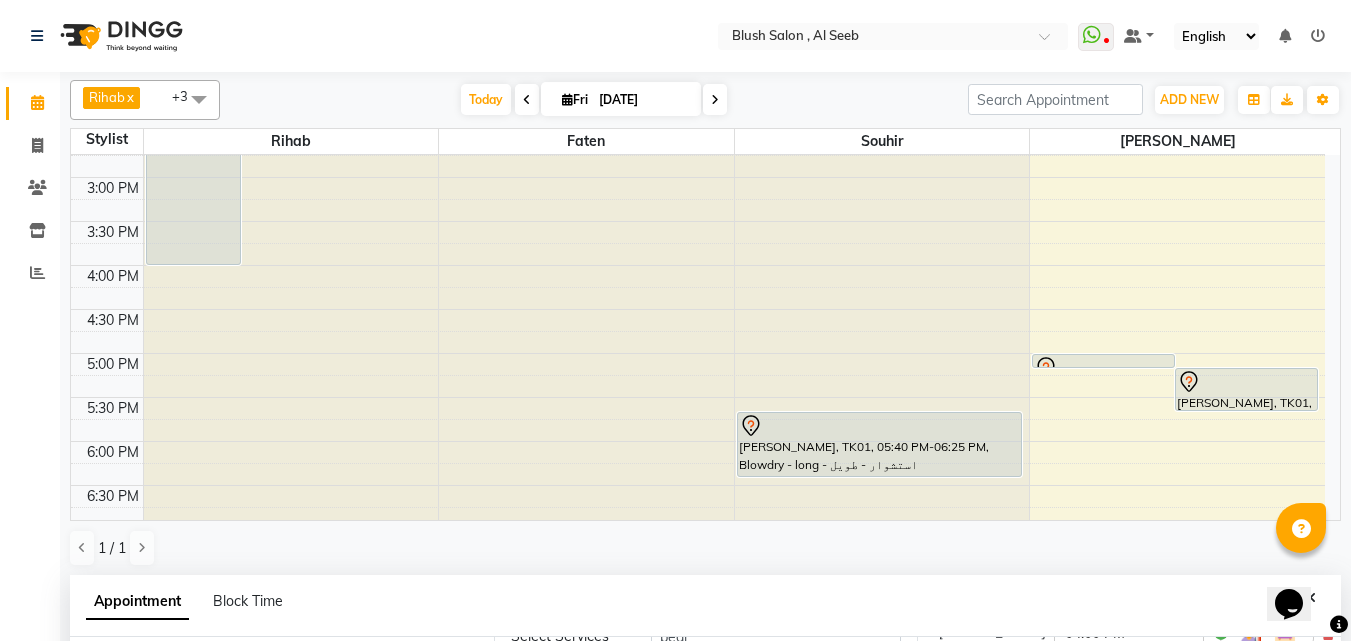 scroll, scrollTop: 1301, scrollLeft: 0, axis: vertical 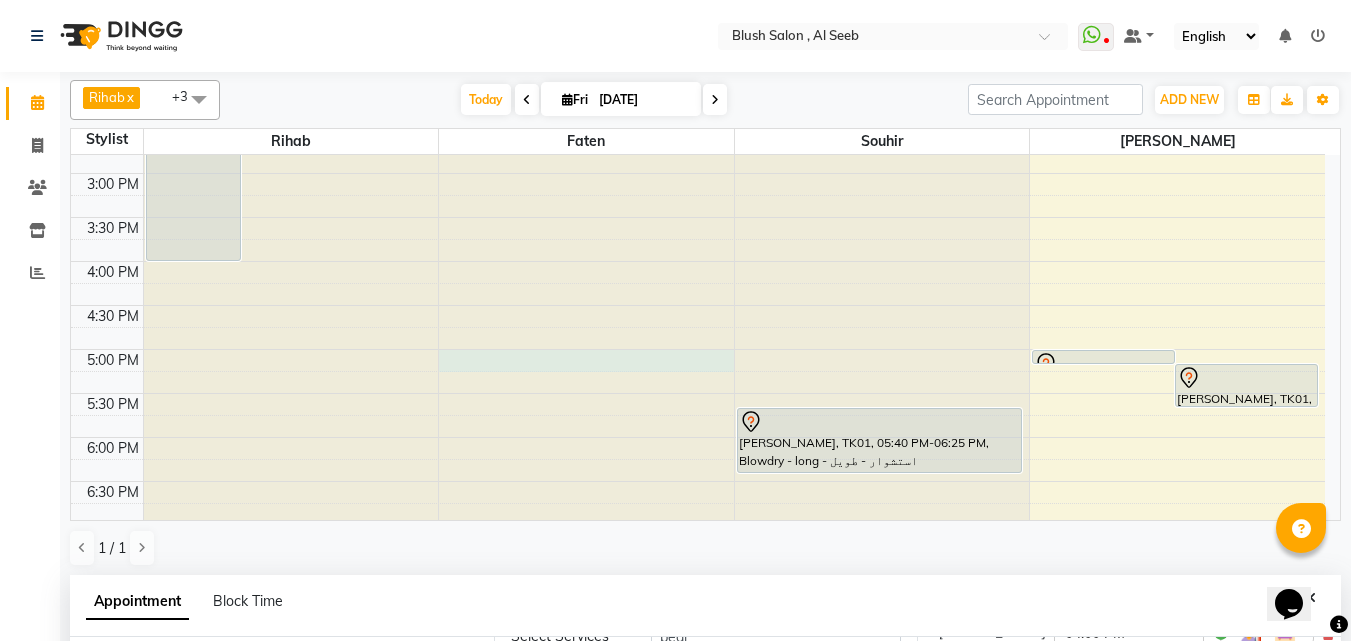click at bounding box center (586, -1146) 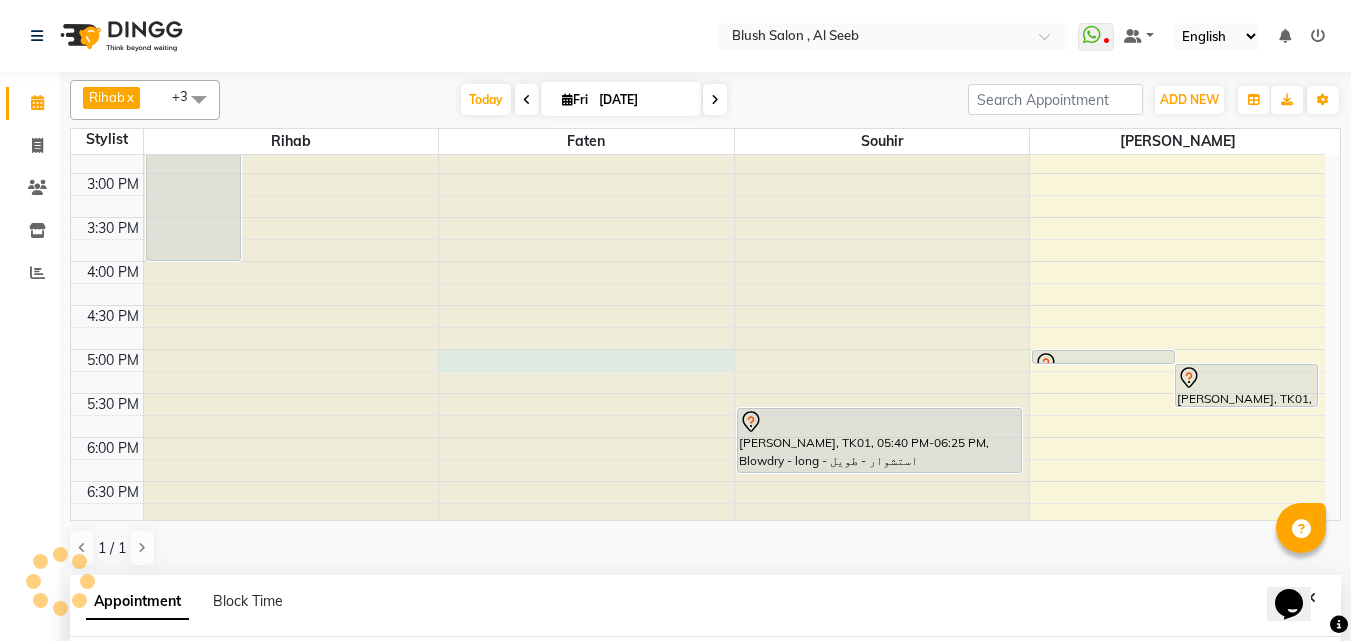 select on "38038" 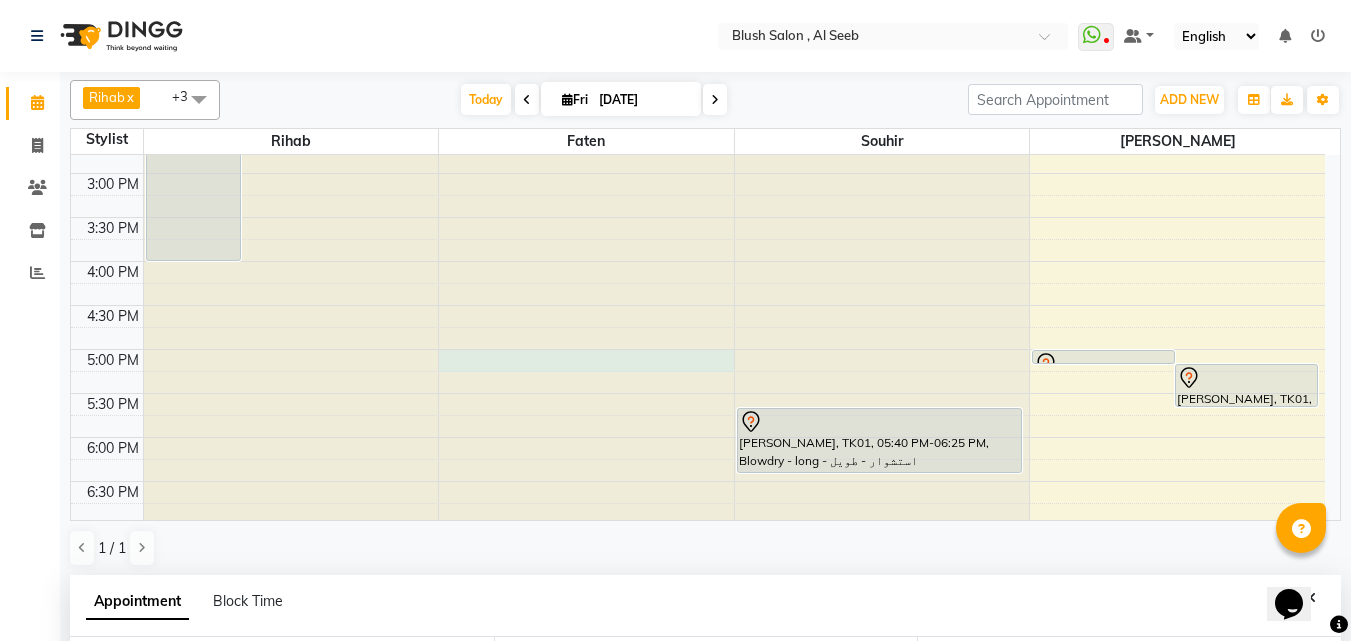 select on "1020" 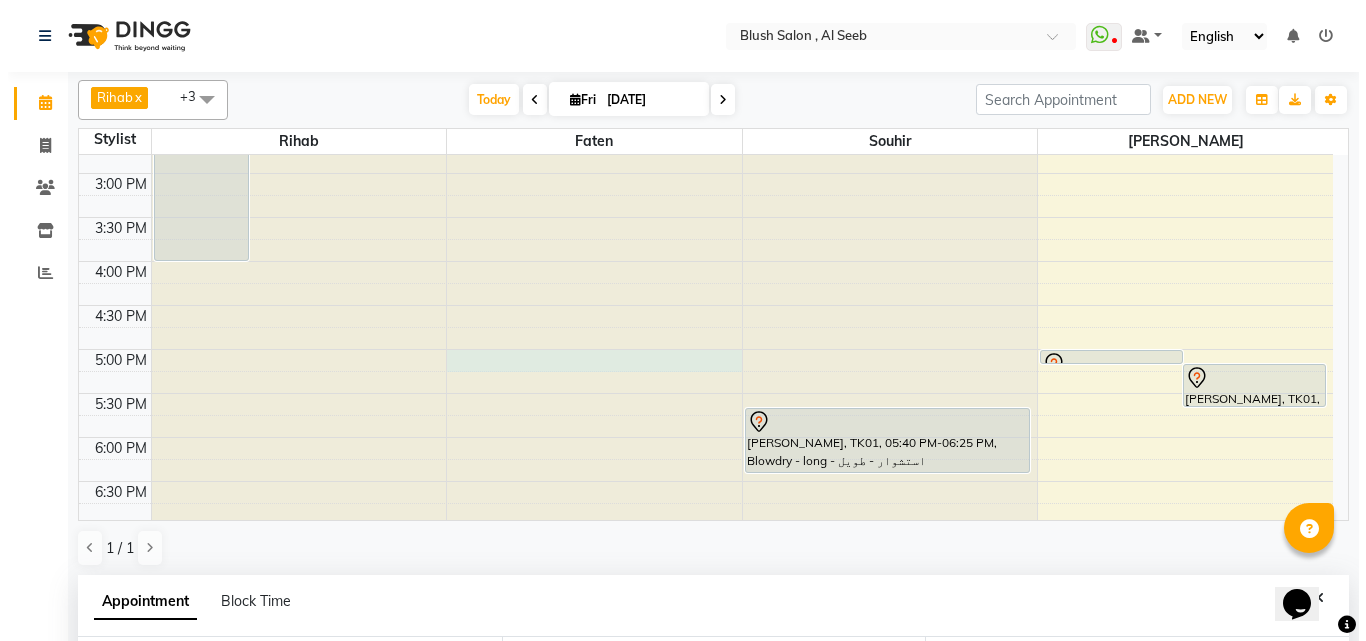 scroll, scrollTop: 389, scrollLeft: 0, axis: vertical 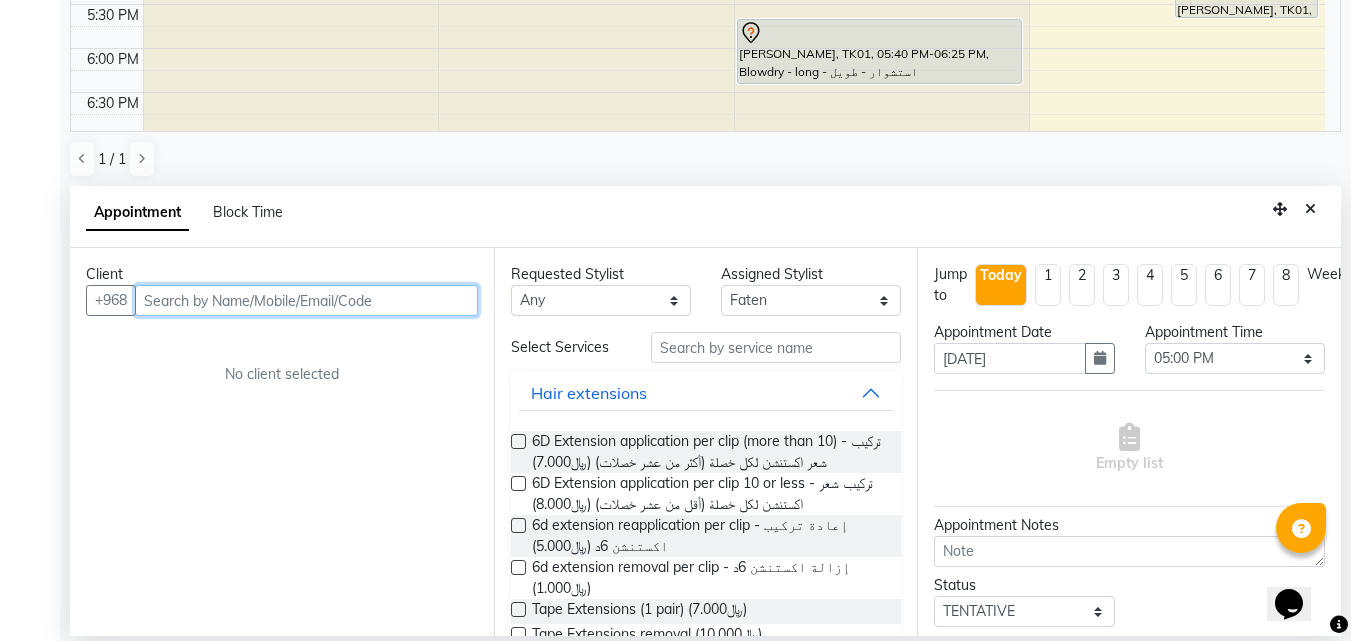 click at bounding box center (306, 300) 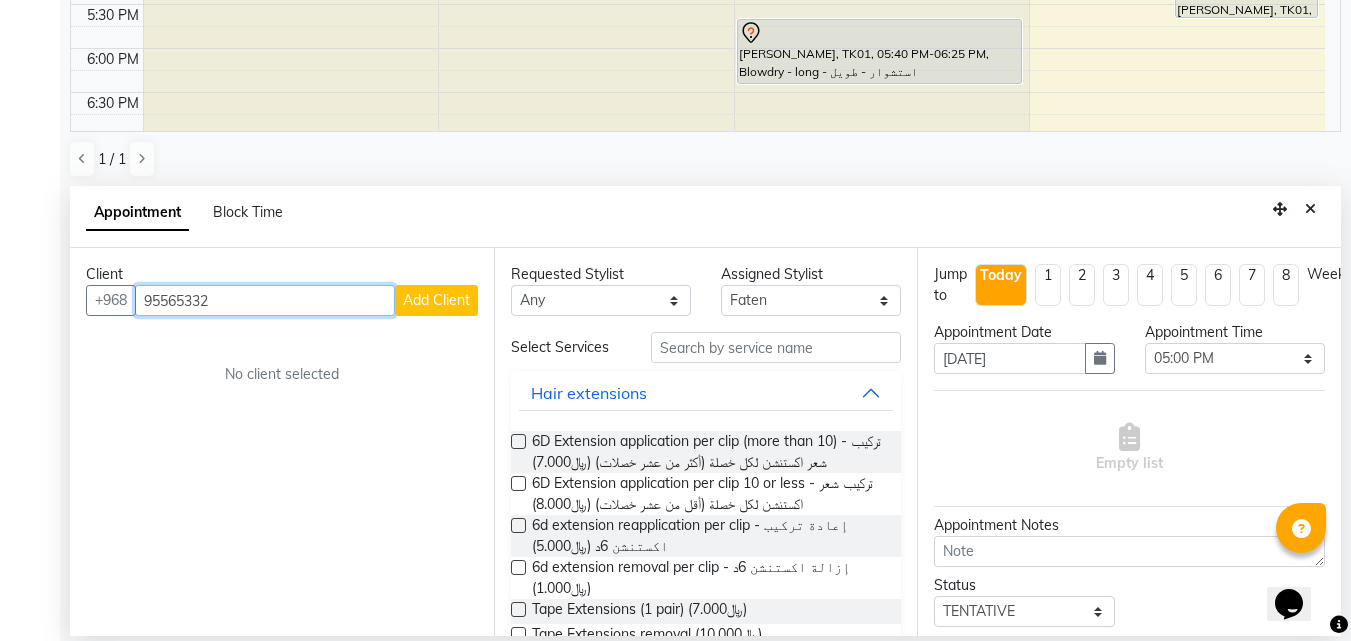 type on "95565332" 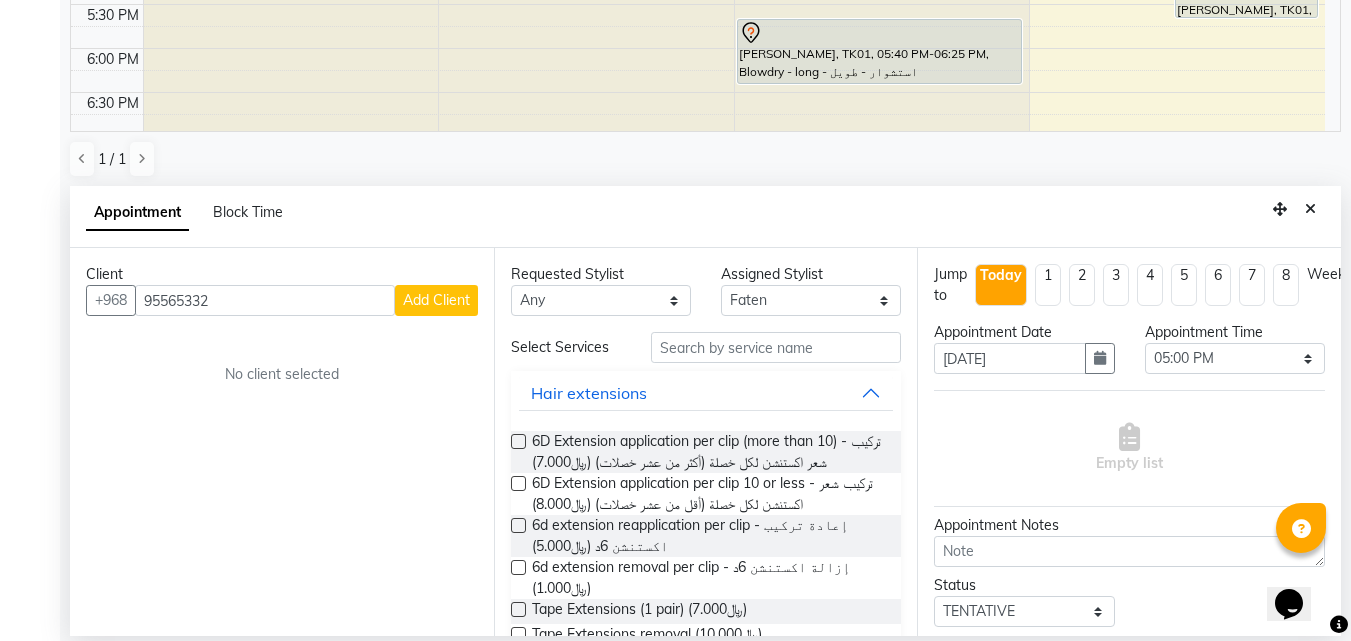 click on "Add Client" at bounding box center [436, 300] 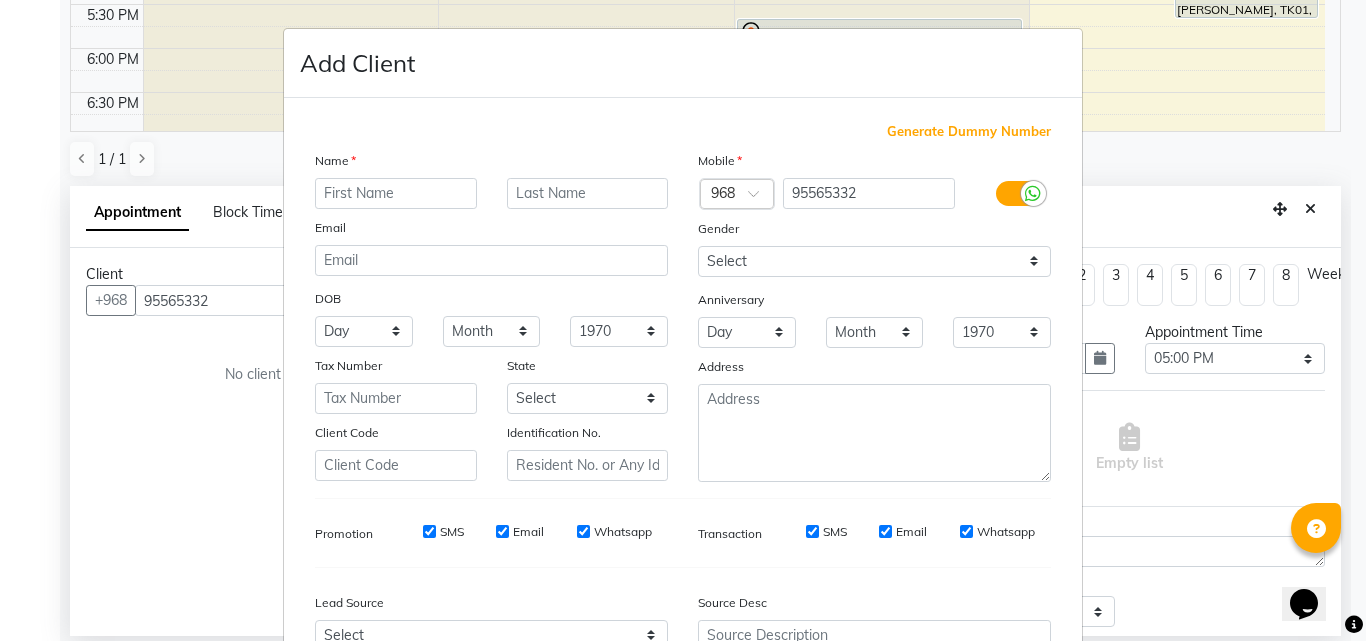 click at bounding box center [396, 193] 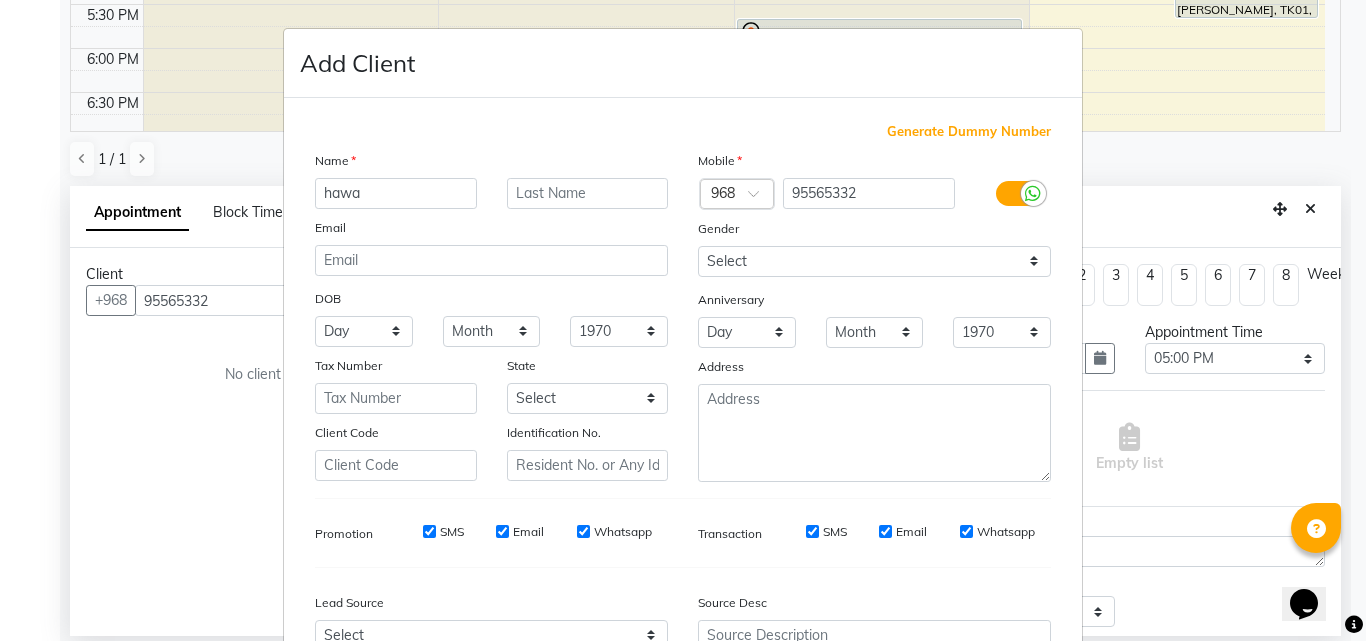 type on "hawa" 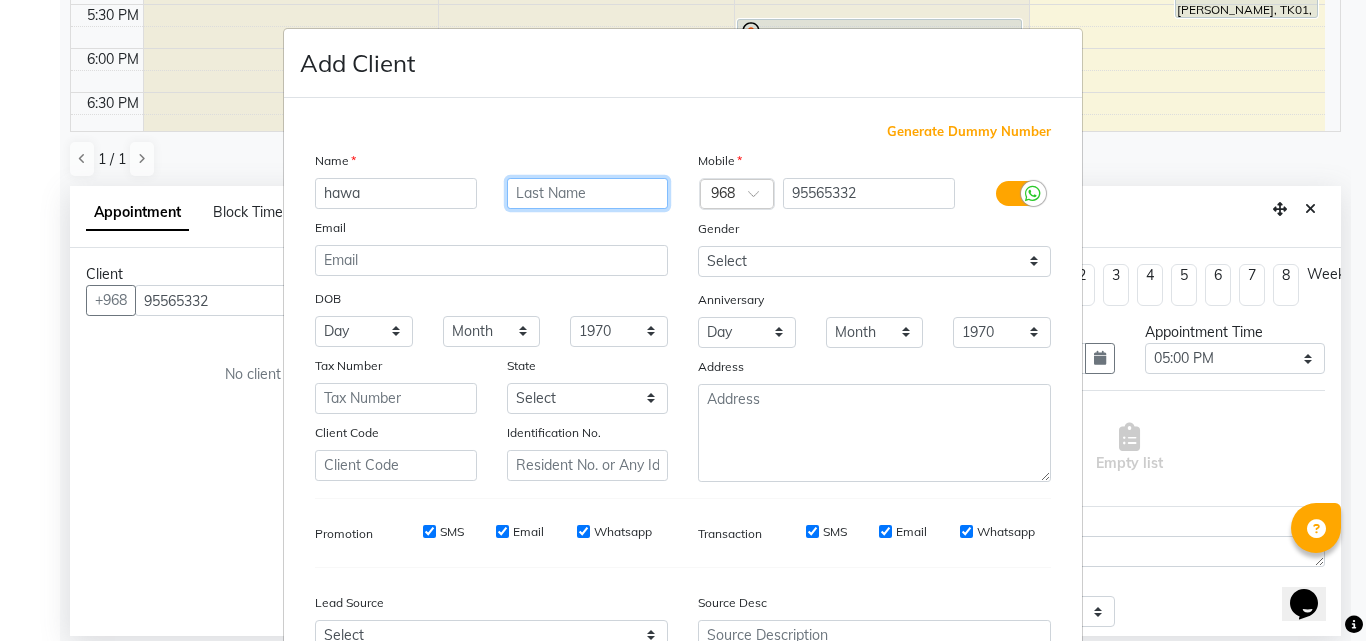 click at bounding box center [588, 193] 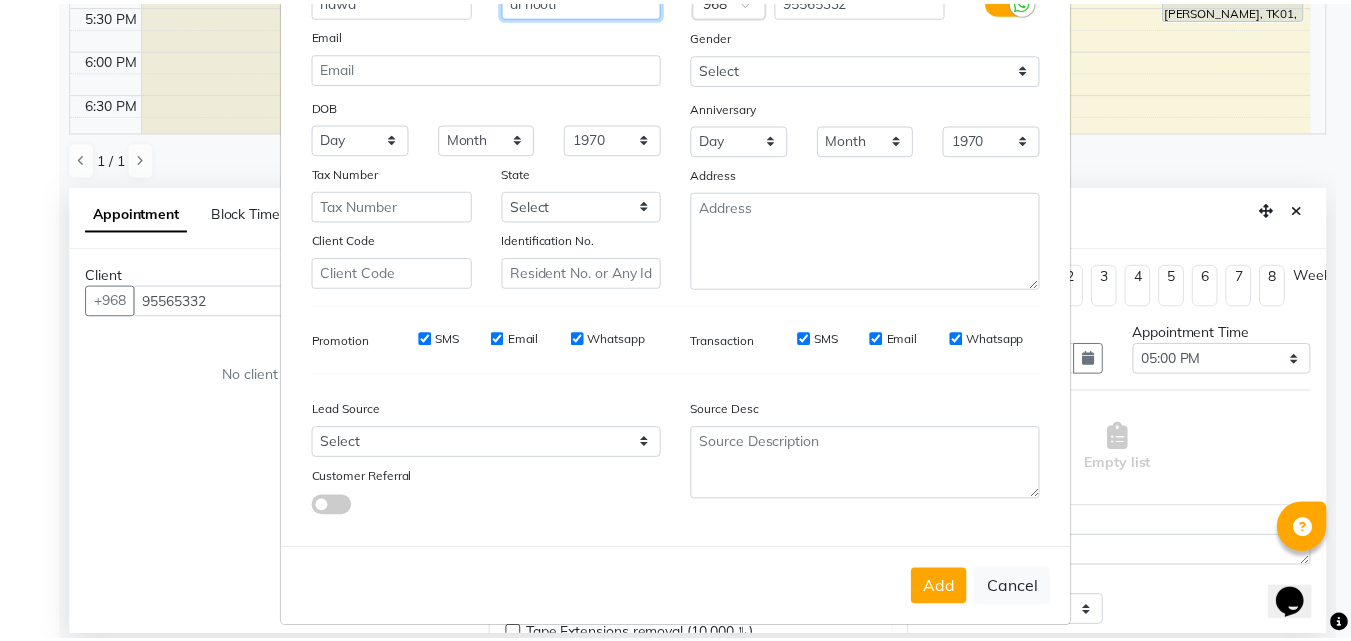 scroll, scrollTop: 208, scrollLeft: 0, axis: vertical 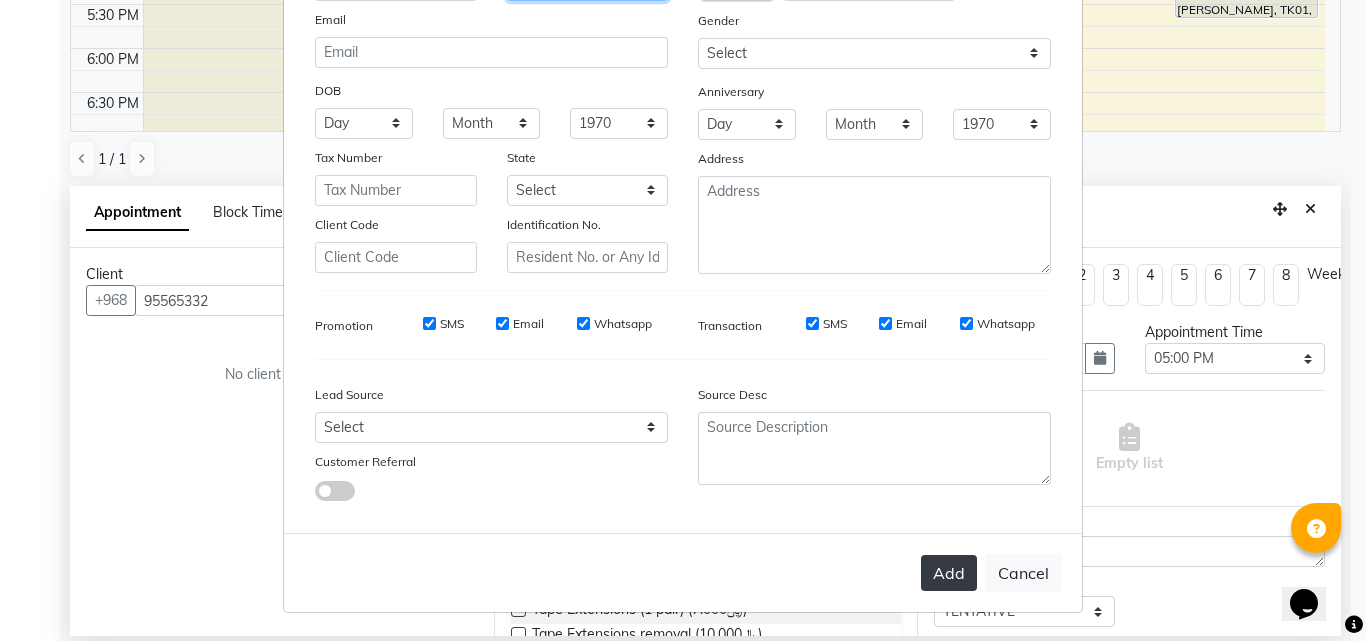 type on "al hooti" 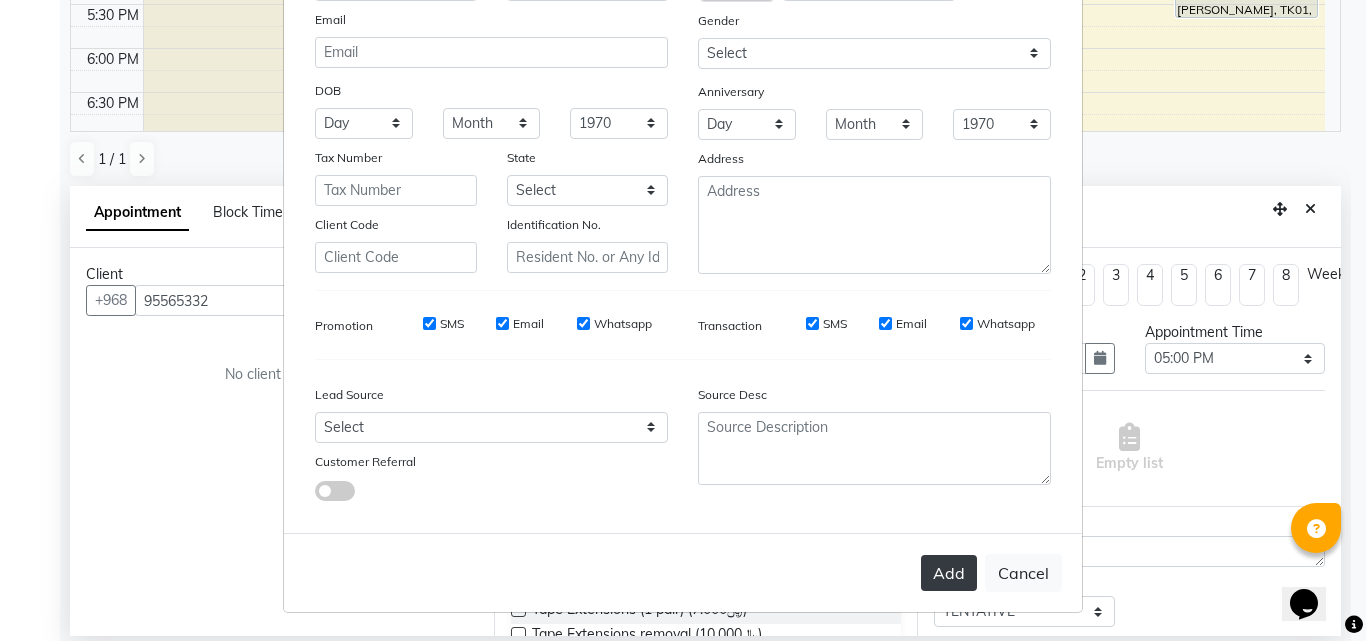 click on "Add" at bounding box center (949, 573) 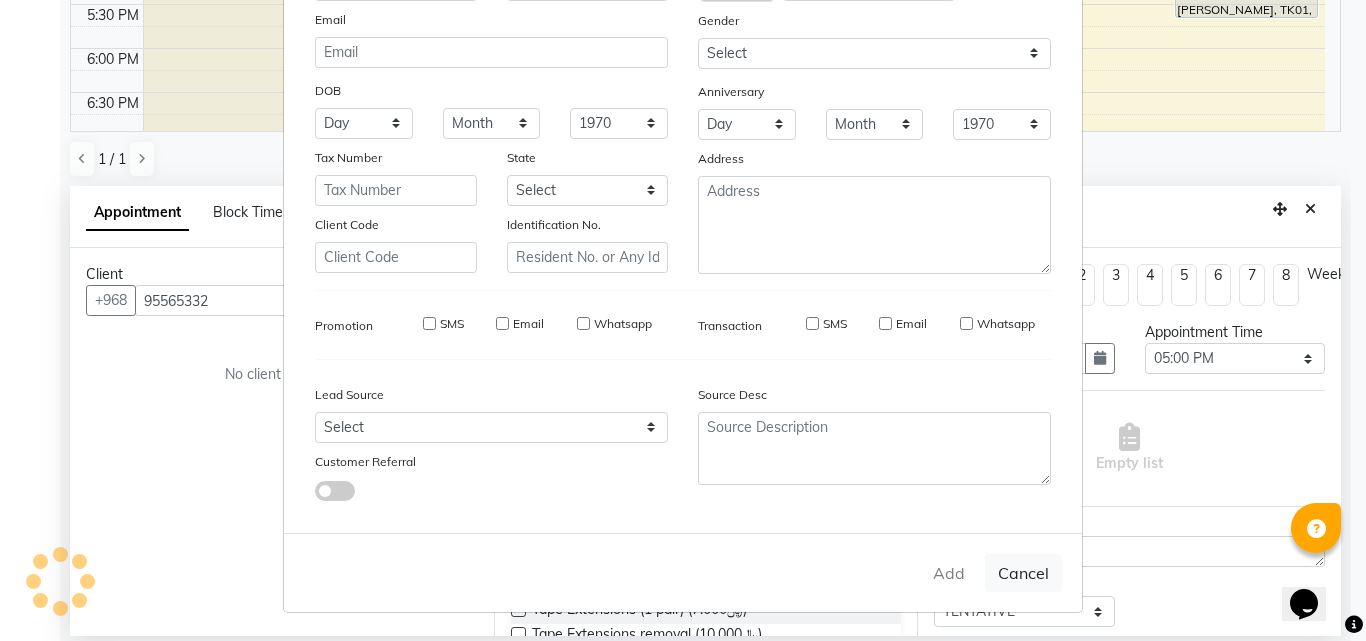 type on "95****32" 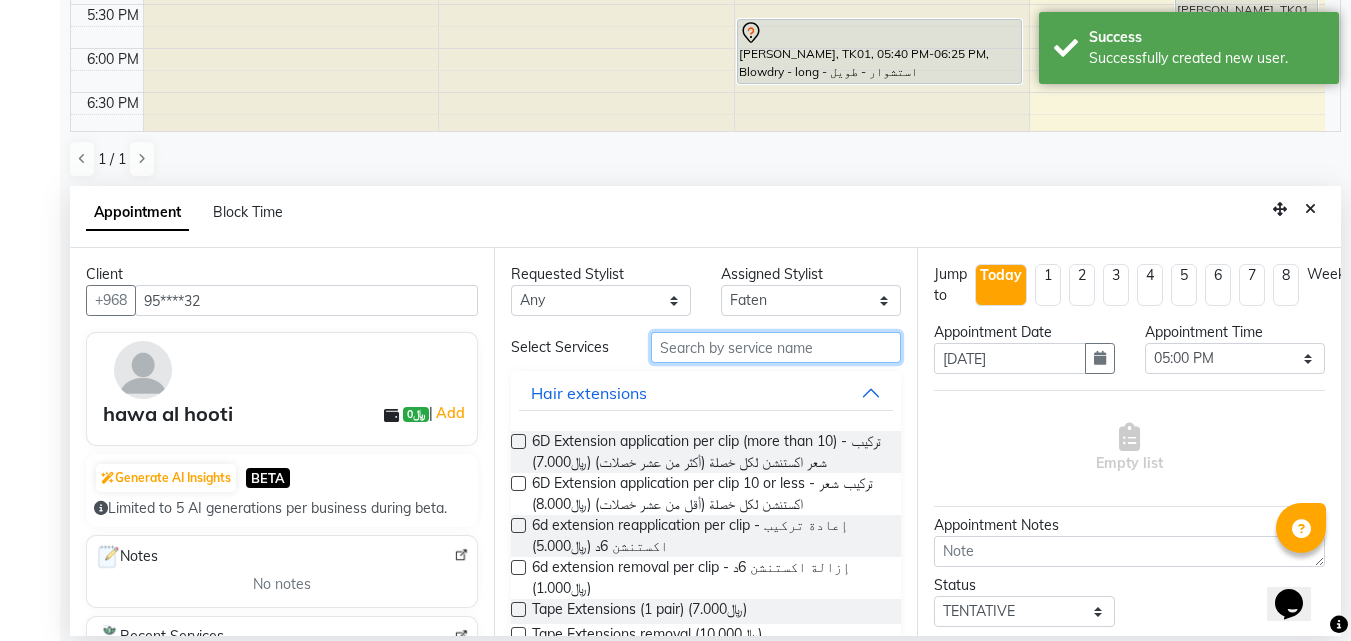 click at bounding box center [776, 347] 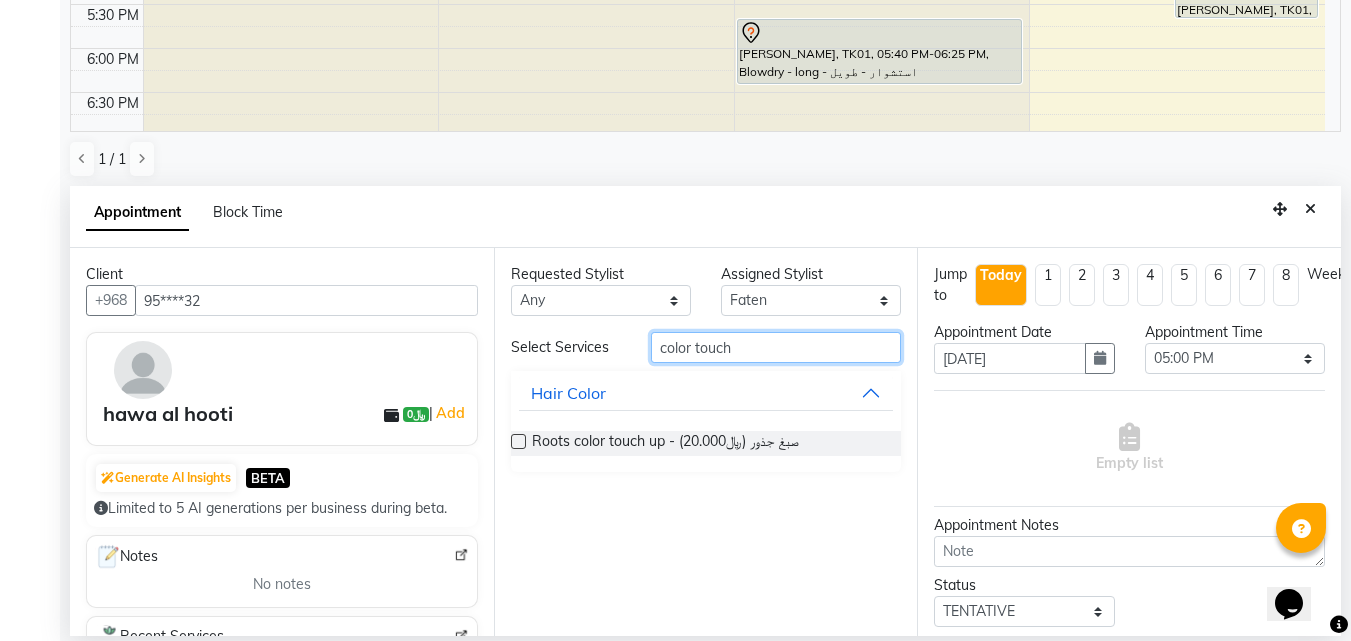 type on "color touch" 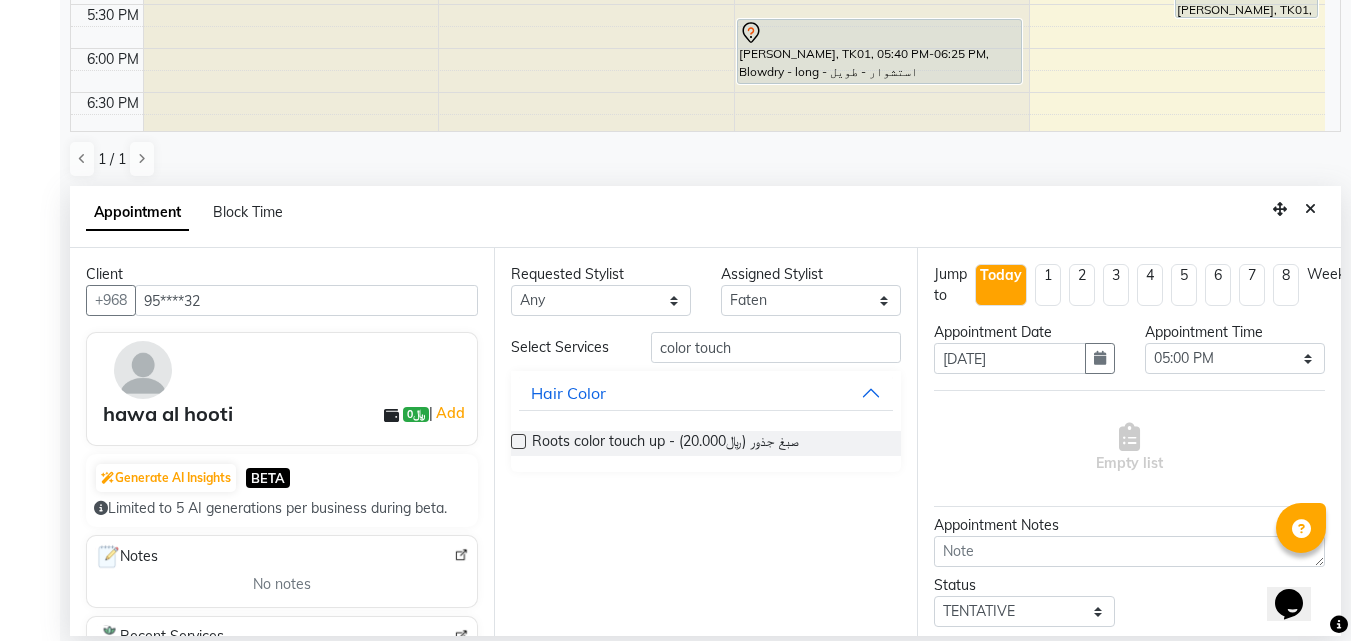 click at bounding box center (518, 441) 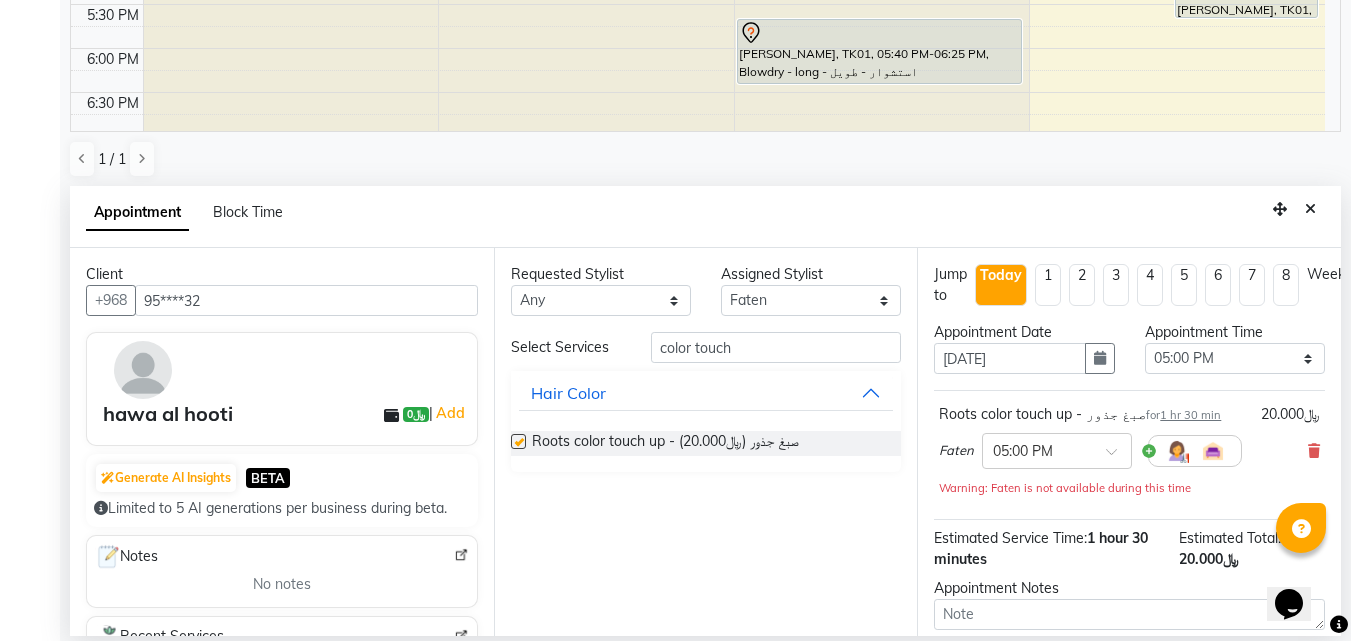 checkbox on "false" 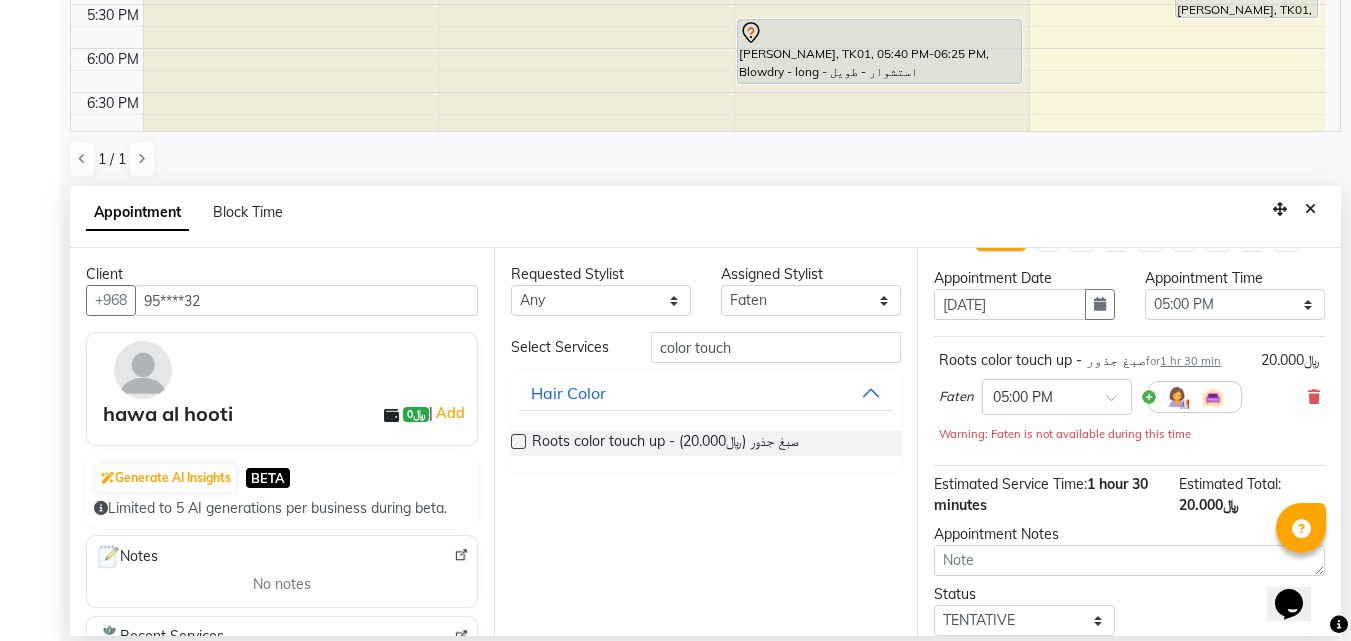 scroll, scrollTop: 195, scrollLeft: 0, axis: vertical 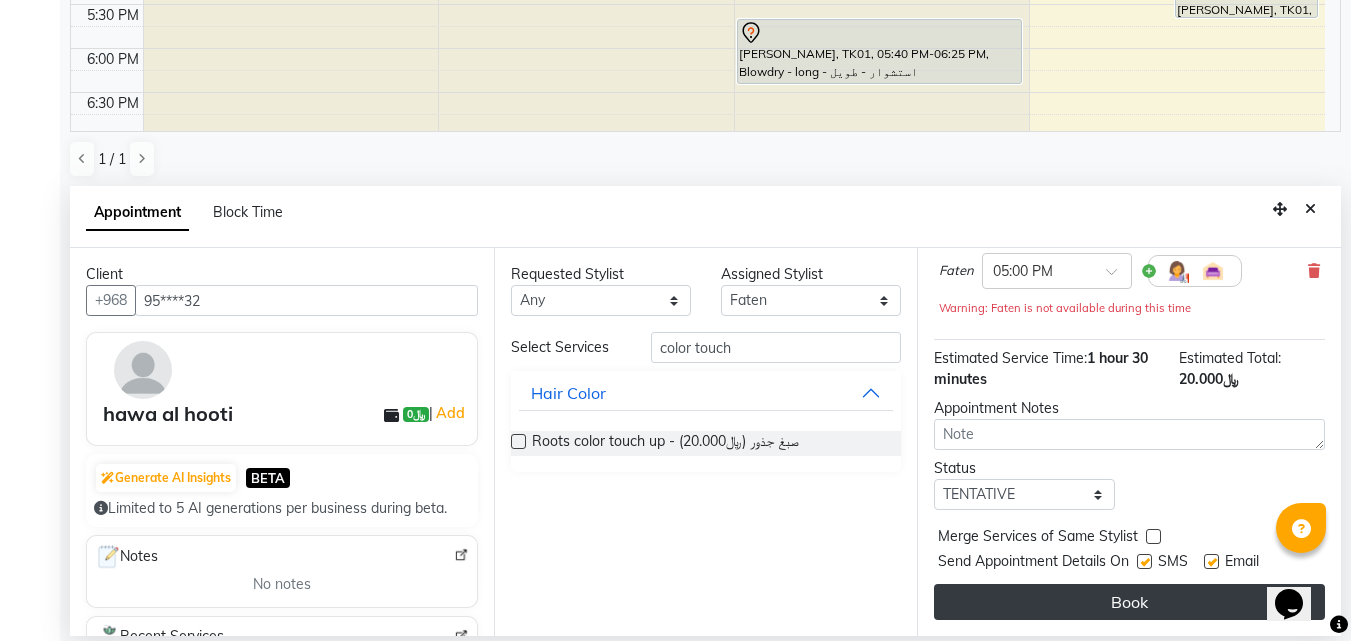 click on "Book" at bounding box center (1129, 602) 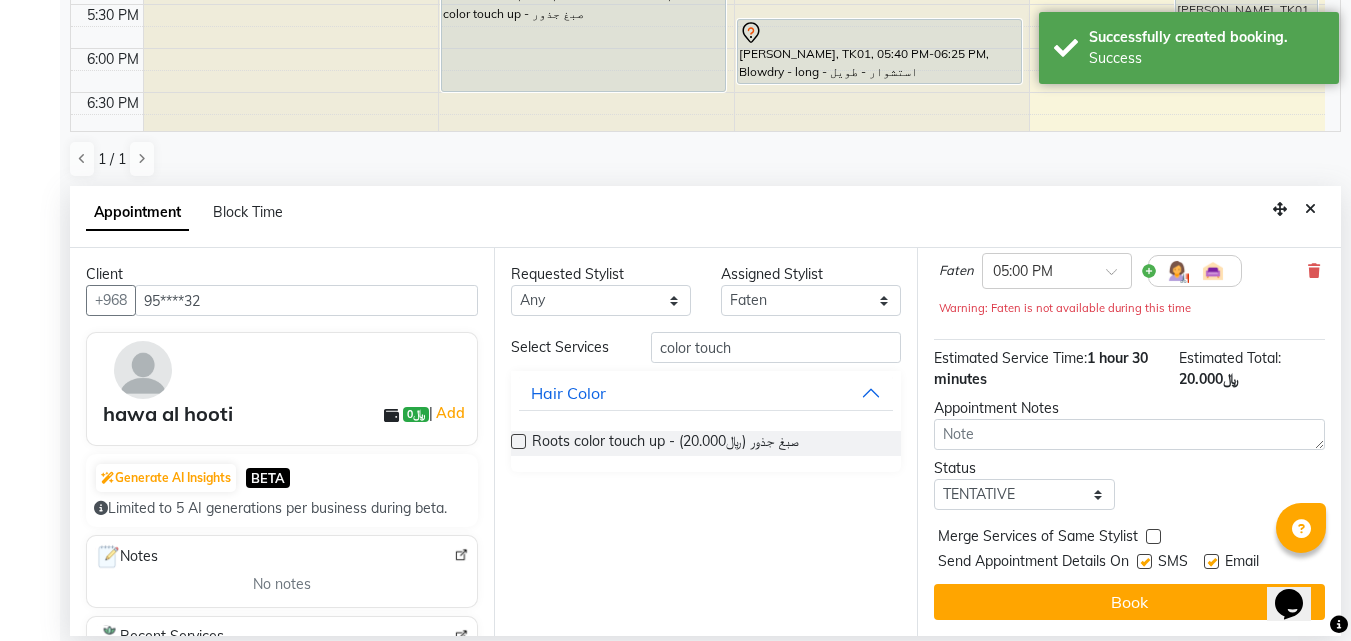 scroll, scrollTop: 0, scrollLeft: 0, axis: both 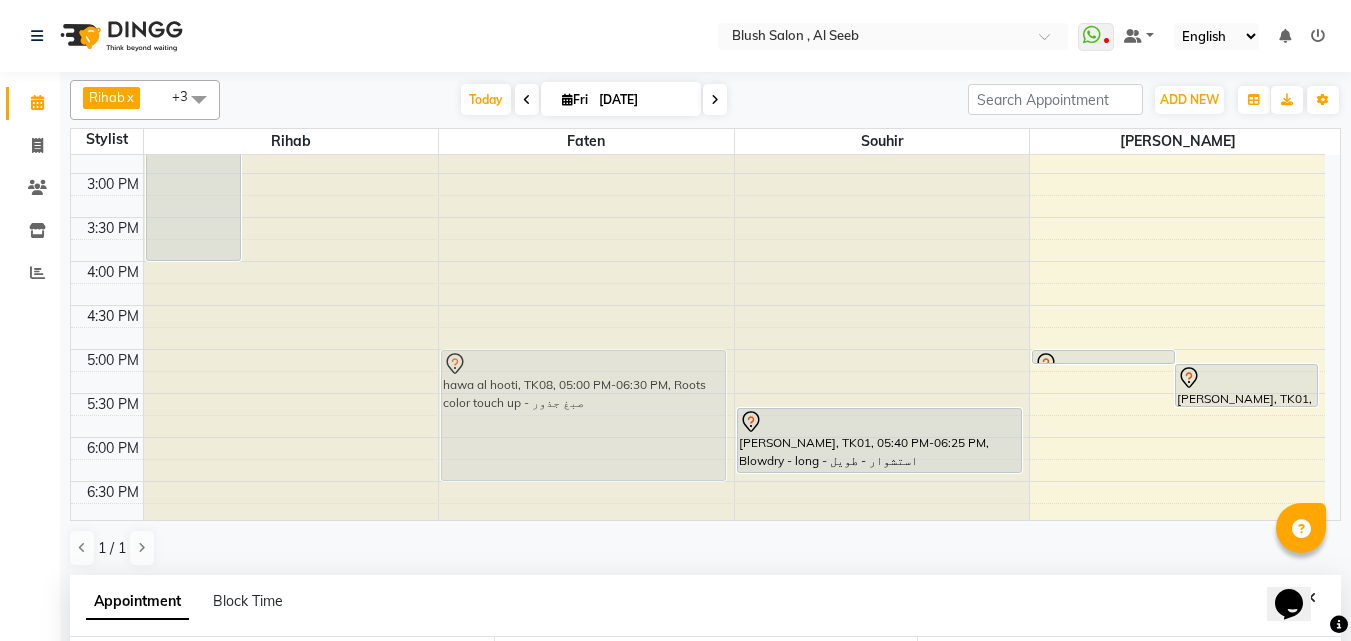 drag, startPoint x: 671, startPoint y: 366, endPoint x: 684, endPoint y: 362, distance: 13.601471 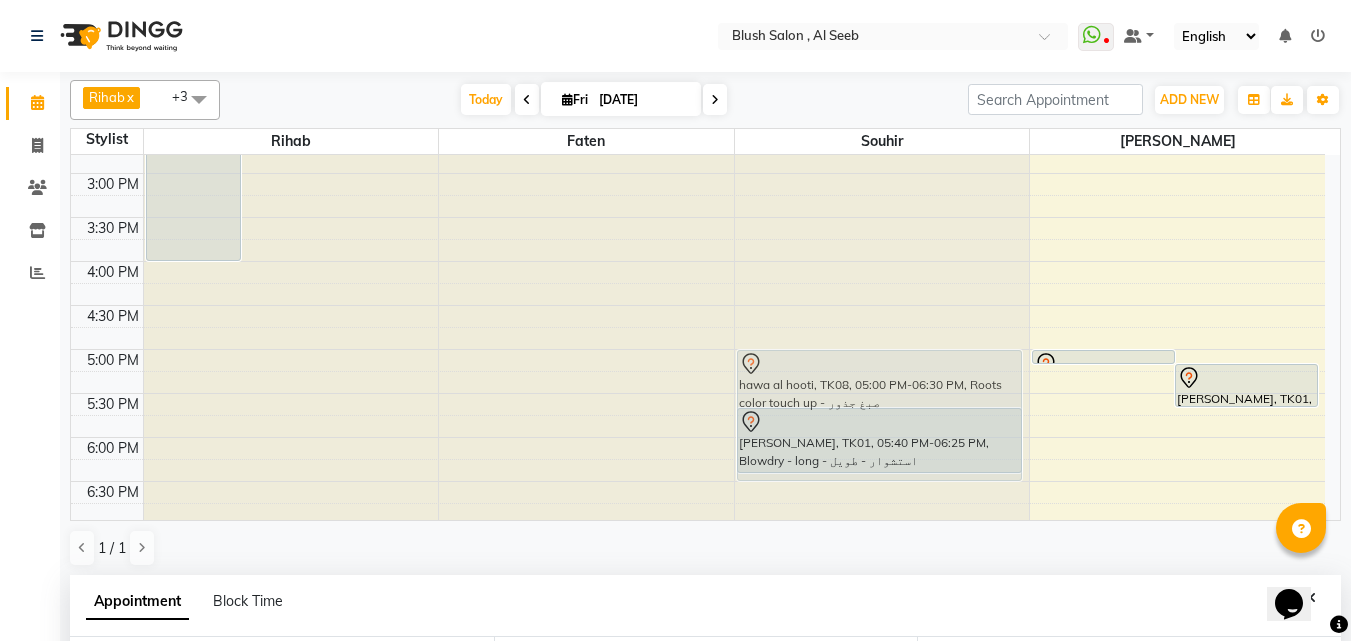 drag, startPoint x: 575, startPoint y: 377, endPoint x: 747, endPoint y: 379, distance: 172.01163 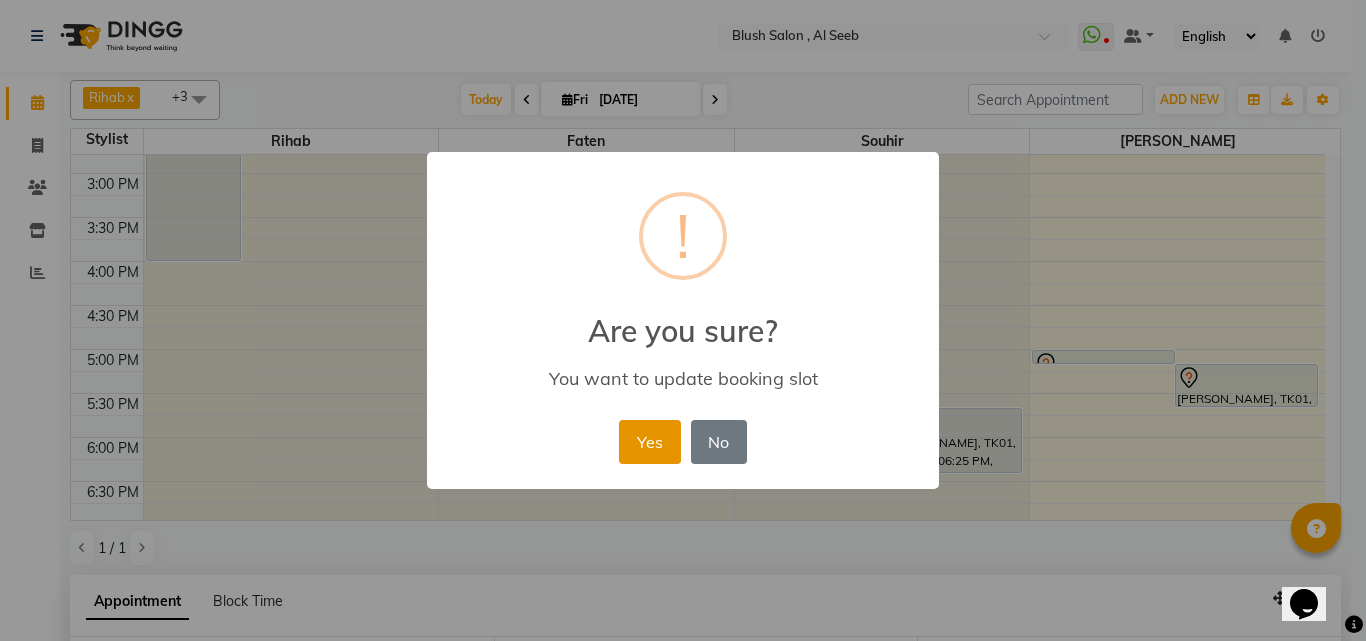 drag, startPoint x: 651, startPoint y: 451, endPoint x: 661, endPoint y: 401, distance: 50.990196 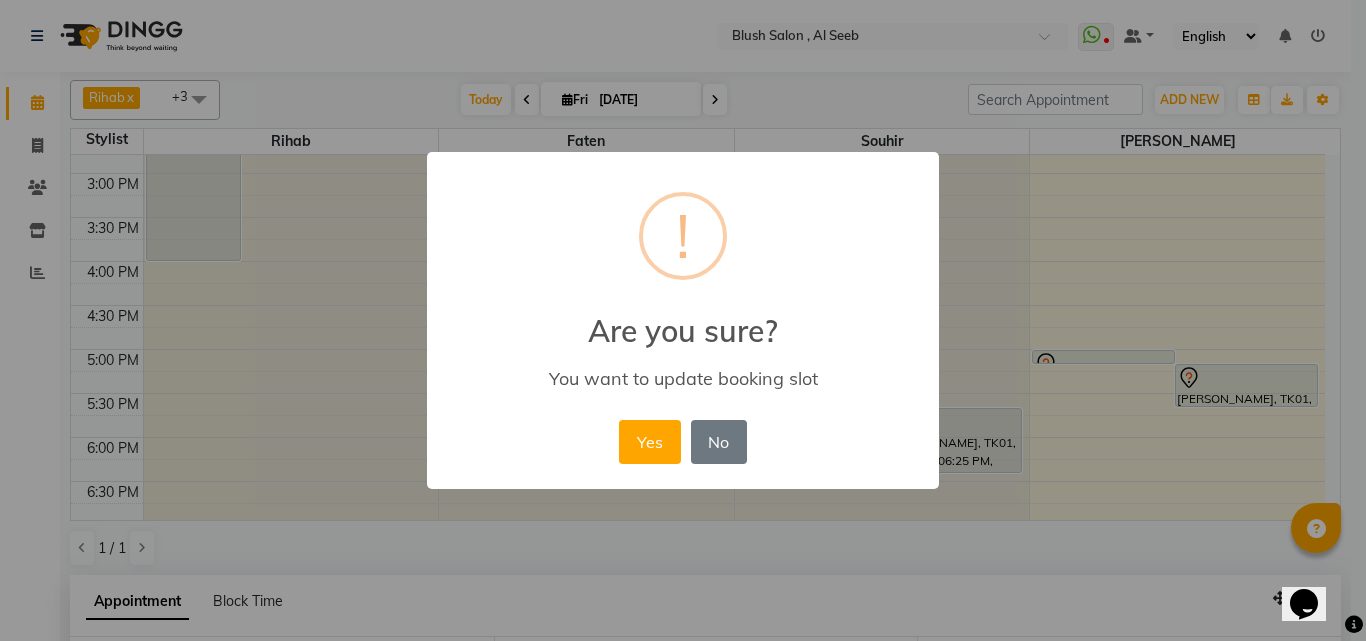 click on "Yes" at bounding box center (649, 442) 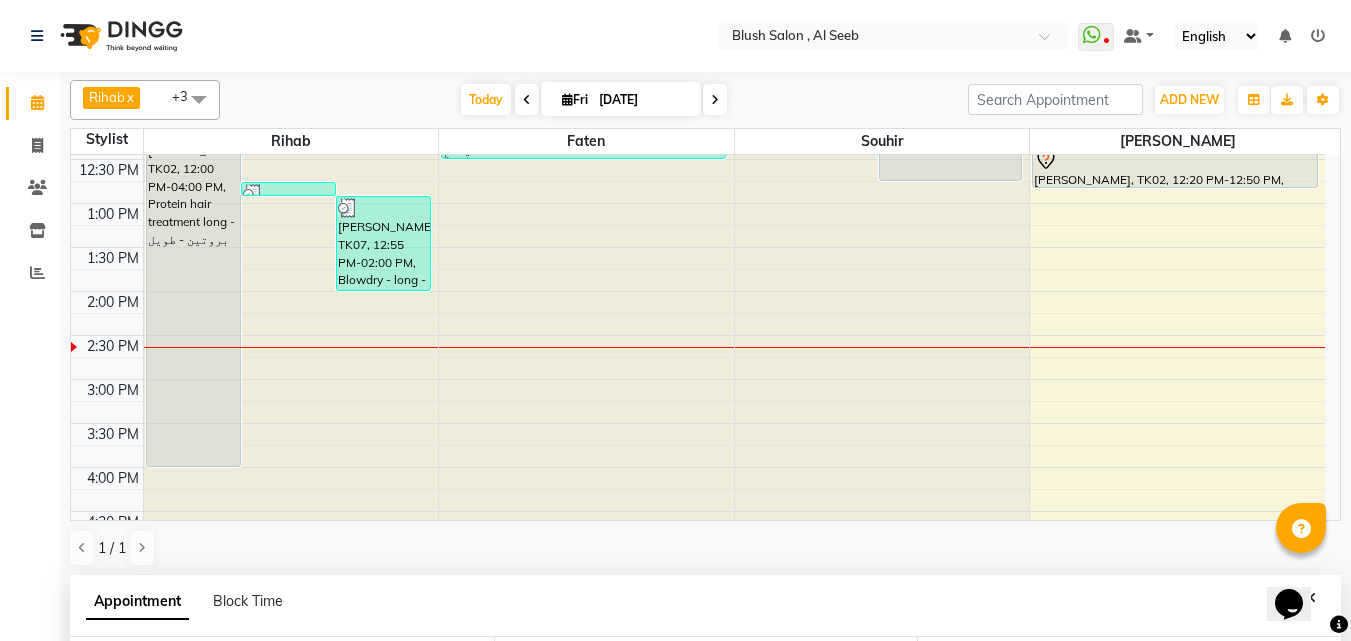 scroll, scrollTop: 1001, scrollLeft: 0, axis: vertical 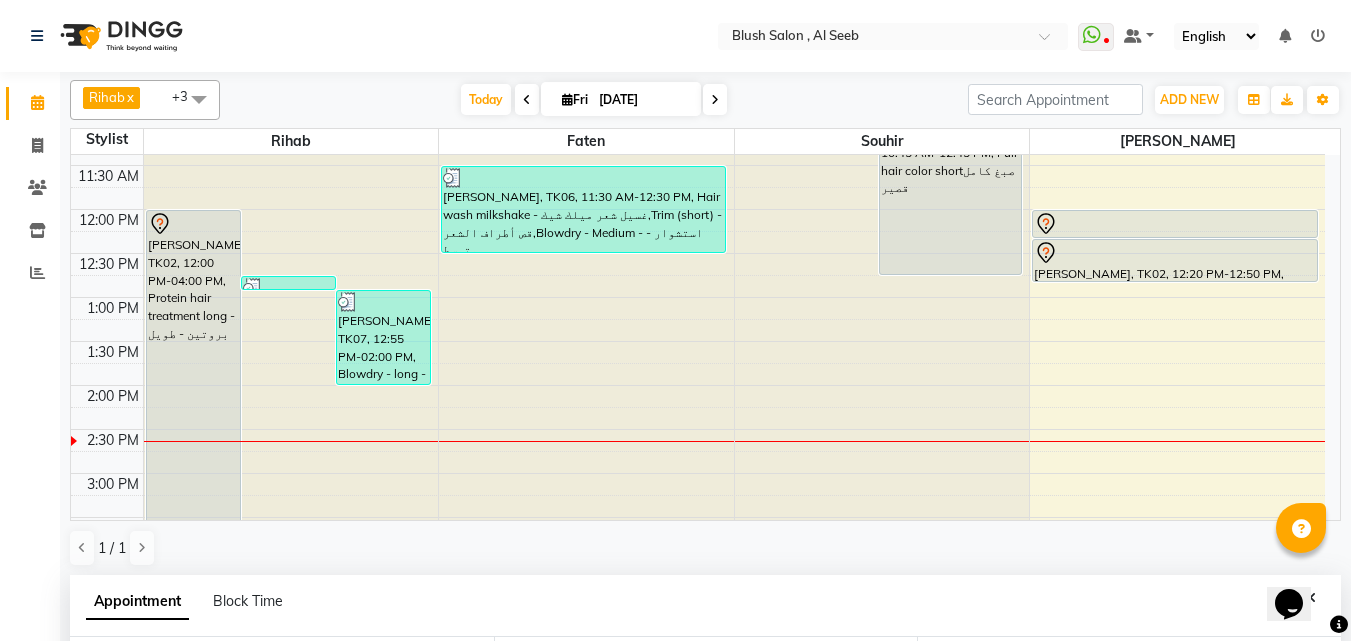 click on "[PERSON_NAME], TK02, 12:00 PM-04:00 PM, Protein hair treatment long - بروتين - طويل" at bounding box center [193, 385] 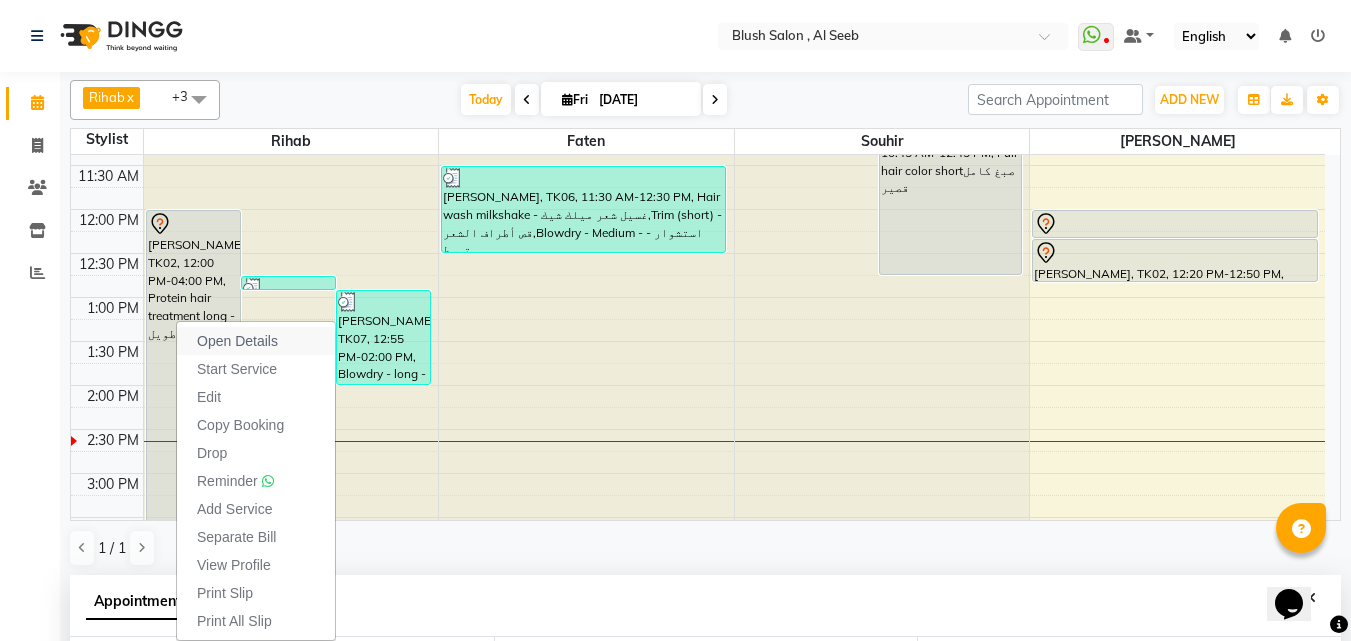 click on "Open Details" at bounding box center (256, 341) 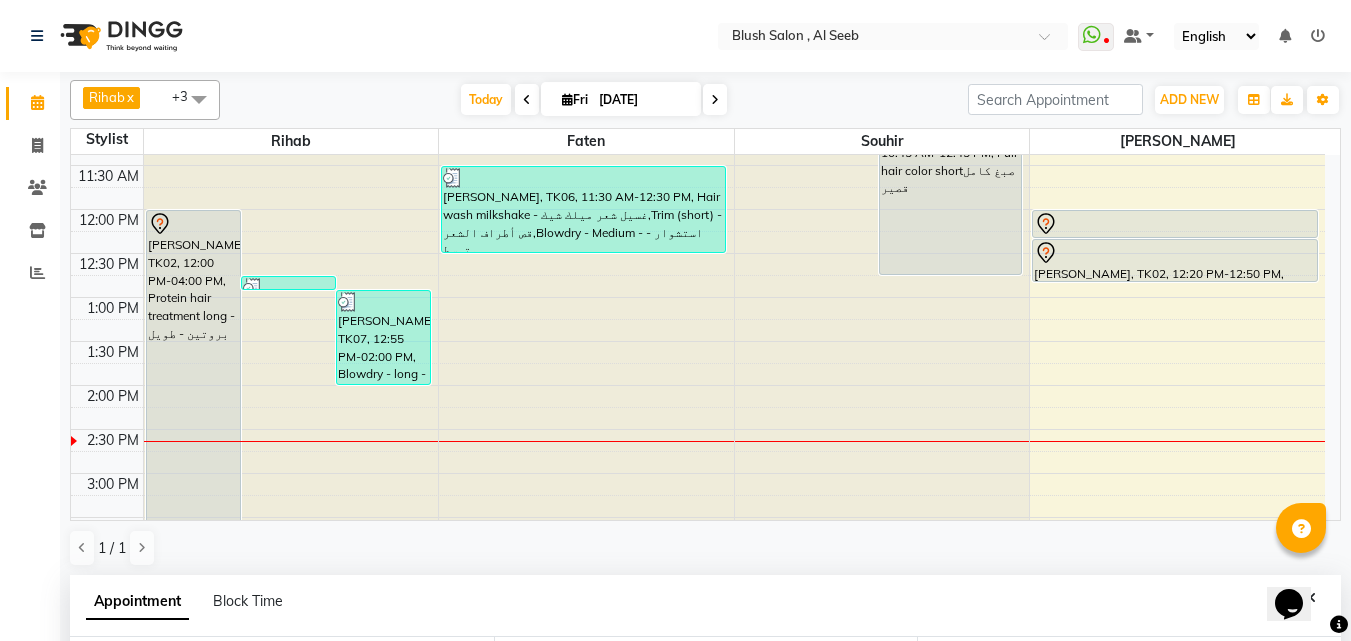 click on "[PERSON_NAME], TK02, 12:00 PM-04:00 PM, Protein hair treatment long - بروتين - طويل" at bounding box center (193, 385) 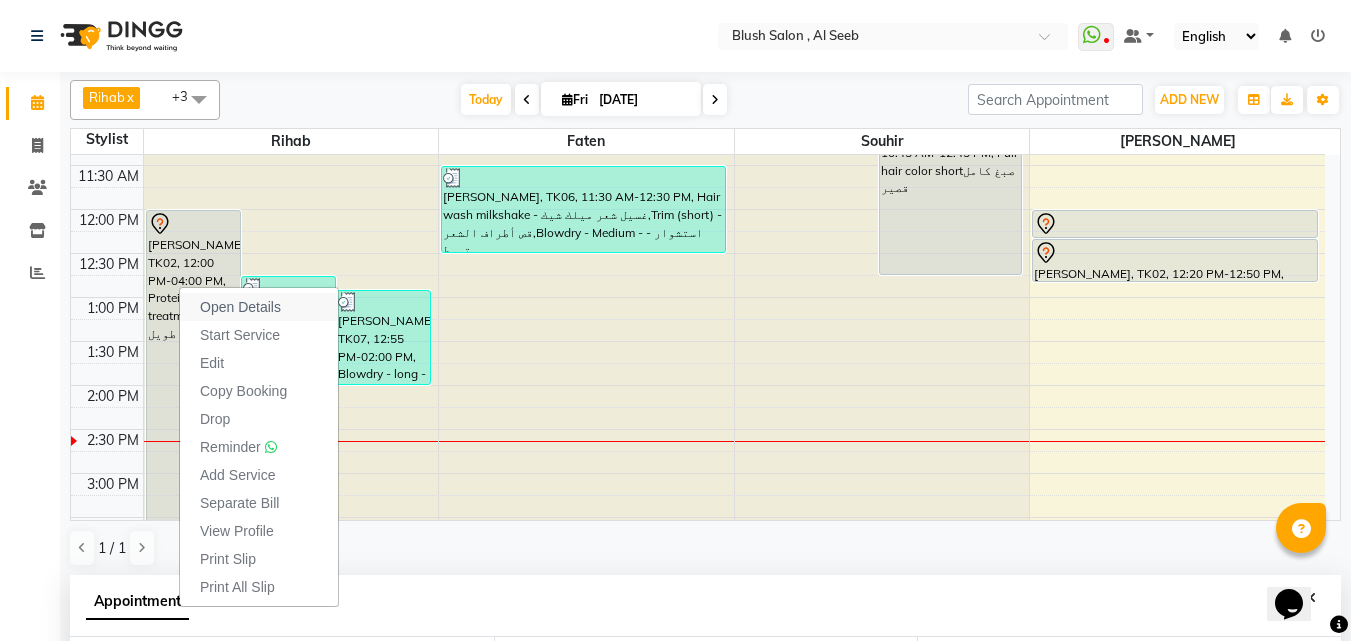 click on "Open Details" at bounding box center (240, 307) 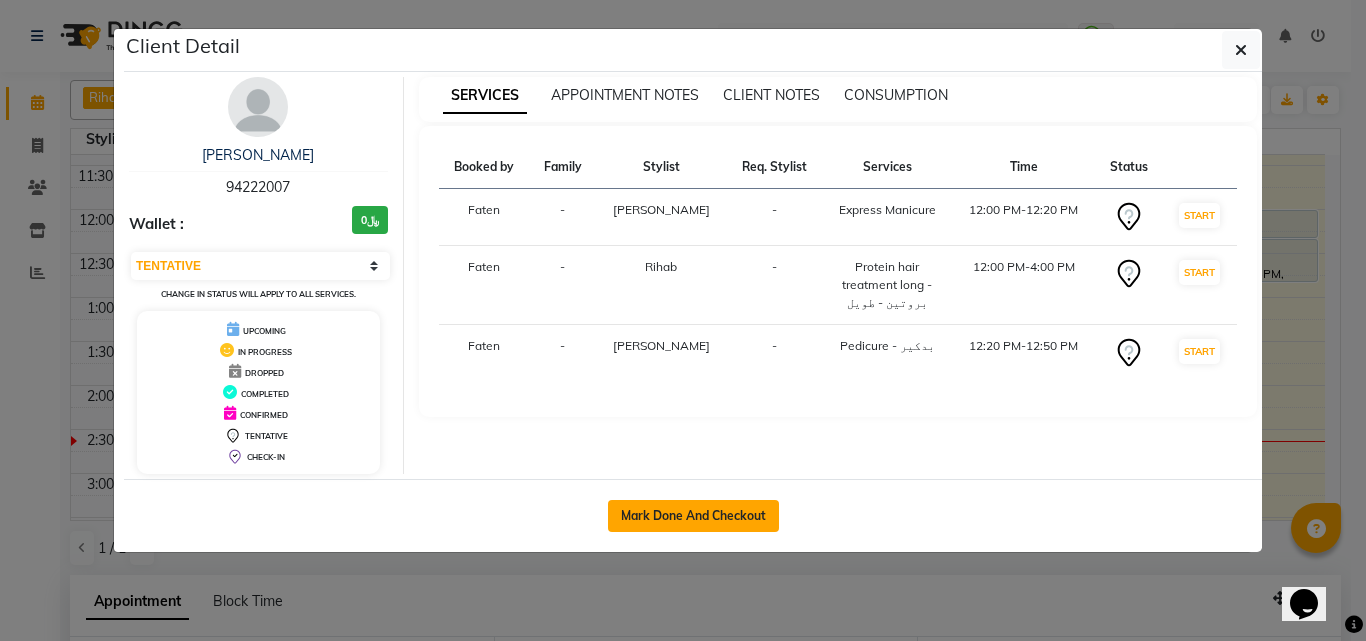 click on "Mark Done And Checkout" 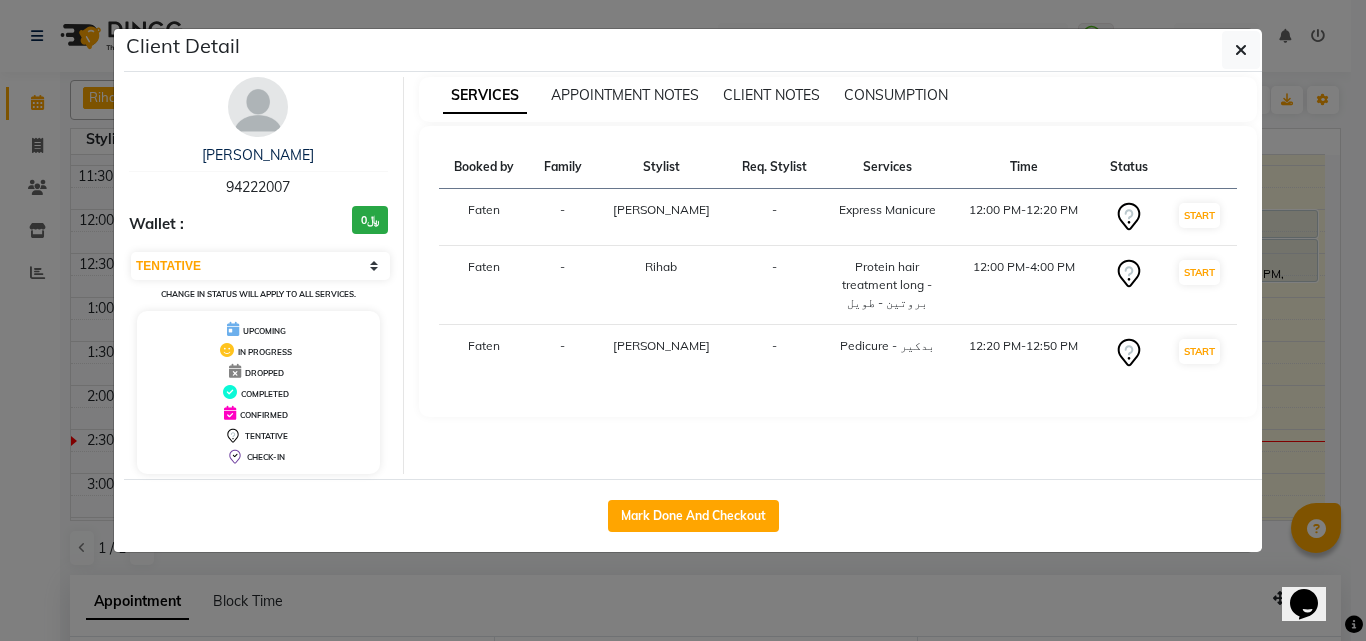 select on "service" 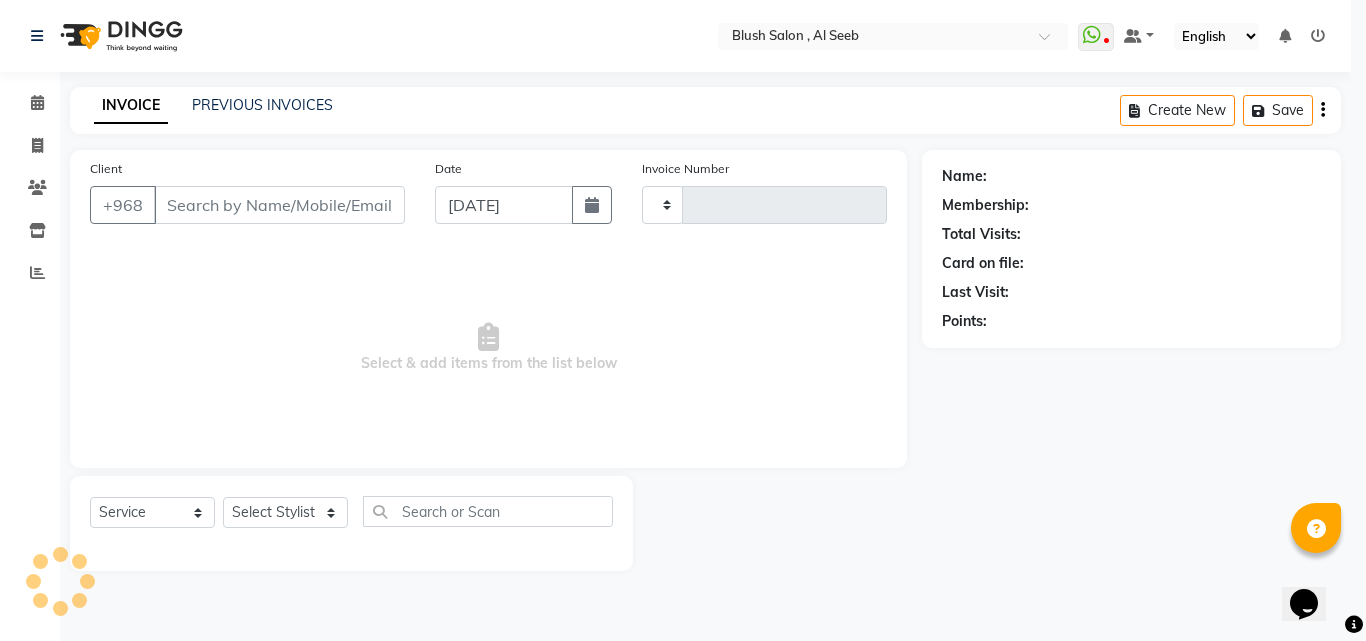 type on "0541" 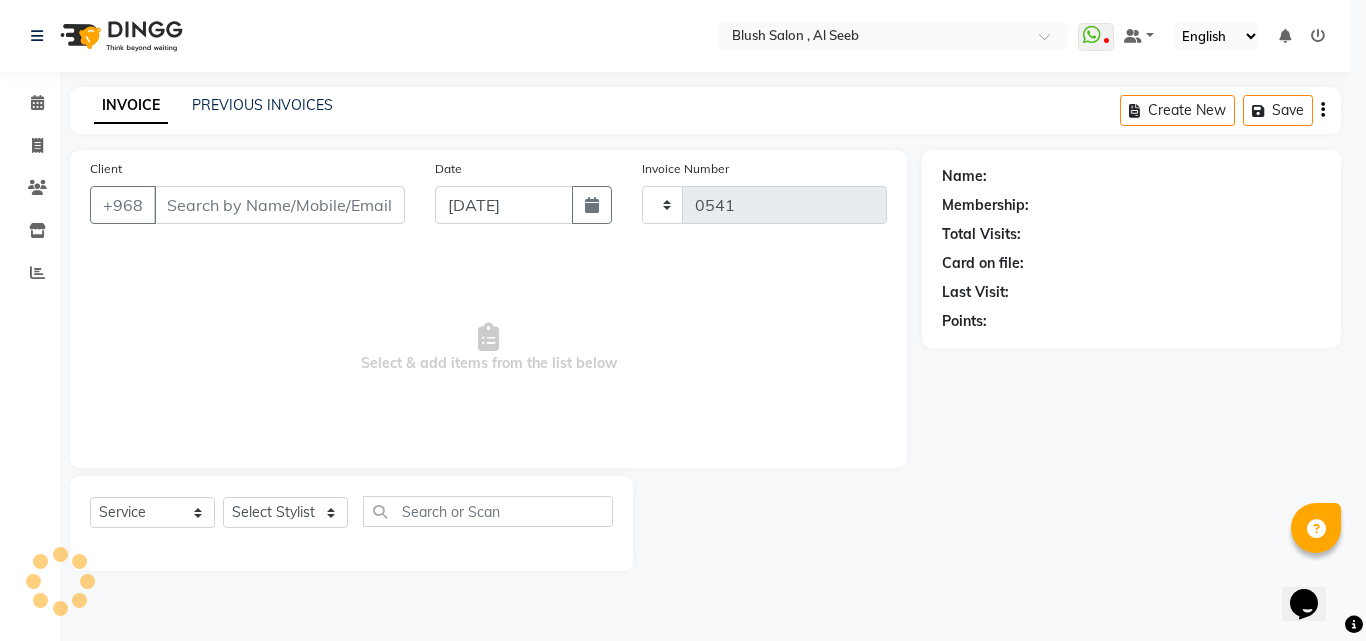 select on "5589" 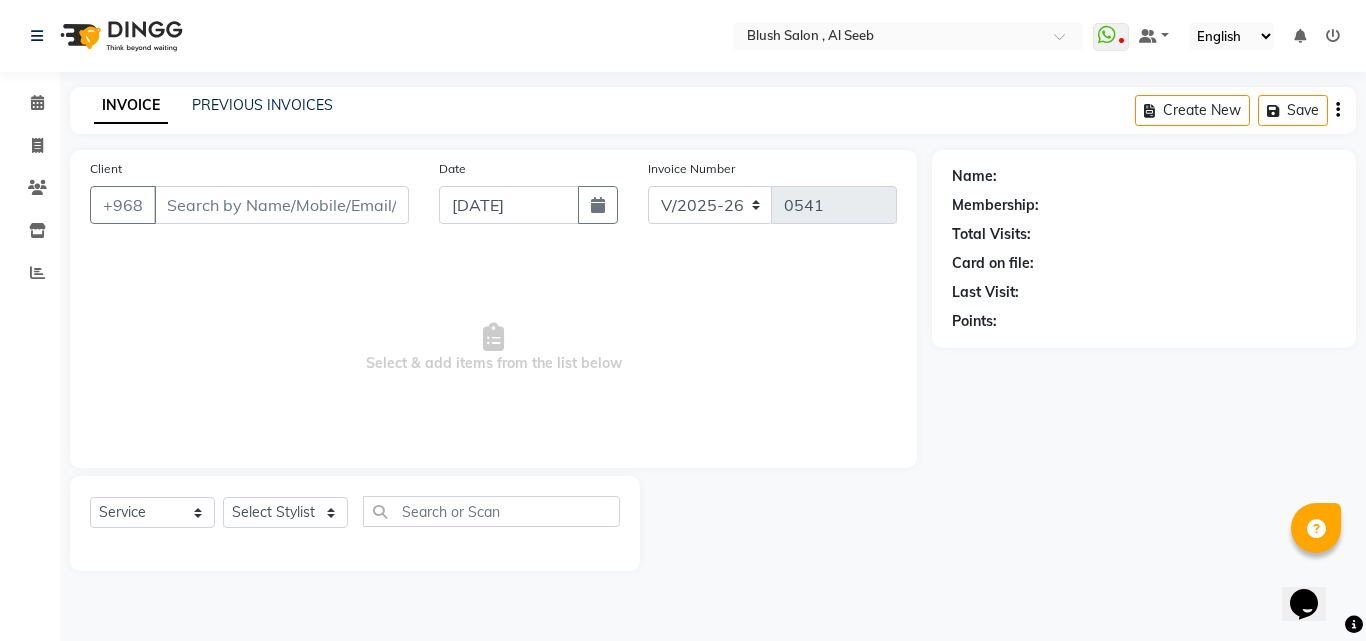 type on "94****07" 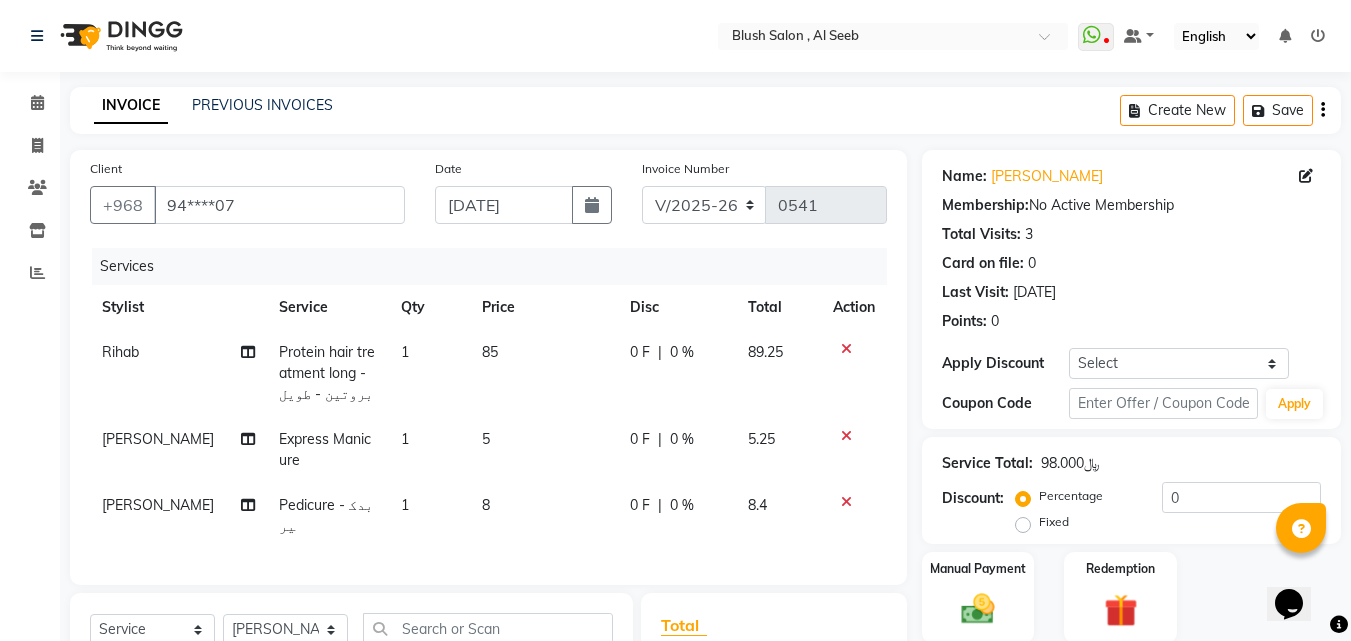 scroll, scrollTop: 271, scrollLeft: 0, axis: vertical 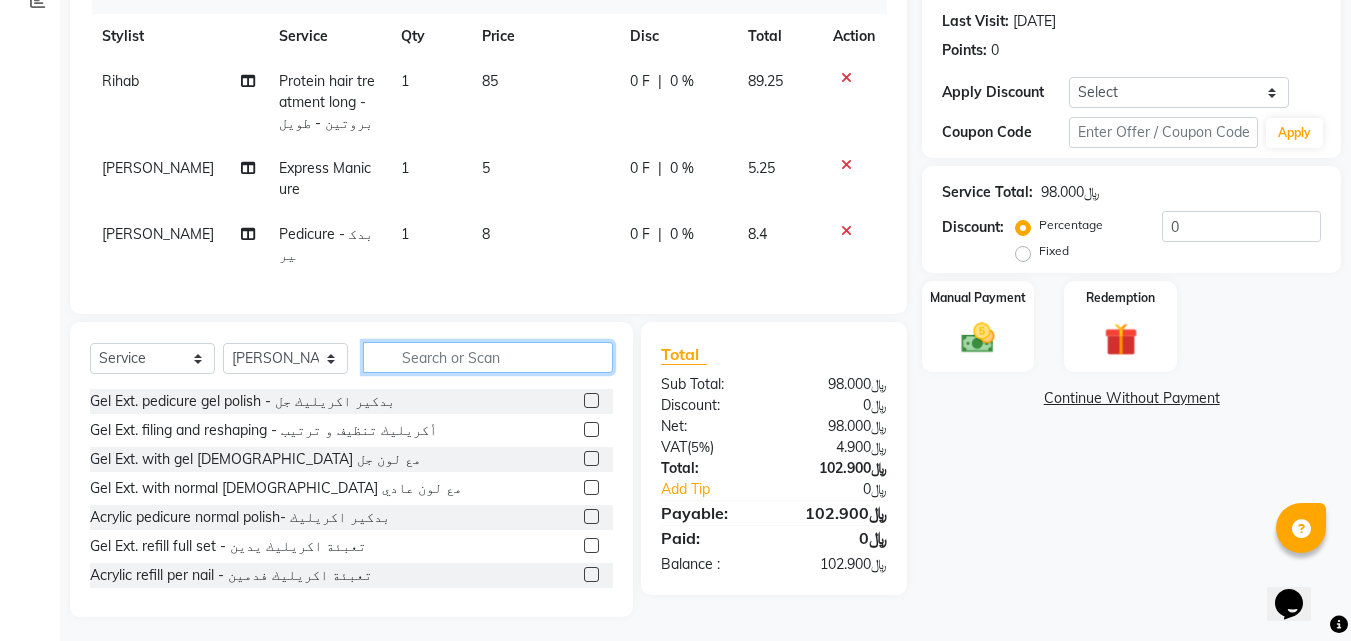click 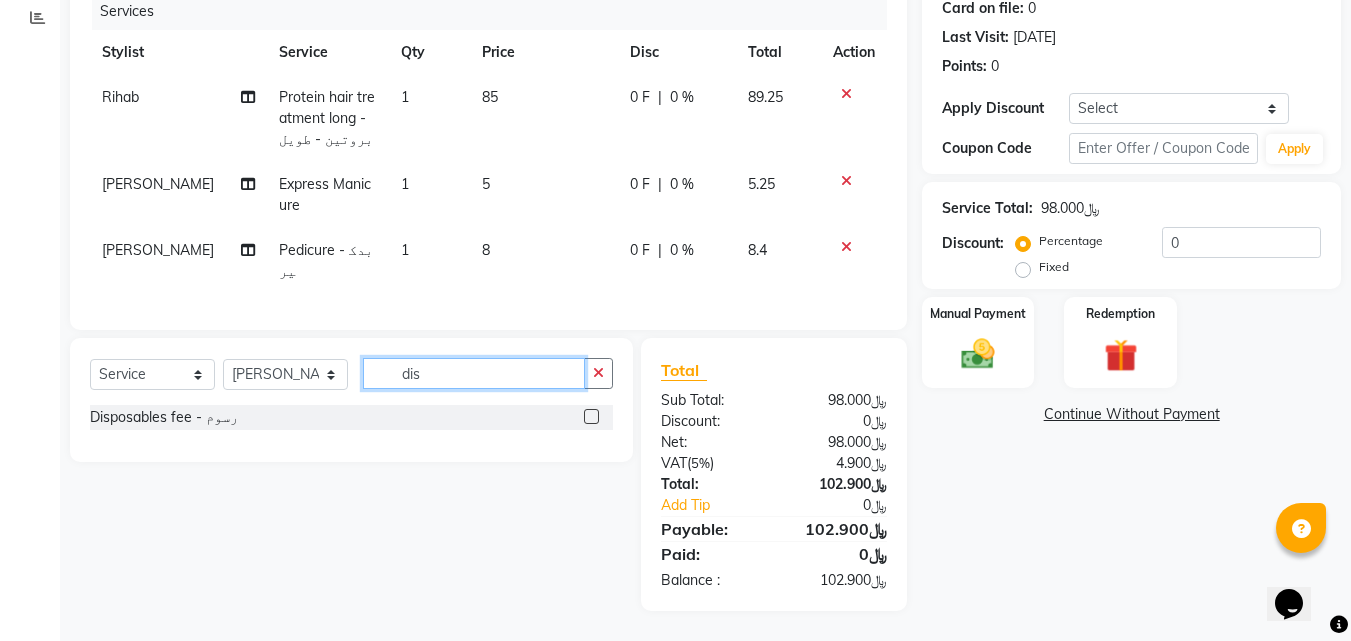 scroll, scrollTop: 249, scrollLeft: 0, axis: vertical 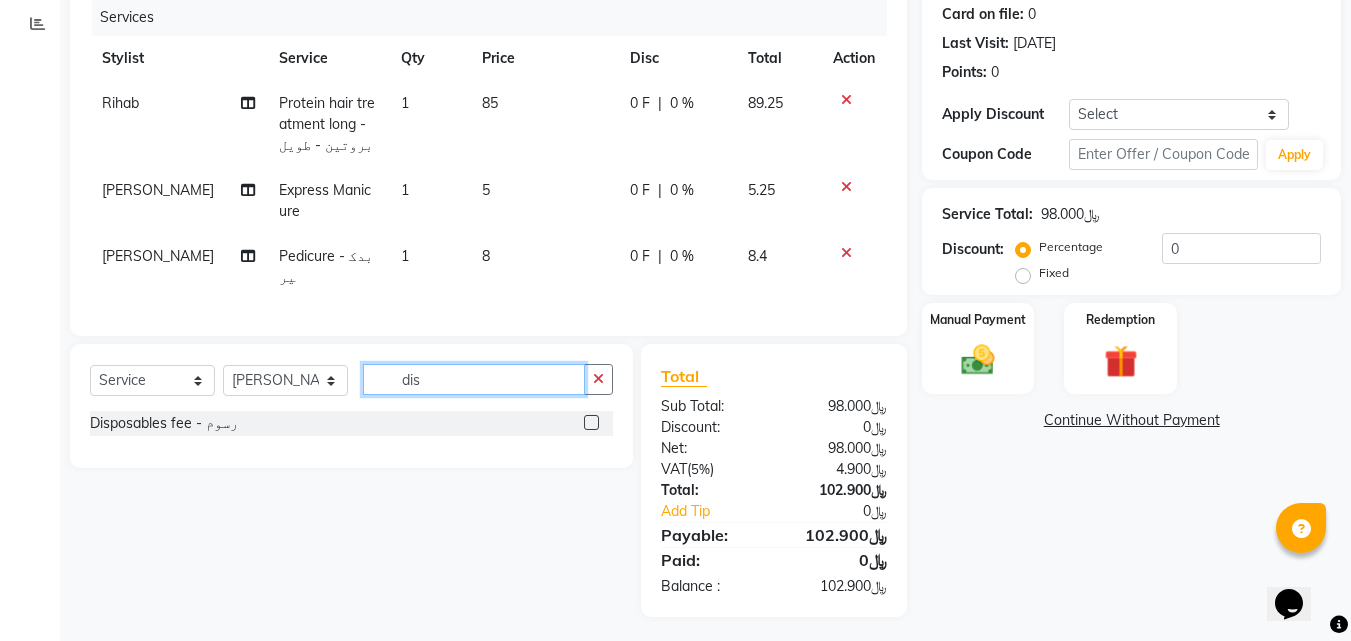 type on "dis" 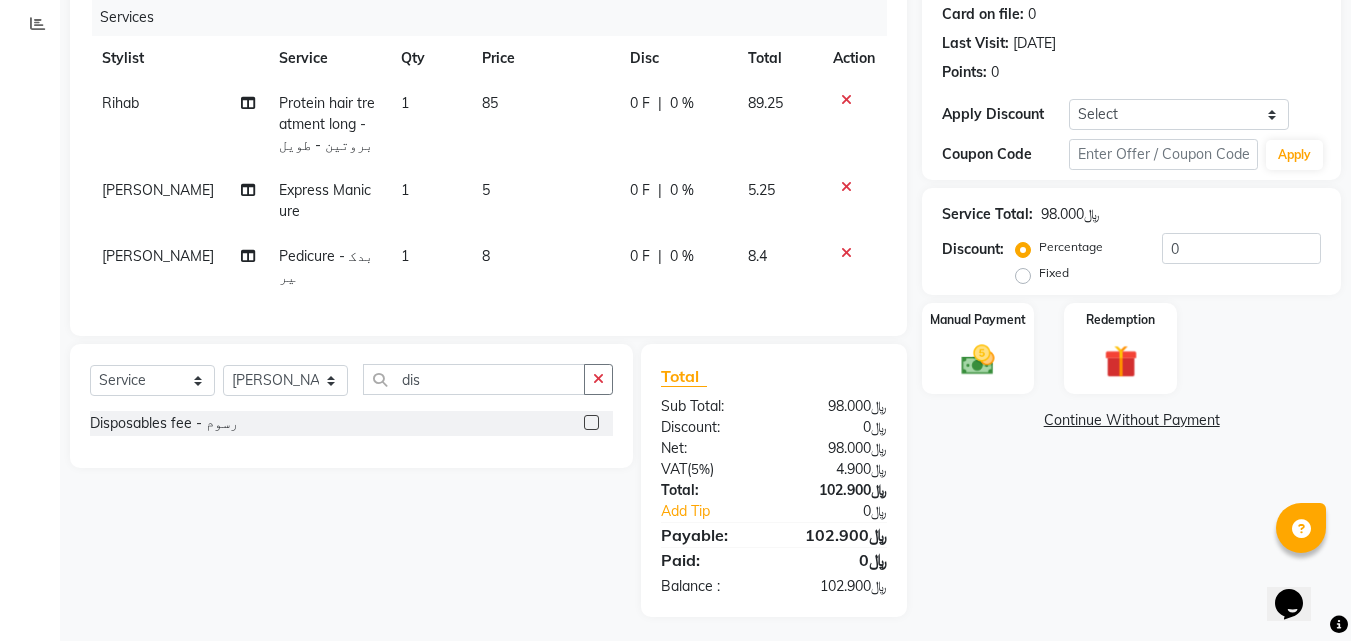 click 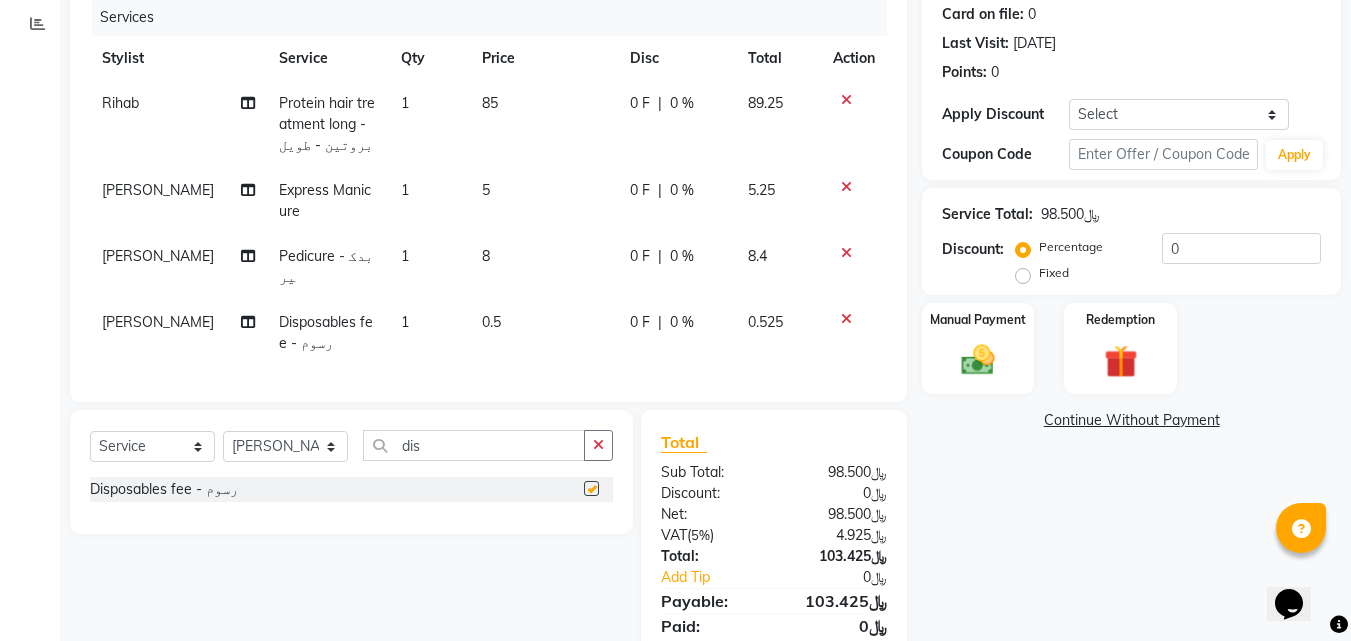 checkbox on "false" 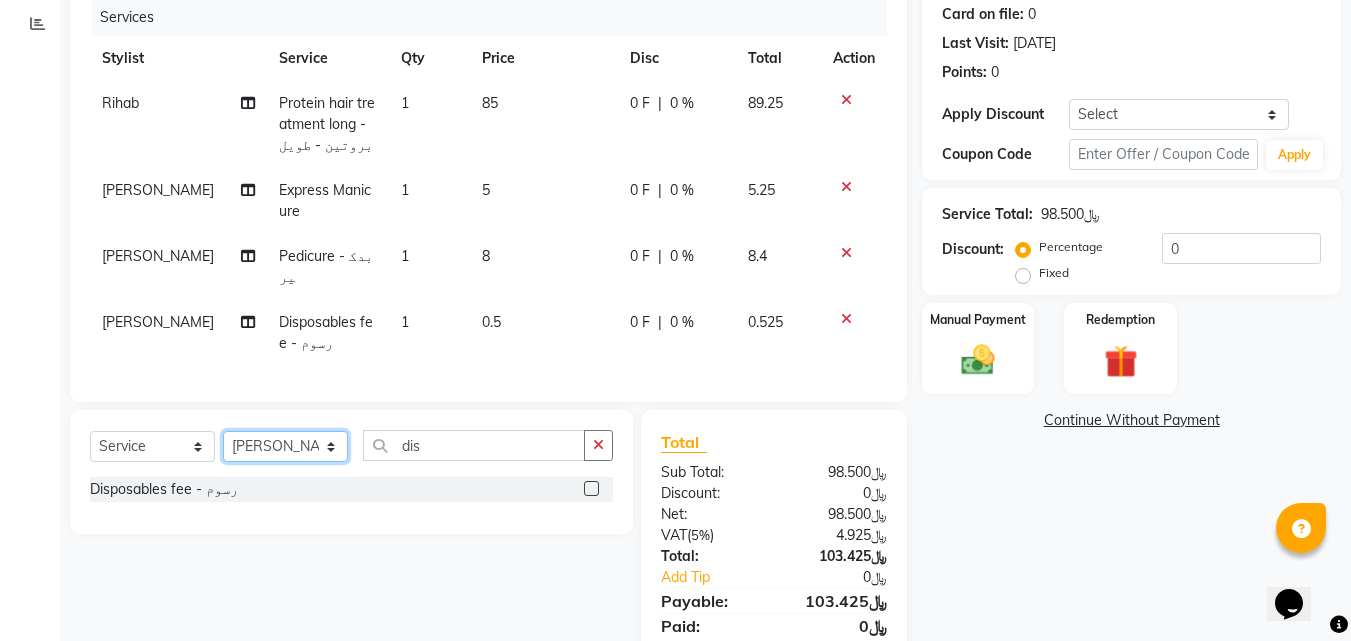 click on "Select Stylist Arwa [PERSON_NAME]" 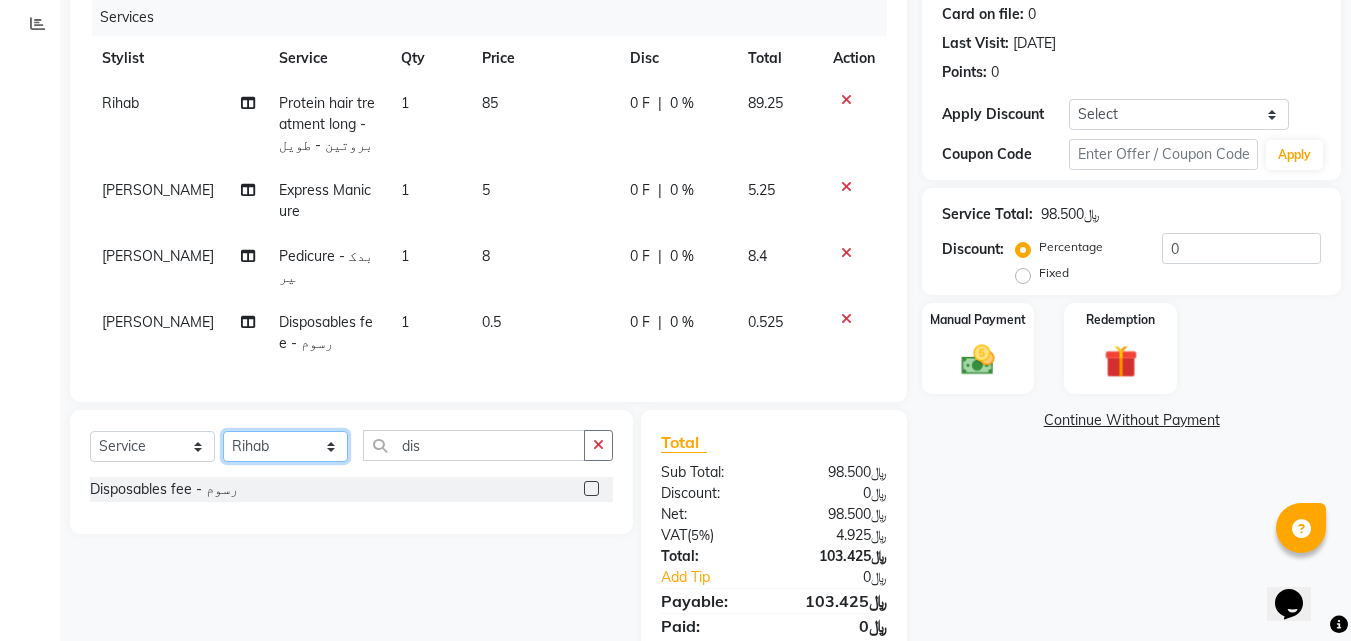 click on "Select Stylist Arwa [PERSON_NAME]" 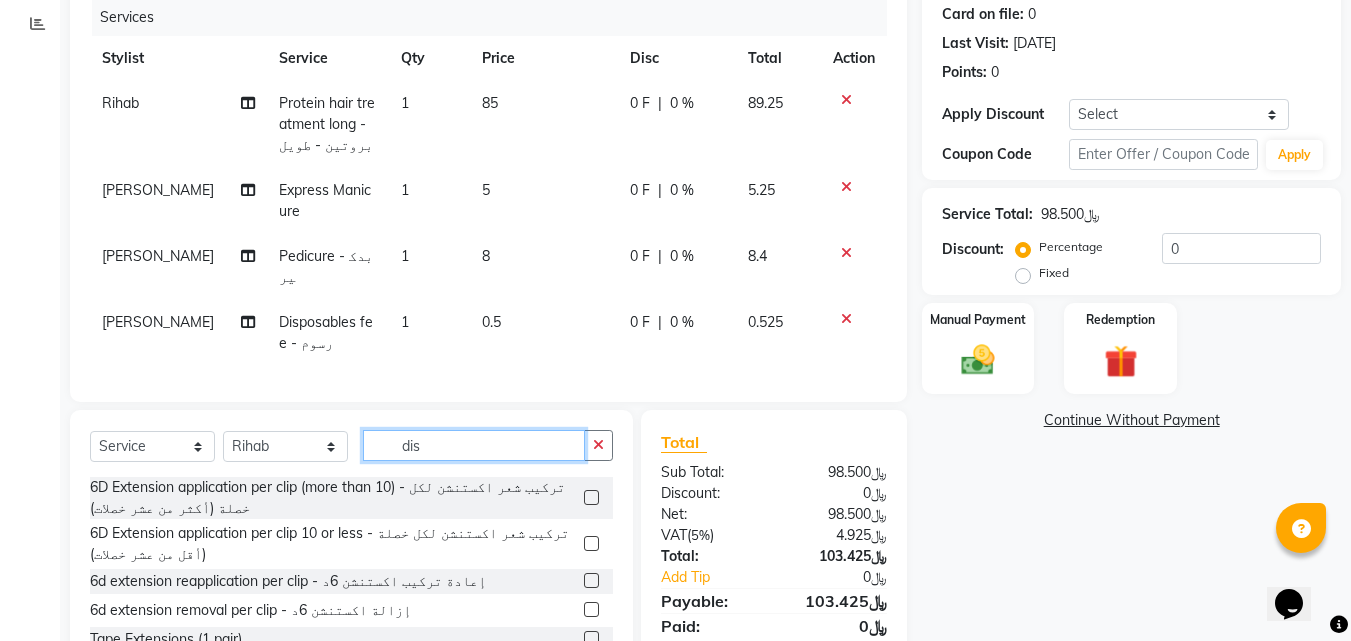 click on "dis" 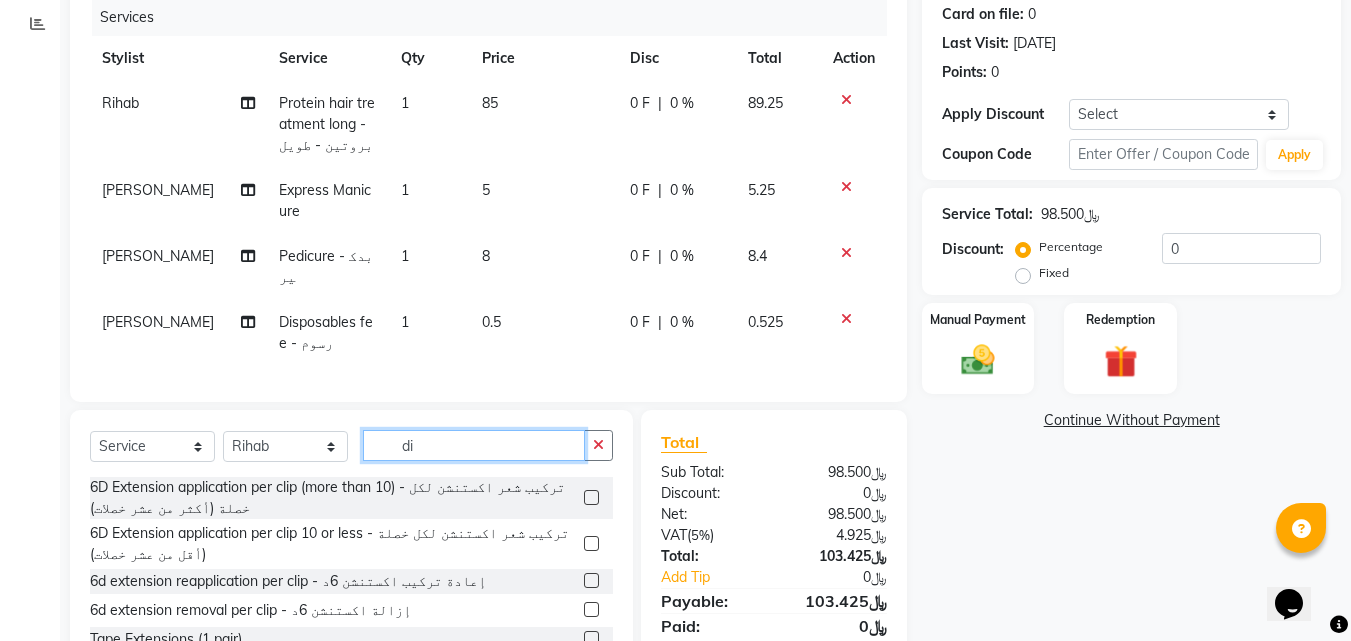 type on "d" 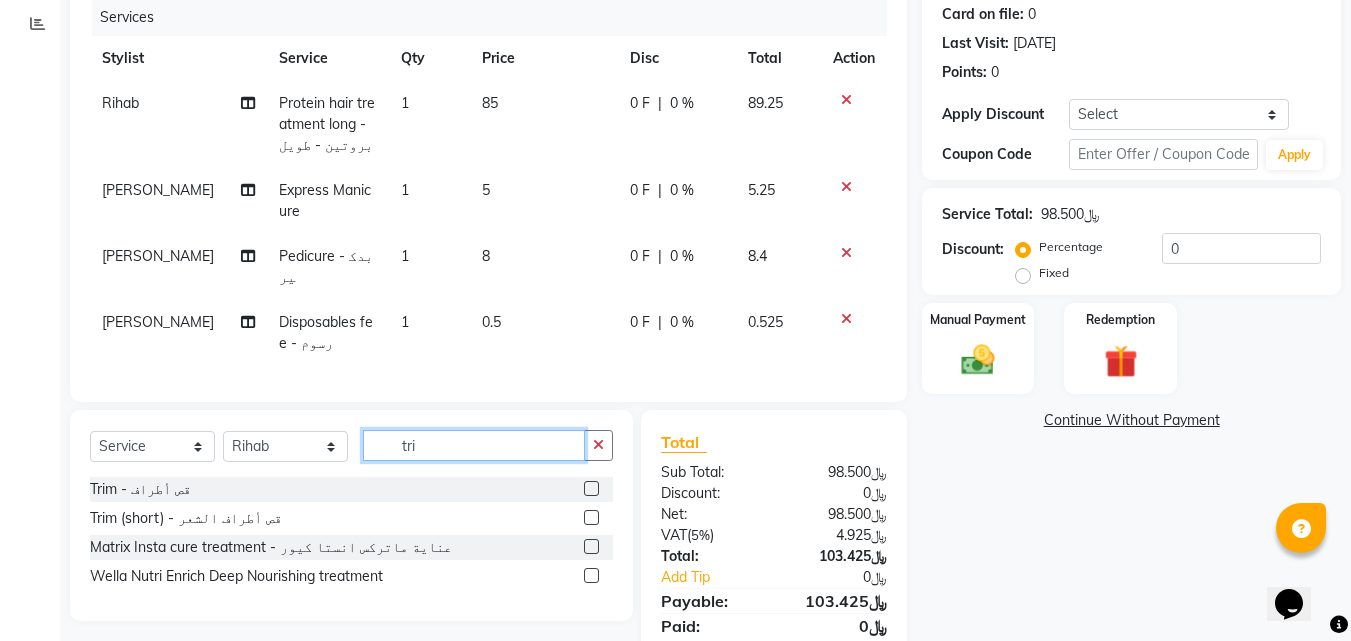 type on "tri" 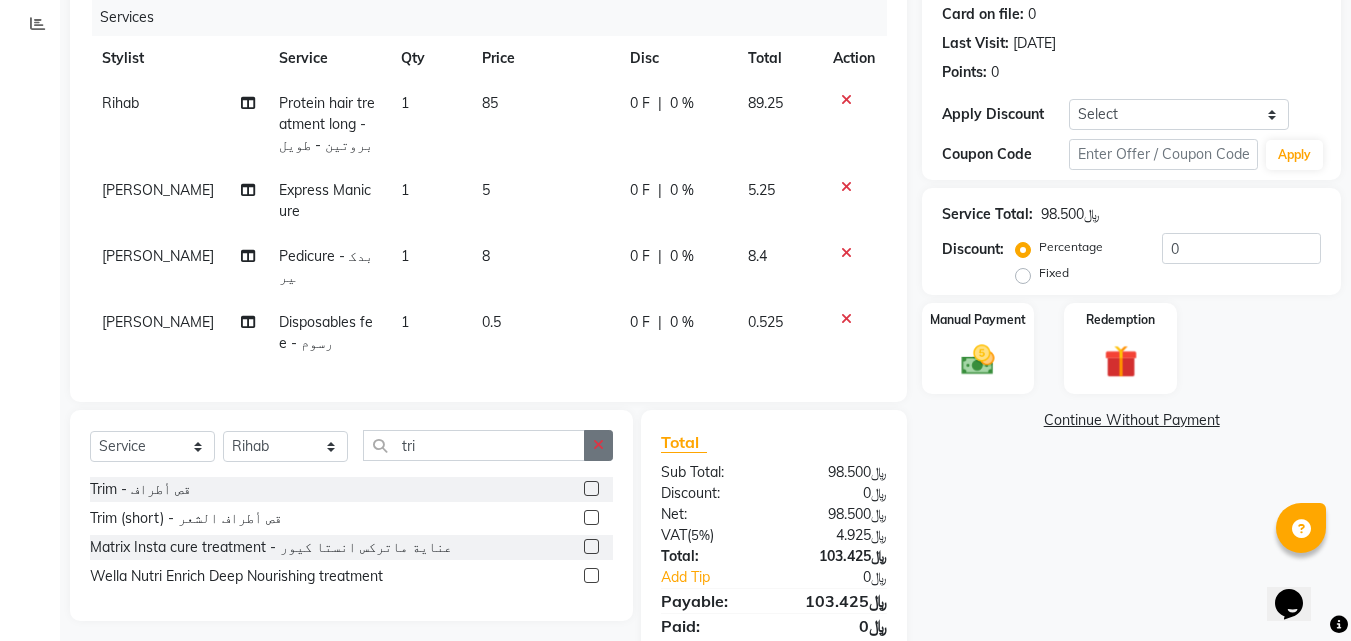 click 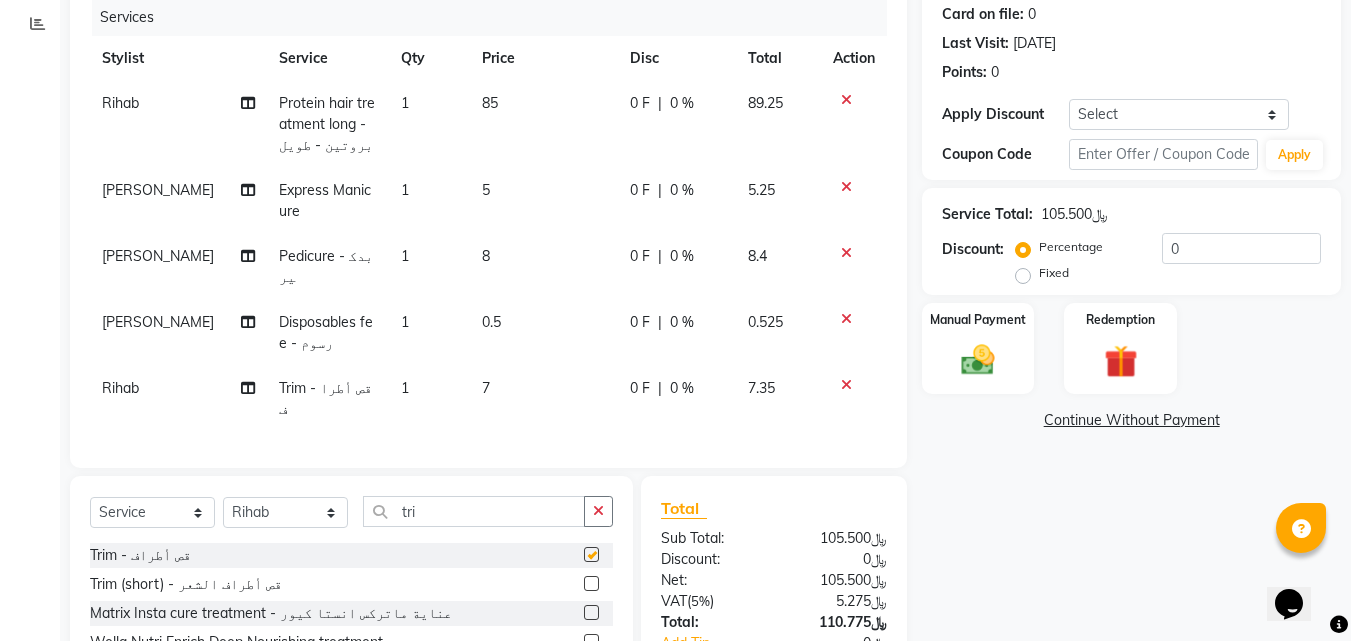checkbox on "false" 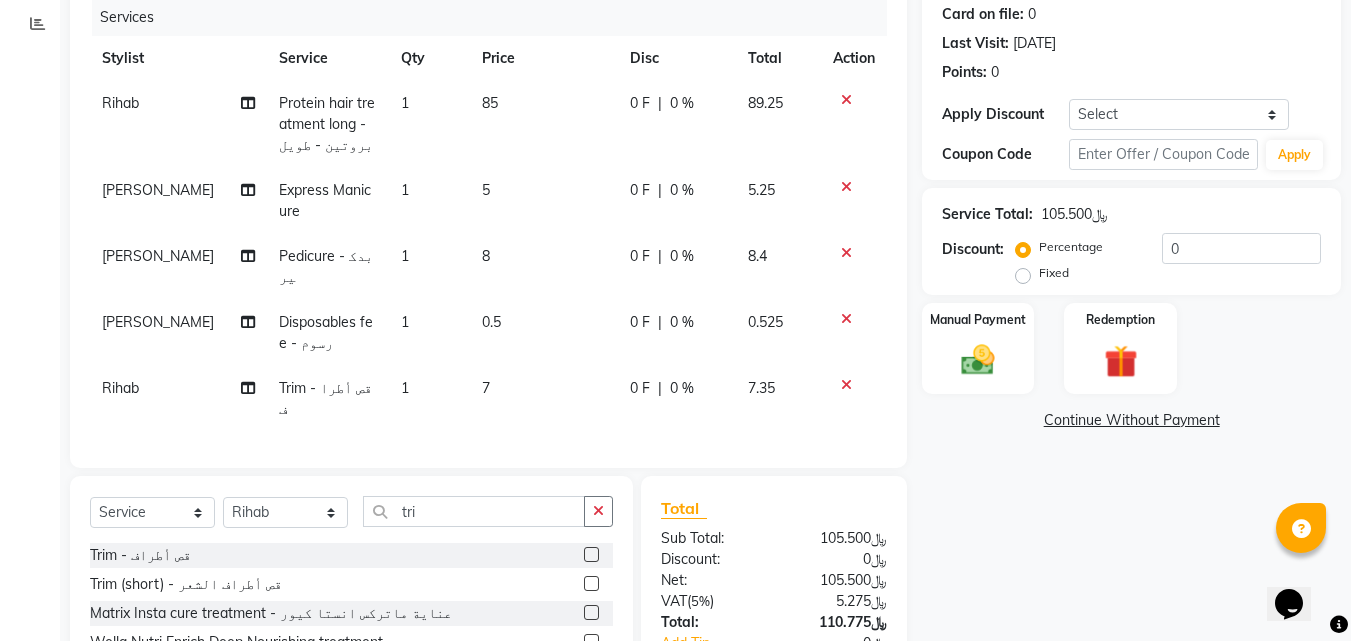 click 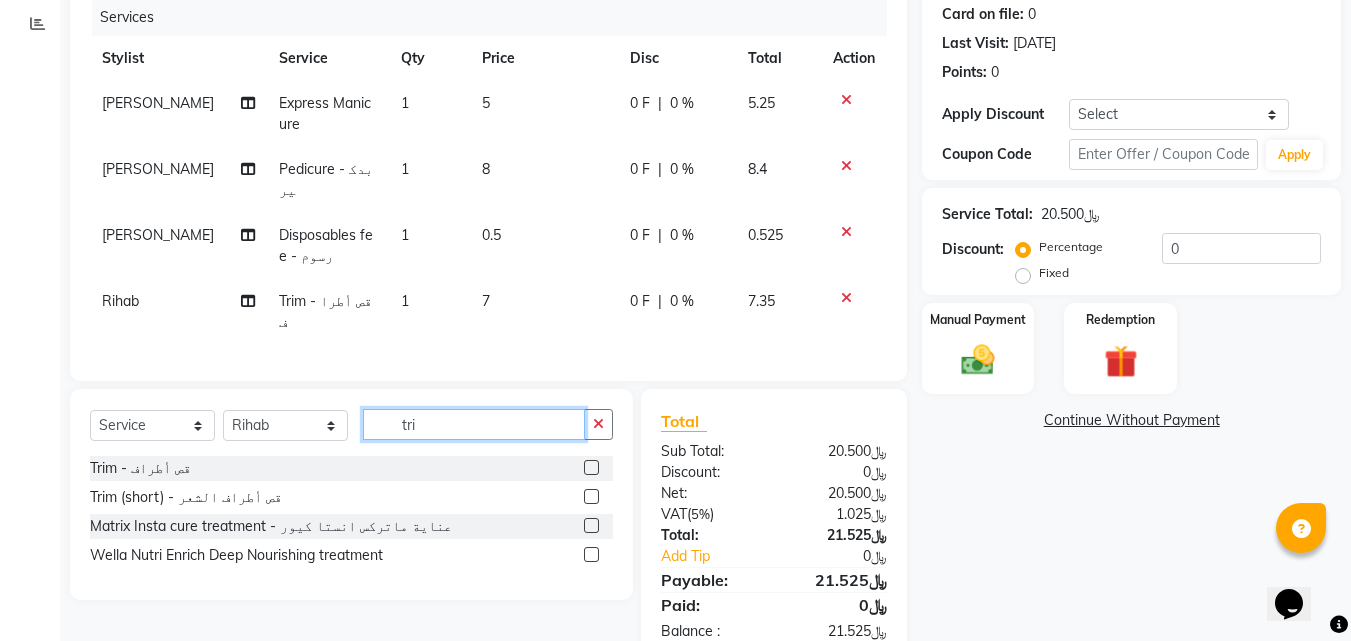 drag, startPoint x: 541, startPoint y: 390, endPoint x: 518, endPoint y: 377, distance: 26.41969 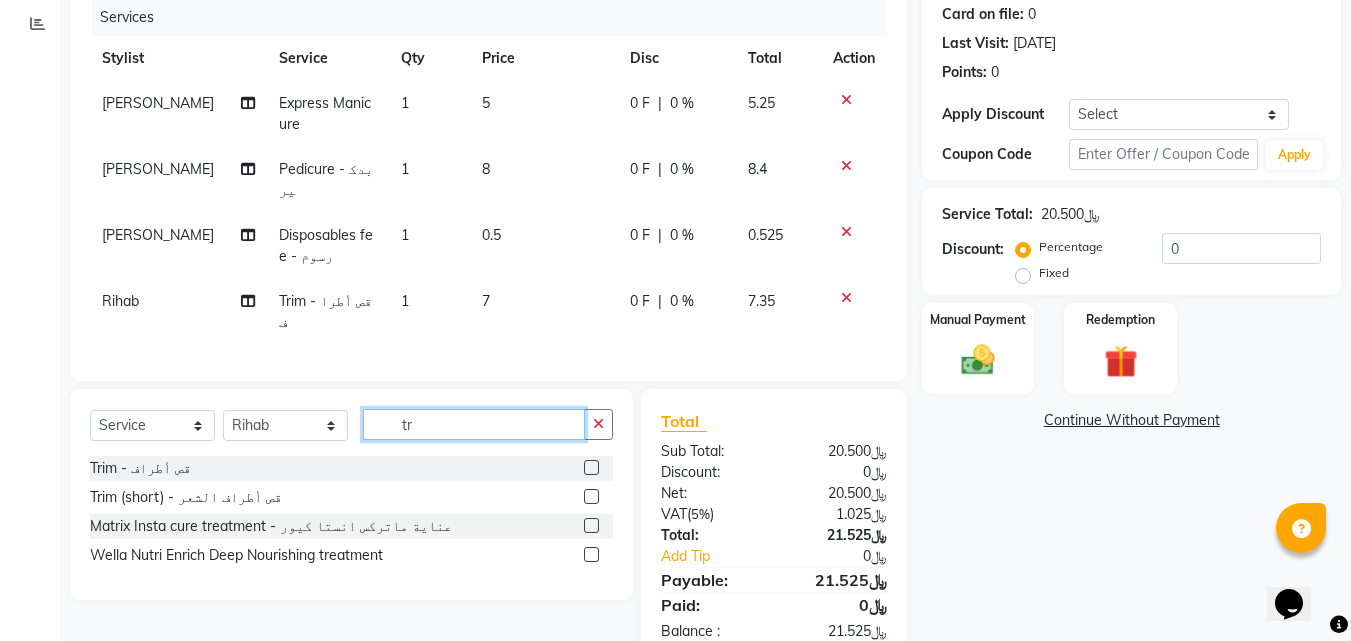 type on "t" 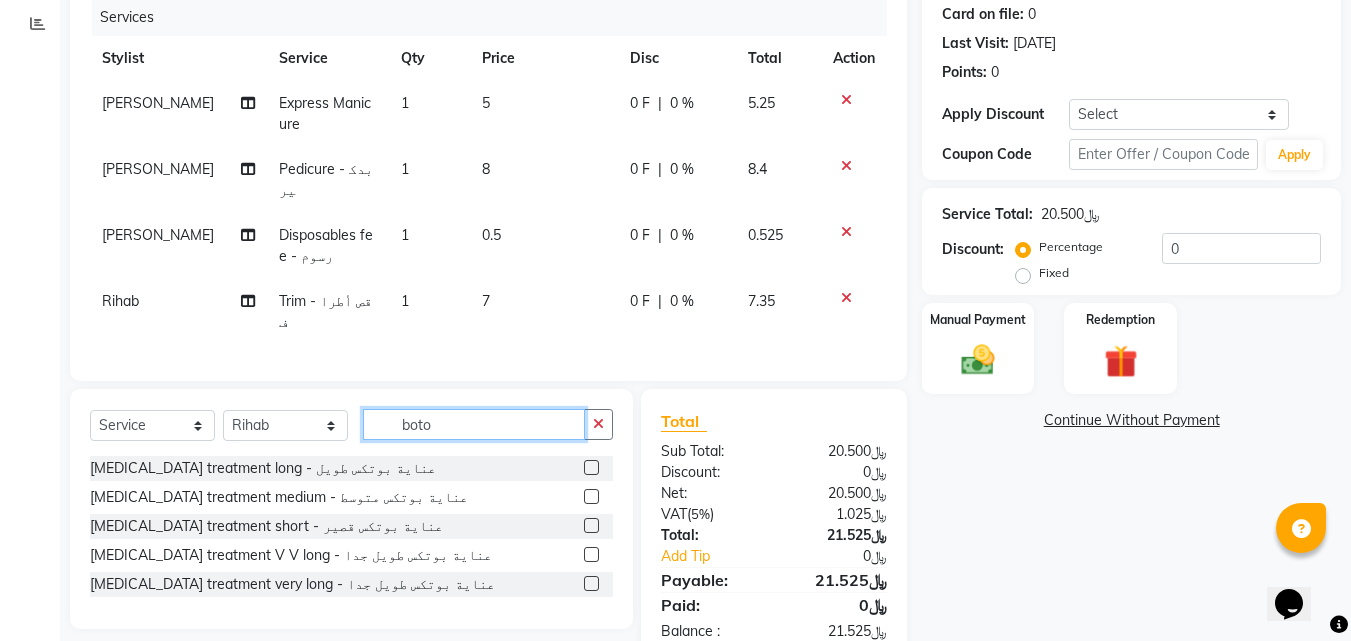 type on "boto" 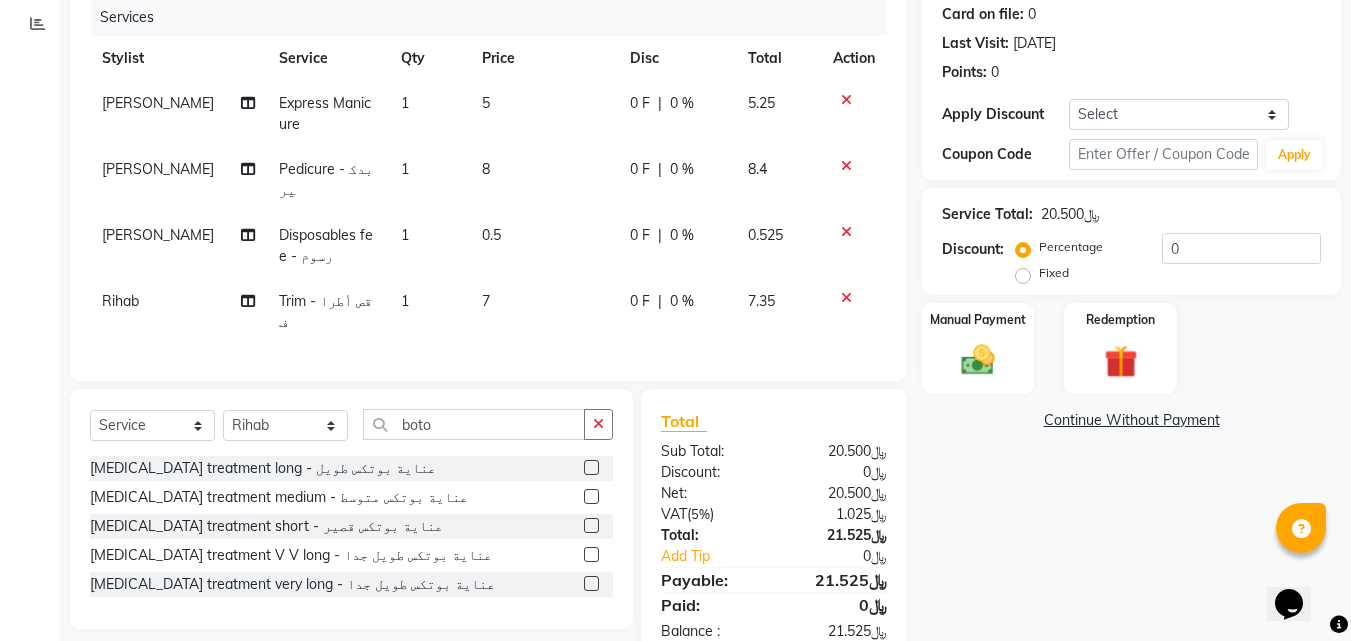 click 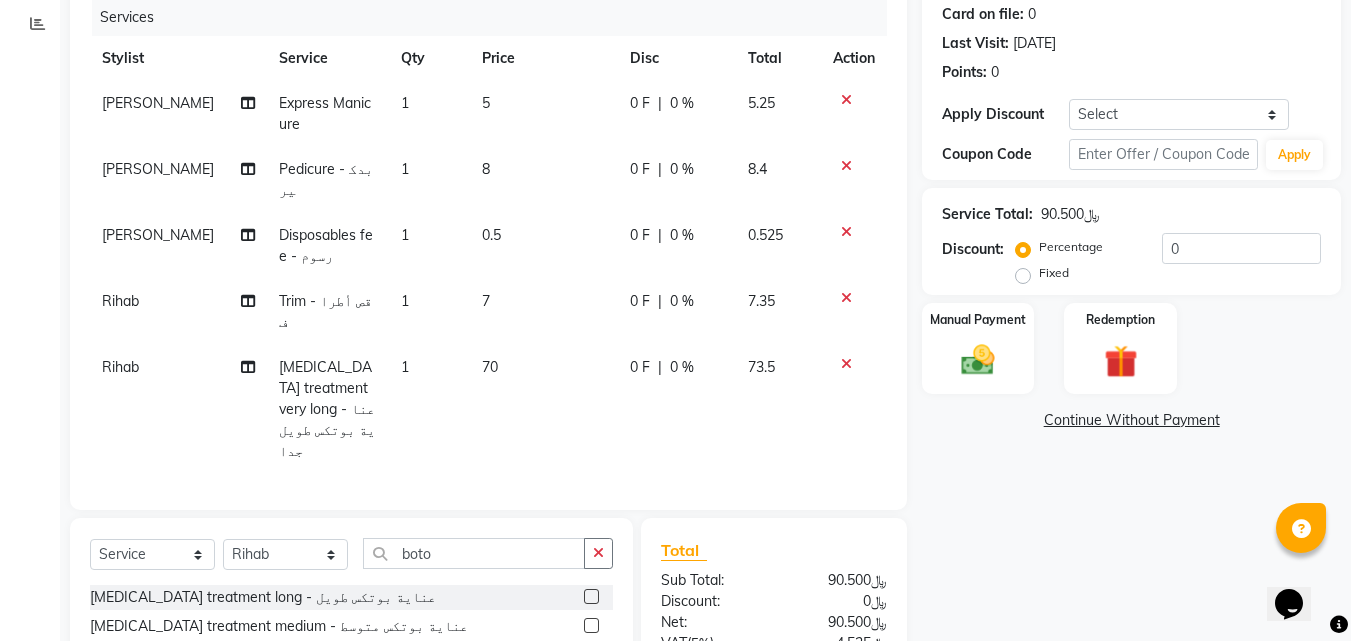 checkbox on "false" 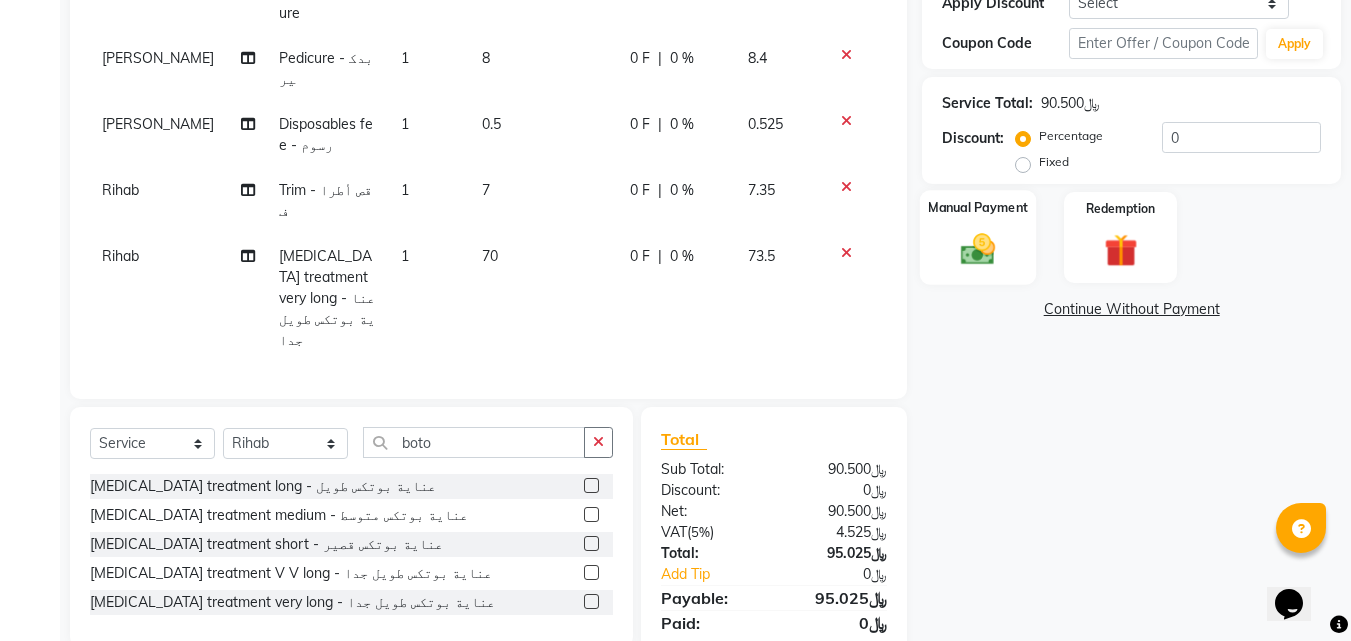 click on "Manual Payment" 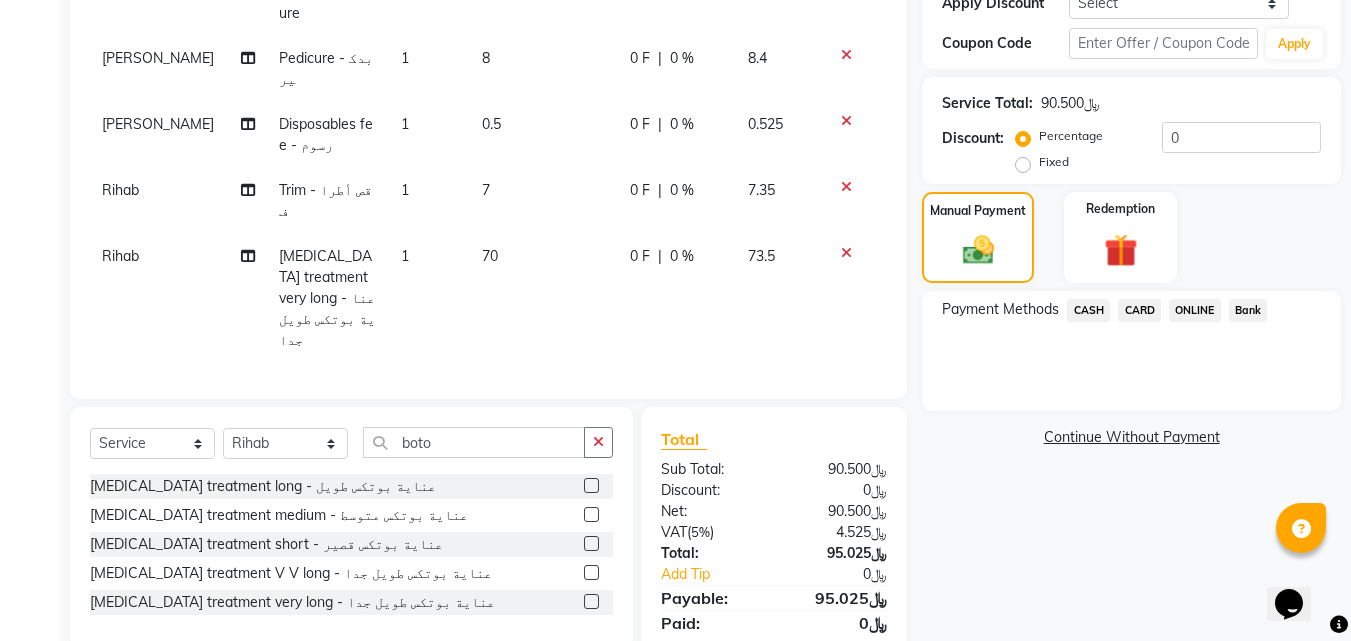 click on "CARD" 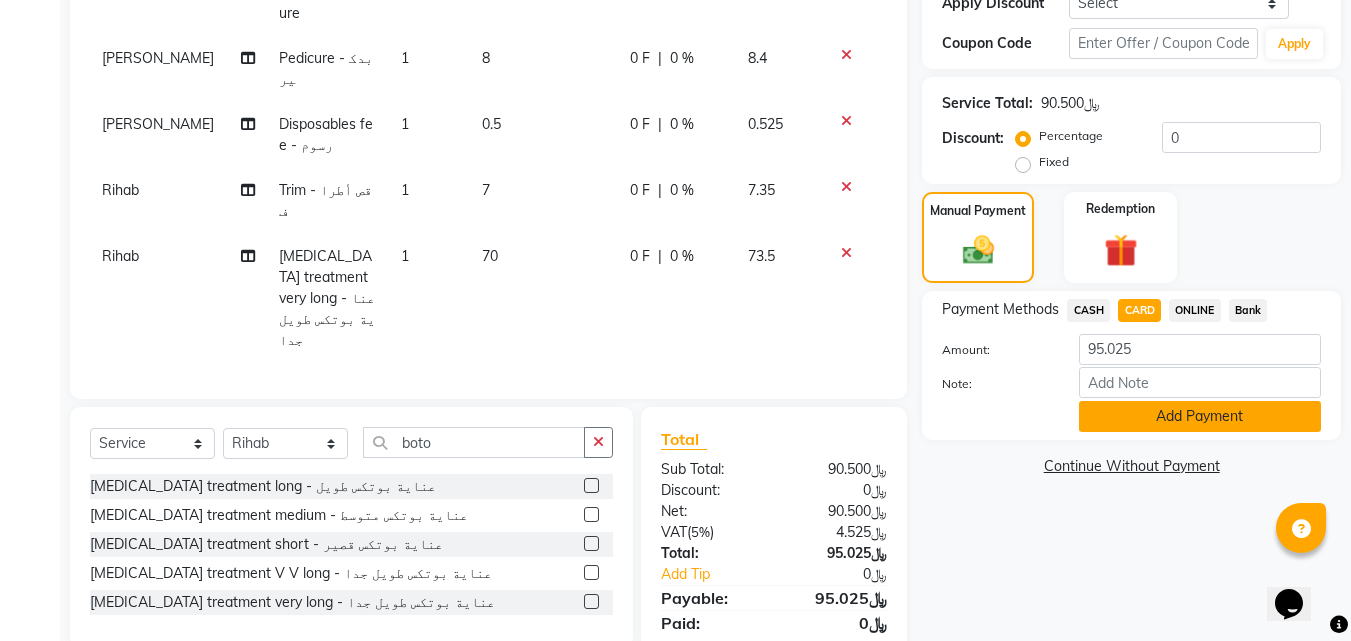 click on "Add Payment" 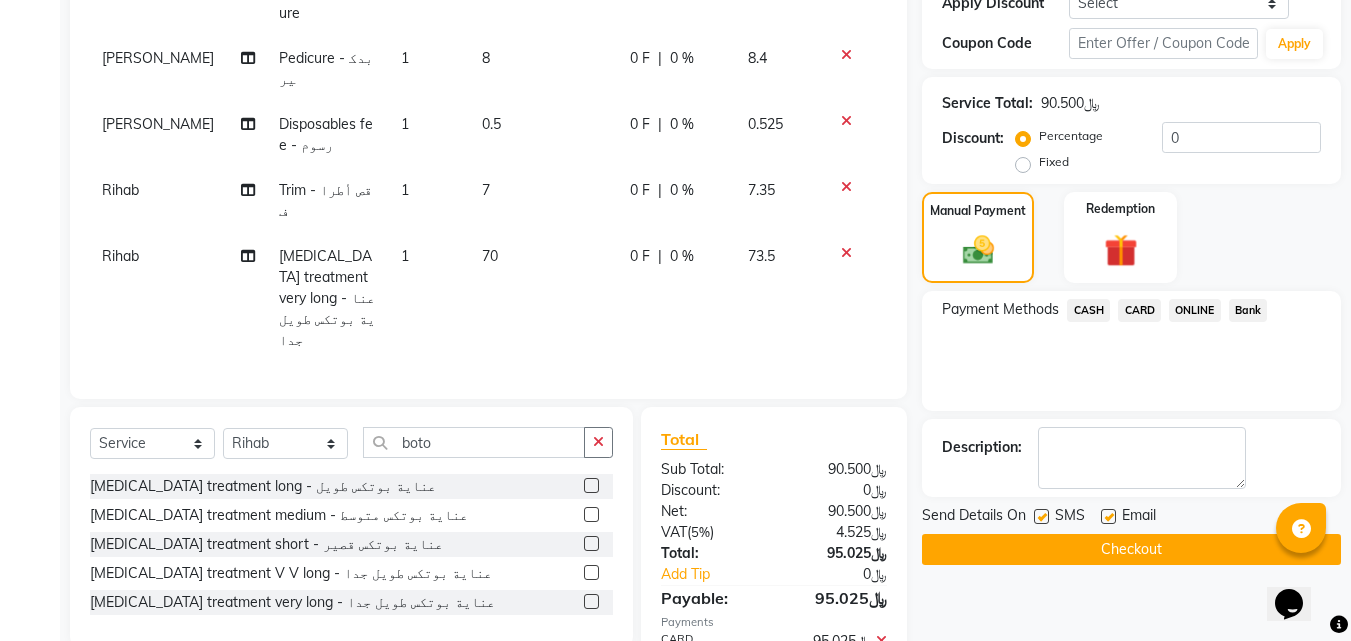 scroll, scrollTop: 402, scrollLeft: 0, axis: vertical 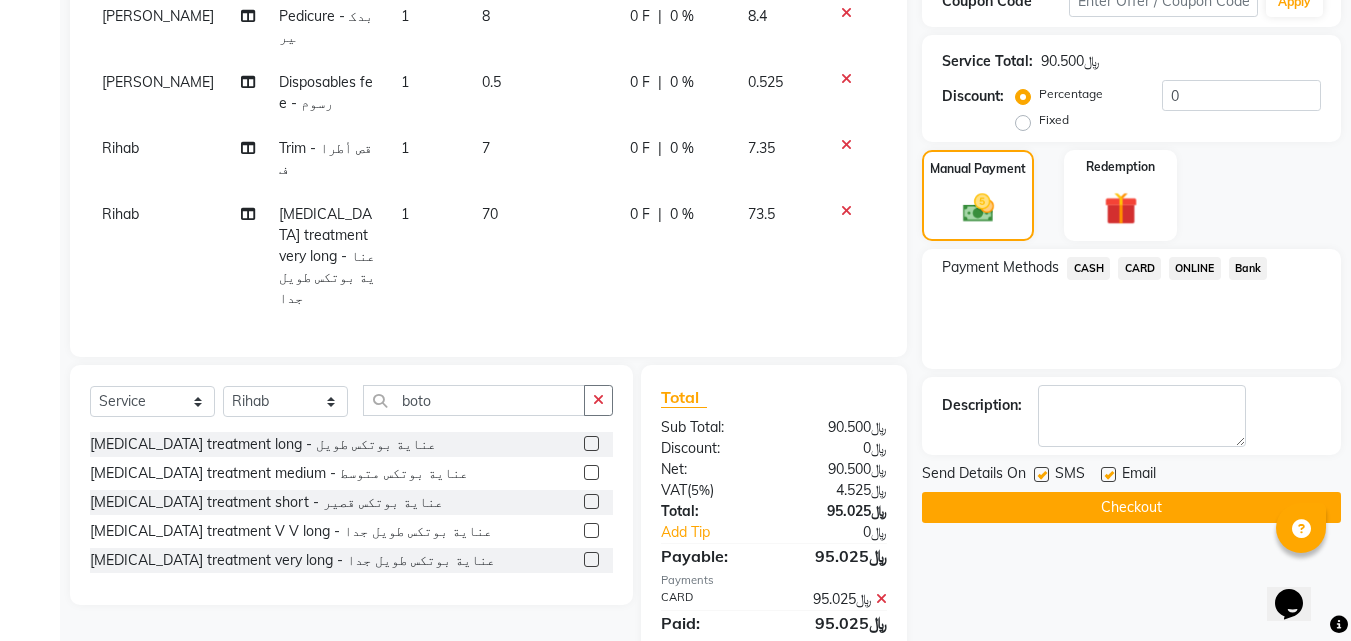 click on "Checkout" 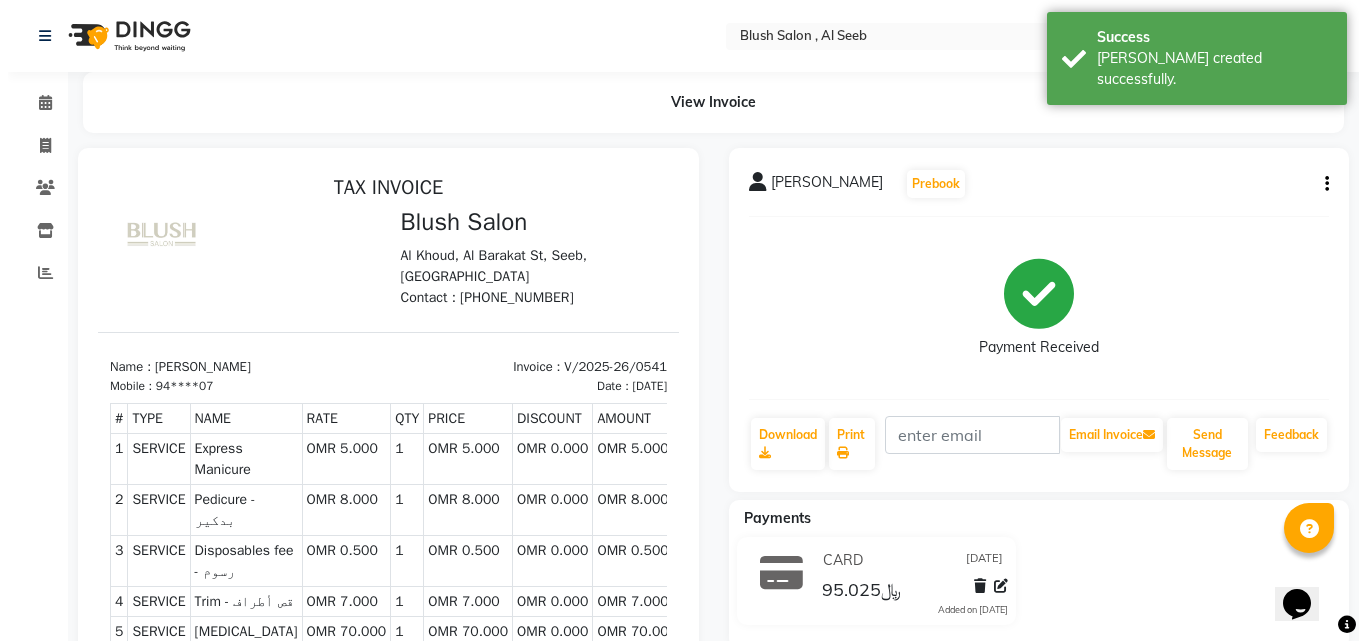 scroll, scrollTop: 0, scrollLeft: 0, axis: both 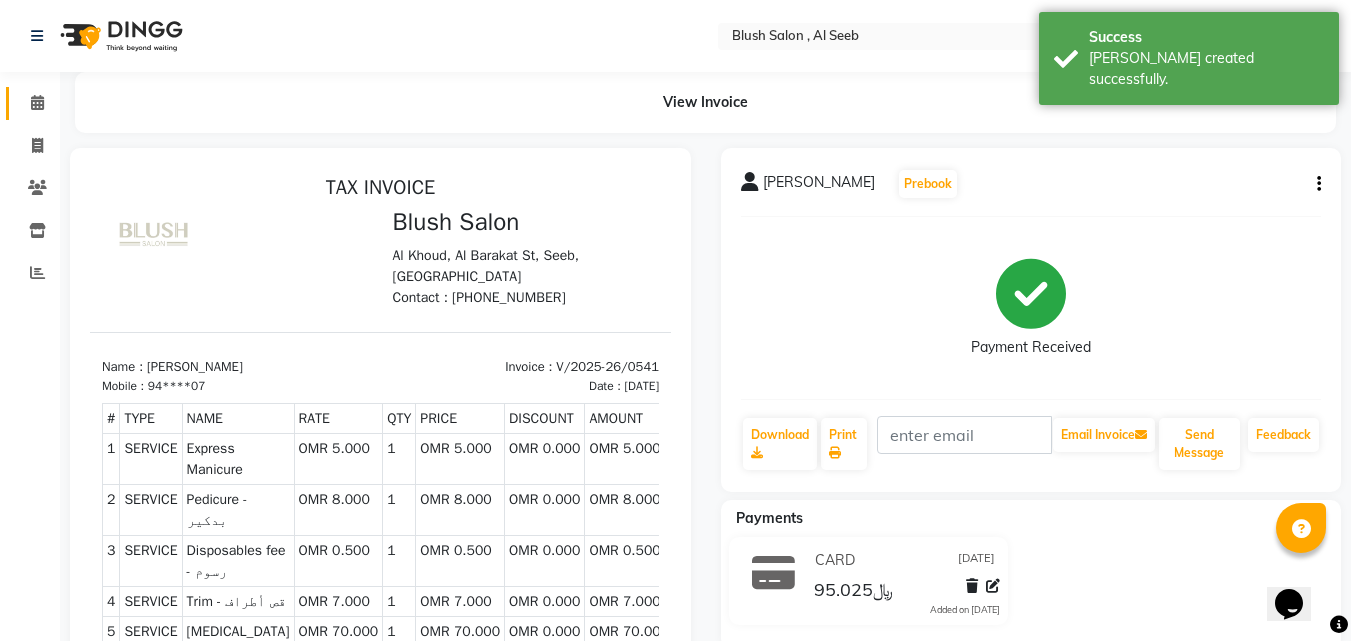click 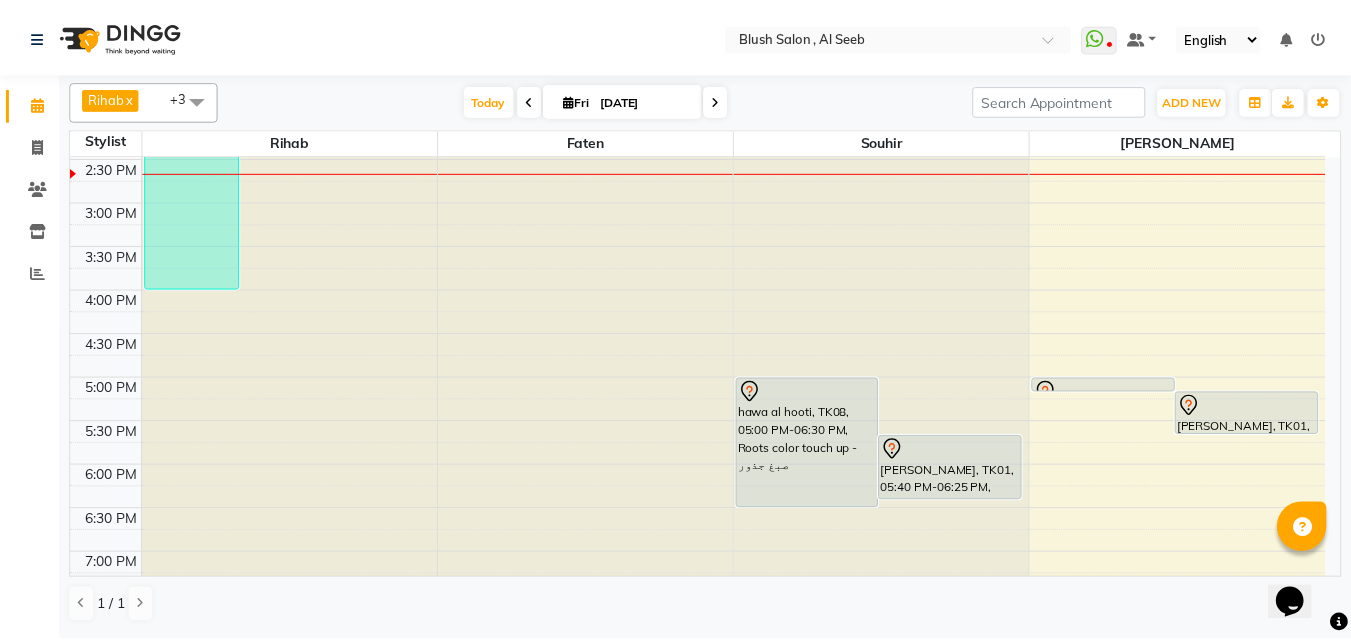 scroll, scrollTop: 1229, scrollLeft: 0, axis: vertical 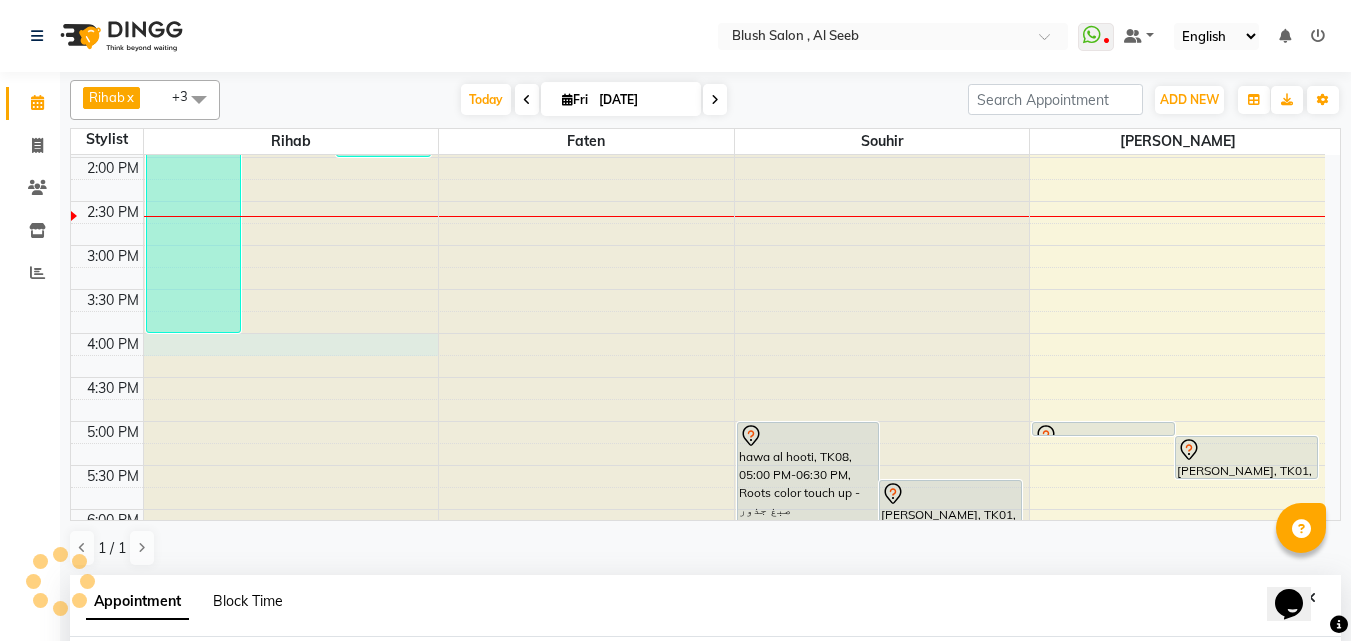 select on "38037" 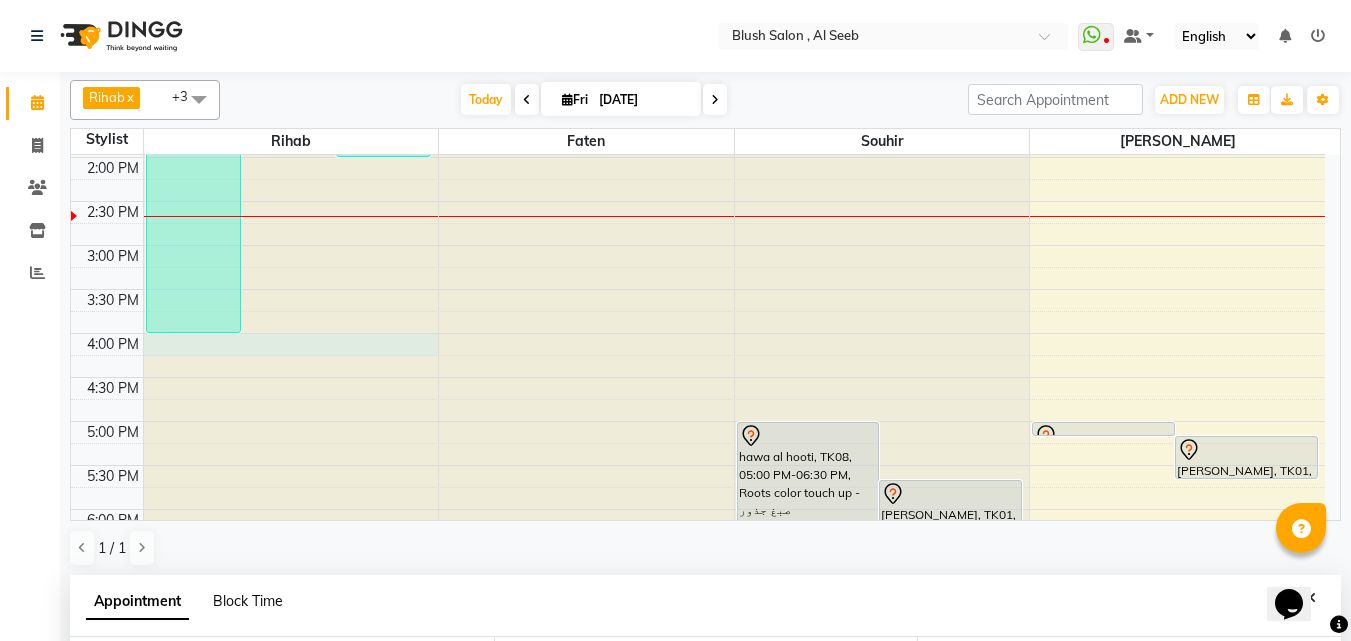 scroll, scrollTop: 389, scrollLeft: 0, axis: vertical 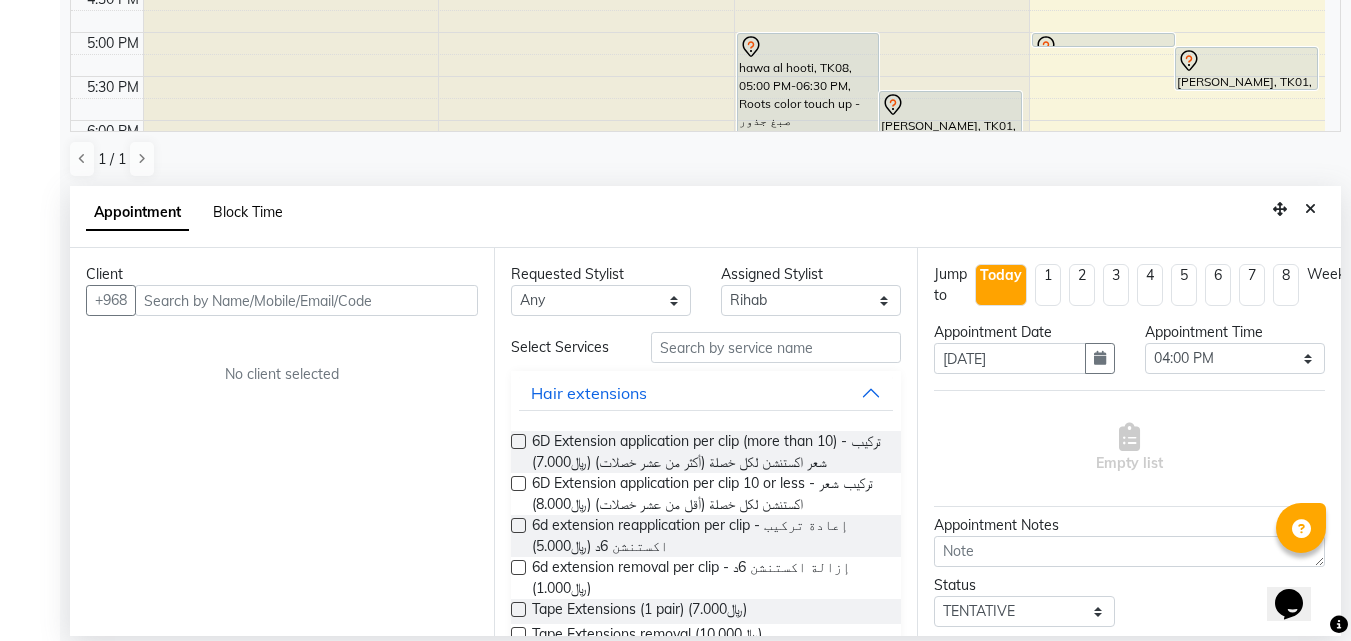 click on "Block Time" at bounding box center [248, 212] 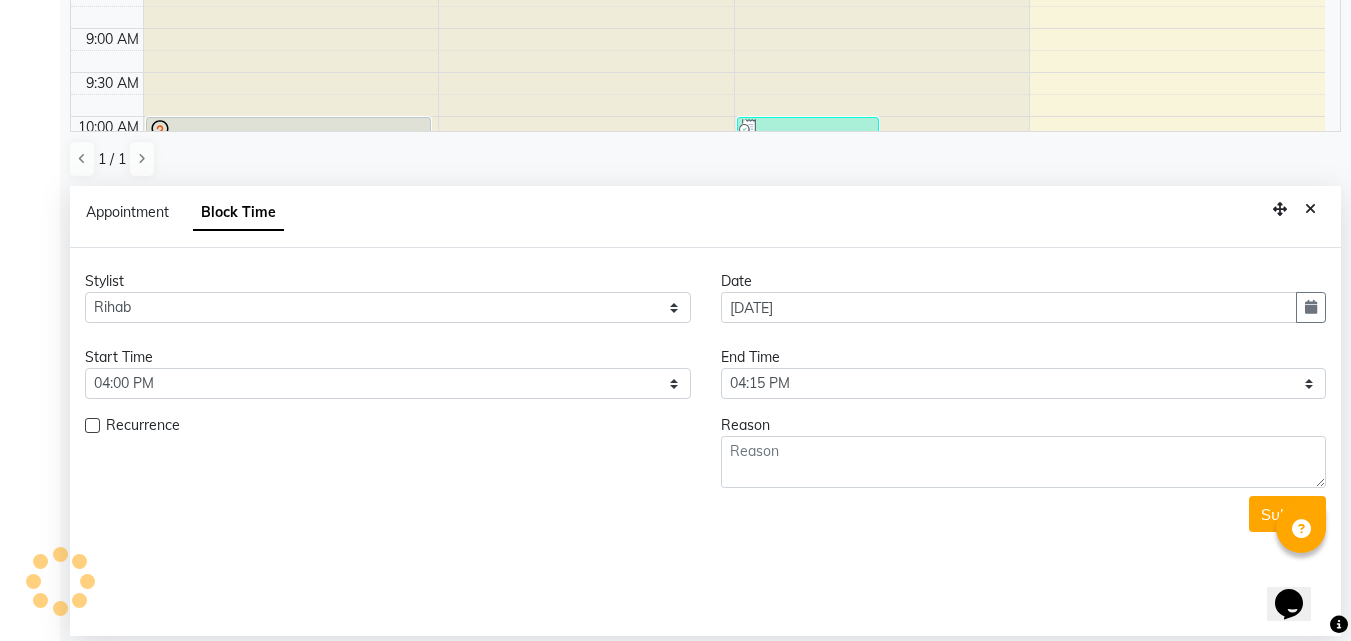 scroll, scrollTop: 1233, scrollLeft: 0, axis: vertical 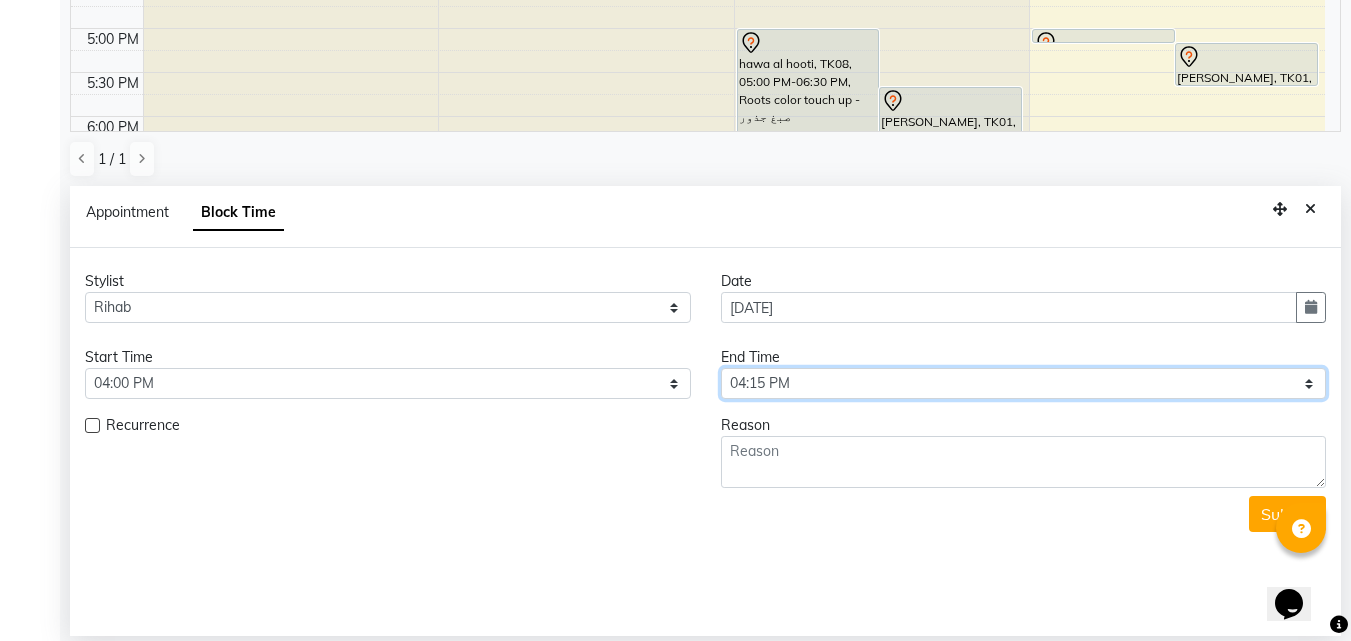 click on "Select 12:00 AM 12:05 AM 12:10 AM 12:15 AM 12:20 AM 12:25 AM 12:30 AM 12:35 AM 12:40 AM 12:45 AM 12:50 AM 12:55 AM 01:00 AM 01:05 AM 01:10 AM 01:15 AM 01:20 AM 01:25 AM 01:30 AM 01:35 AM 01:40 AM 01:45 AM 01:50 AM 01:55 AM 02:00 AM 02:05 AM 02:10 AM 02:15 AM 02:20 AM 02:25 AM 02:30 AM 02:35 AM 02:40 AM 02:45 AM 02:50 AM 02:55 AM 03:00 AM 03:05 AM 03:10 AM 03:15 AM 03:20 AM 03:25 AM 03:30 AM 03:35 AM 03:40 AM 03:45 AM 03:50 AM 03:55 AM 04:00 AM 04:05 AM 04:10 AM 04:15 AM 04:20 AM 04:25 AM 04:30 AM 04:35 AM 04:40 AM 04:45 AM 04:50 AM 04:55 AM 05:00 AM 05:05 AM 05:10 AM 05:15 AM 05:20 AM 05:25 AM 05:30 AM 05:35 AM 05:40 AM 05:45 AM 05:50 AM 05:55 AM 06:00 AM 06:05 AM 06:10 AM 06:15 AM 06:20 AM 06:25 AM 06:30 AM 06:35 AM 06:40 AM 06:45 AM 06:50 AM 06:55 AM 07:00 AM 07:05 AM 07:10 AM 07:15 AM 07:20 AM 07:25 AM 07:30 AM 07:35 AM 07:40 AM 07:45 AM 07:50 AM 07:55 AM 08:00 AM 08:05 AM 08:10 AM 08:15 AM 08:20 AM 08:25 AM 08:30 AM 08:35 AM 08:40 AM 08:45 AM 08:50 AM 08:55 AM 09:00 AM 09:05 AM 09:10 AM 09:15 AM 09:20 AM" at bounding box center [1024, 383] 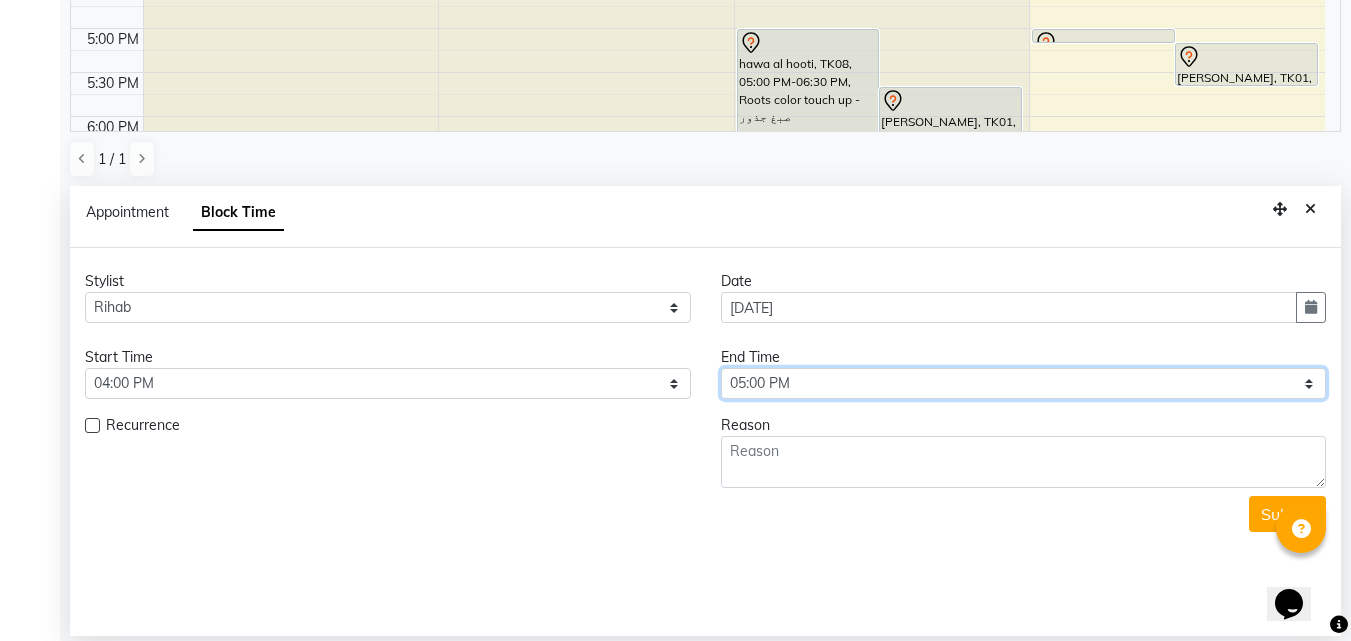 click on "Select 12:00 AM 12:05 AM 12:10 AM 12:15 AM 12:20 AM 12:25 AM 12:30 AM 12:35 AM 12:40 AM 12:45 AM 12:50 AM 12:55 AM 01:00 AM 01:05 AM 01:10 AM 01:15 AM 01:20 AM 01:25 AM 01:30 AM 01:35 AM 01:40 AM 01:45 AM 01:50 AM 01:55 AM 02:00 AM 02:05 AM 02:10 AM 02:15 AM 02:20 AM 02:25 AM 02:30 AM 02:35 AM 02:40 AM 02:45 AM 02:50 AM 02:55 AM 03:00 AM 03:05 AM 03:10 AM 03:15 AM 03:20 AM 03:25 AM 03:30 AM 03:35 AM 03:40 AM 03:45 AM 03:50 AM 03:55 AM 04:00 AM 04:05 AM 04:10 AM 04:15 AM 04:20 AM 04:25 AM 04:30 AM 04:35 AM 04:40 AM 04:45 AM 04:50 AM 04:55 AM 05:00 AM 05:05 AM 05:10 AM 05:15 AM 05:20 AM 05:25 AM 05:30 AM 05:35 AM 05:40 AM 05:45 AM 05:50 AM 05:55 AM 06:00 AM 06:05 AM 06:10 AM 06:15 AM 06:20 AM 06:25 AM 06:30 AM 06:35 AM 06:40 AM 06:45 AM 06:50 AM 06:55 AM 07:00 AM 07:05 AM 07:10 AM 07:15 AM 07:20 AM 07:25 AM 07:30 AM 07:35 AM 07:40 AM 07:45 AM 07:50 AM 07:55 AM 08:00 AM 08:05 AM 08:10 AM 08:15 AM 08:20 AM 08:25 AM 08:30 AM 08:35 AM 08:40 AM 08:45 AM 08:50 AM 08:55 AM 09:00 AM 09:05 AM 09:10 AM 09:15 AM 09:20 AM" at bounding box center (1024, 383) 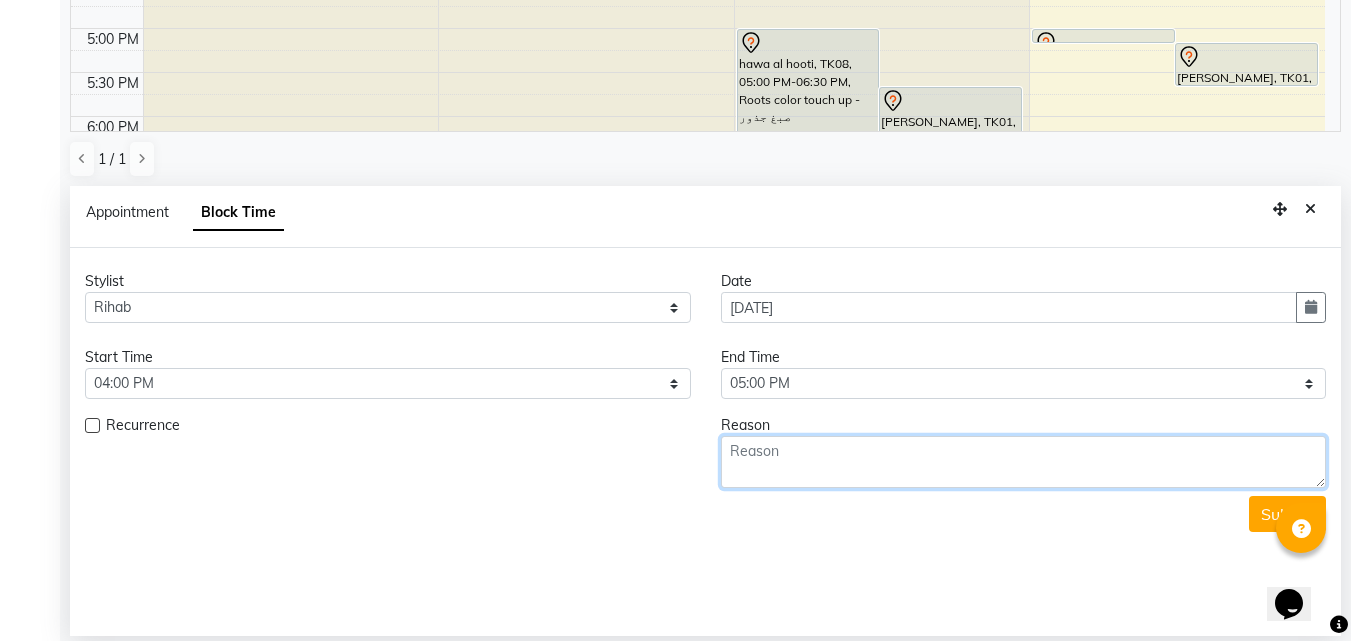 click at bounding box center [1024, 462] 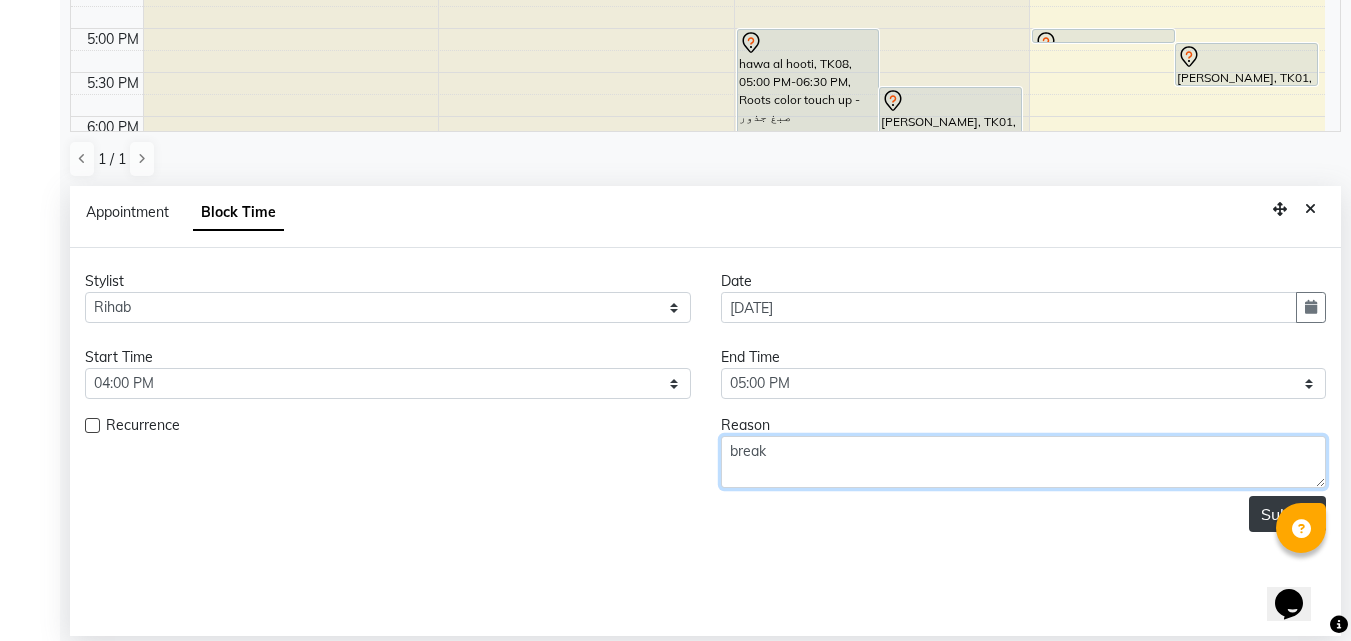 type on "break" 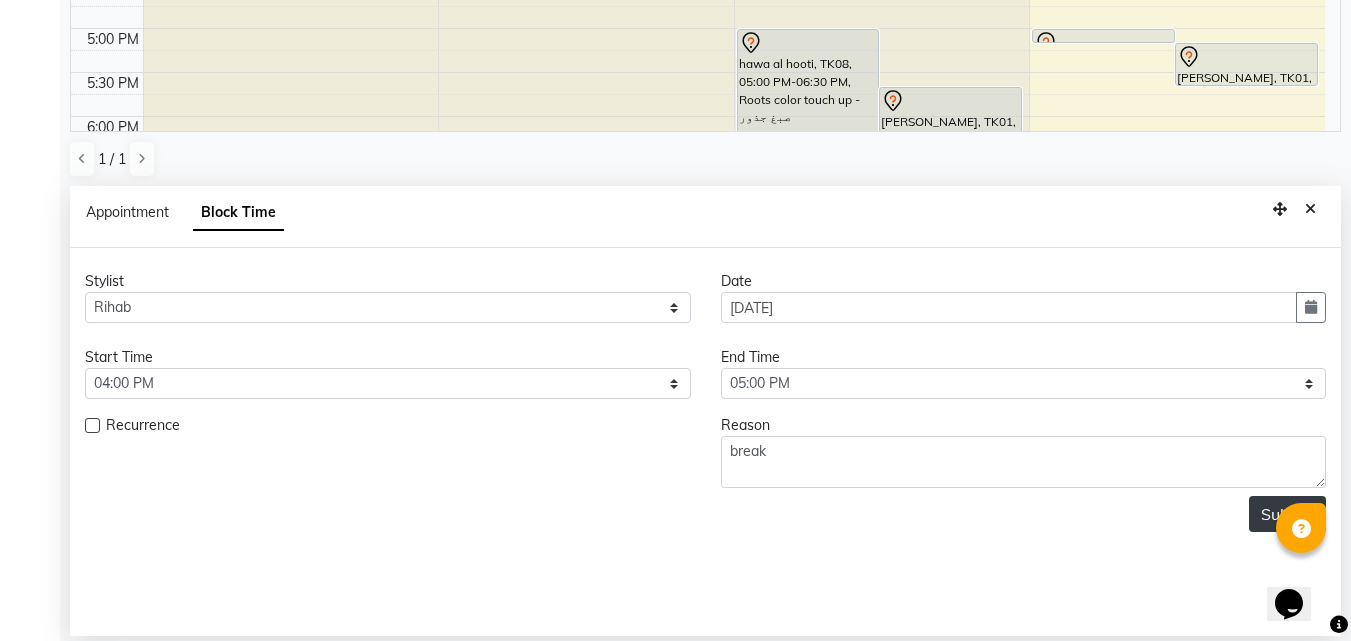 click on "Submit" at bounding box center (1287, 514) 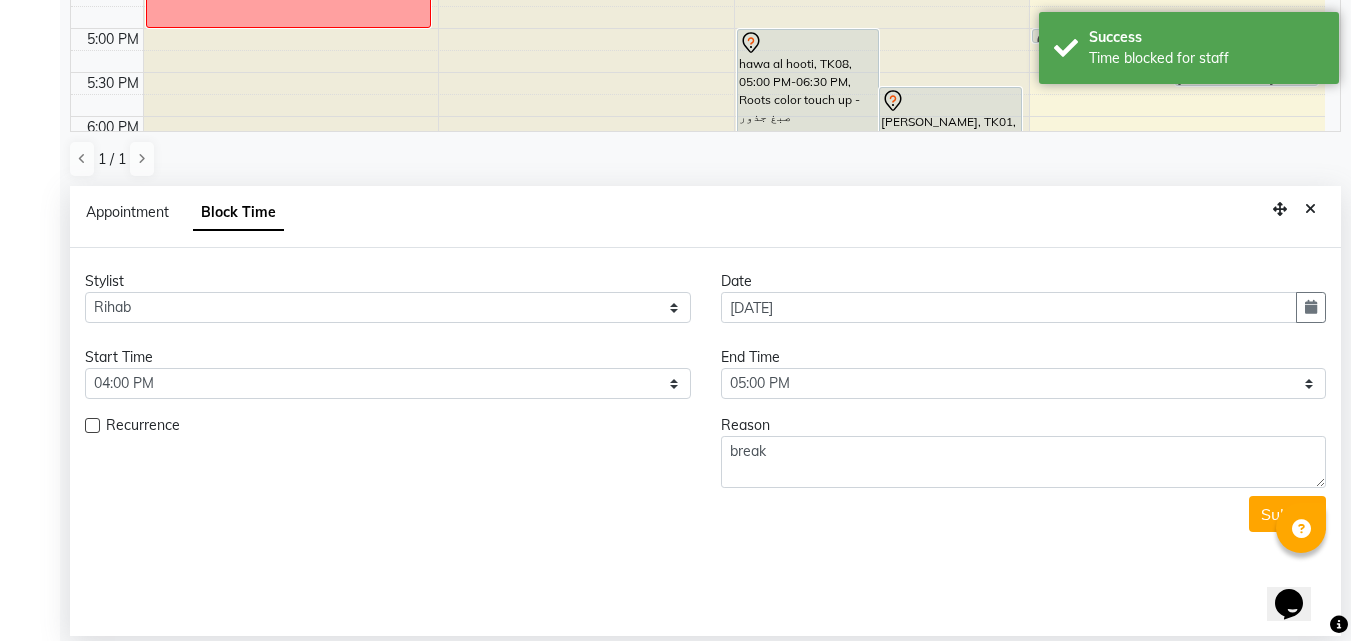 scroll, scrollTop: 0, scrollLeft: 0, axis: both 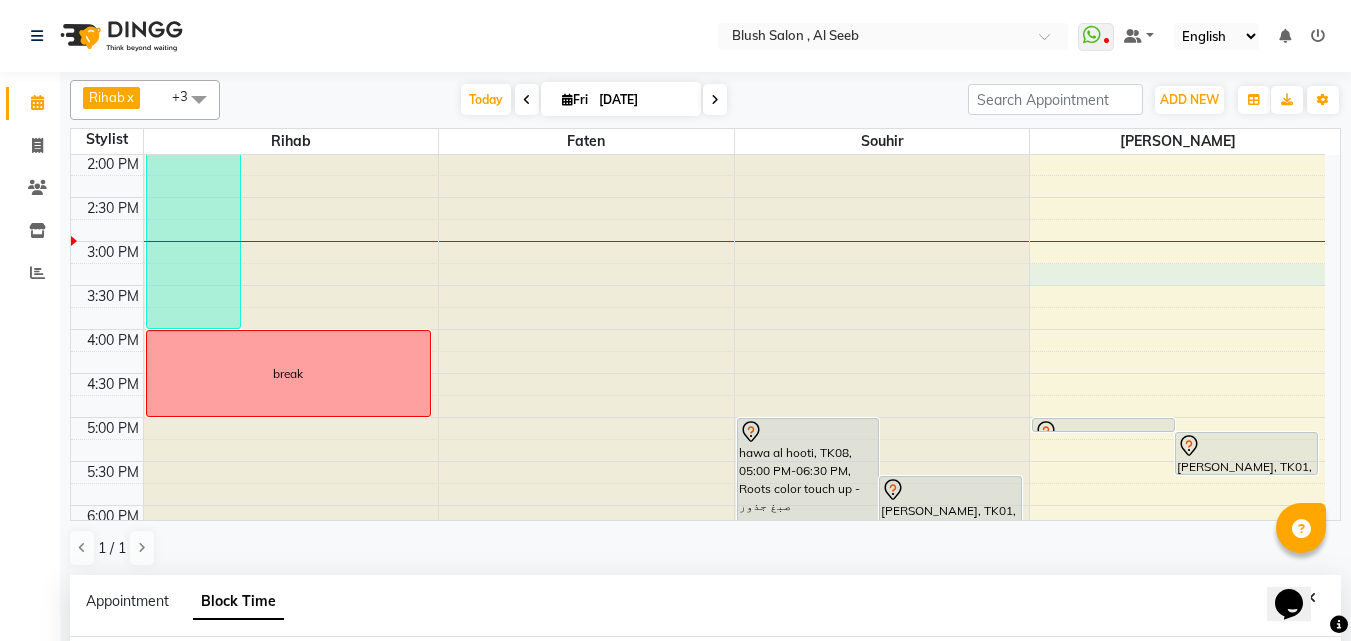 click on "12:00 AM 12:30 AM 1:00 AM 1:30 AM 2:00 AM 2:30 AM 3:00 AM 3:30 AM 4:00 AM 4:30 AM 5:00 AM 5:30 AM 6:00 AM 6:30 AM 7:00 AM 7:30 AM 8:00 AM 8:30 AM 9:00 AM 9:30 AM 10:00 AM 10:30 AM 11:00 AM 11:30 AM 12:00 PM 12:30 PM 1:00 PM 1:30 PM 2:00 PM 2:30 PM 3:00 PM 3:30 PM 4:00 PM 4:30 PM 5:00 PM 5:30 PM 6:00 PM 6:30 PM 7:00 PM 7:30 PM 8:00 PM 8:30 PM 9:00 PM 9:30 PM 10:00 PM 10:30 PM 11:00 PM 11:30 PM     [GEOGRAPHIC_DATA], TK02, 12:00 PM-04:00 PM, Trim - قص أطراف,[MEDICAL_DATA] treatment very long - عناية بوتكس طويل جدا     nadineal naamani, TK07, 12:45 PM-12:55 PM, Hair wash milkshake - غسيل شعر ميلك شيك     nadineal naamani, TK07, 12:55 PM-02:00 PM, Blowdry - long - استشوار - طويل,Hair wash milkshake - غسيل شعر ميلك شيك,Fringe cut - قص غرة,Trim - قص أطراف             Hiyaam barwani, TK03, 10:00 AM-10:45 AM, Blowdry - long - استشوار - طويل             Hiyaam barwani, TK03, 10:45 AM-11:15 AM, Manicure - منكير  break" at bounding box center (698, -23) 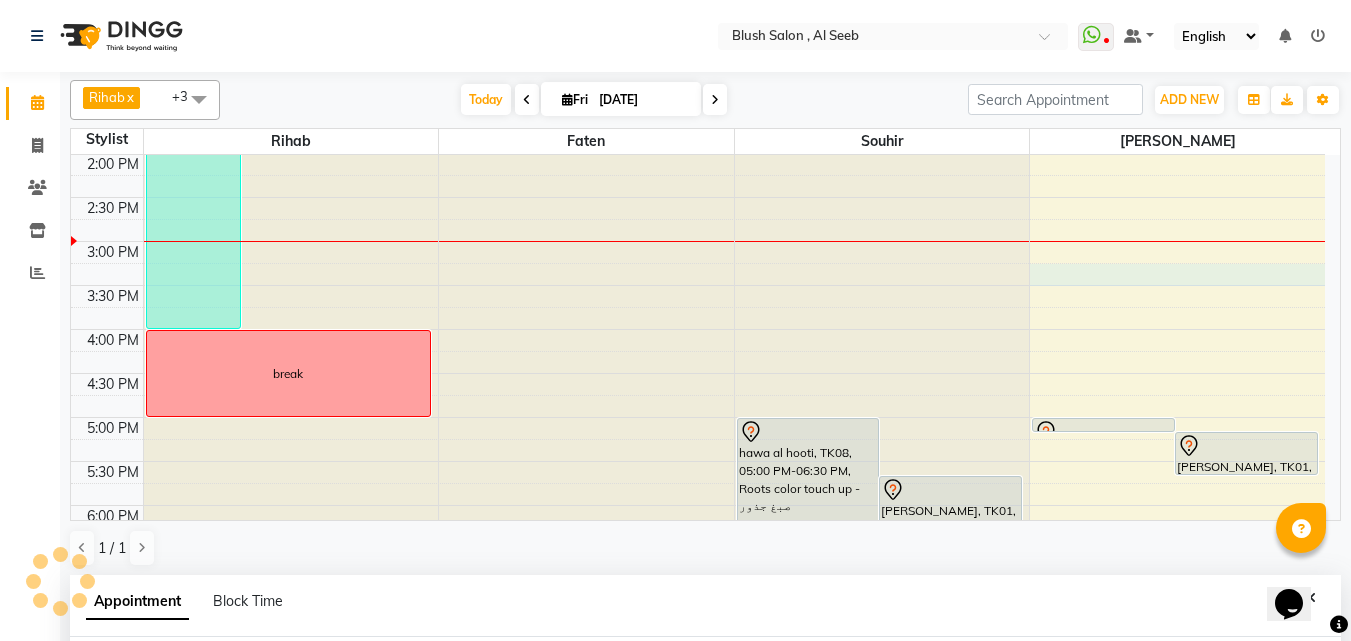 select on "64153" 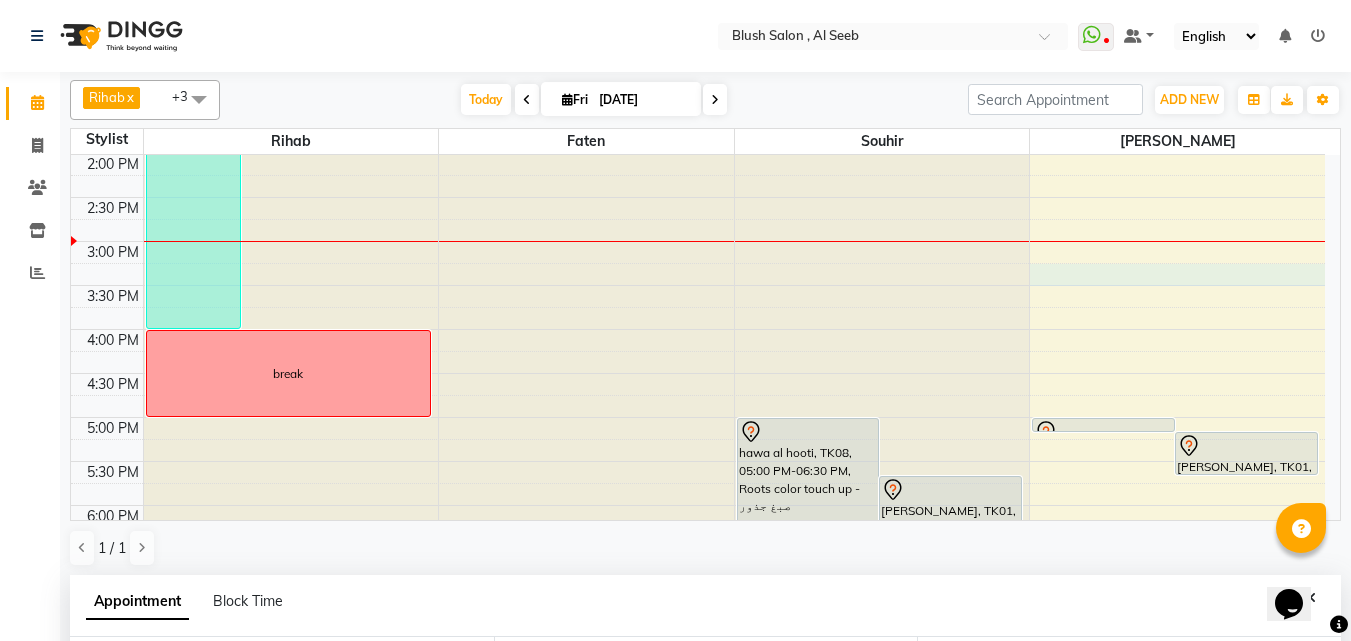 scroll, scrollTop: 389, scrollLeft: 0, axis: vertical 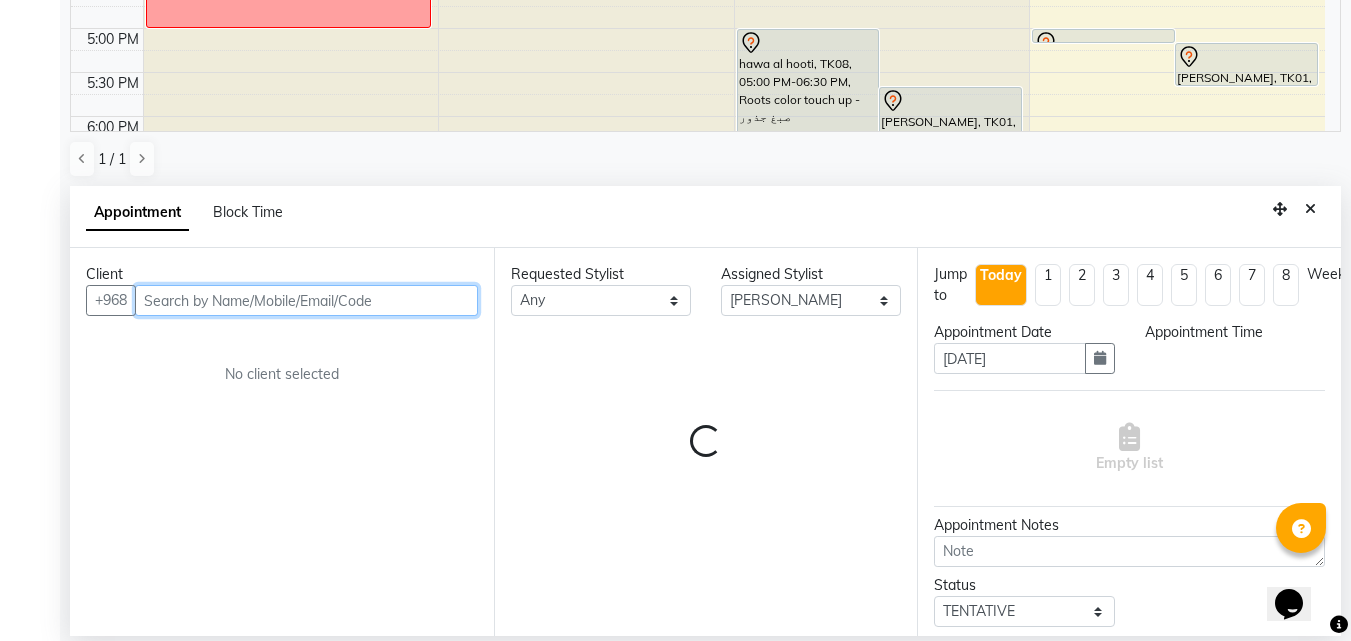 select on "915" 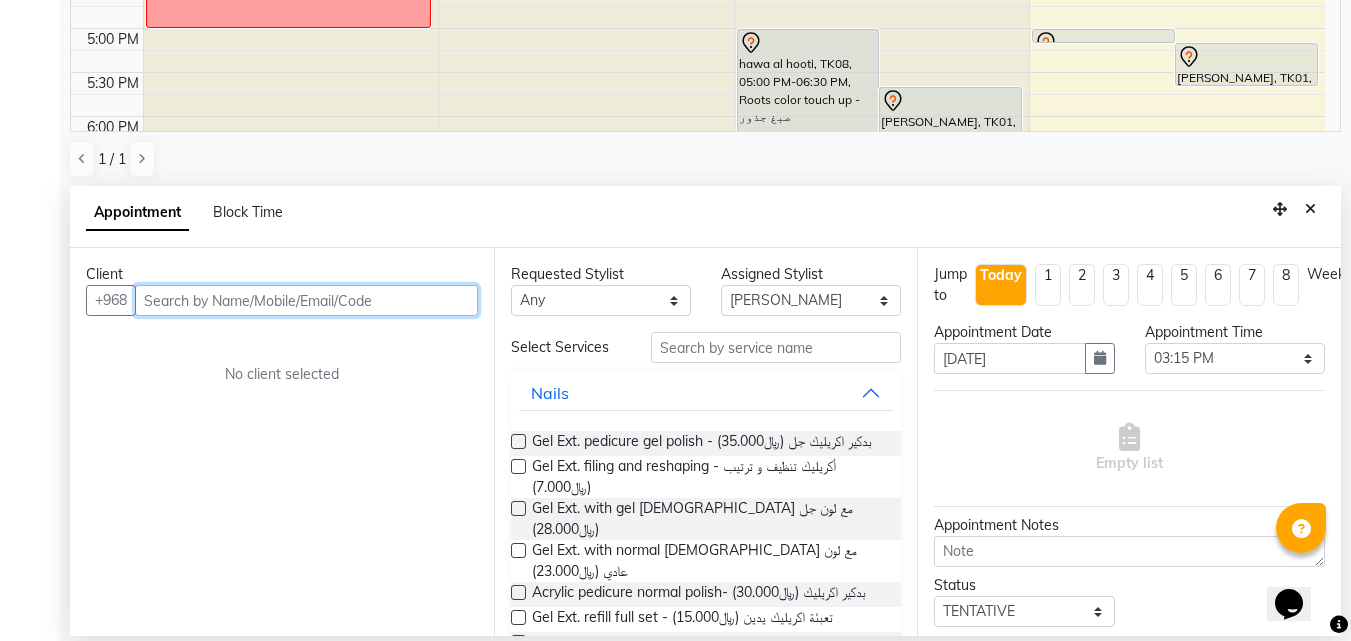 click at bounding box center (306, 300) 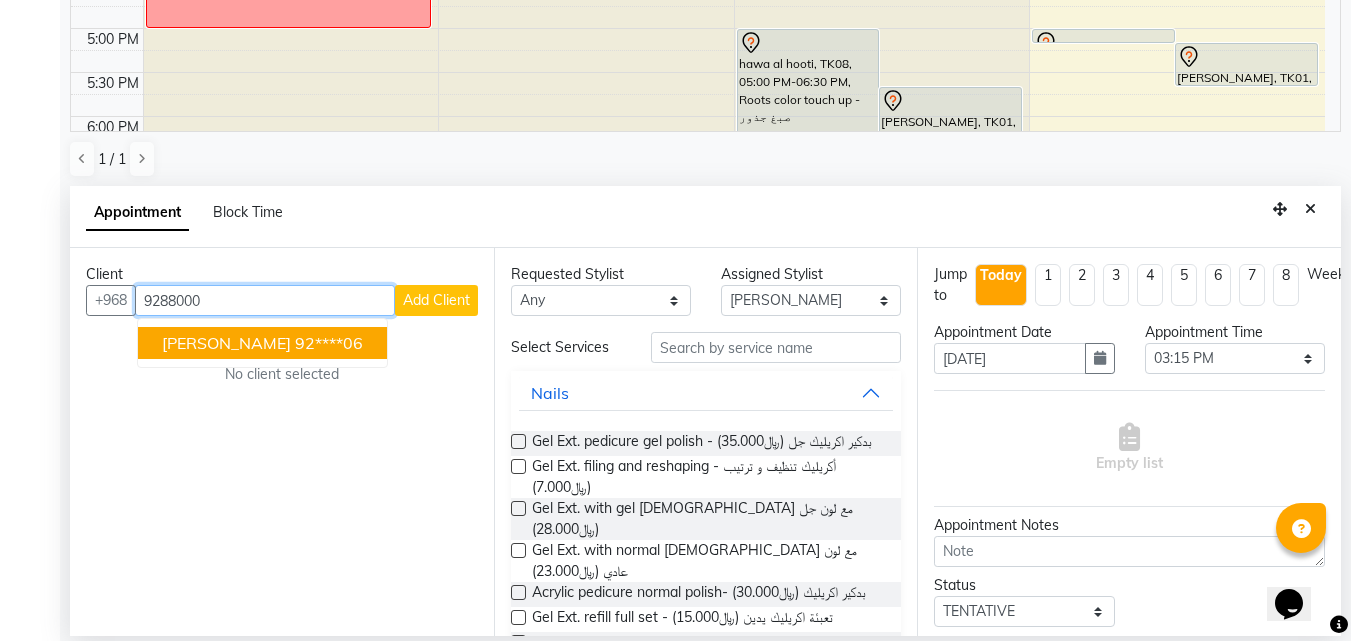 click on "92****06" at bounding box center (329, 343) 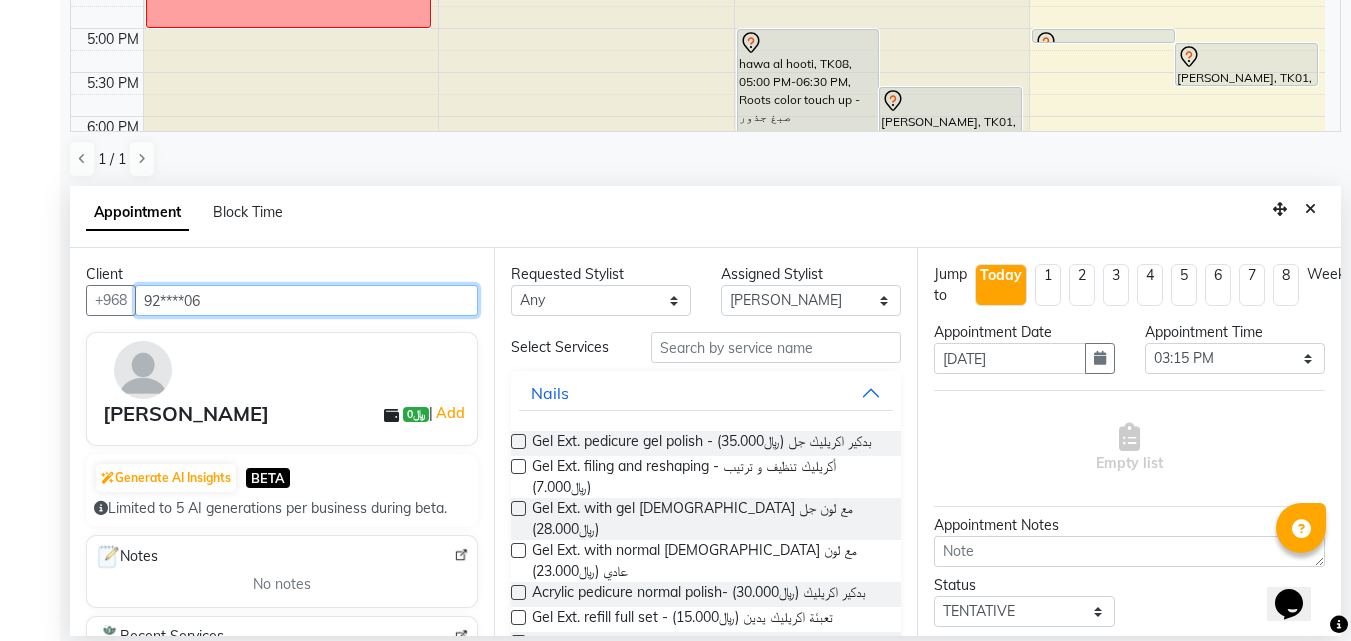 type on "92****06" 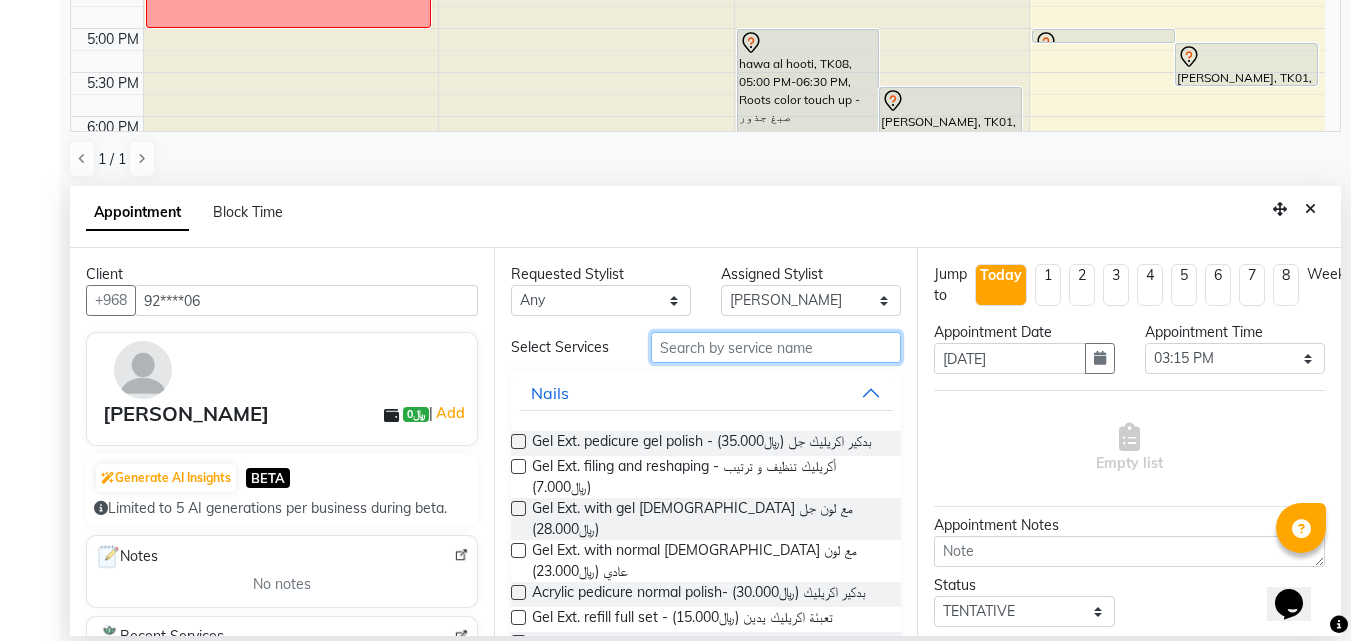 click at bounding box center (776, 347) 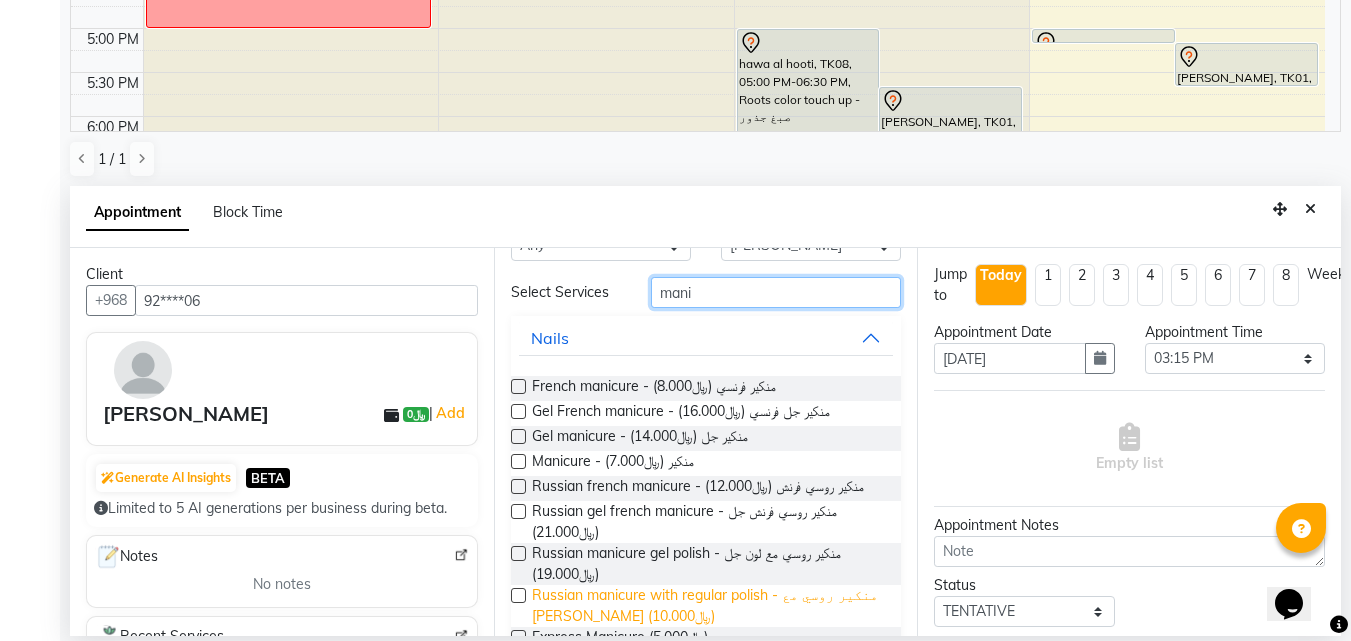 scroll, scrollTop: 100, scrollLeft: 0, axis: vertical 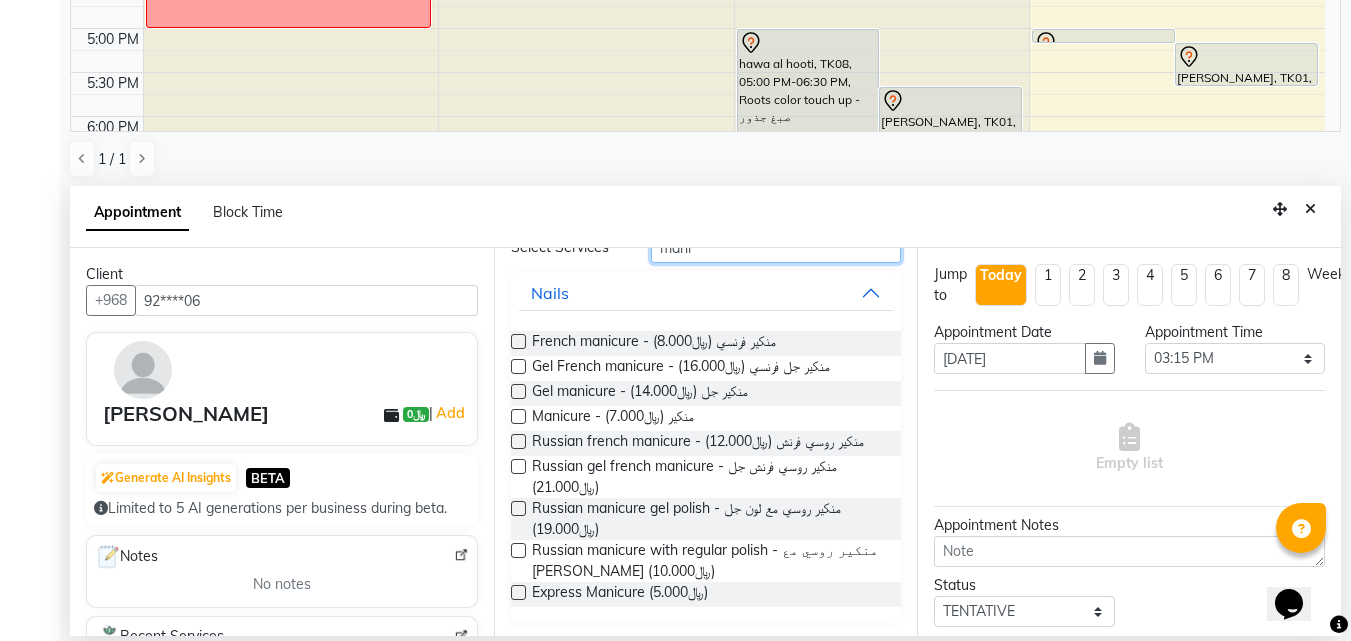 type on "mani" 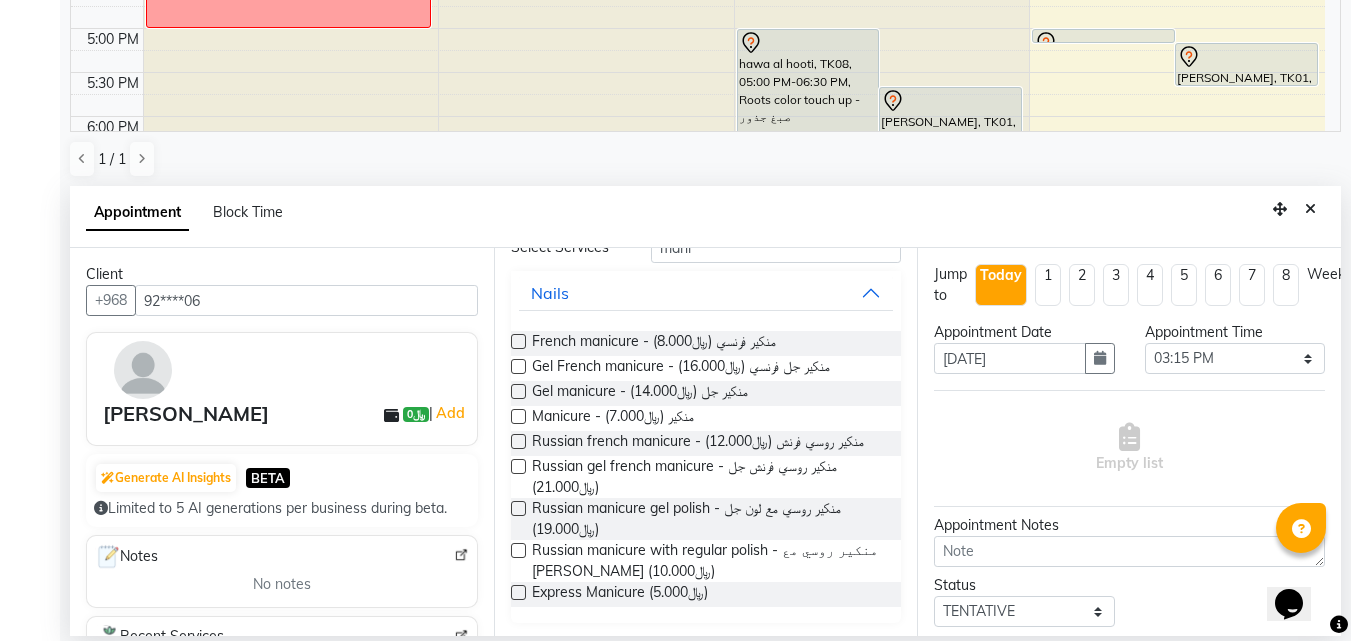 click at bounding box center [518, 416] 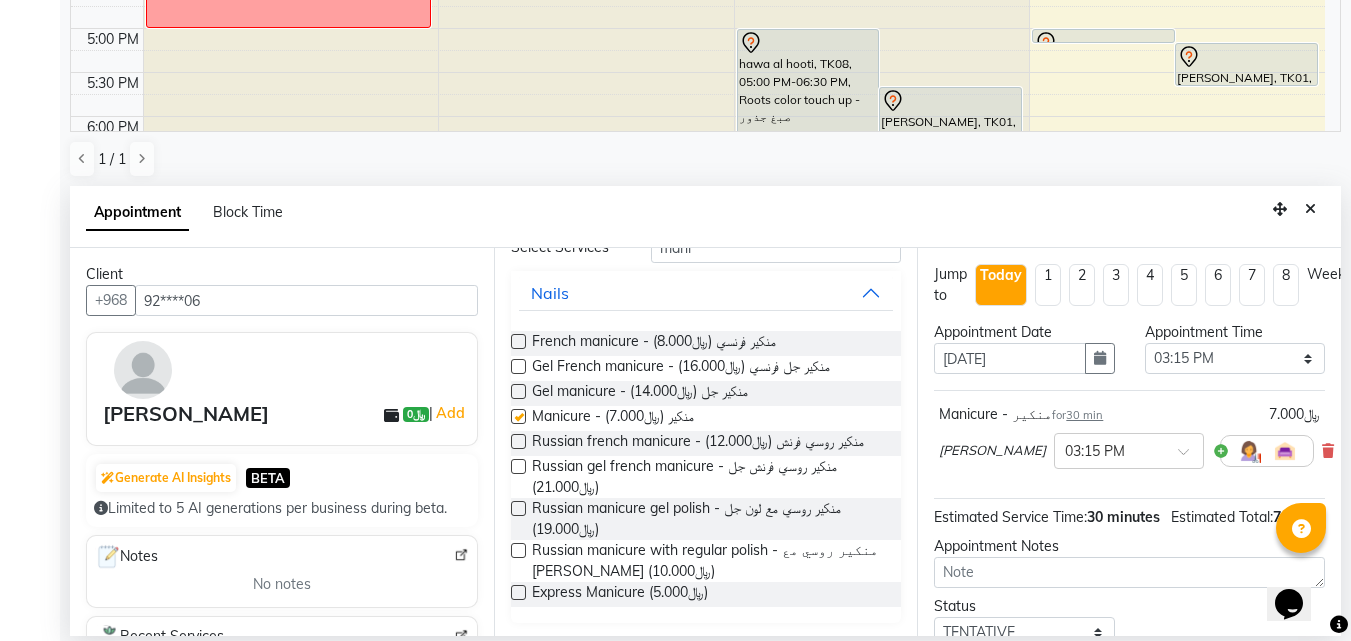 checkbox on "false" 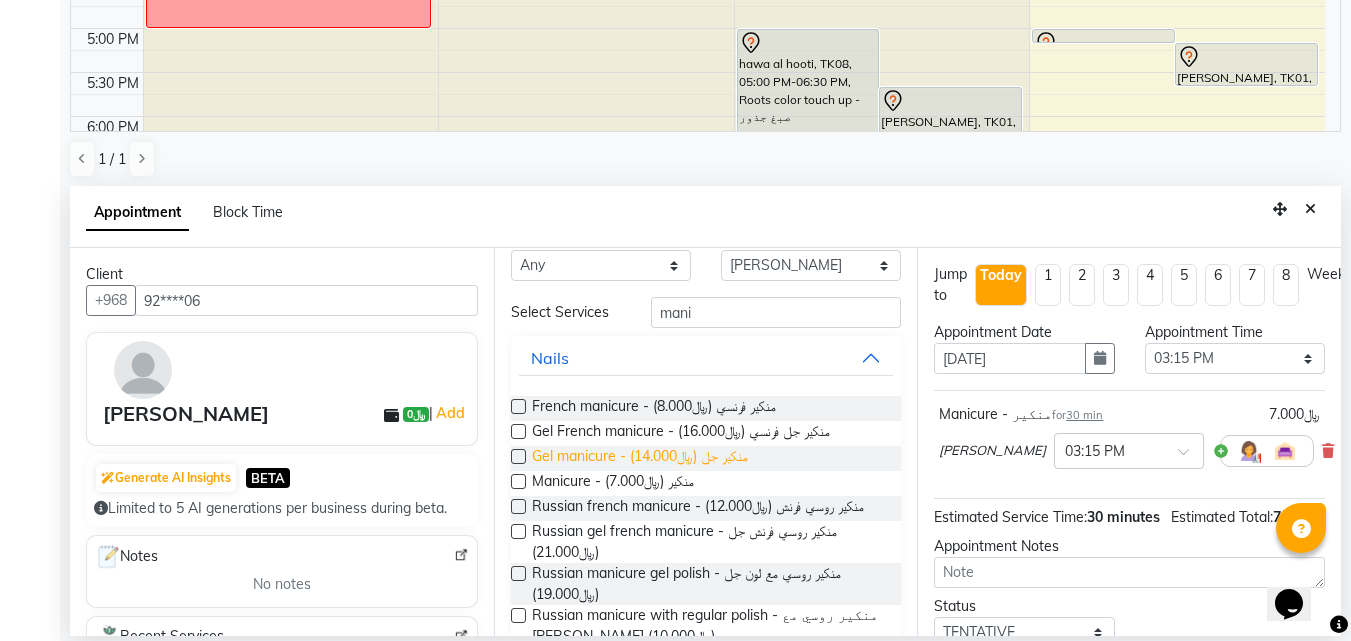 scroll, scrollTop: 0, scrollLeft: 0, axis: both 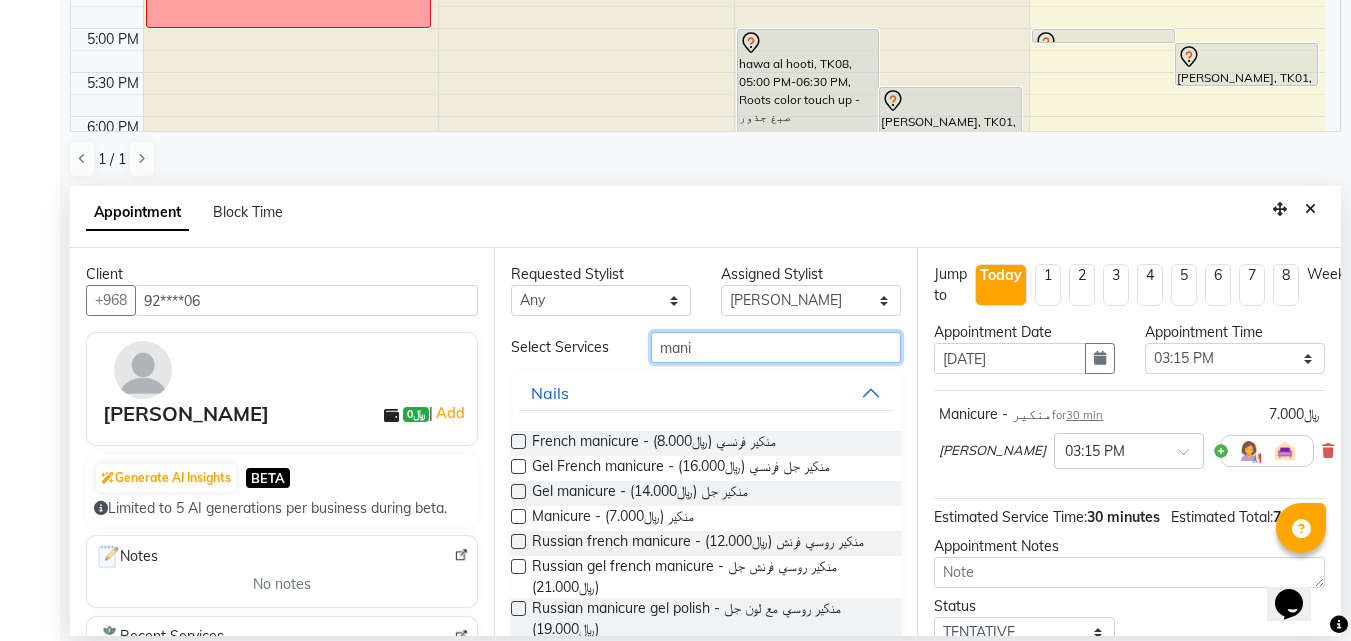click on "mani" at bounding box center (776, 347) 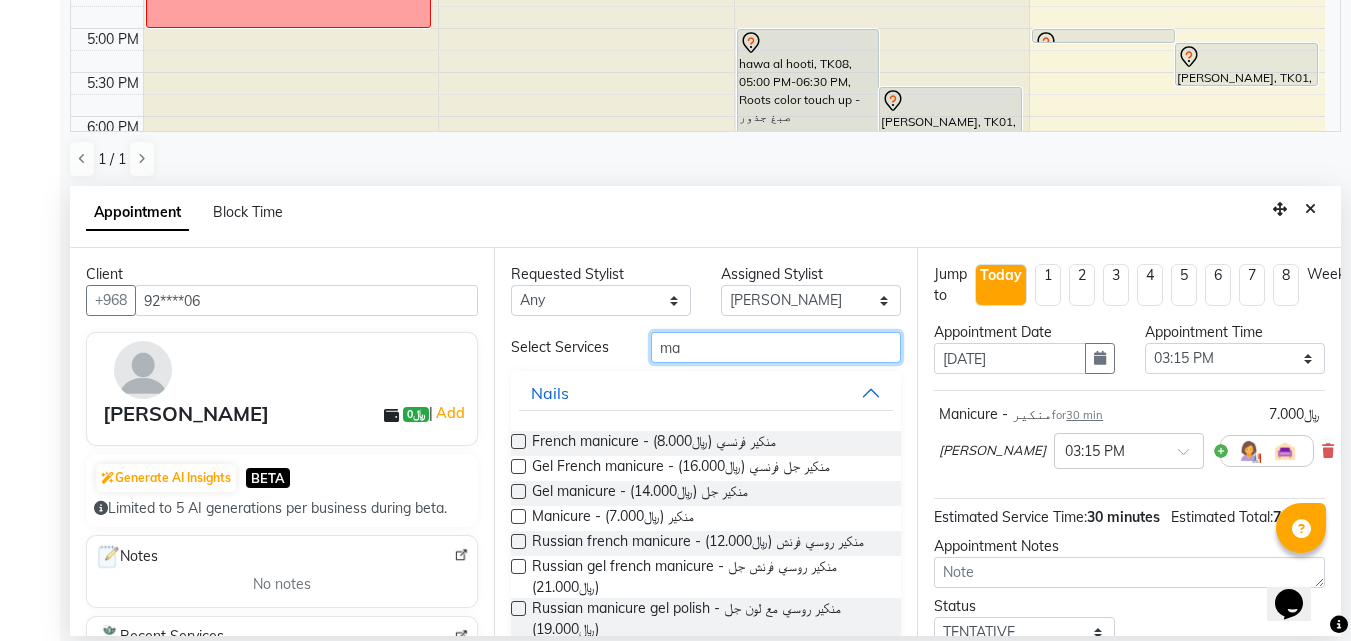 type on "m" 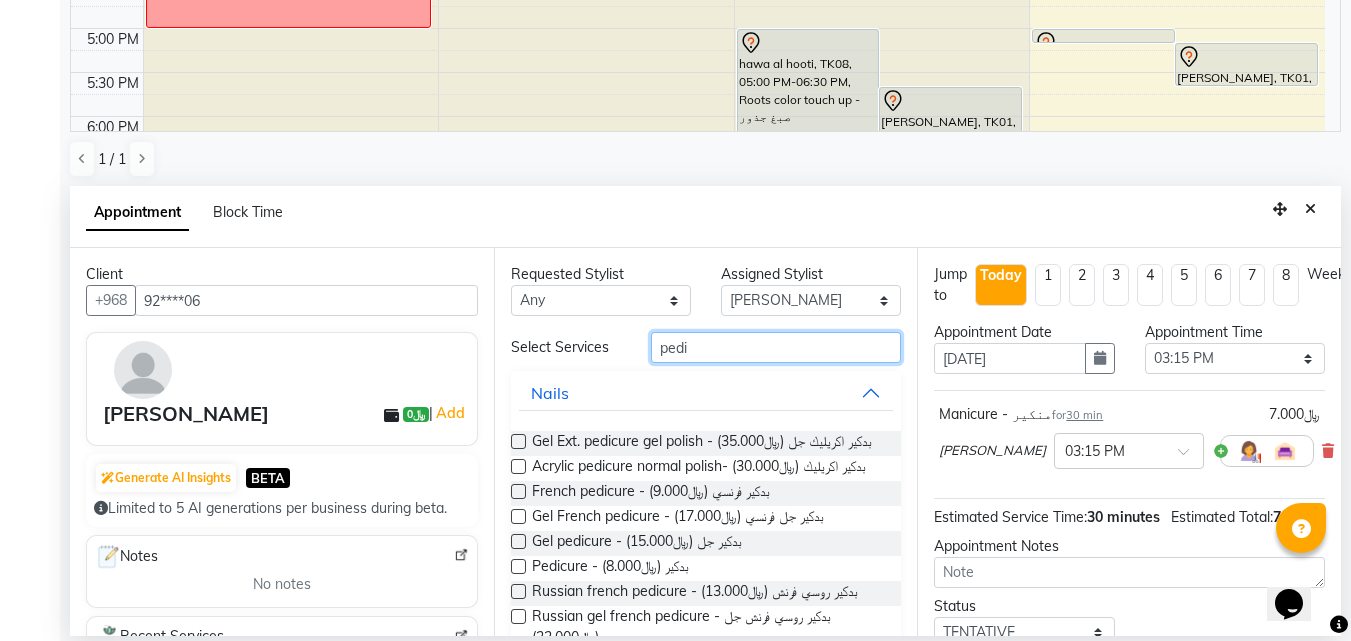 type on "pedi" 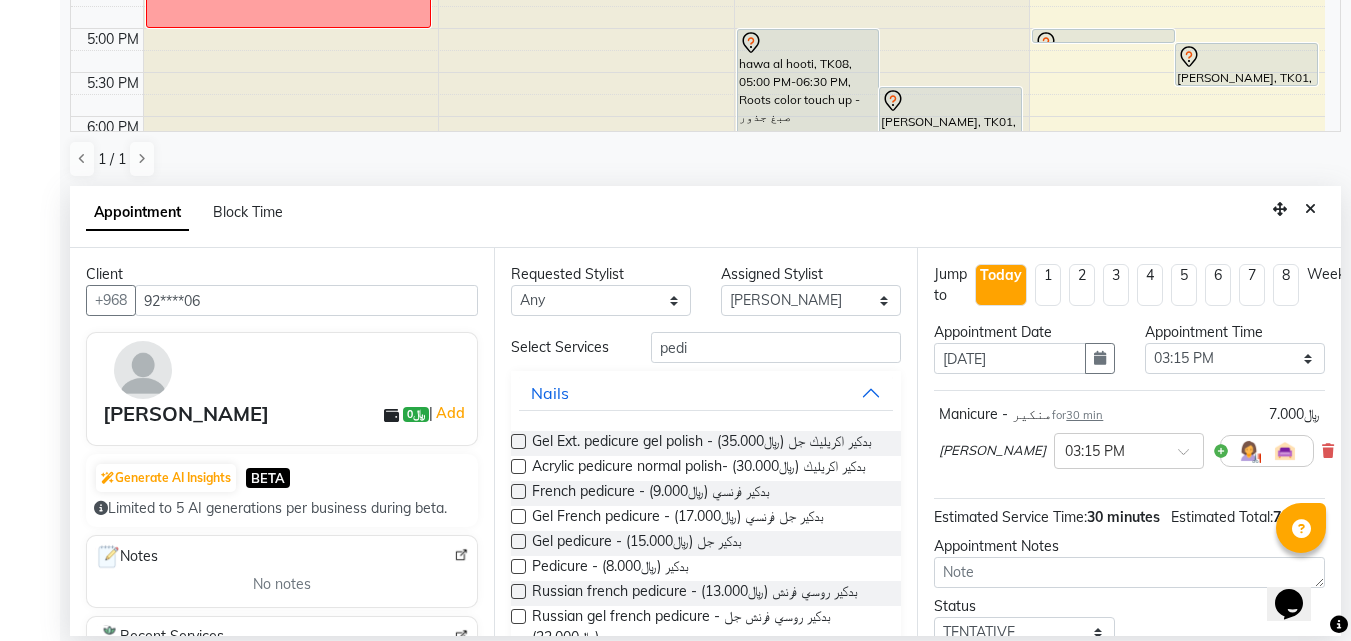 click at bounding box center (518, 566) 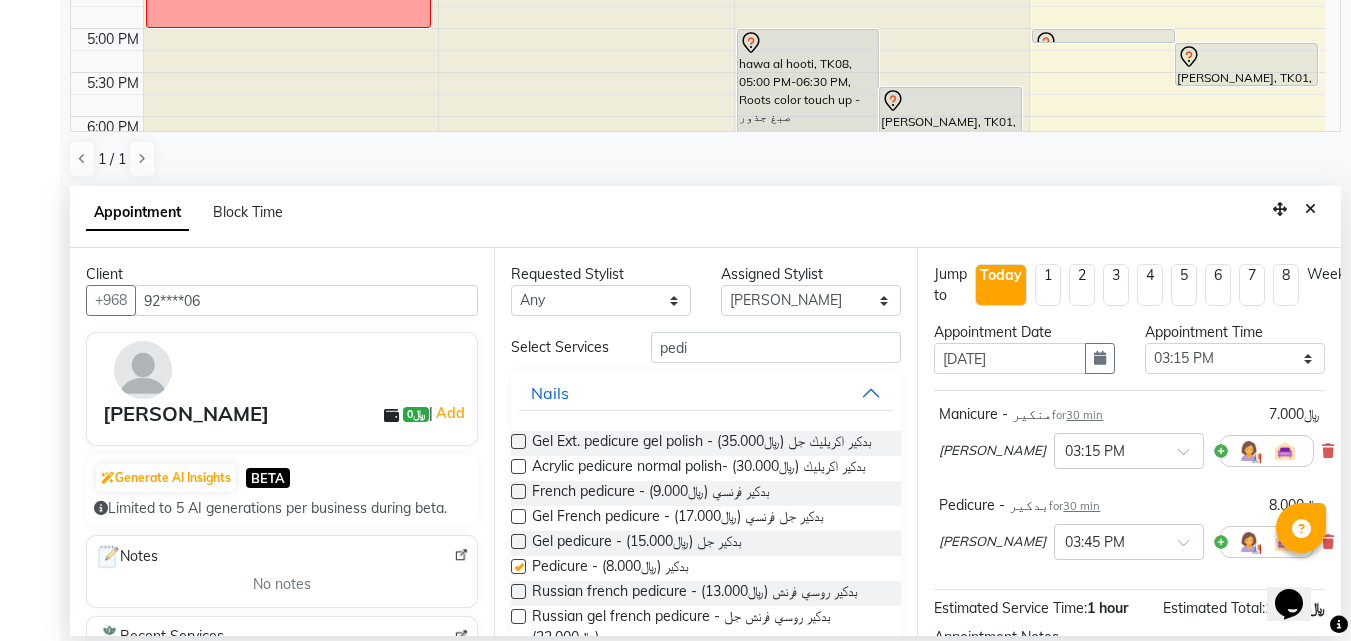 checkbox on "false" 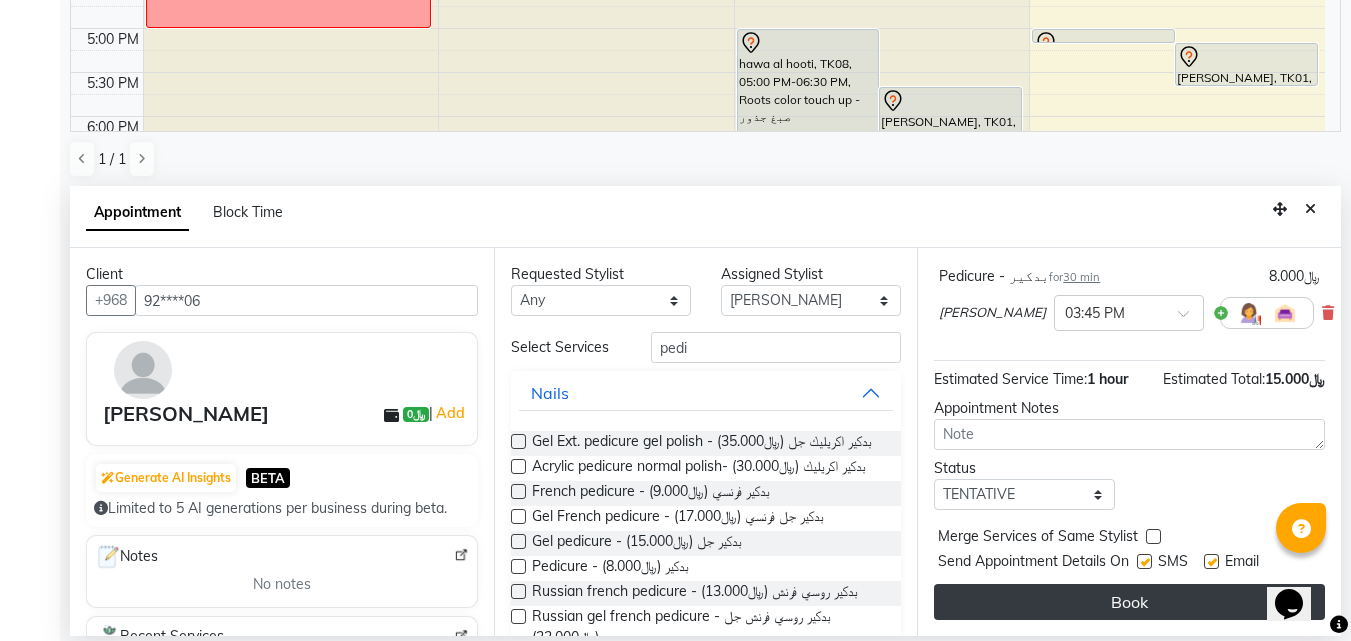 scroll, scrollTop: 244, scrollLeft: 0, axis: vertical 